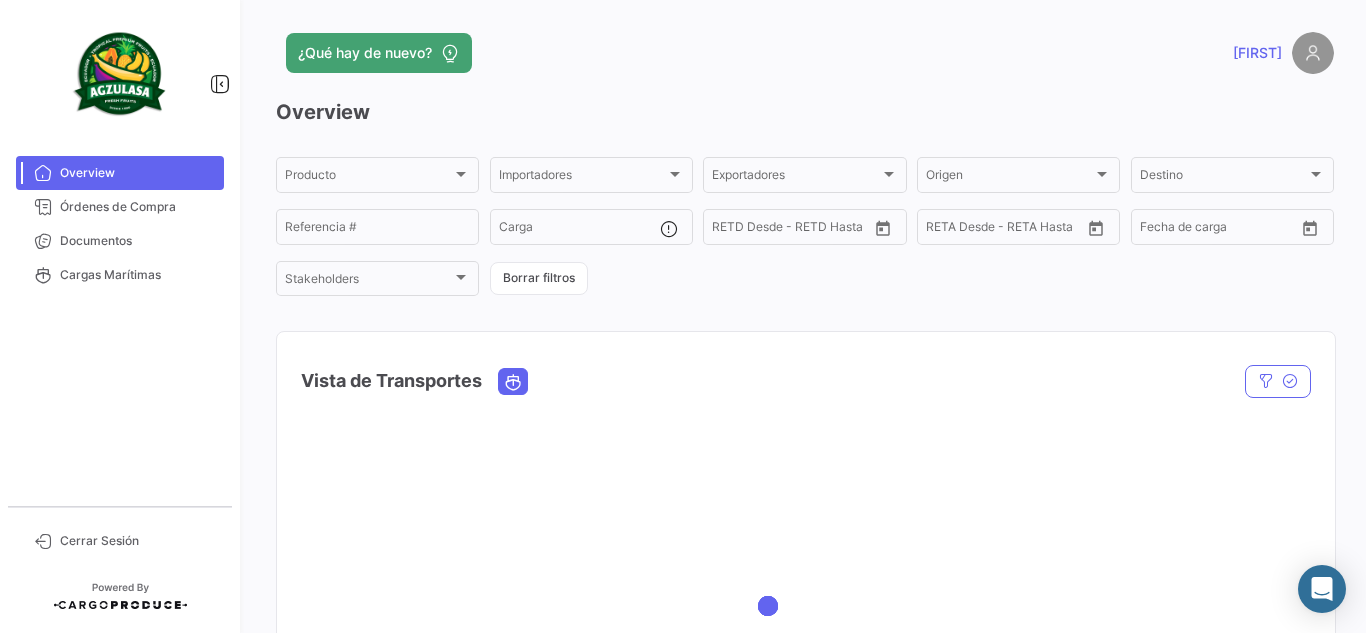 scroll, scrollTop: 0, scrollLeft: 0, axis: both 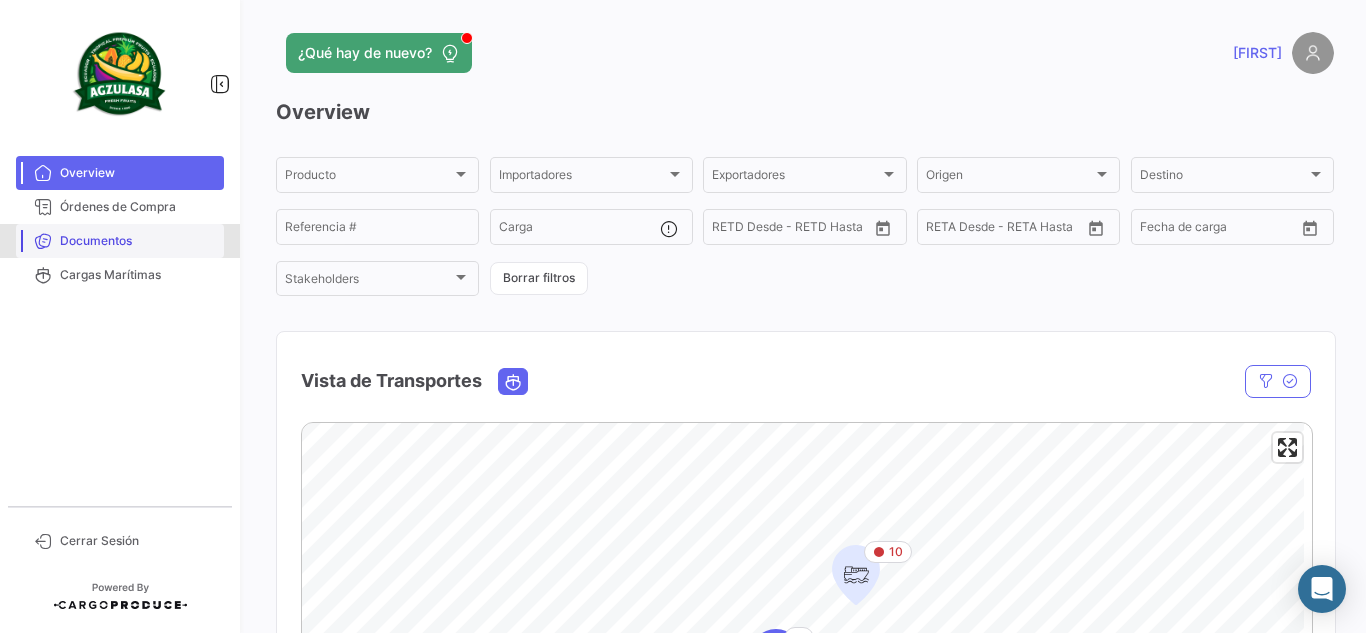 click on "Documentos" at bounding box center [138, 241] 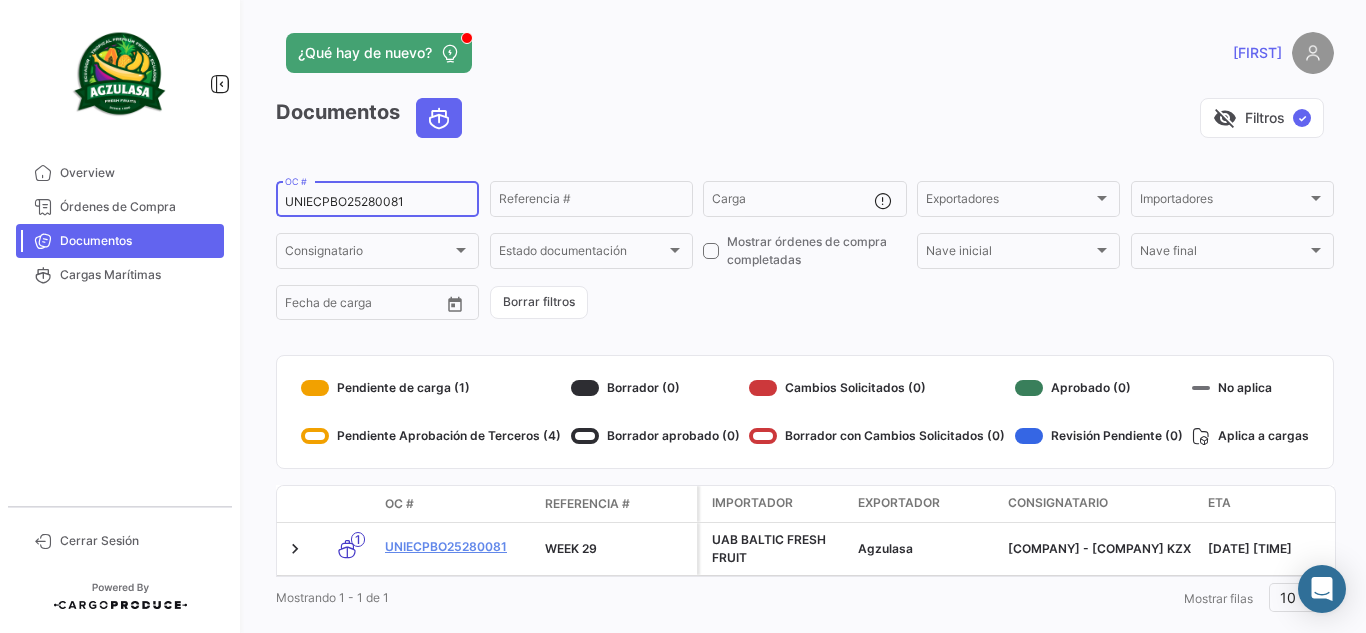 click on "UNIECPBO25280081" at bounding box center [377, 202] 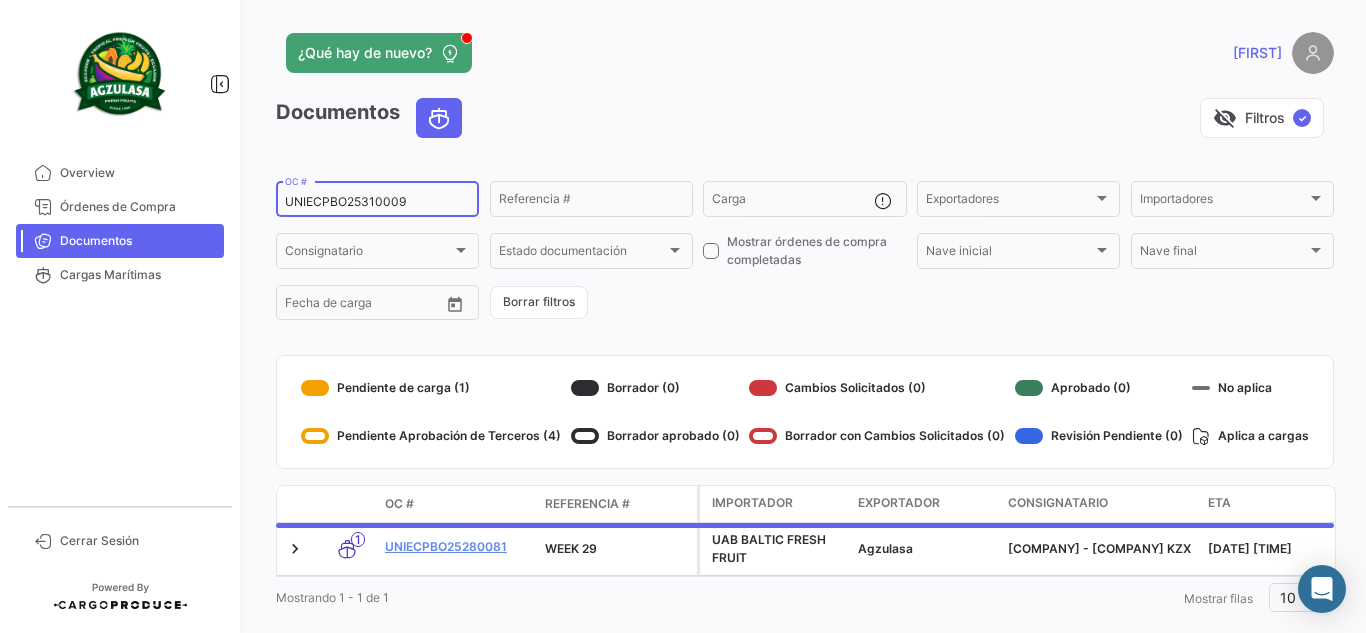 type on "UNIECPBO25310009" 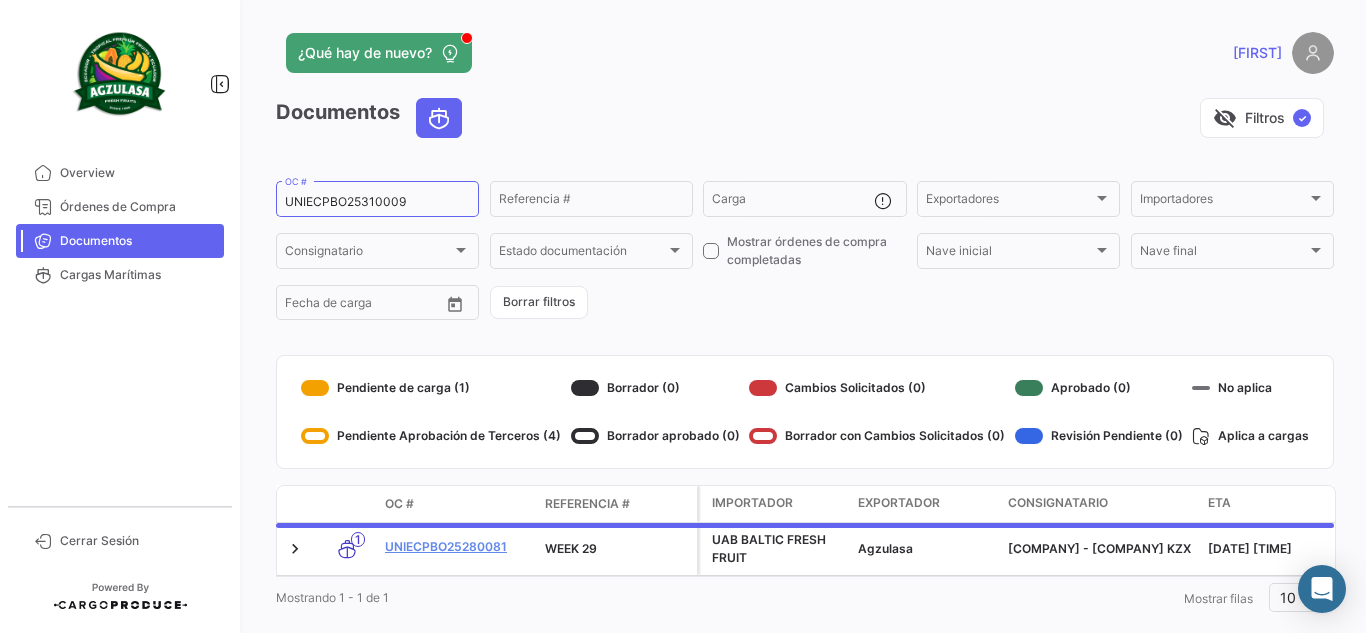click on "¿Qué hay de nuevo?   [FIRST_NAME]" 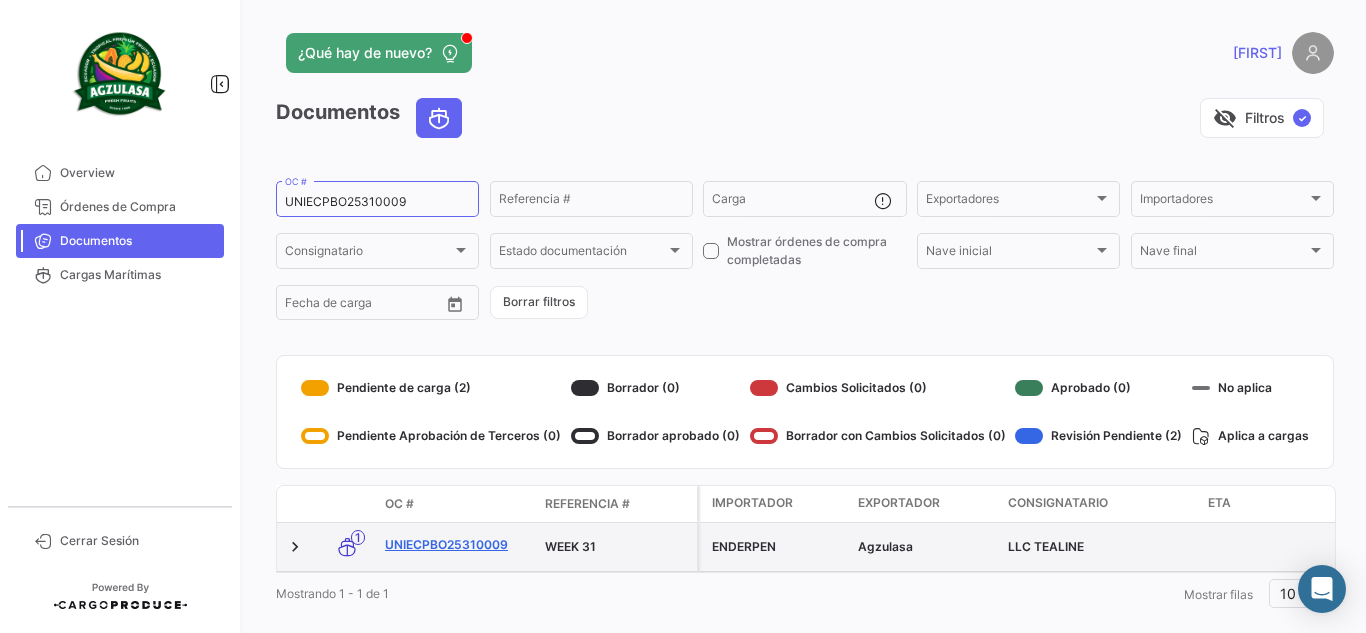 click on "UNIECPBO25310009" 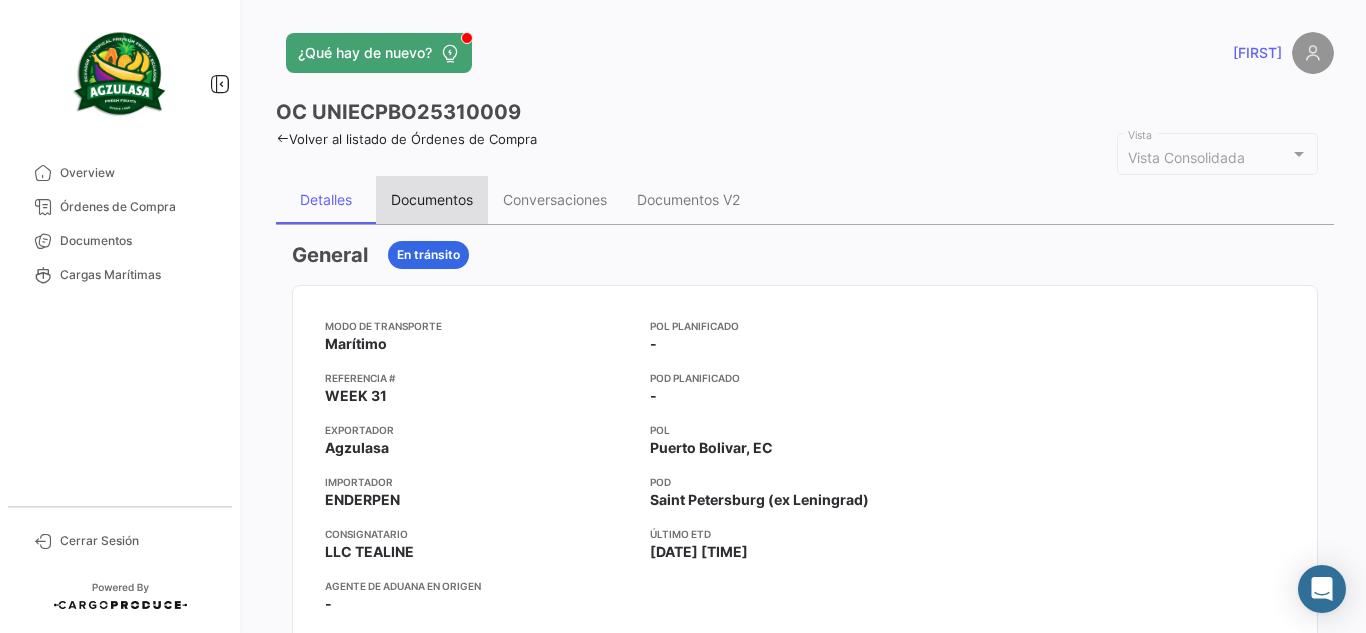 click on "Documentos" at bounding box center (432, 199) 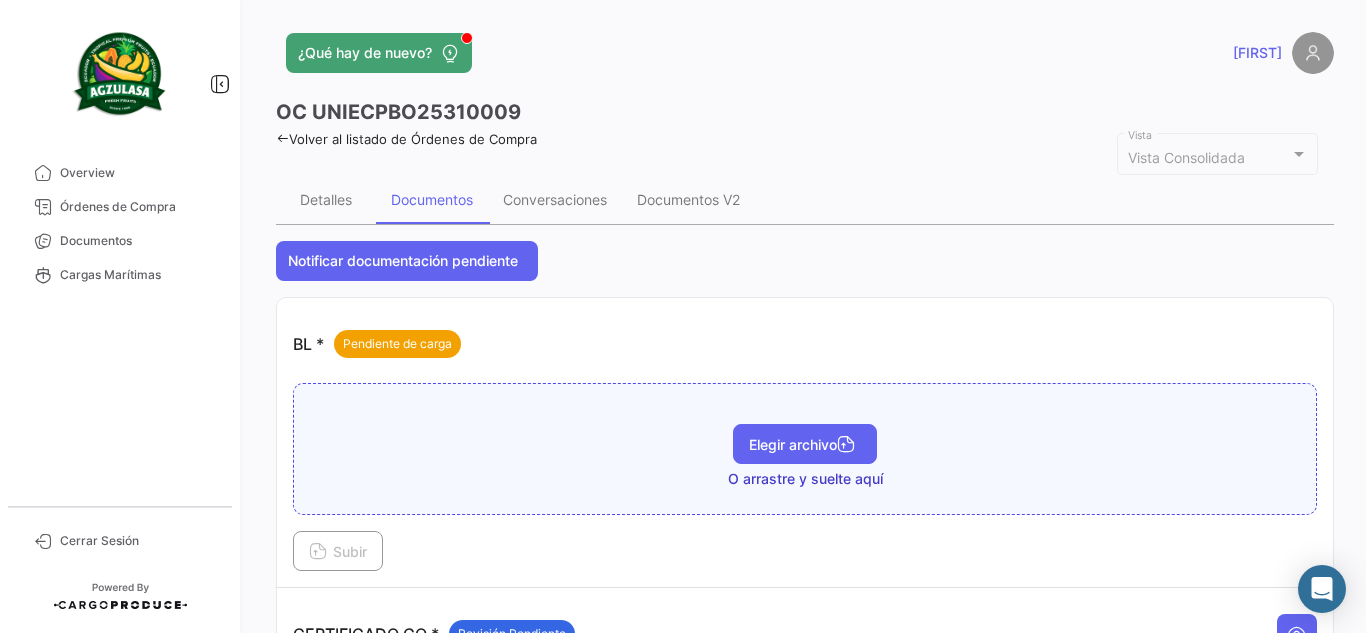 click on "Elegir archivo" at bounding box center (805, 444) 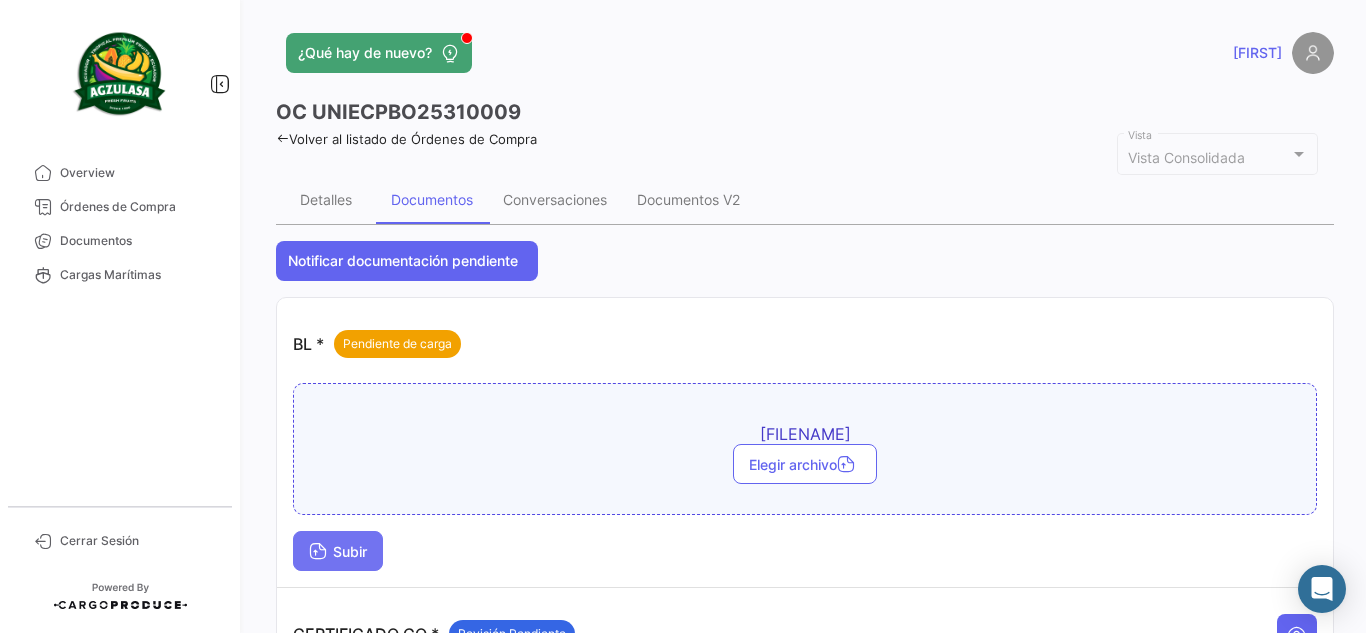 click on "Subir" at bounding box center [338, 551] 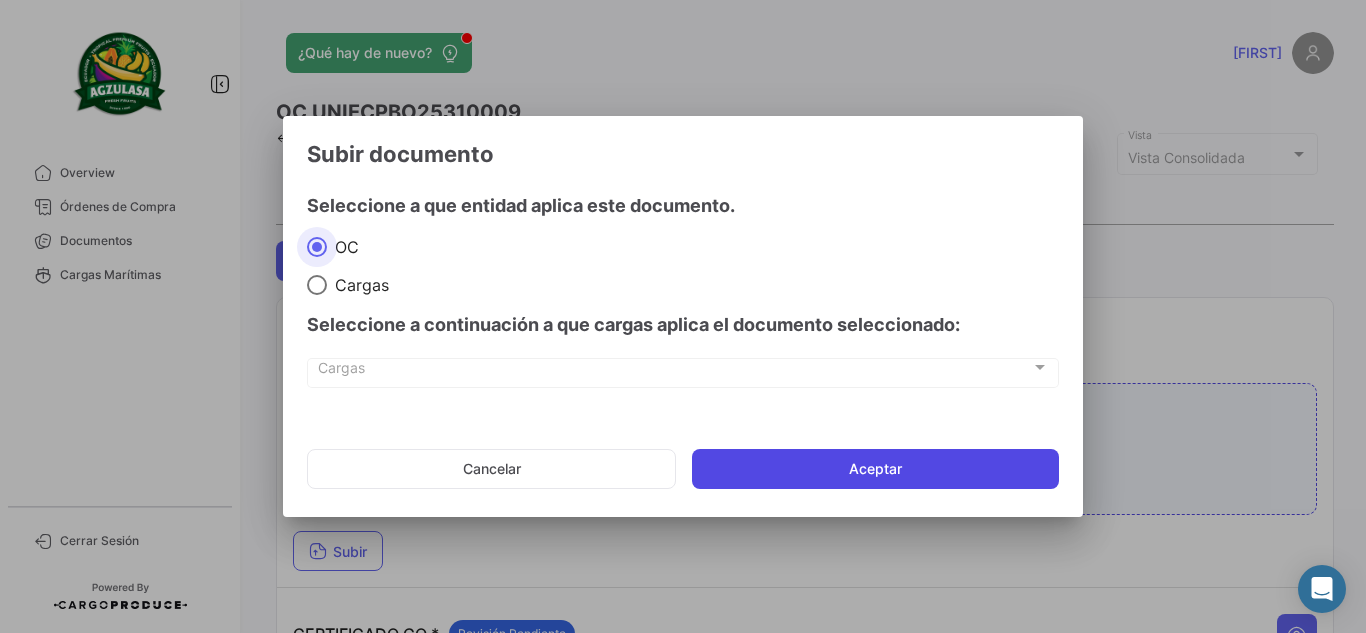 click on "Aceptar" 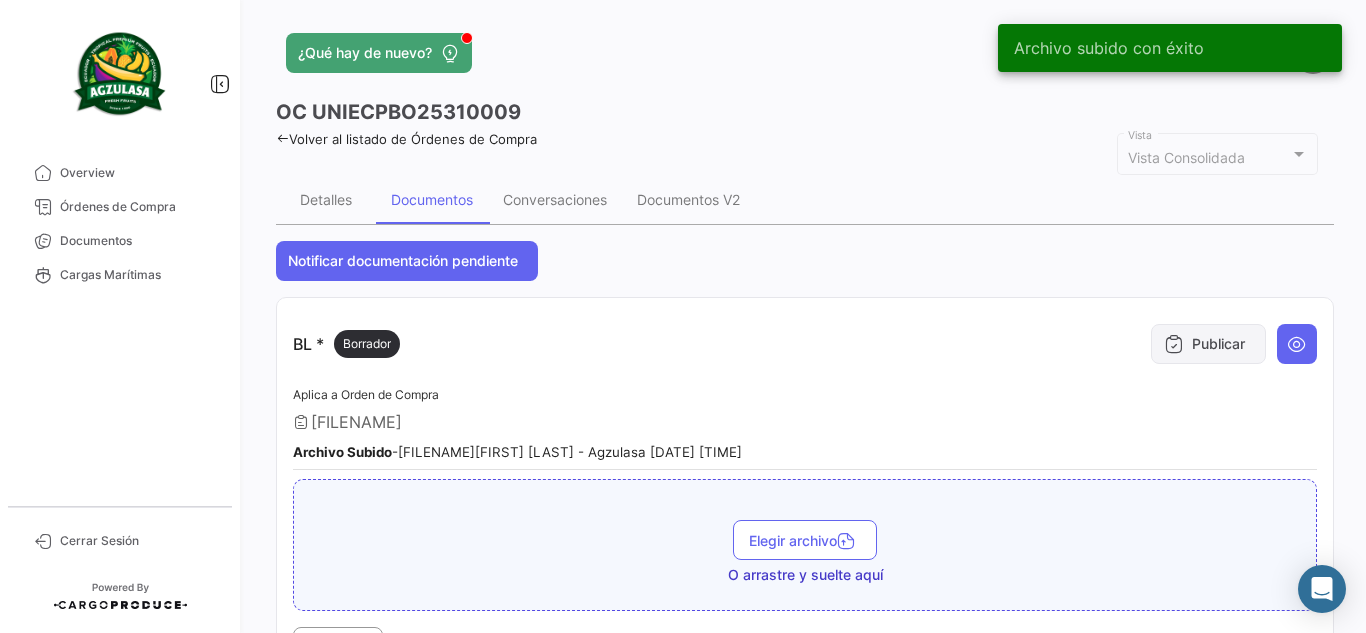 click at bounding box center [1174, 344] 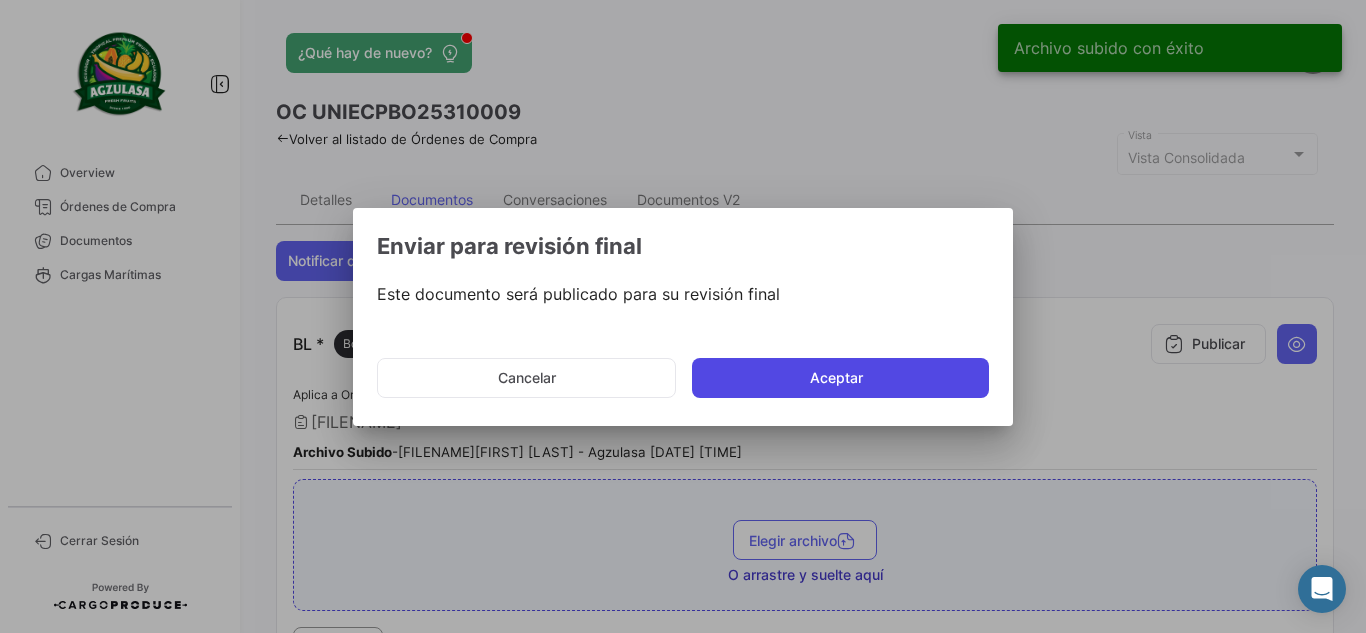click on "Aceptar" 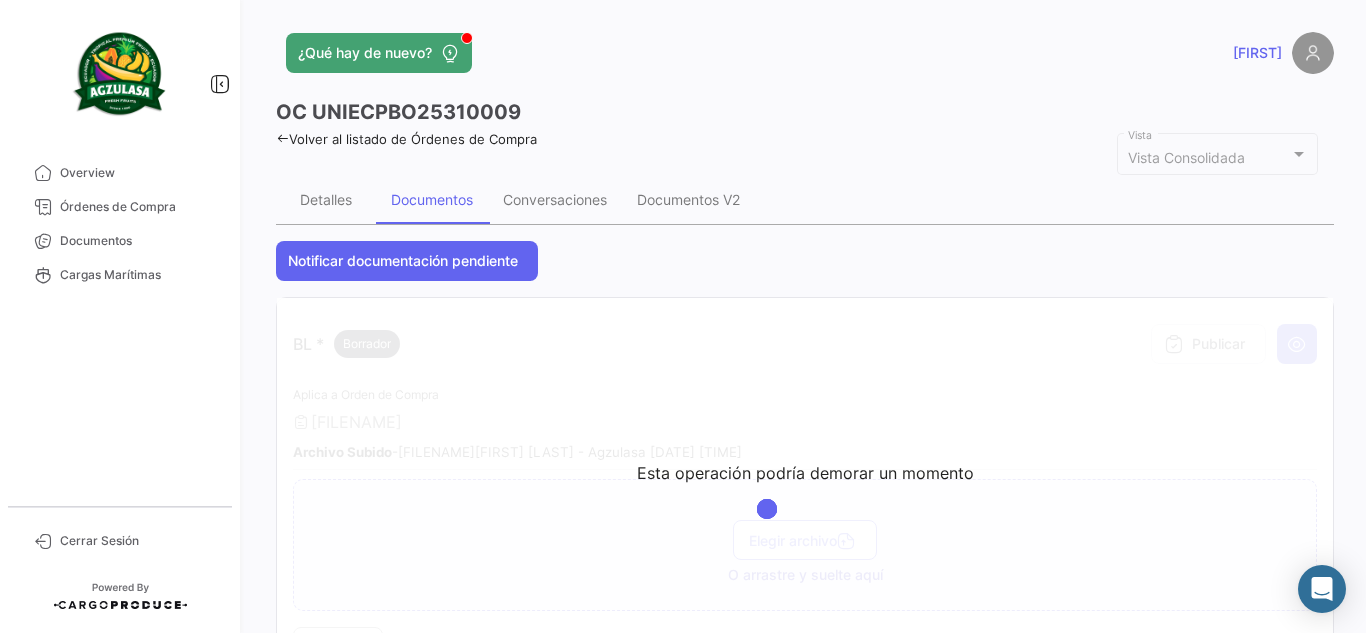 click on "OC
UNIECPBO25310009" 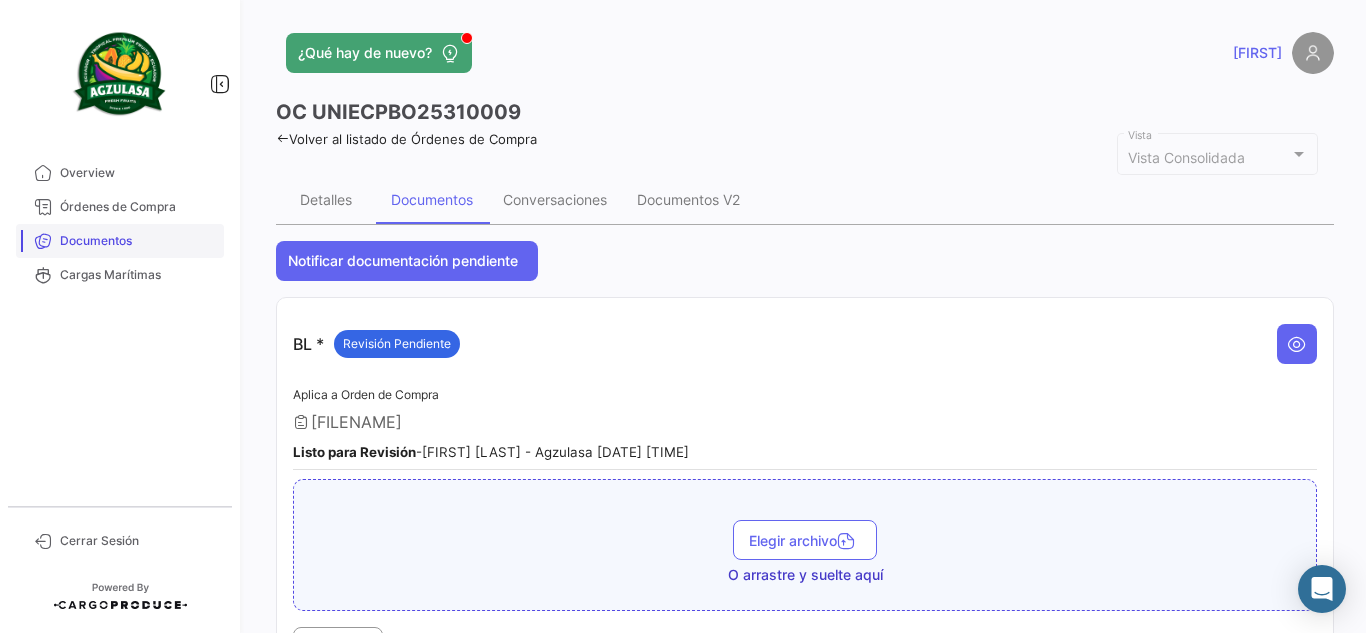 click on "Documentos" at bounding box center [138, 241] 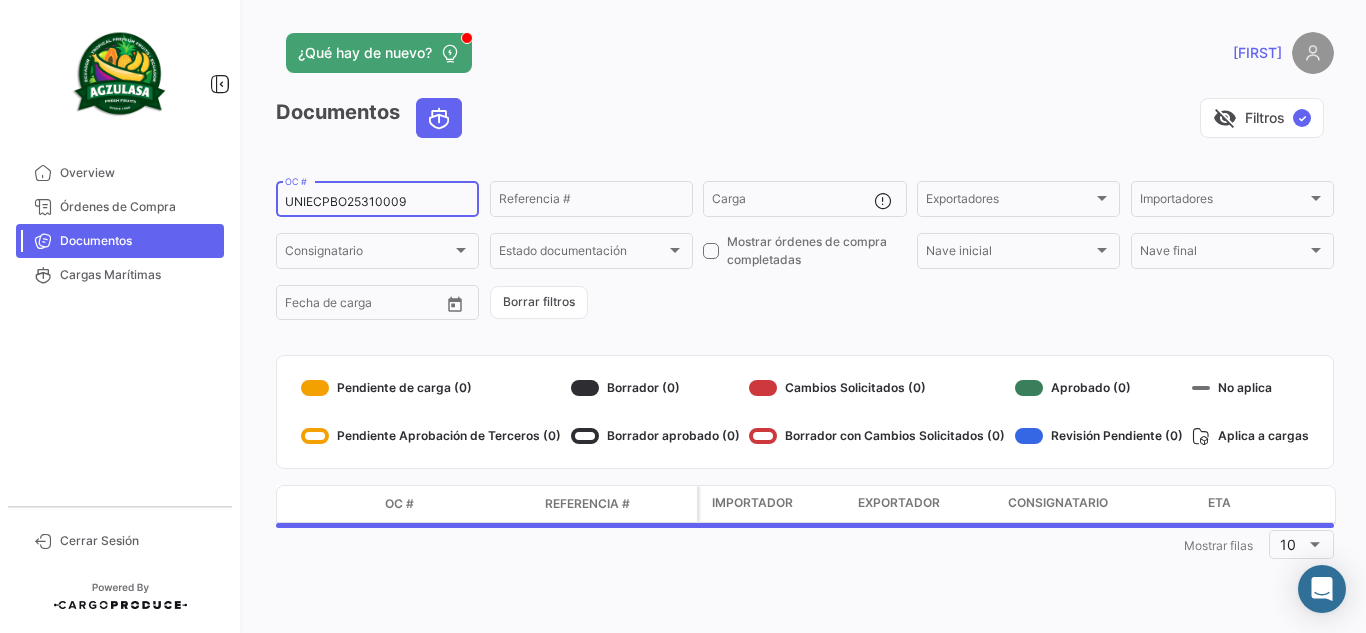 click on "UNIECPBO25310009" at bounding box center [377, 202] 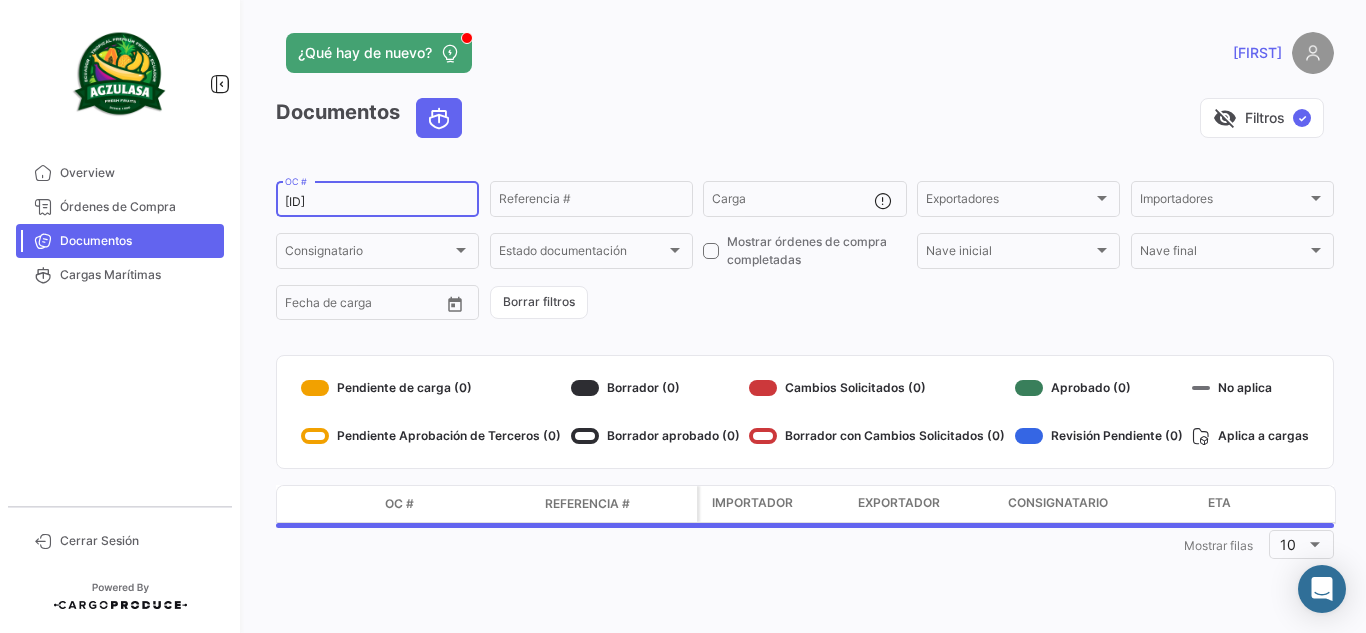 type on "[ID]" 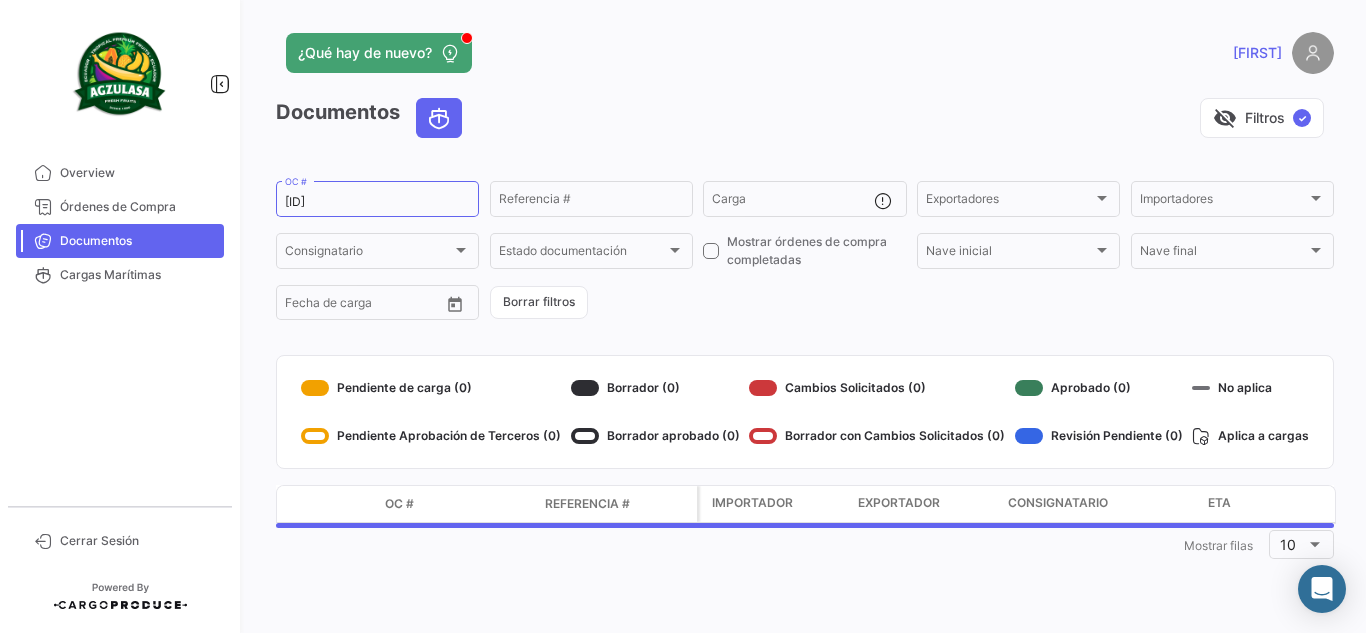click on "¿Qué hay de nuevo?   [FIRST_NAME]" 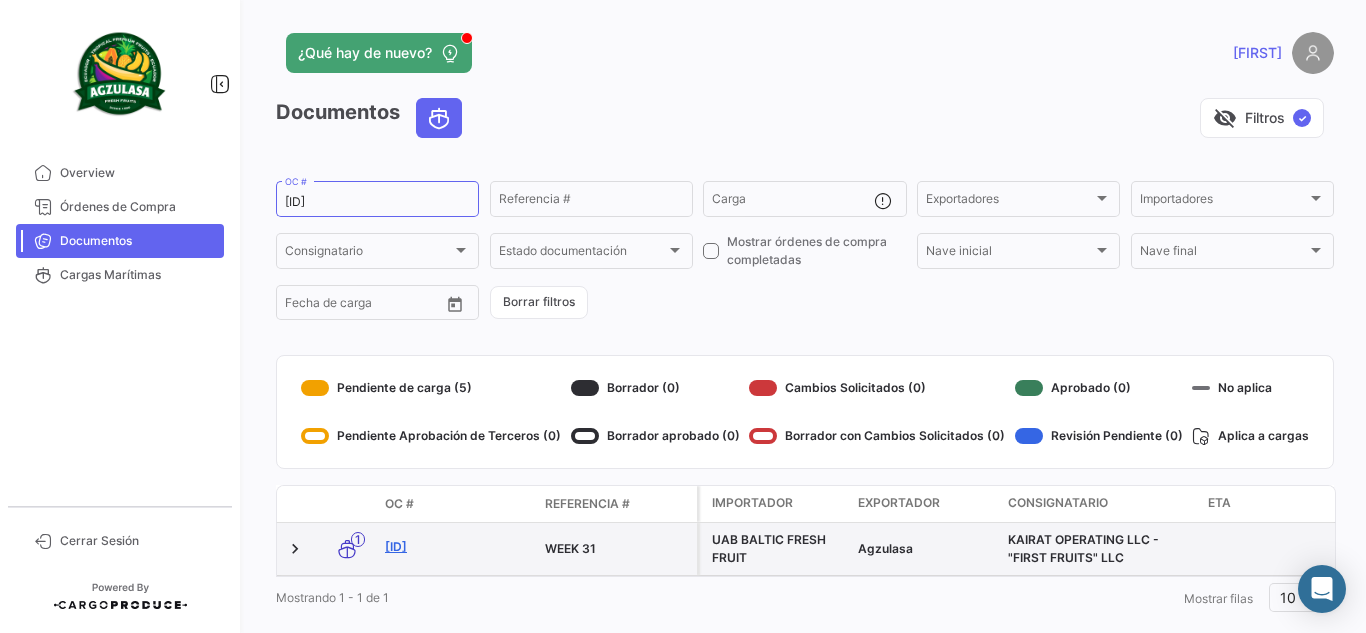 click on "[ID]" 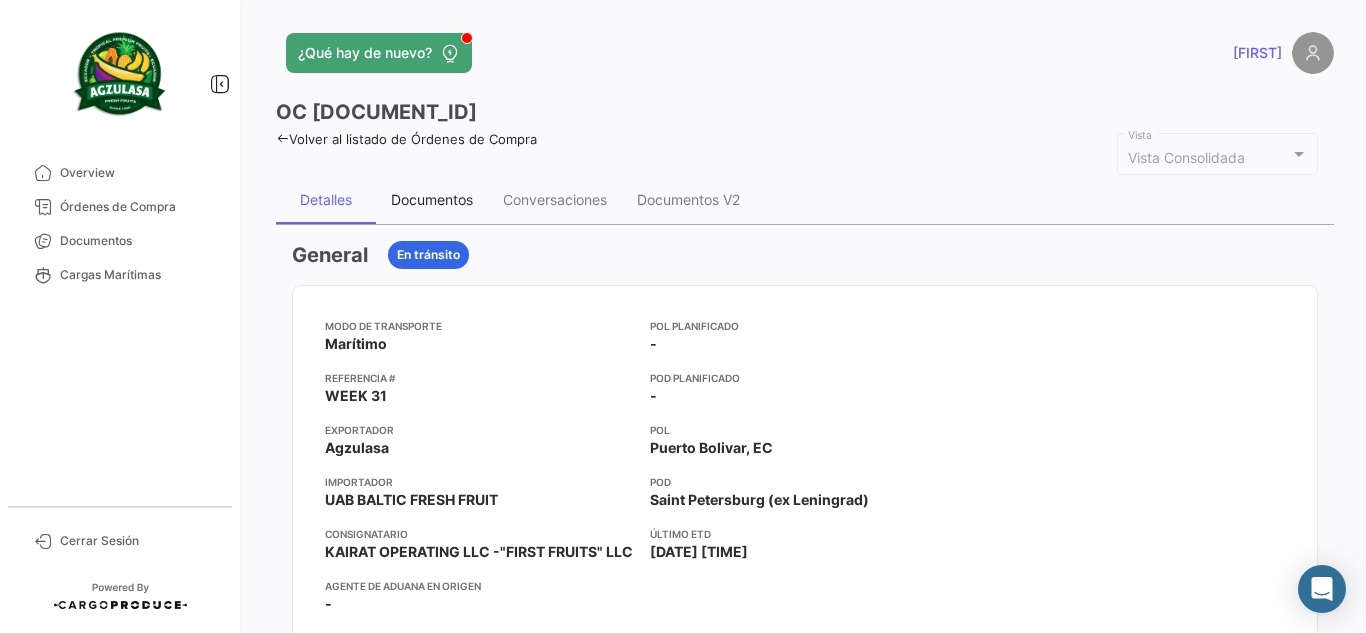 click on "Documentos" at bounding box center (432, 200) 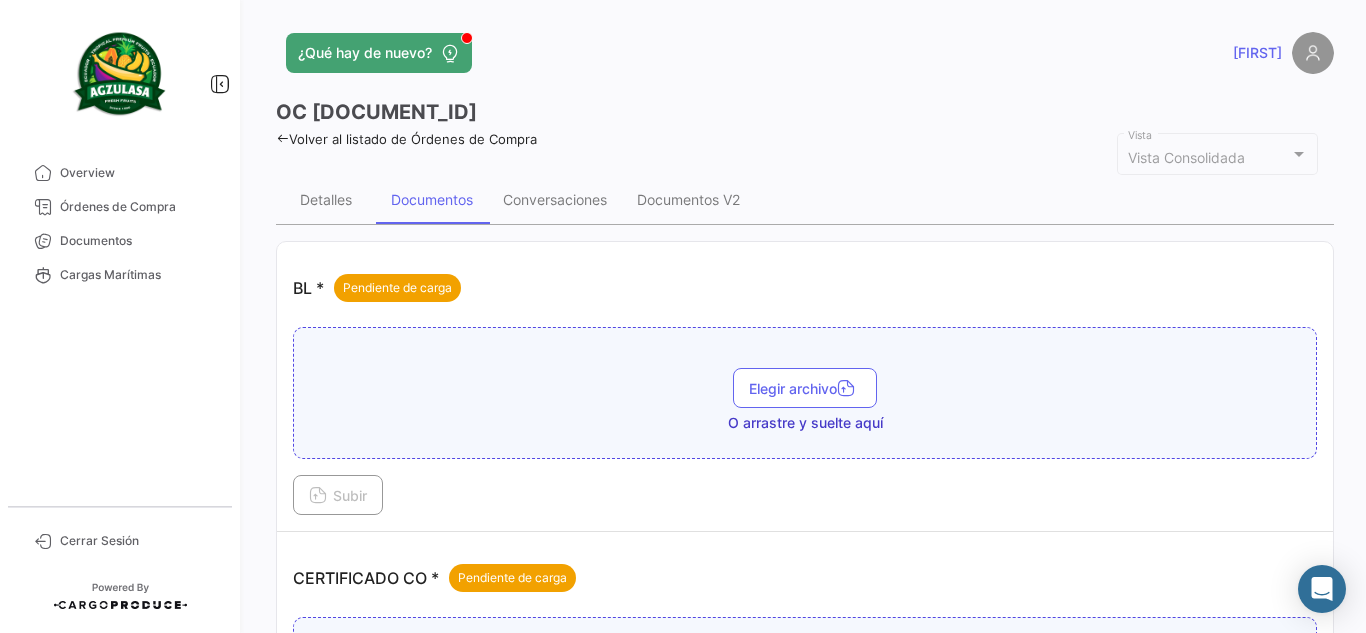 click on "O arrastre y suelte aquí" at bounding box center (805, 423) 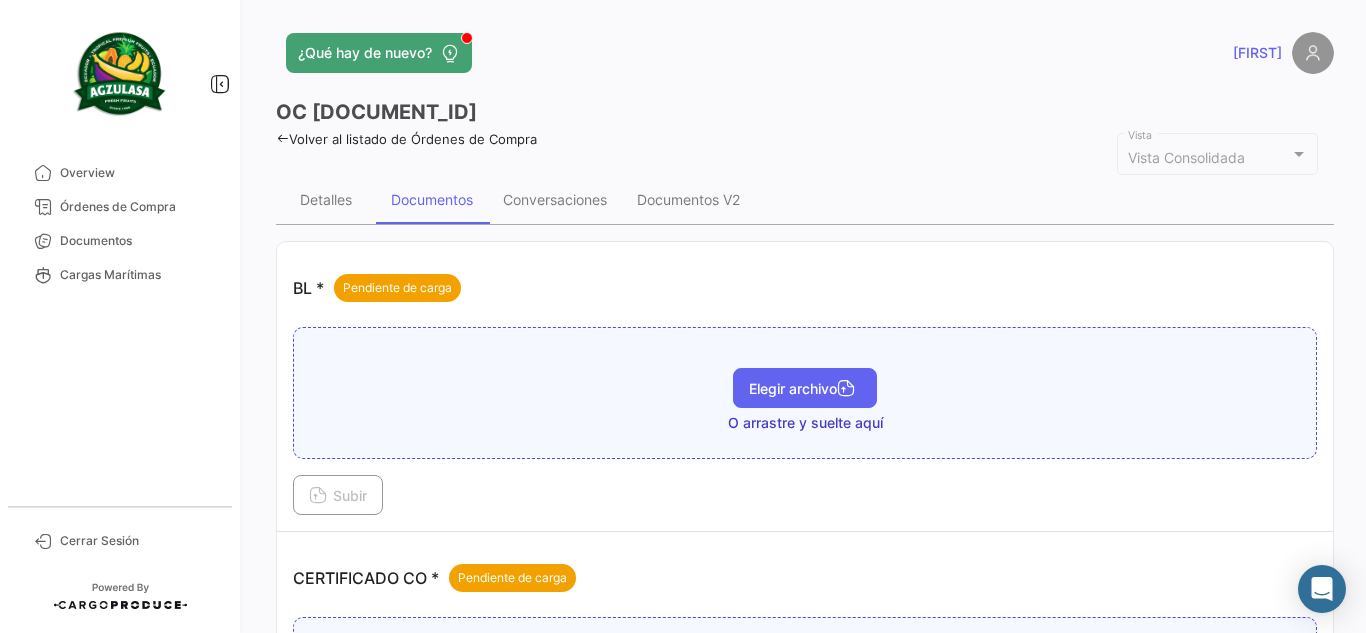 click on "Elegir archivo" at bounding box center (805, 388) 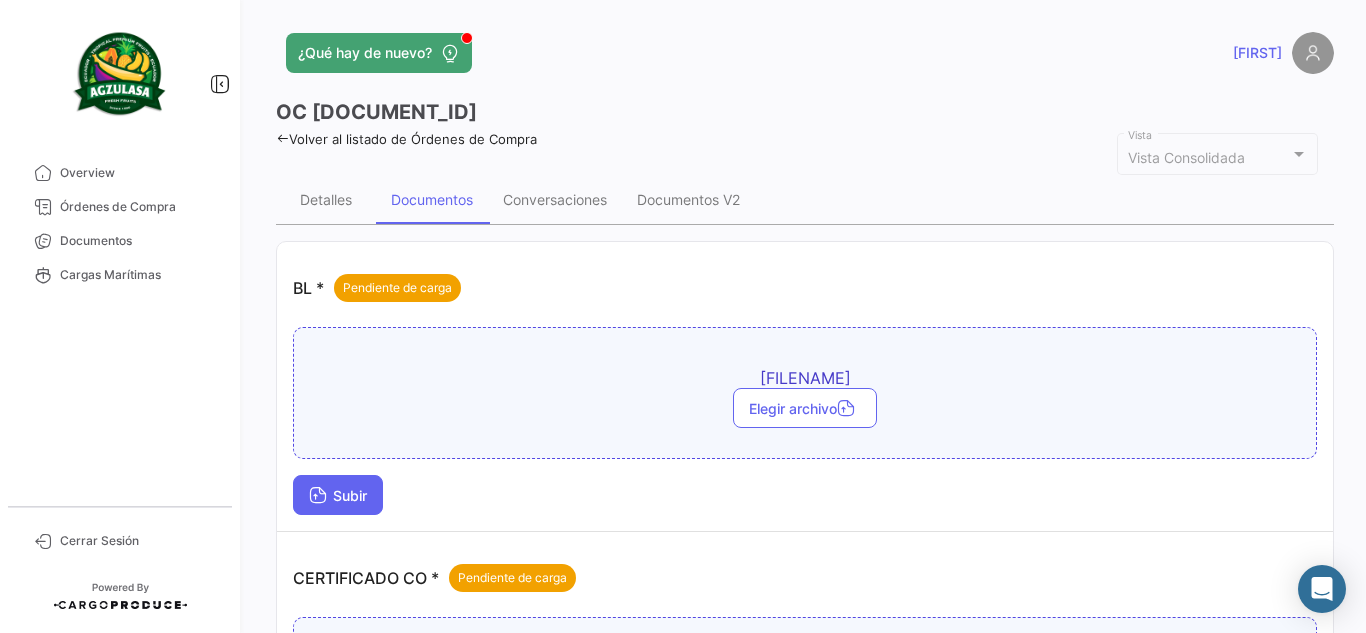 click on "Subir" at bounding box center (338, 495) 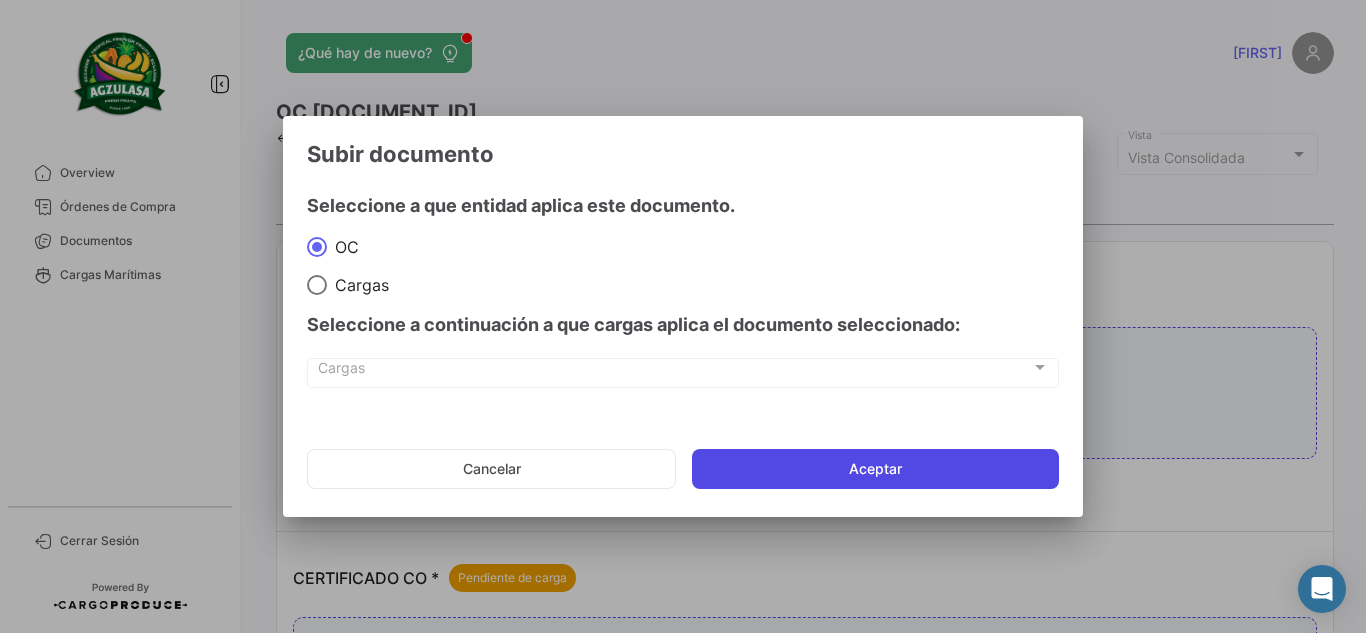 click on "Aceptar" 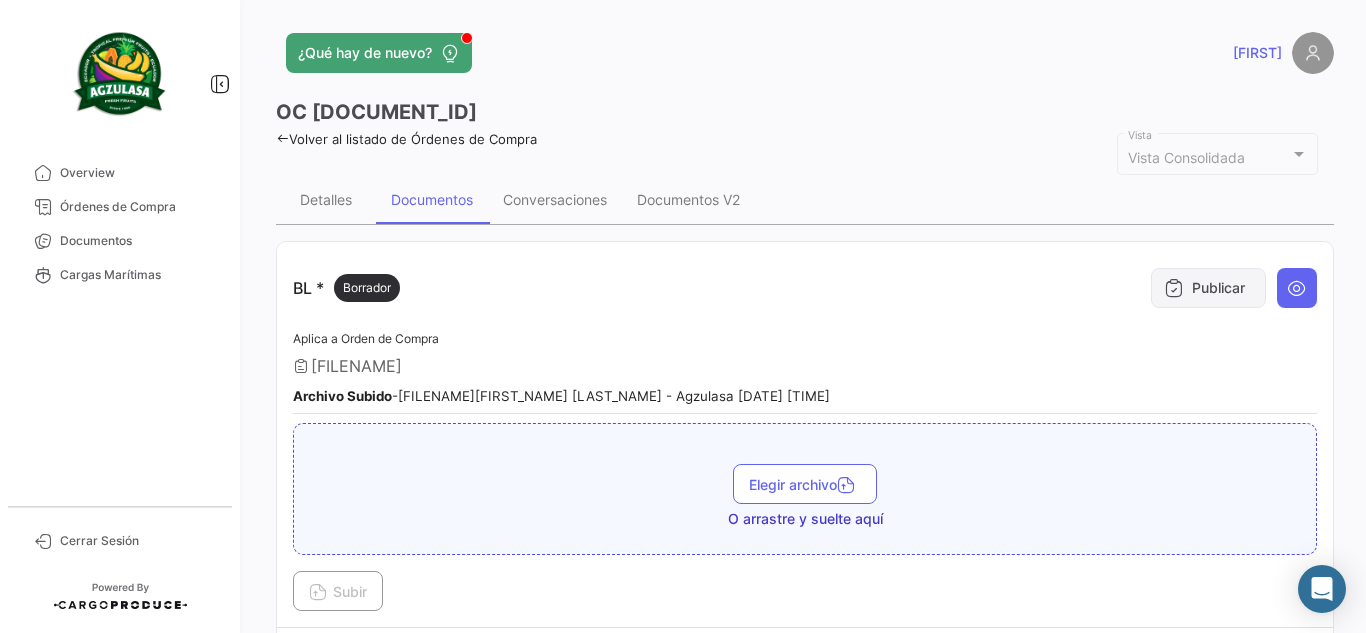 click on "Publicar" at bounding box center (1208, 288) 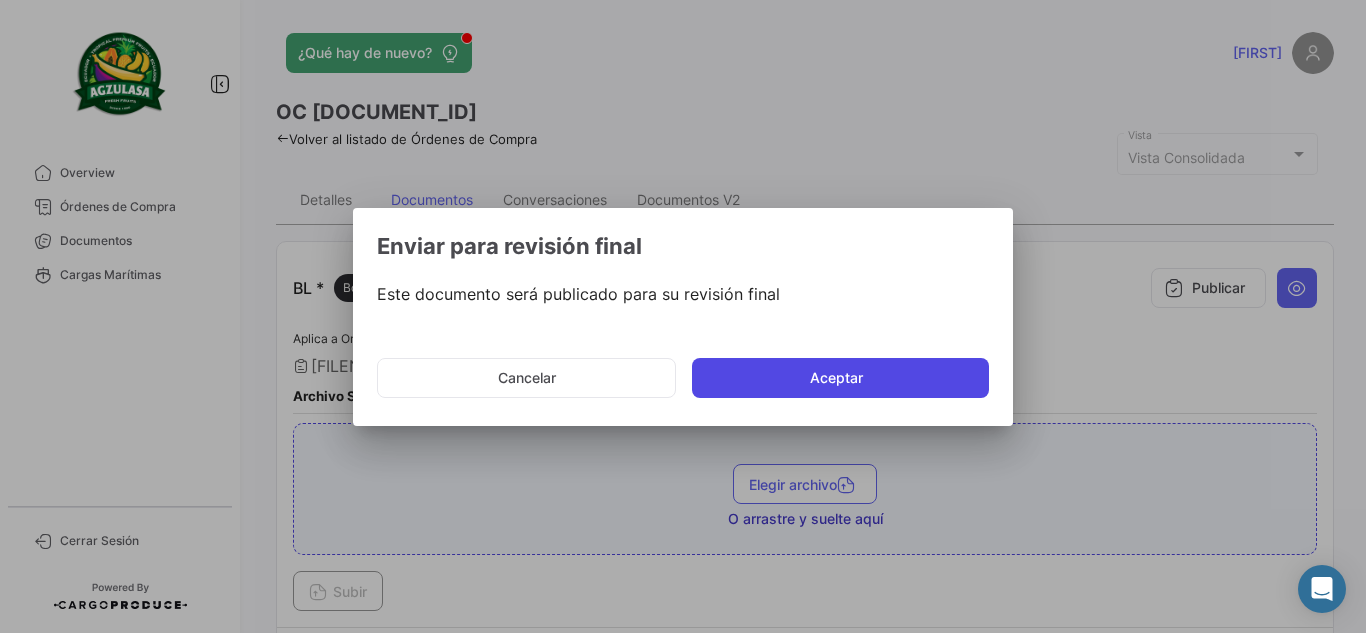 click on "Aceptar" 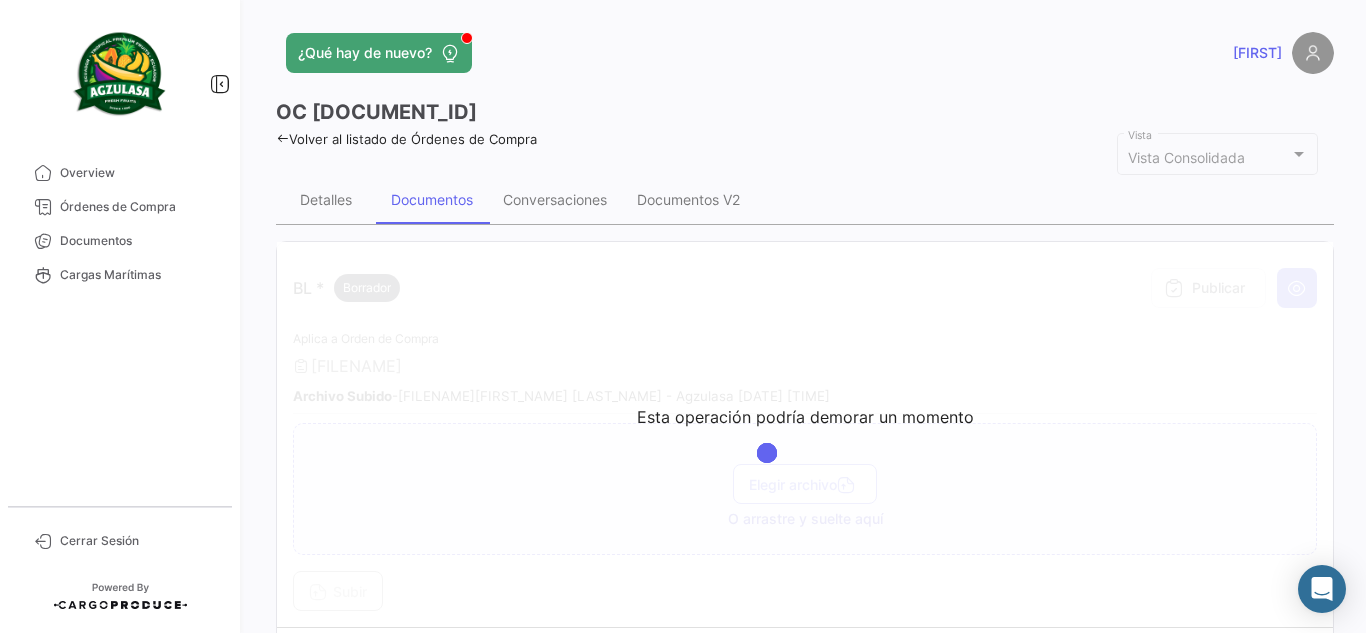 click on "¿Qué hay de nuevo?" 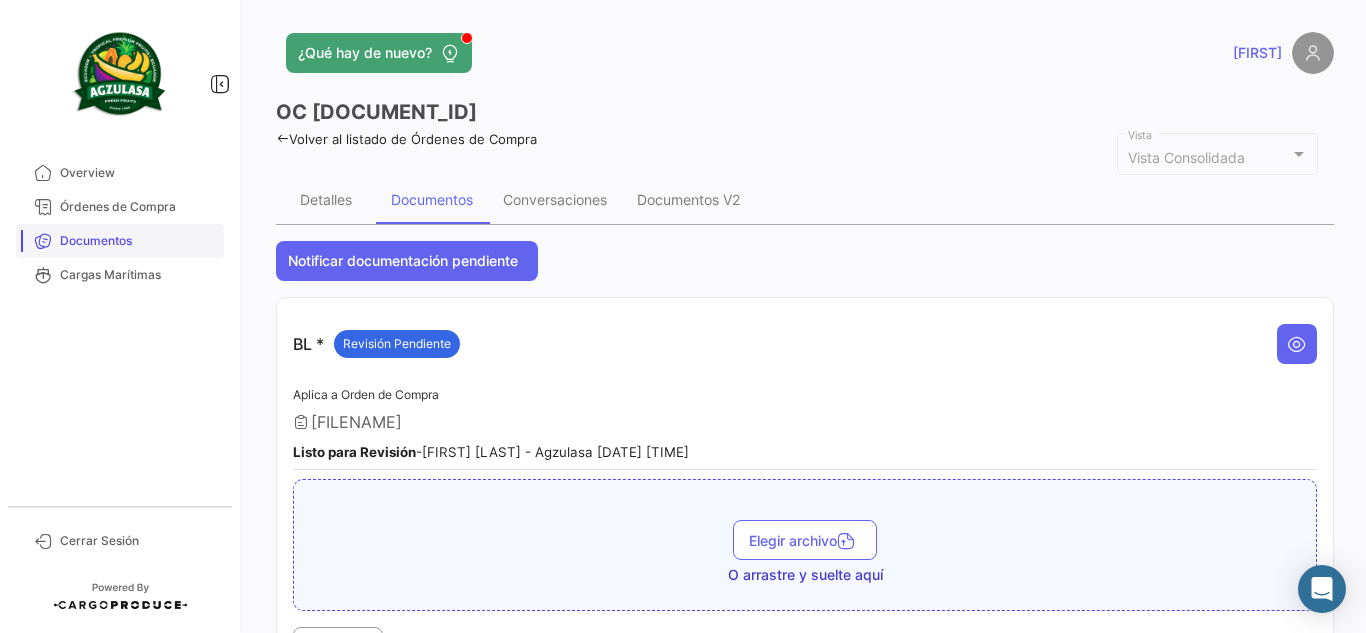 click on "Documentos" at bounding box center (120, 241) 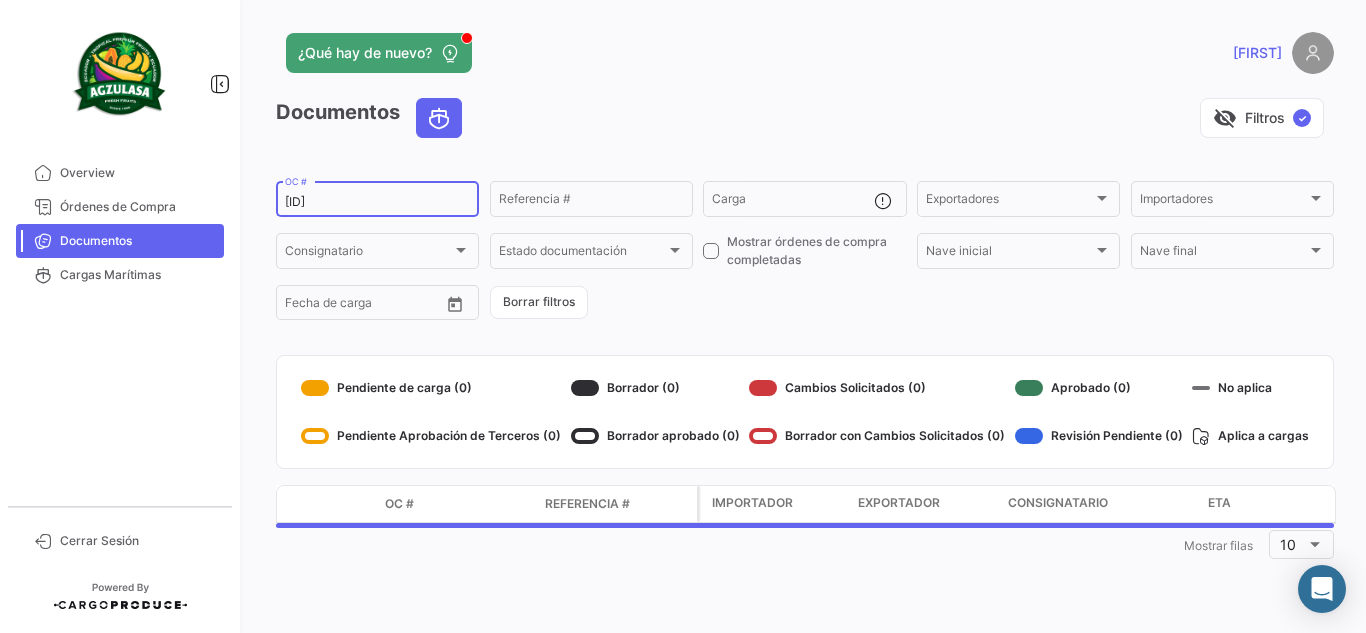 click on "[ID]" at bounding box center [377, 202] 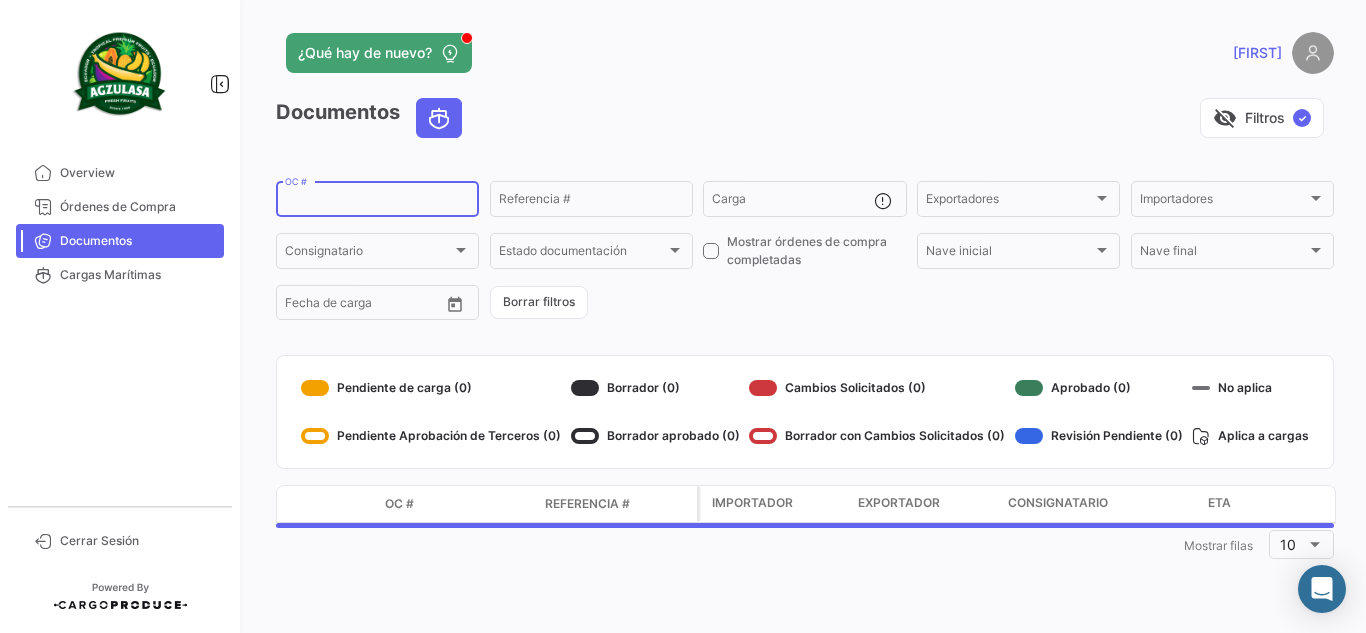 paste on "[ID]" 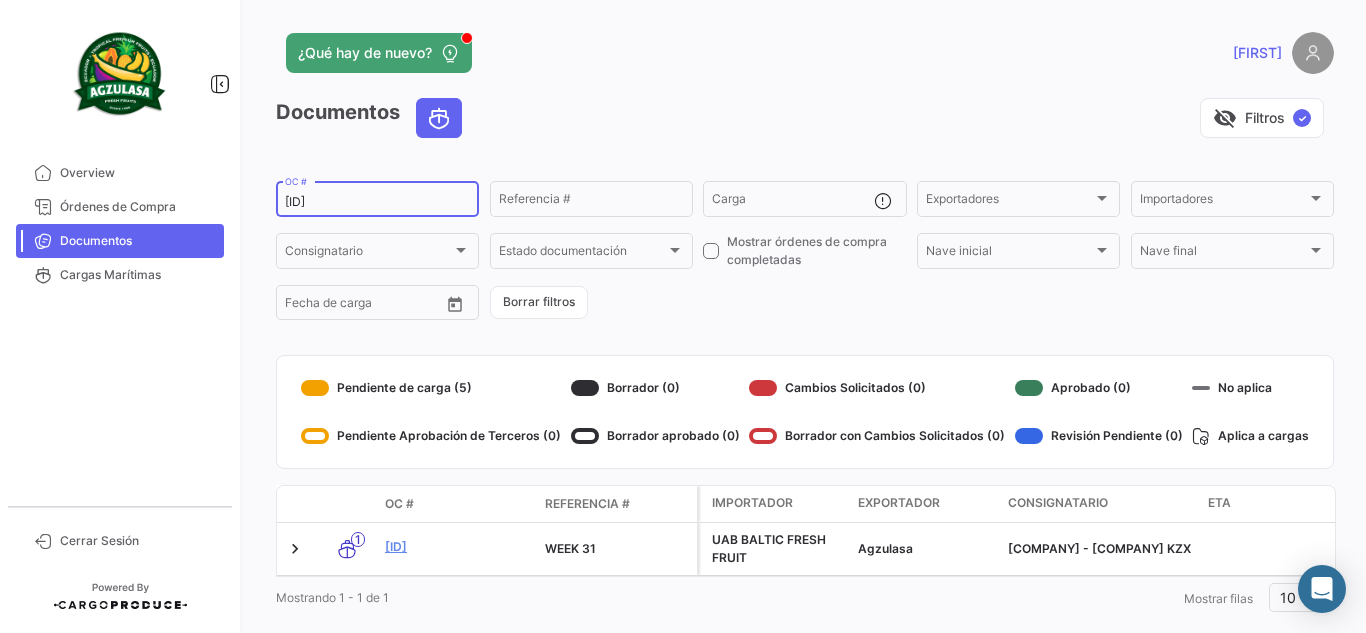 type on "[ID]" 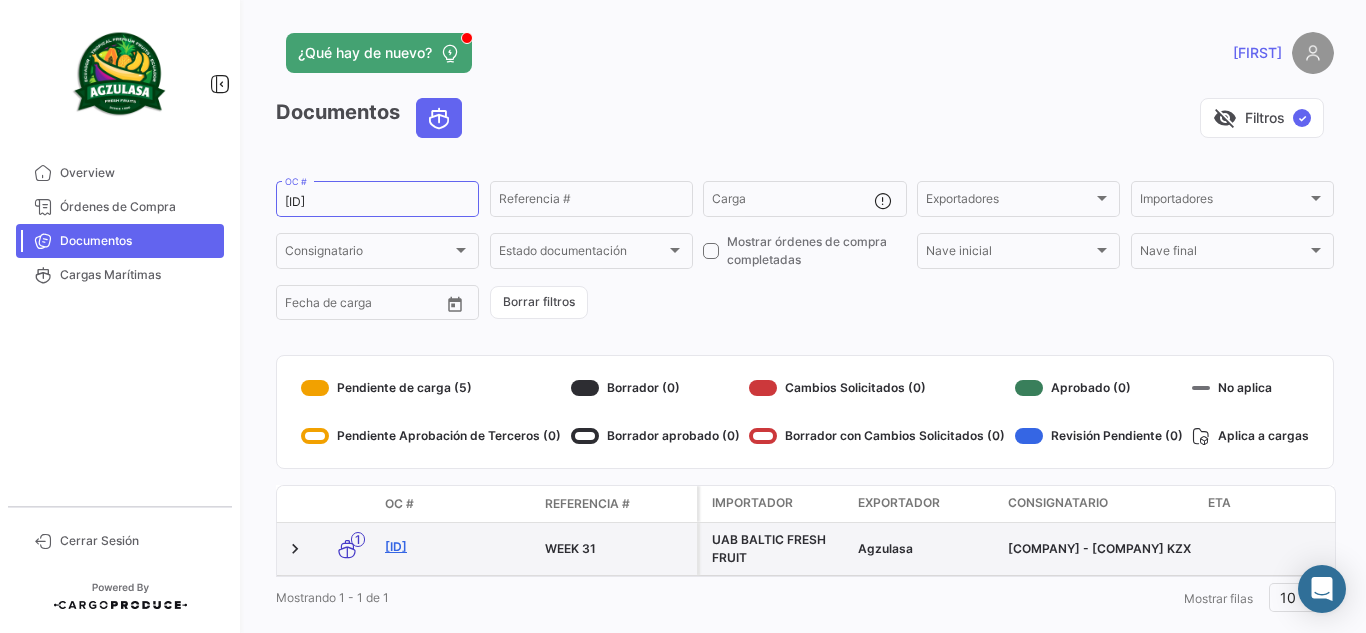 click on "[ID]" 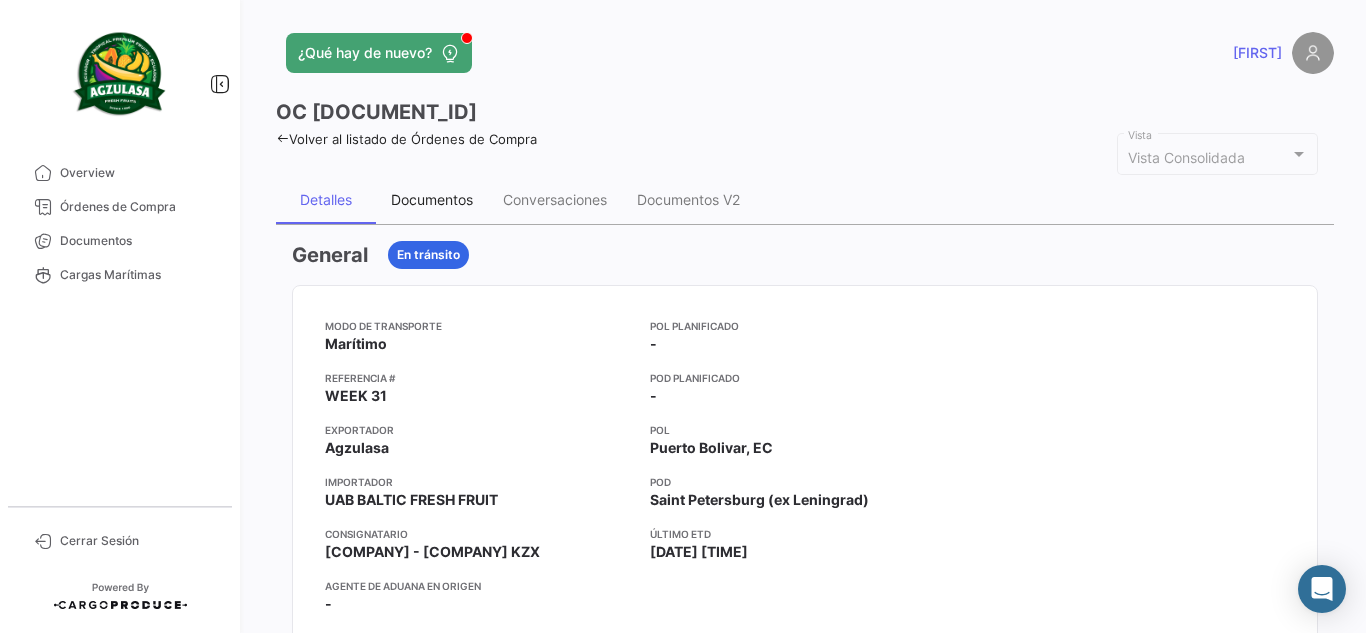 click on "Documentos" at bounding box center [432, 199] 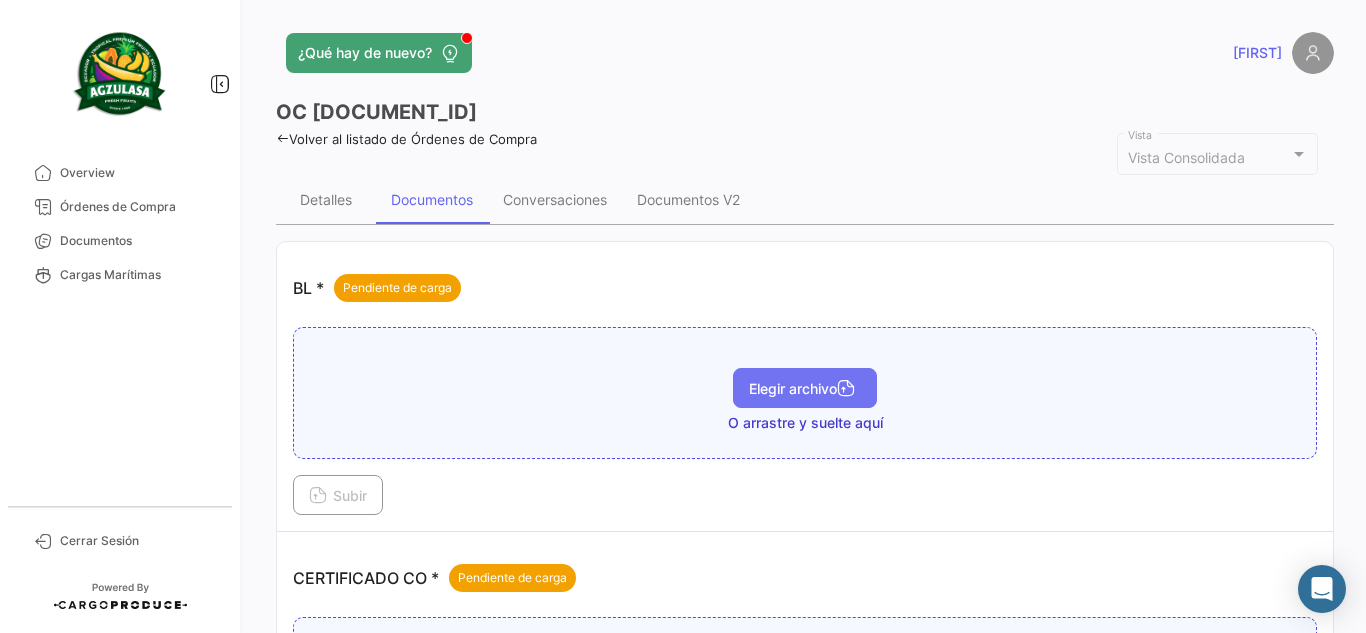 click on "Elegir archivo" at bounding box center (805, 388) 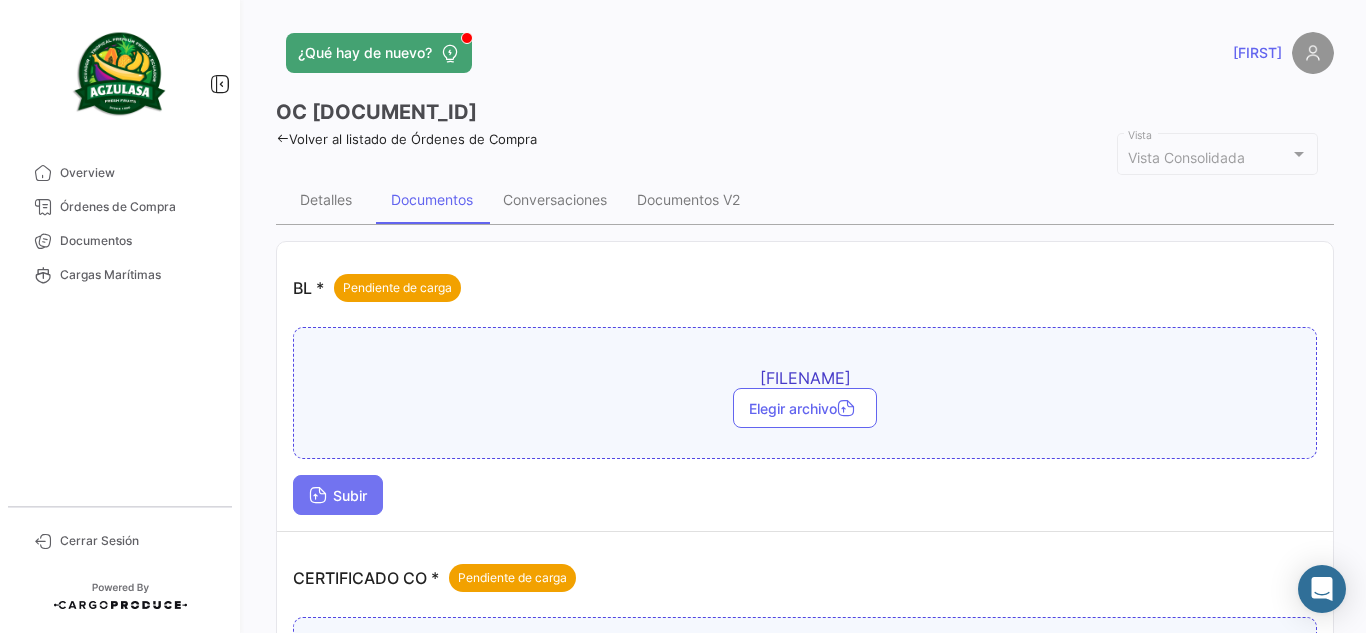 click on "Subir" at bounding box center [338, 495] 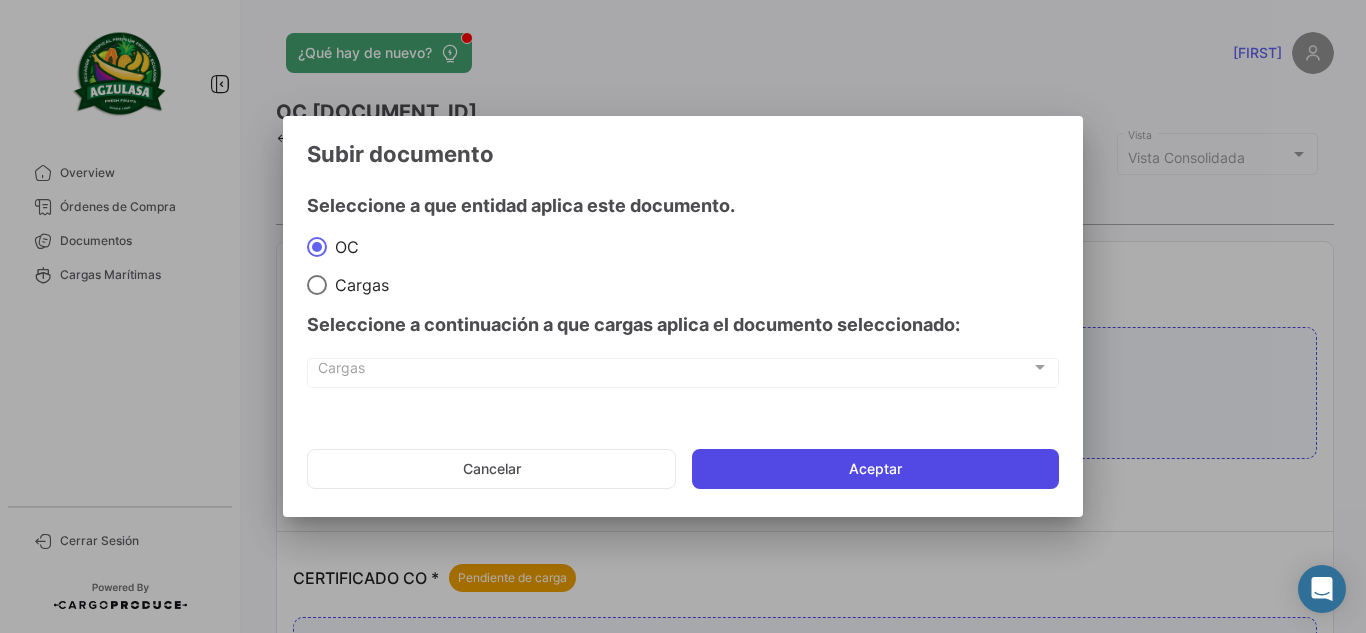 click on "Aceptar" 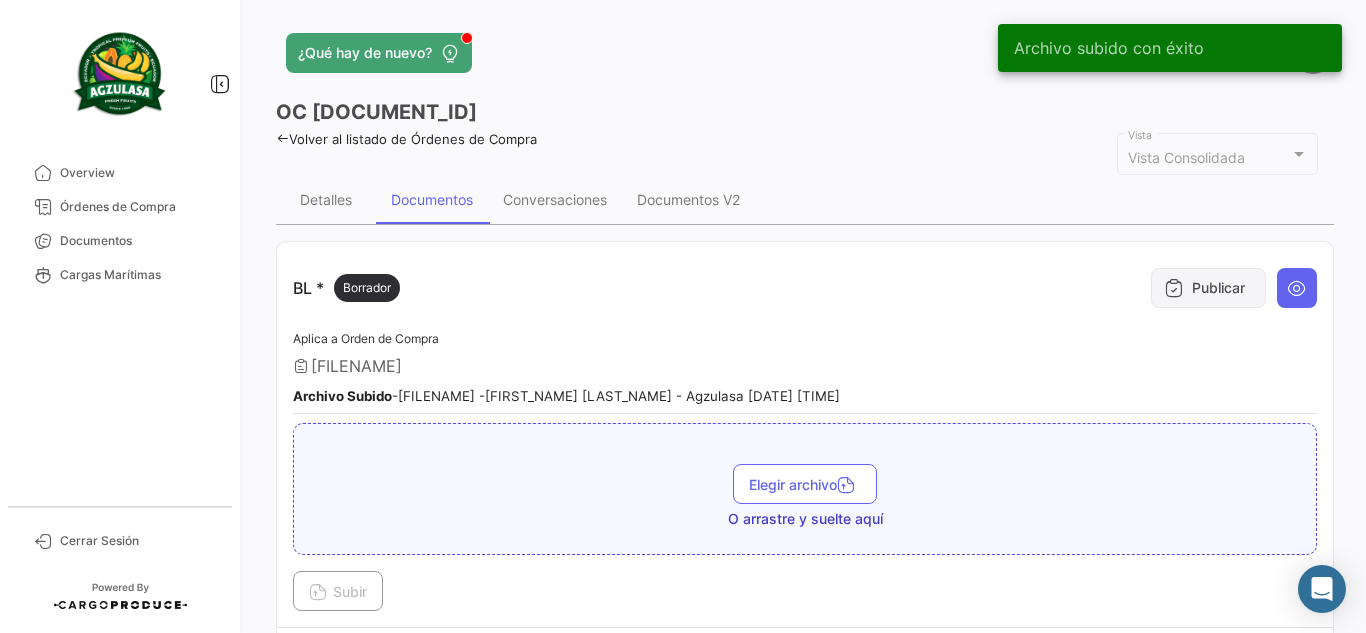 click on "Publicar" at bounding box center (1208, 288) 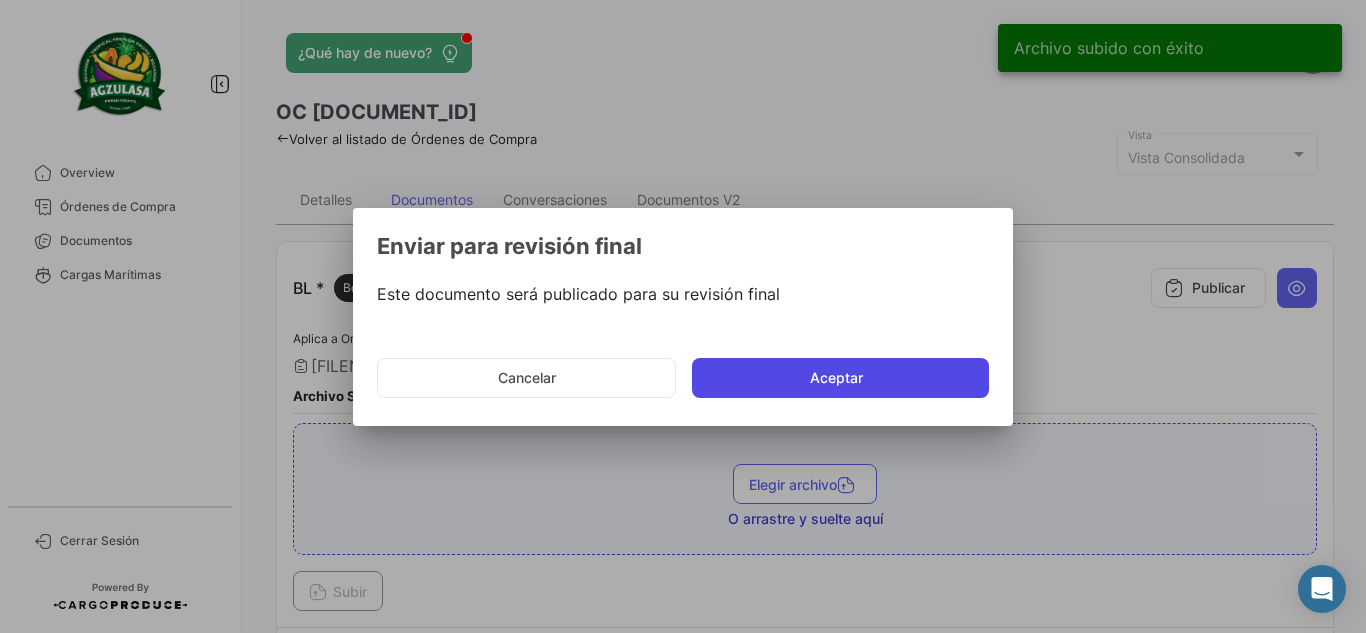 click on "Aceptar" 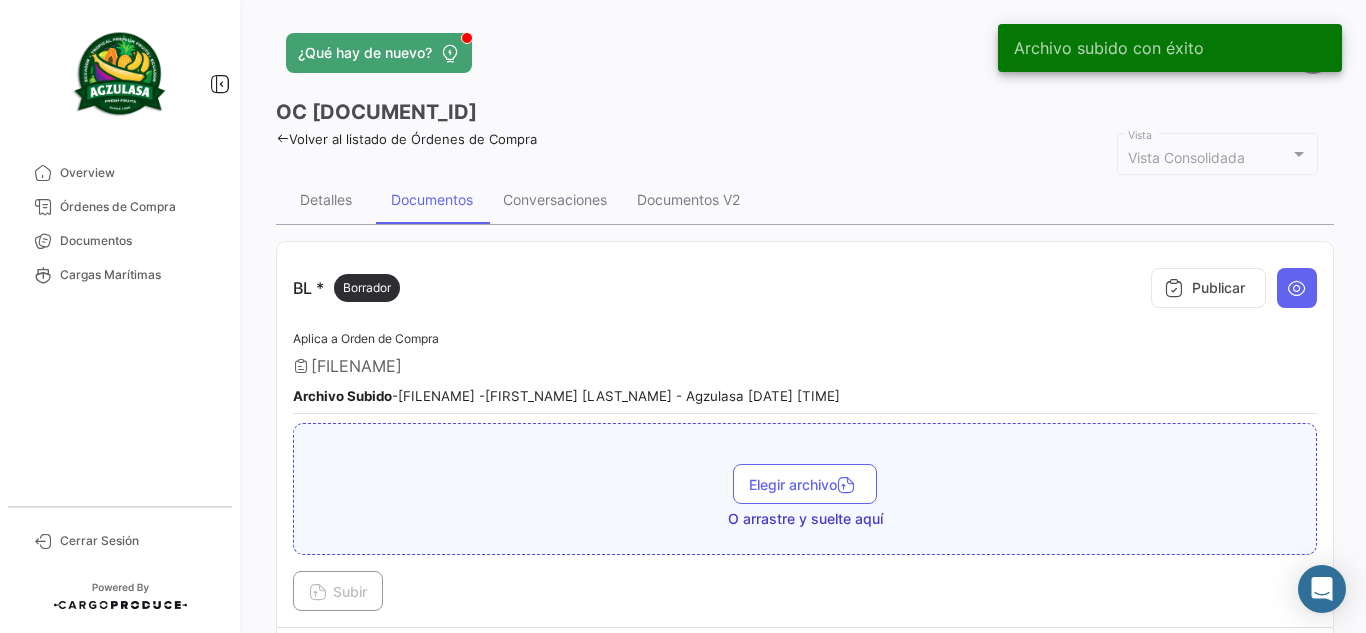 click on "OC
[DOCUMENT_ID]" 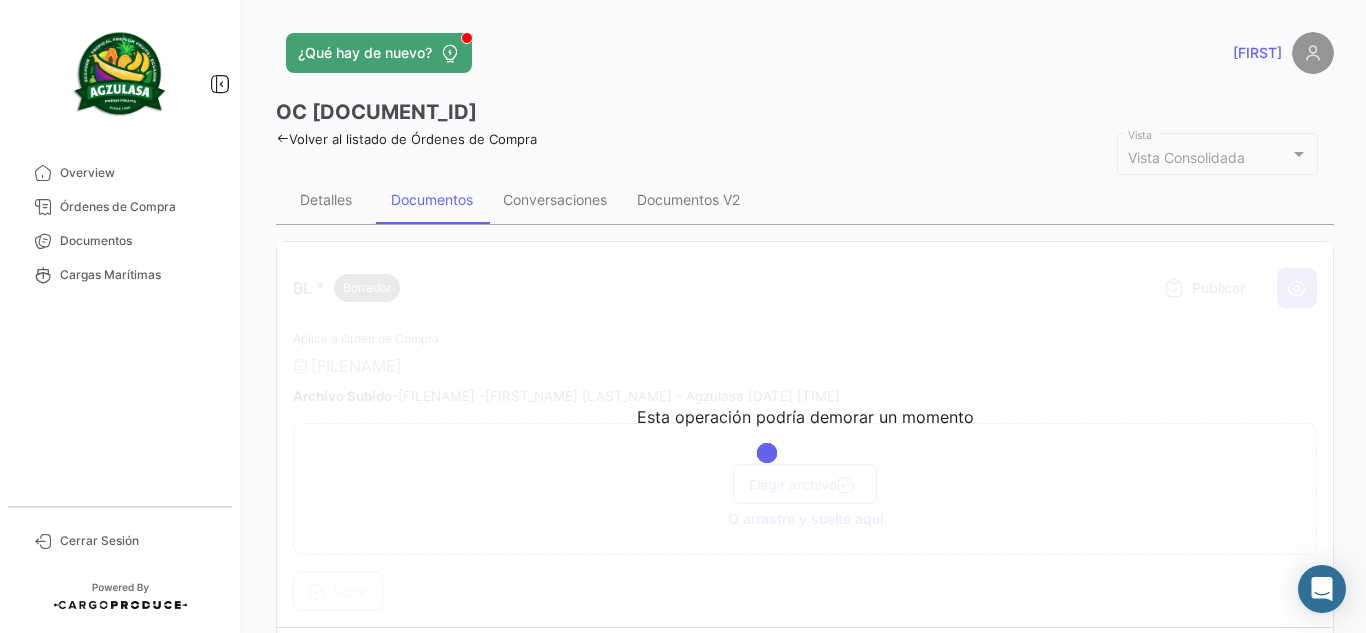 click on "OC
[DOCUMENT_ID]" 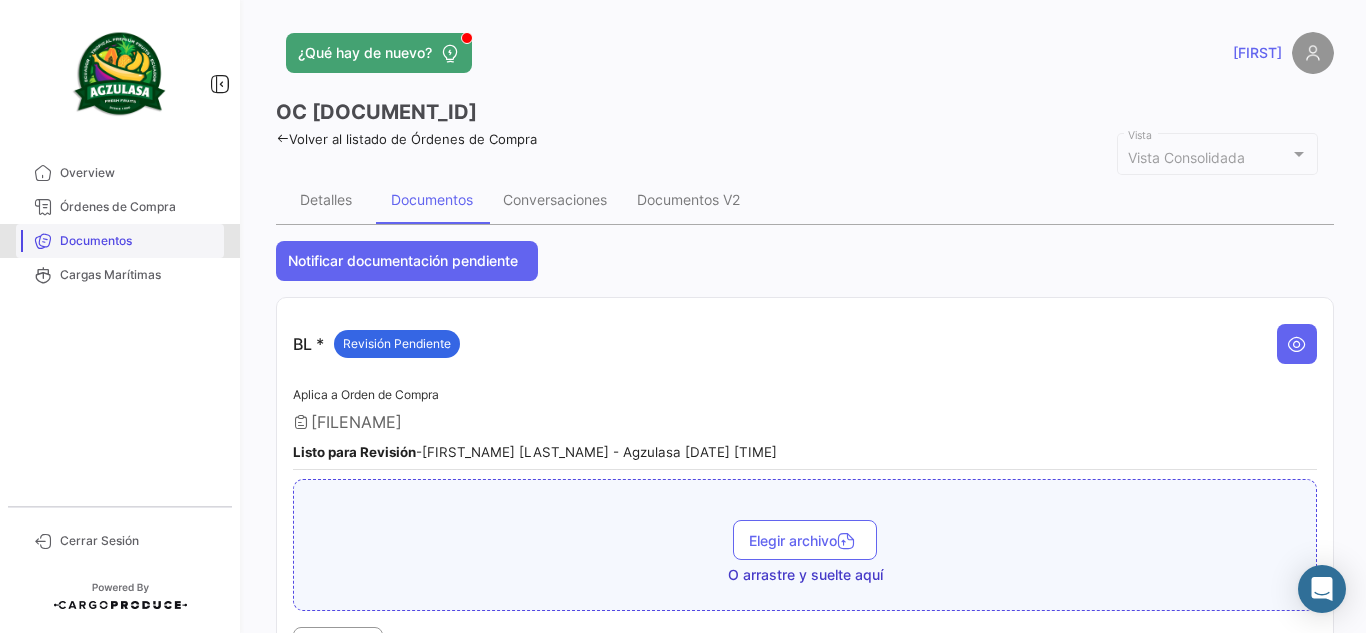 click on "Documentos" at bounding box center [138, 241] 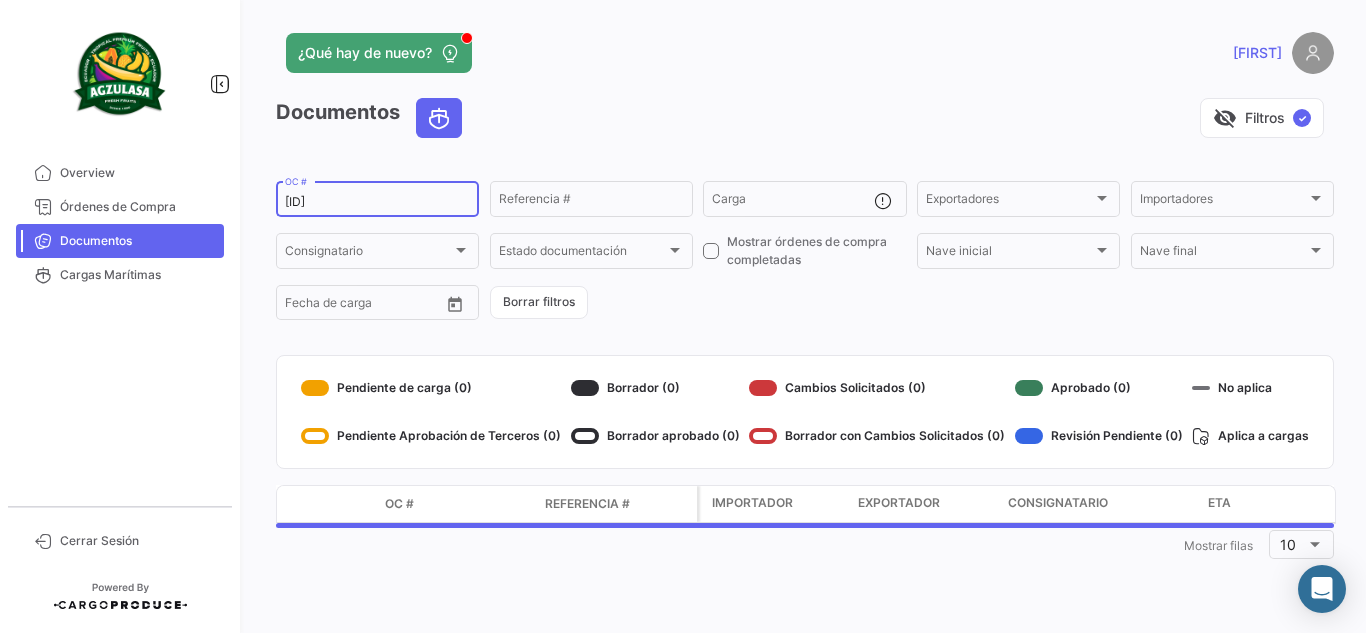 click on "[ID]" at bounding box center (377, 202) 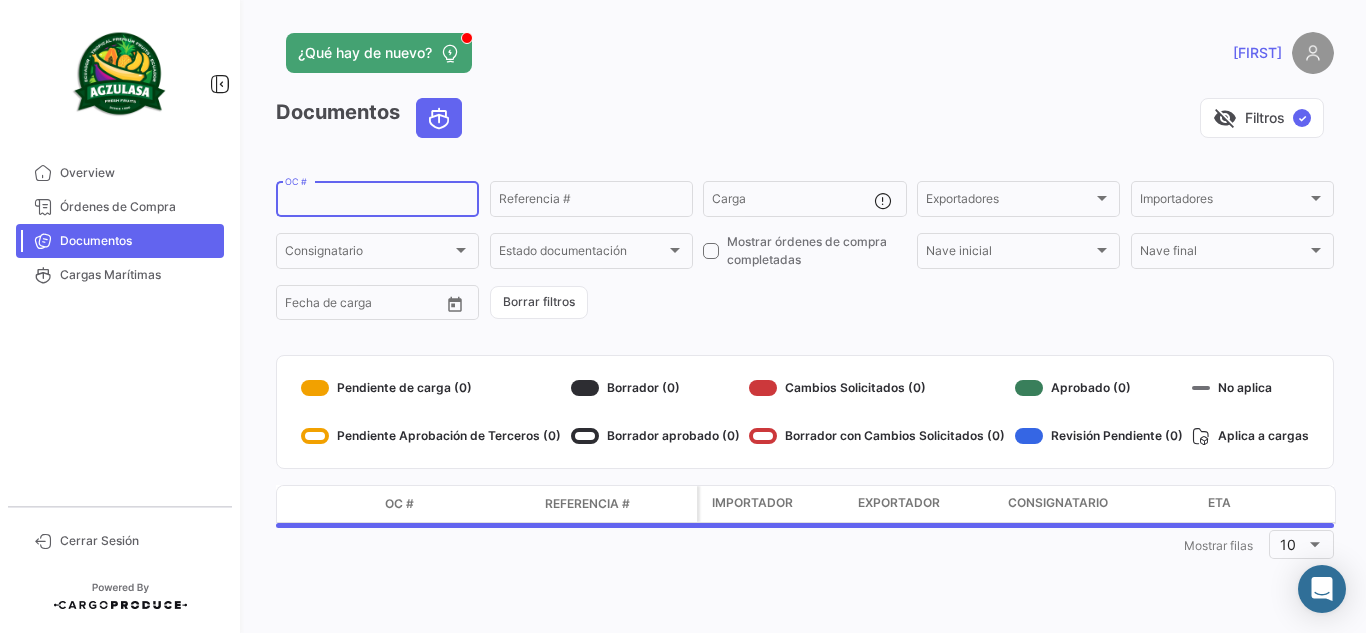 paste on "[DOCUMENT_ID]" 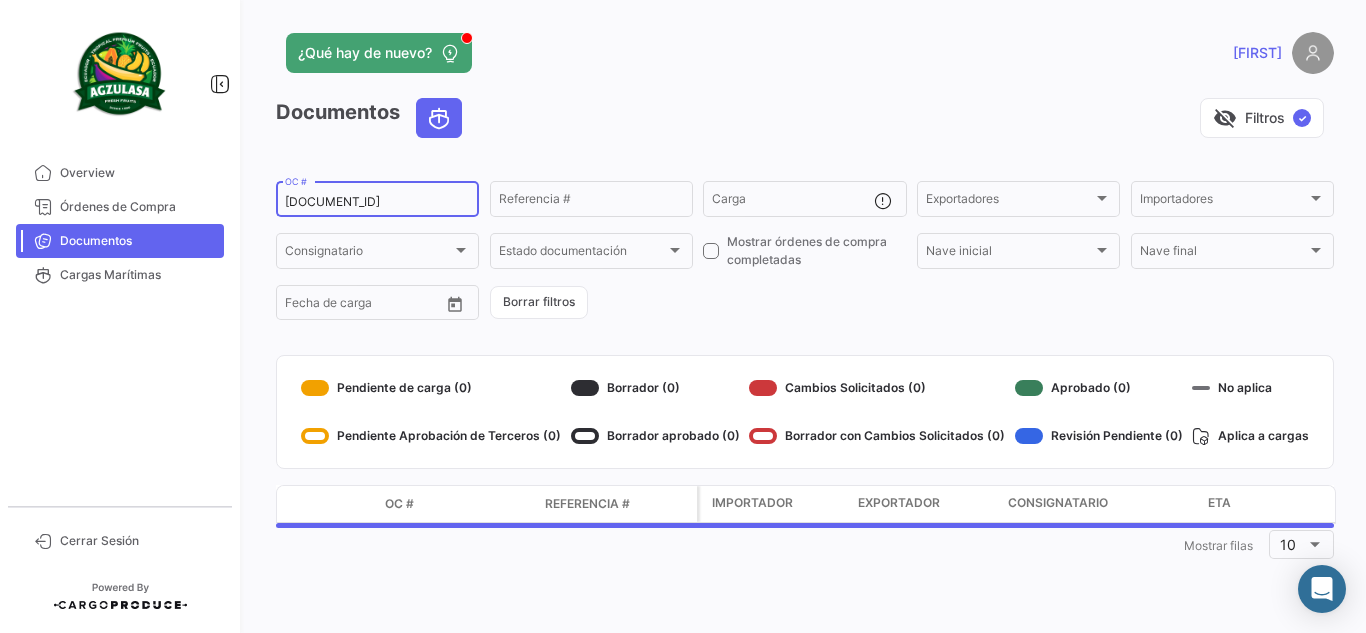 type on "[DOCUMENT_ID]" 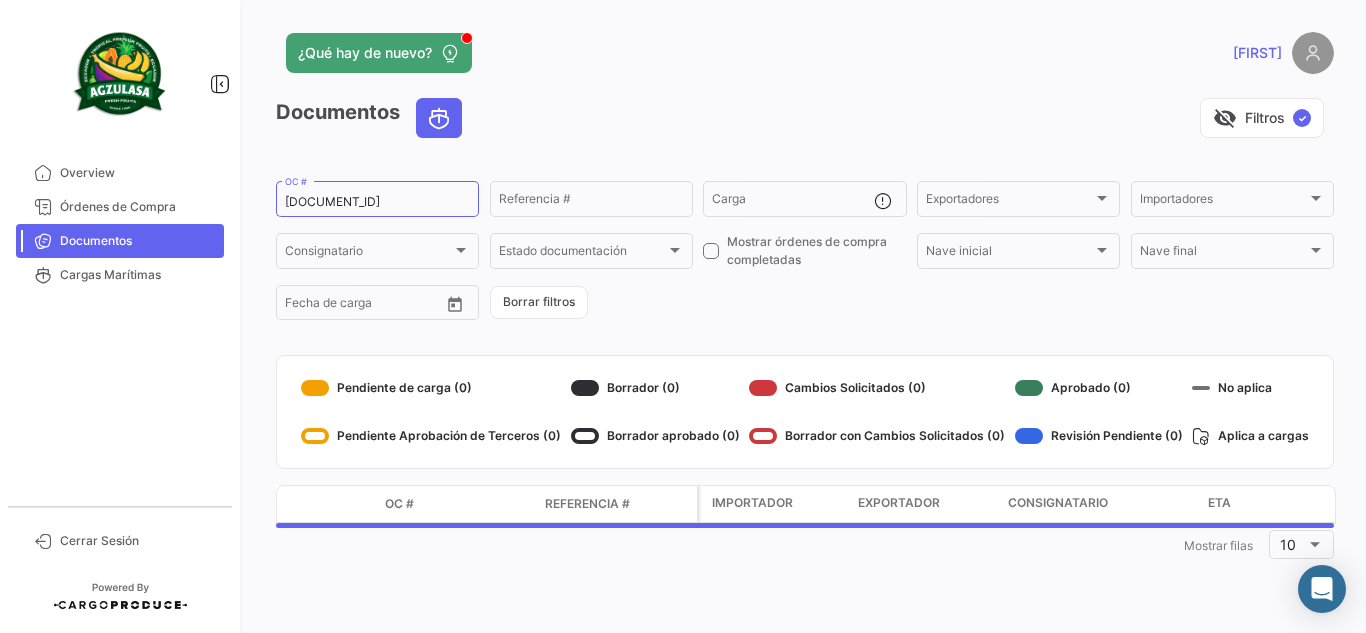 click on "visibility_off   Filtros  ✓" 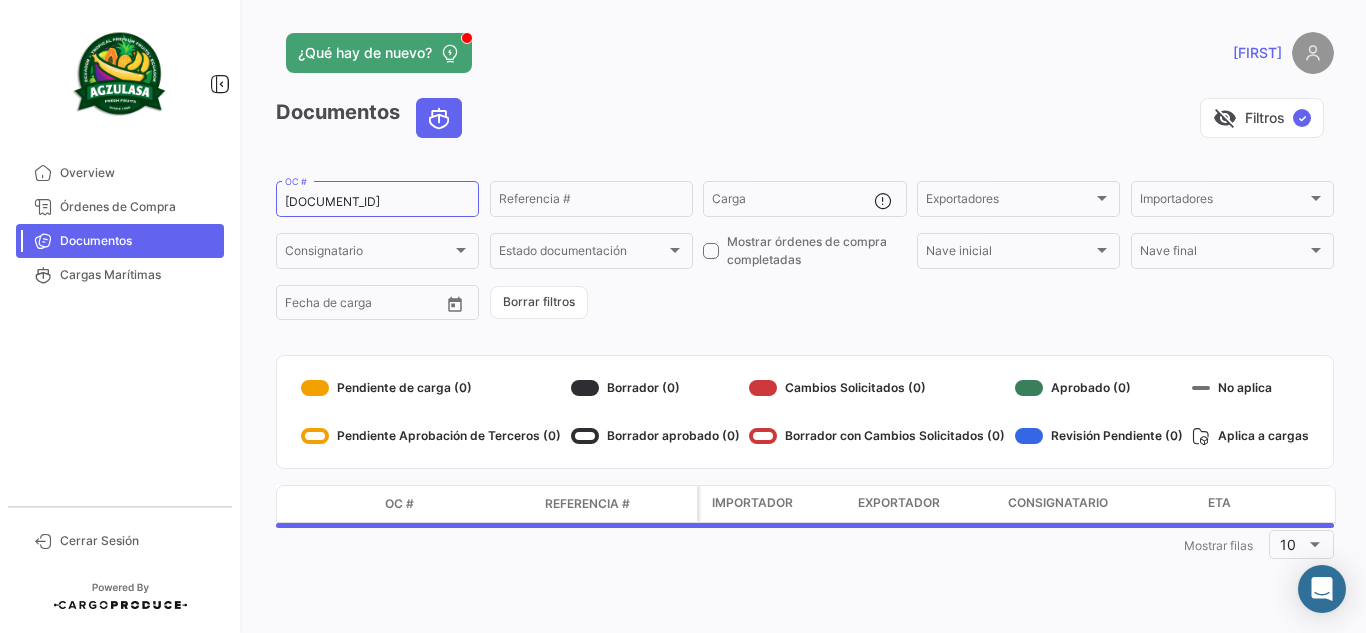 click on "¿Qué hay de nuevo?" 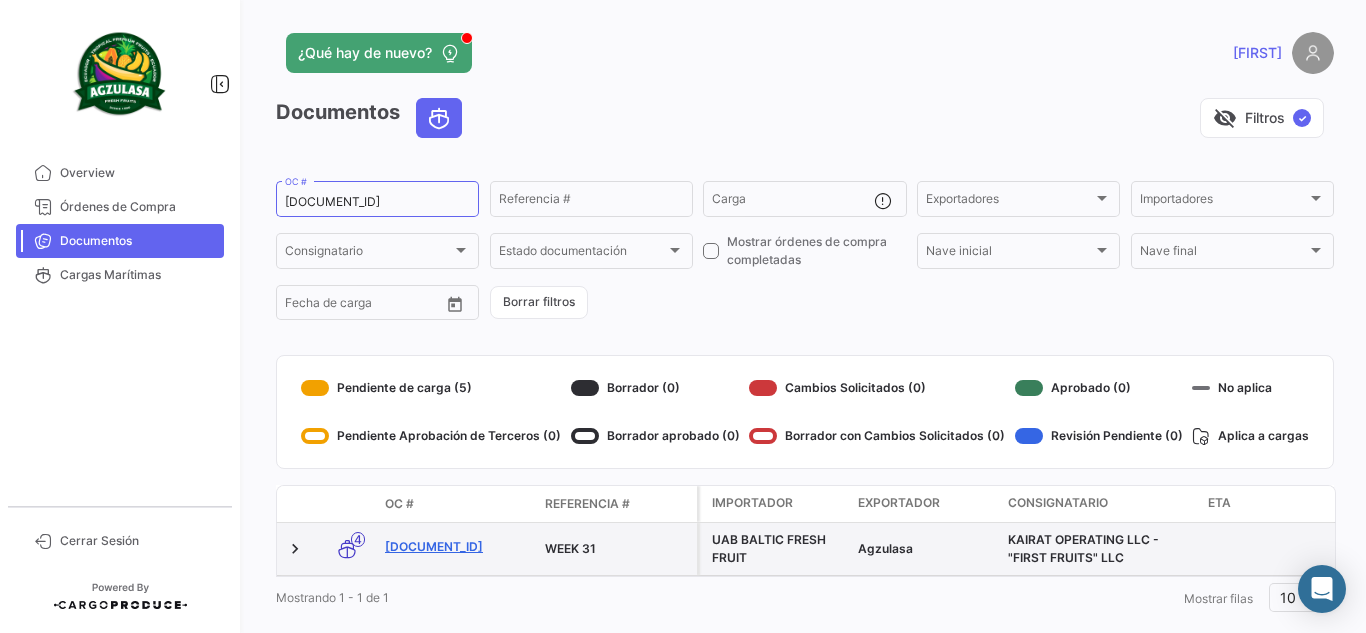 click on "[DOCUMENT_ID]" 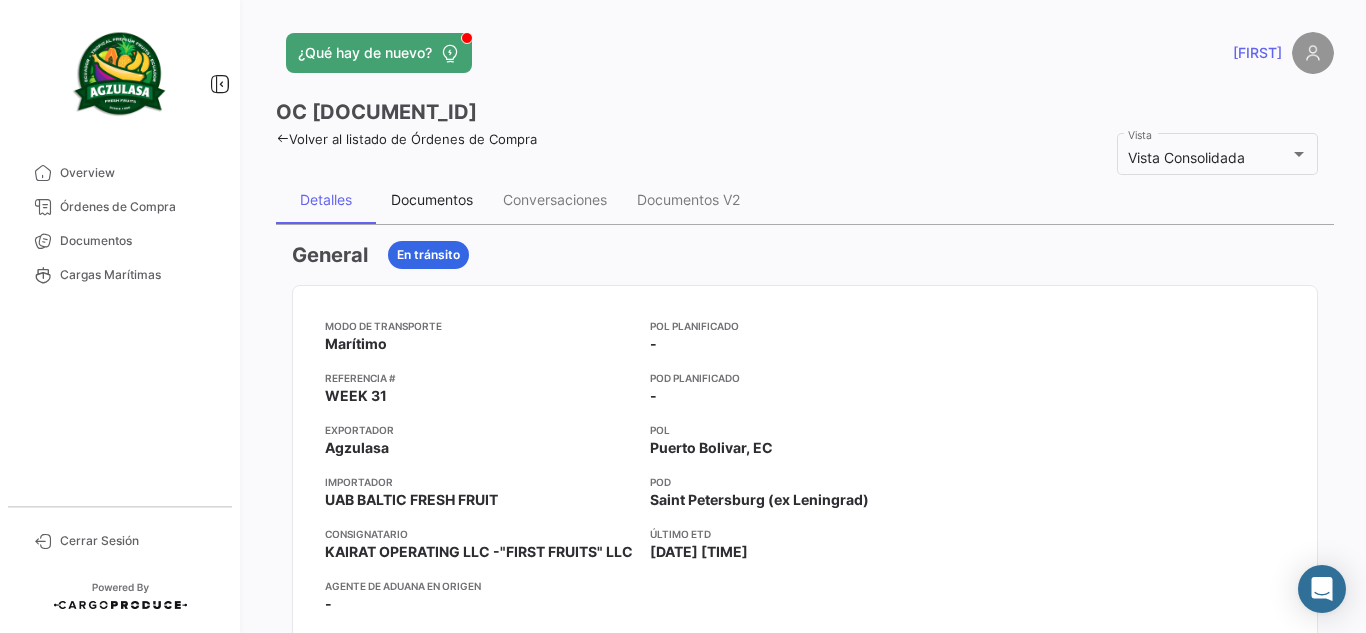 click on "Documentos" at bounding box center (432, 199) 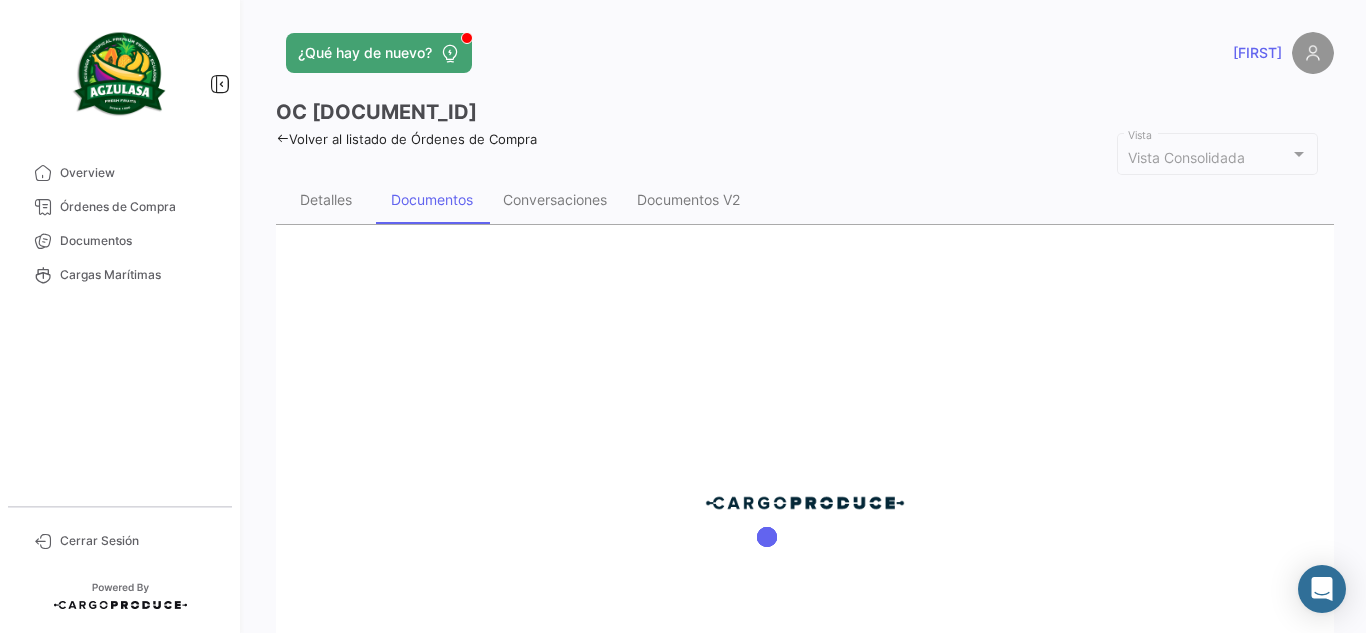 click on "OC
[DOCUMENT_ID]" 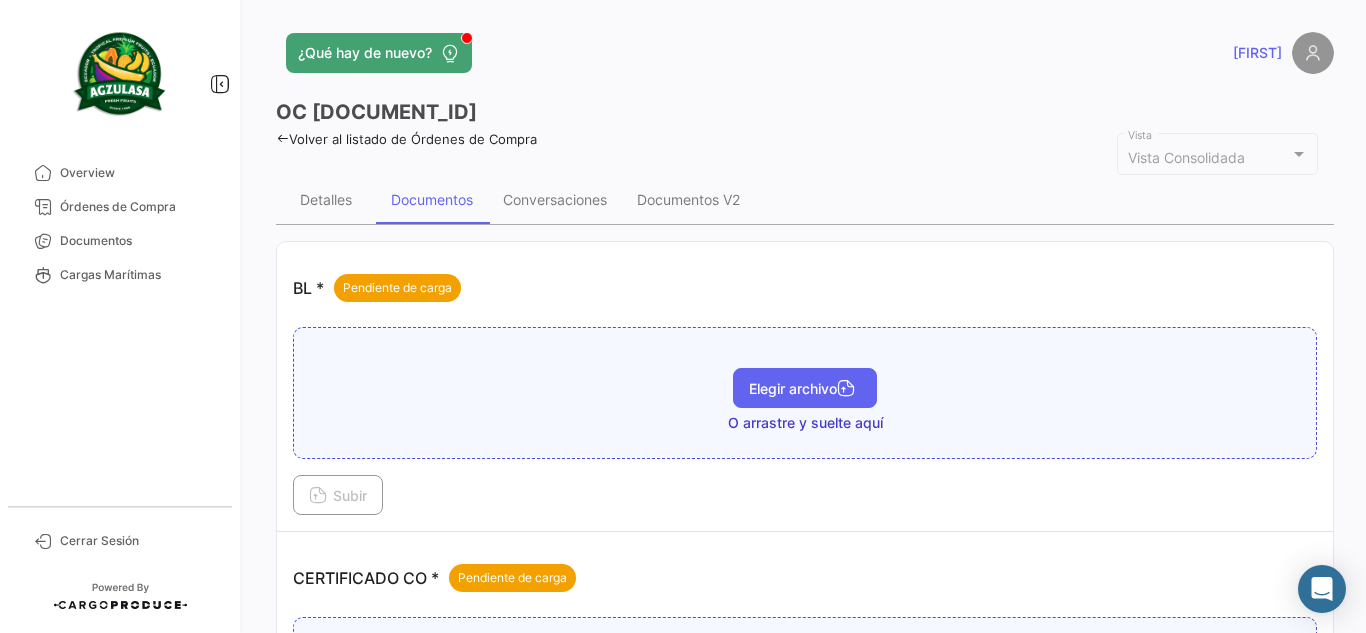 click on "Elegir archivo" at bounding box center [805, 388] 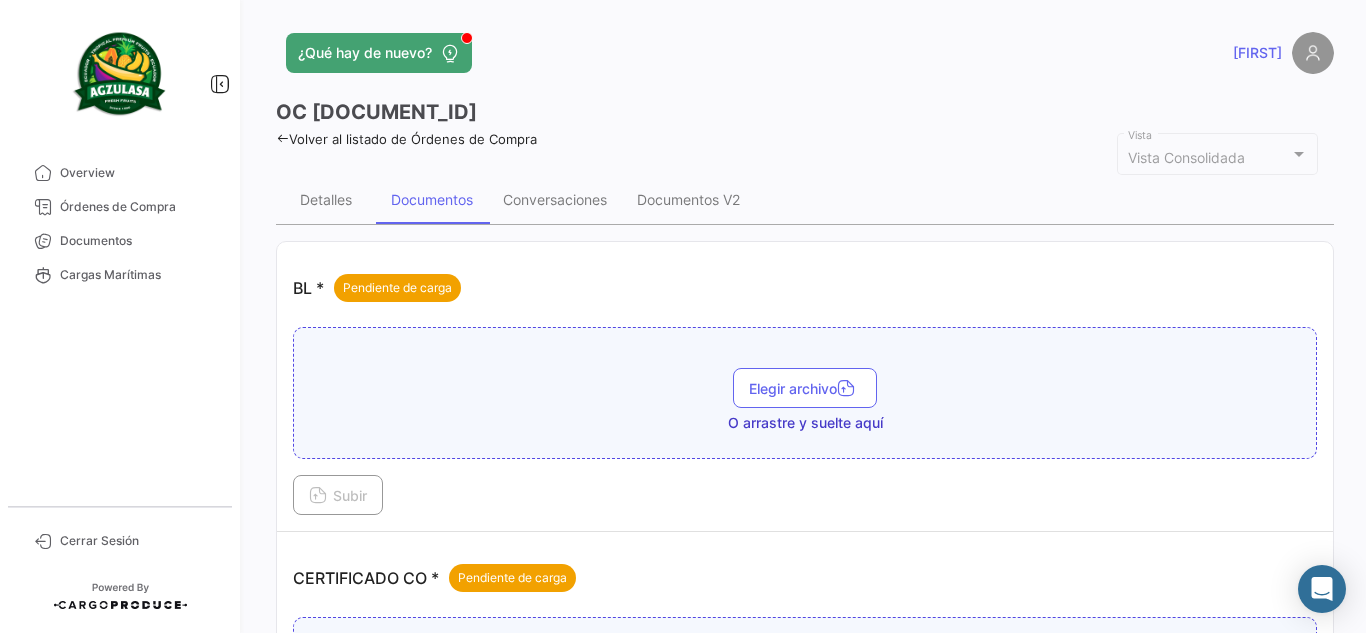 type 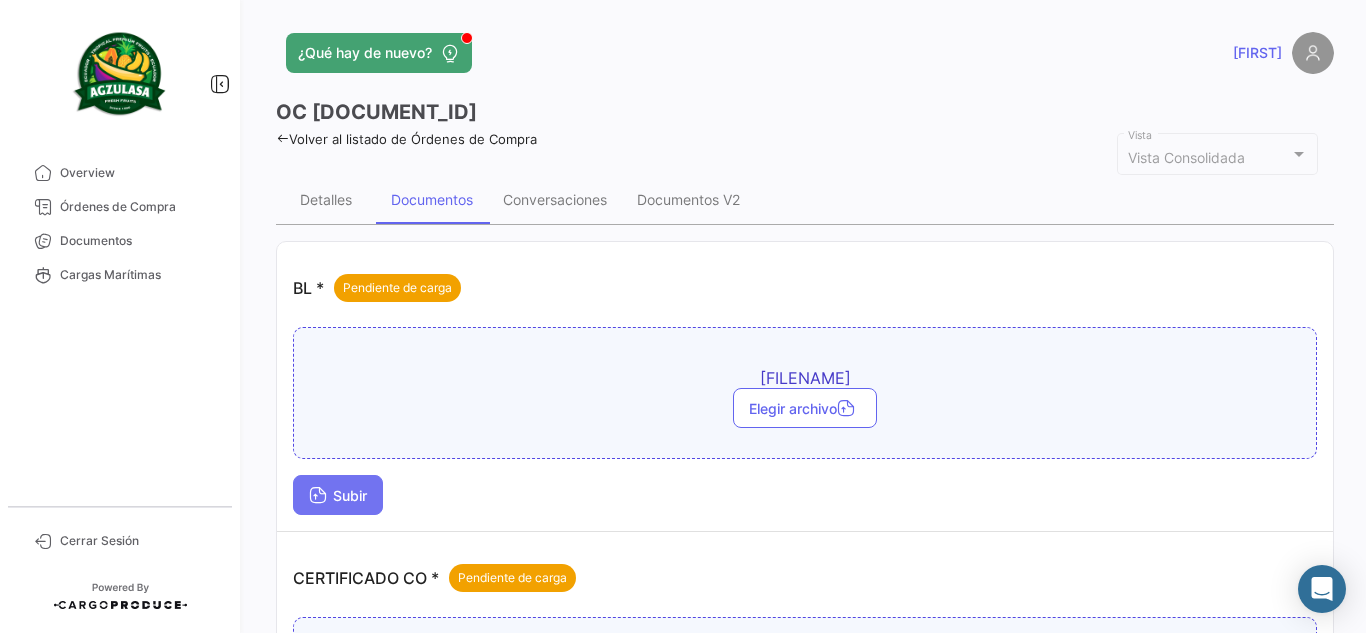 click on "Subir" at bounding box center (338, 495) 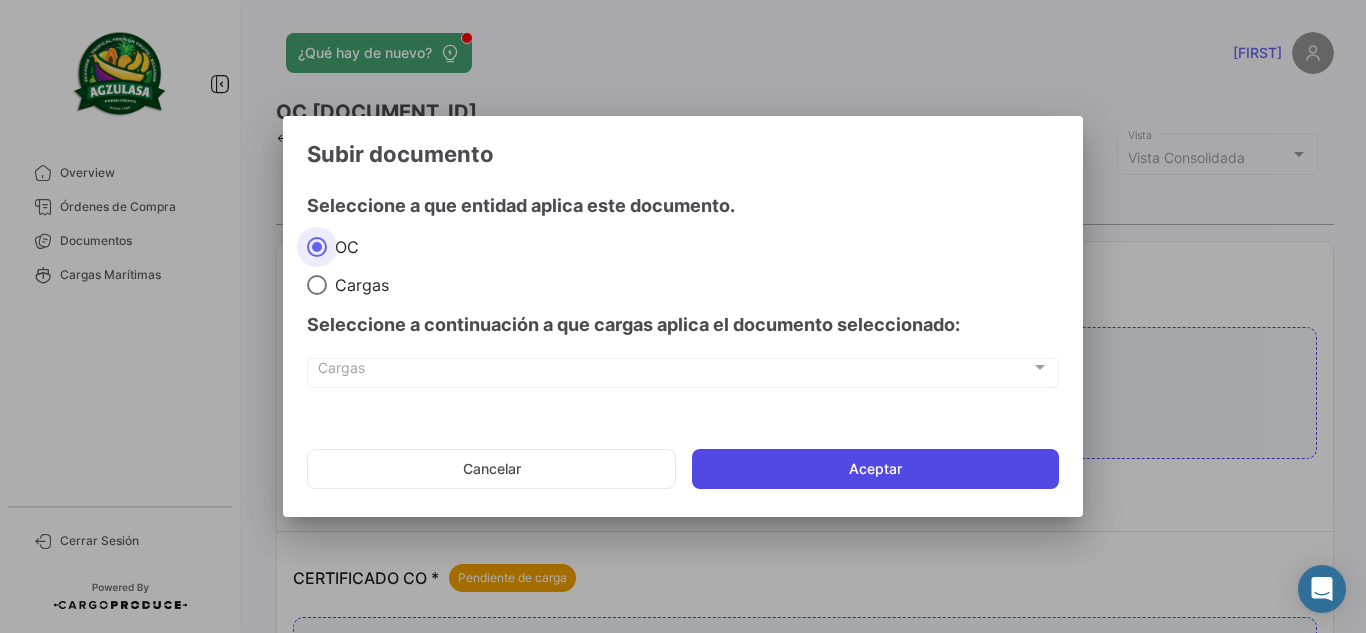 click on "Aceptar" 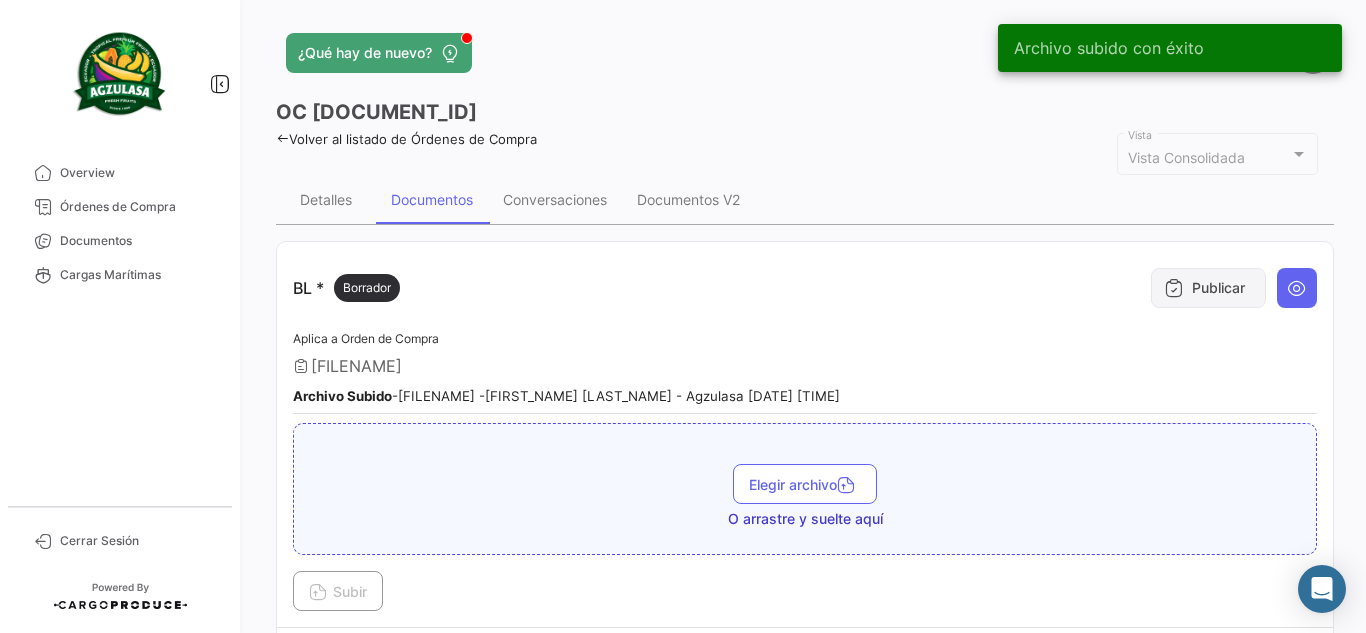 click on "Publicar" at bounding box center [1208, 288] 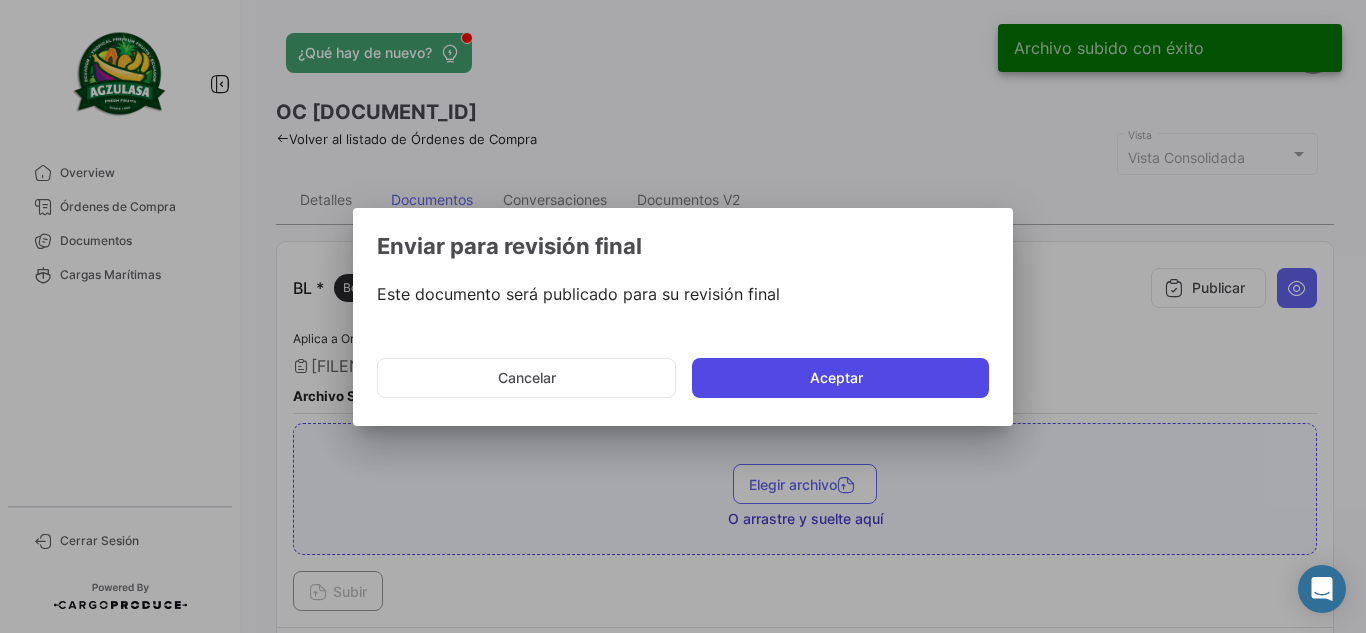 click on "Aceptar" 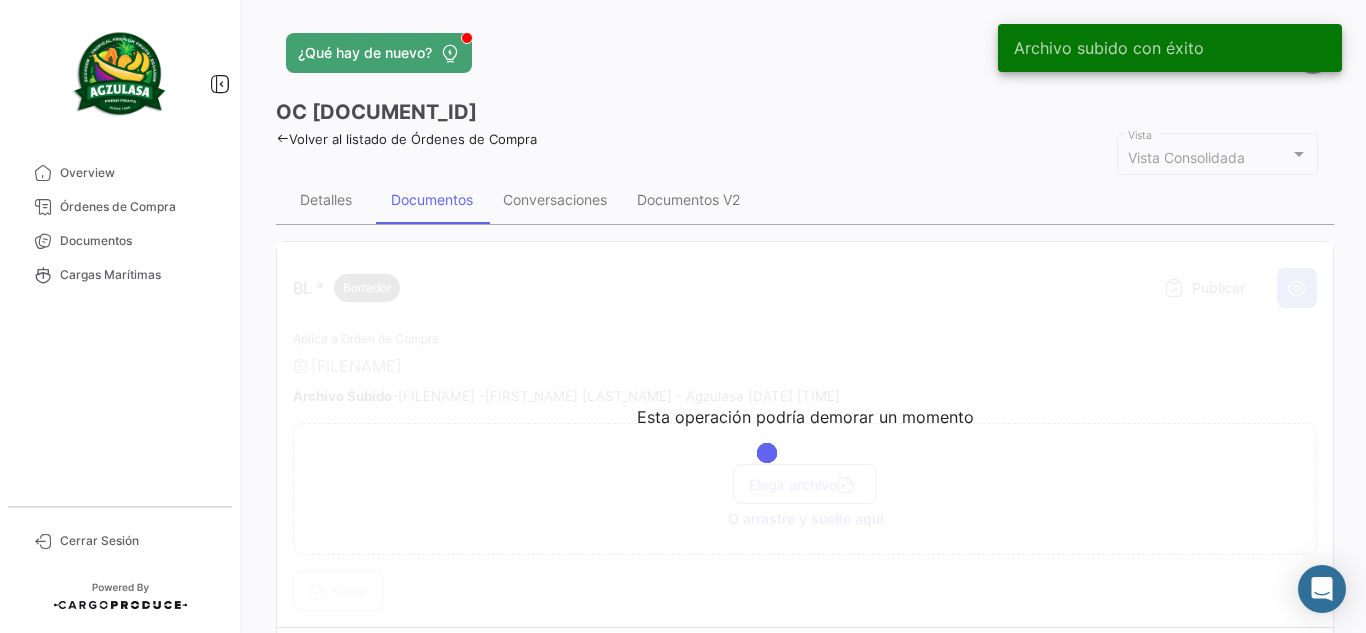 click on "OC
[DOCUMENT_ID]" 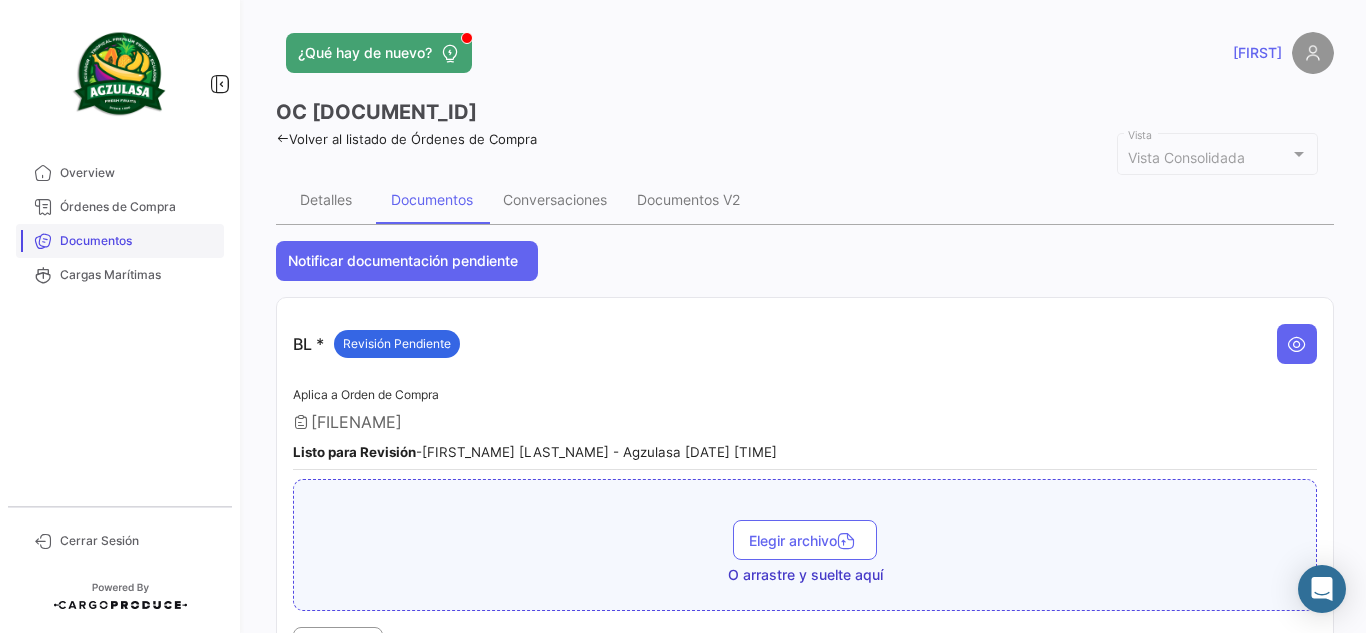click on "Documentos" at bounding box center (138, 241) 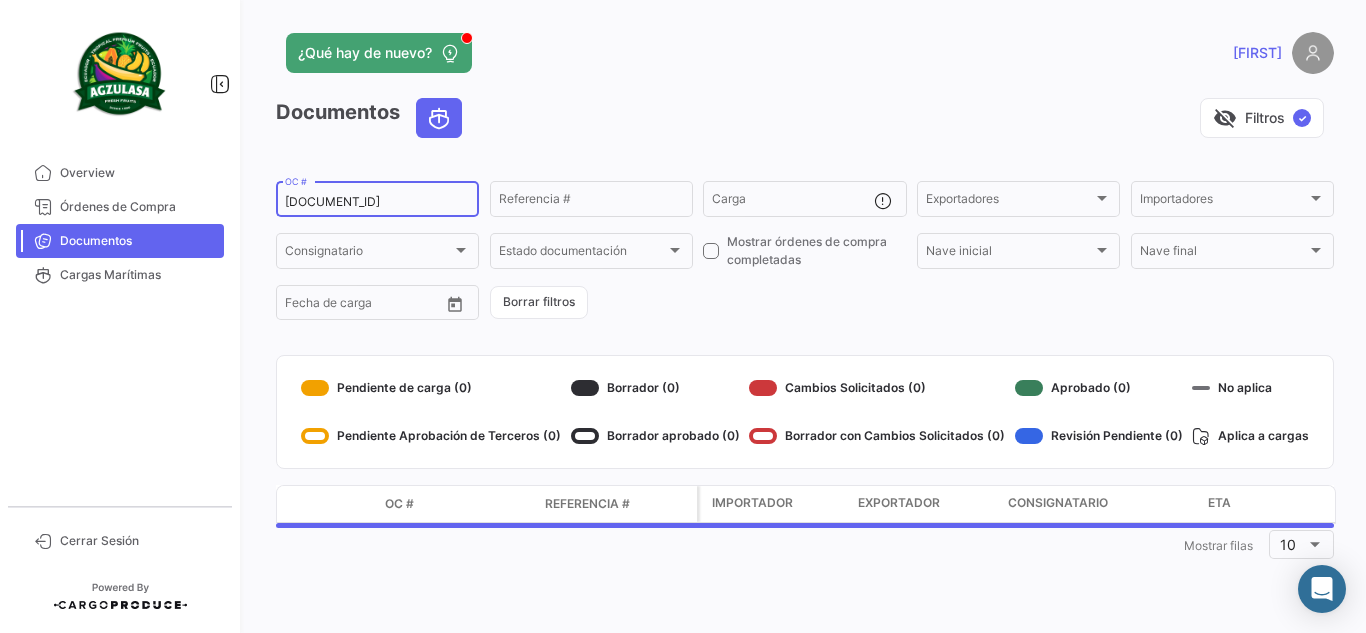 click on "[DOCUMENT_ID]" at bounding box center (377, 202) 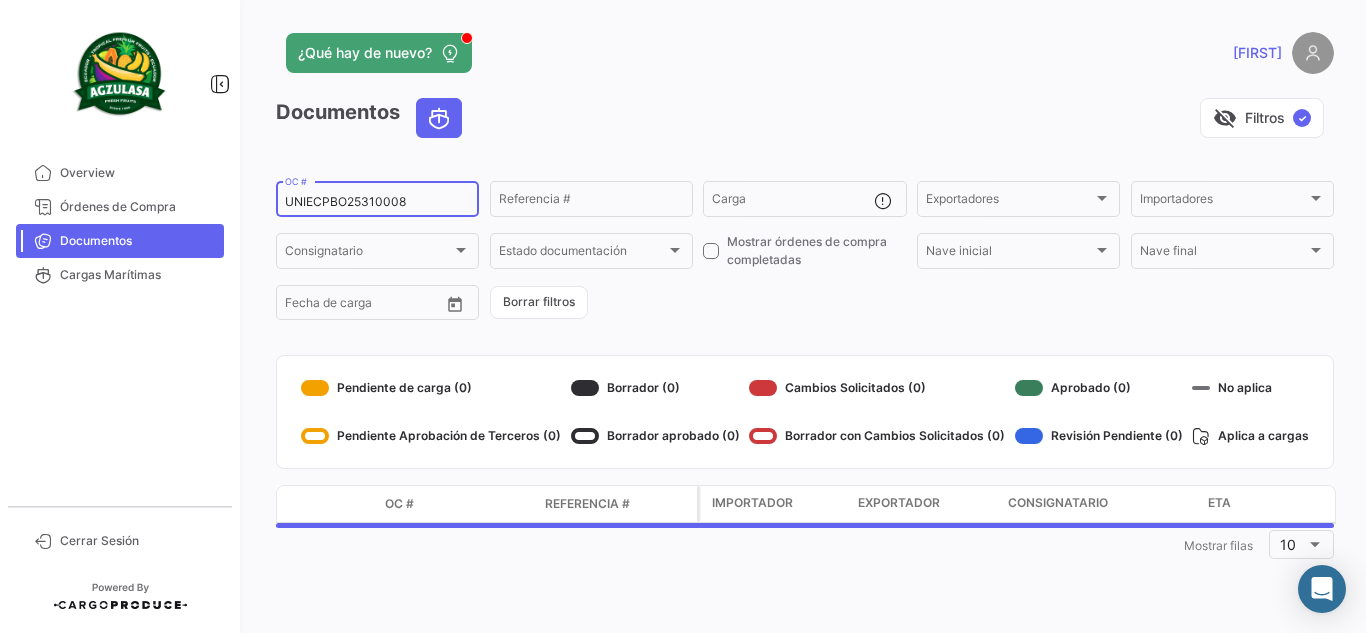 type on "UNIECPBO25310008" 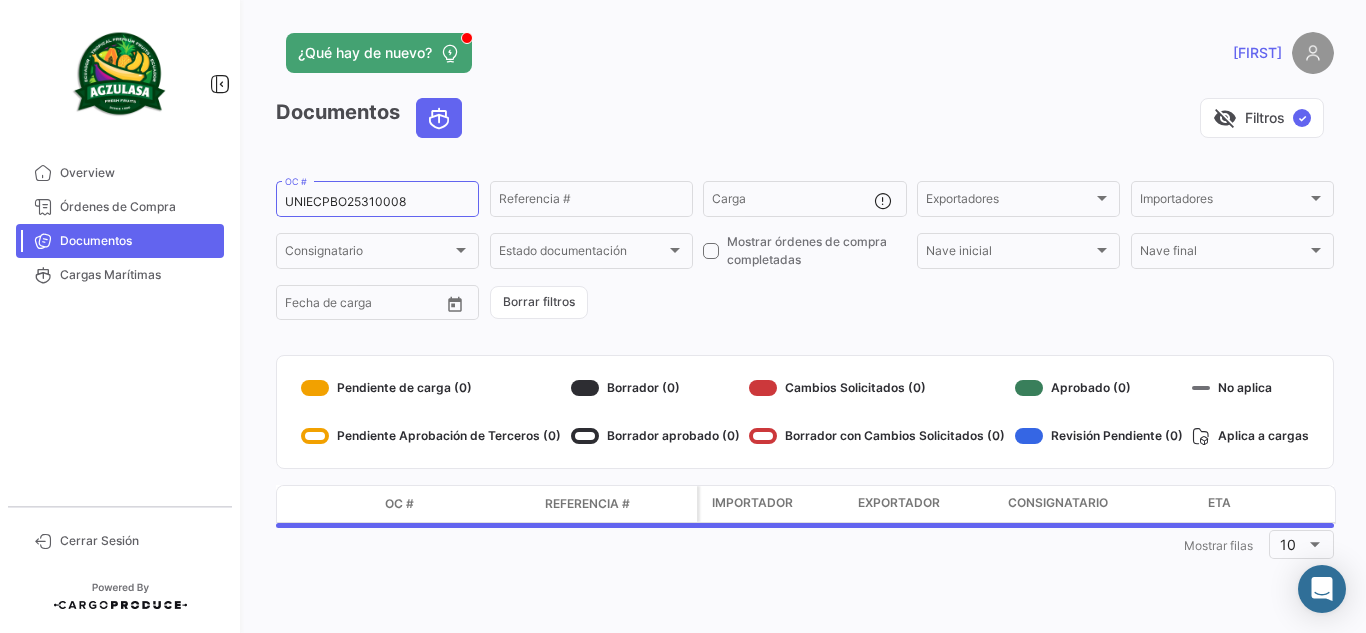 click on "¿Qué hay de nuevo?   [FIRST_NAME]" 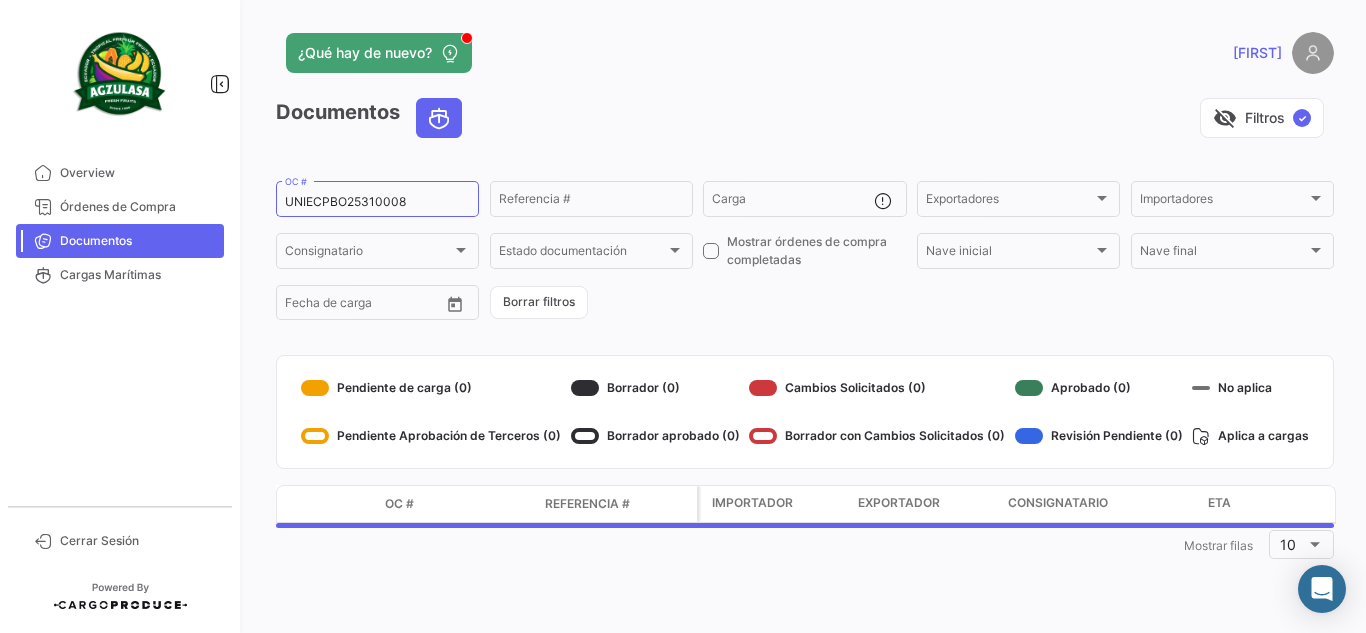 click on "visibility_off   Filtros  ✓" 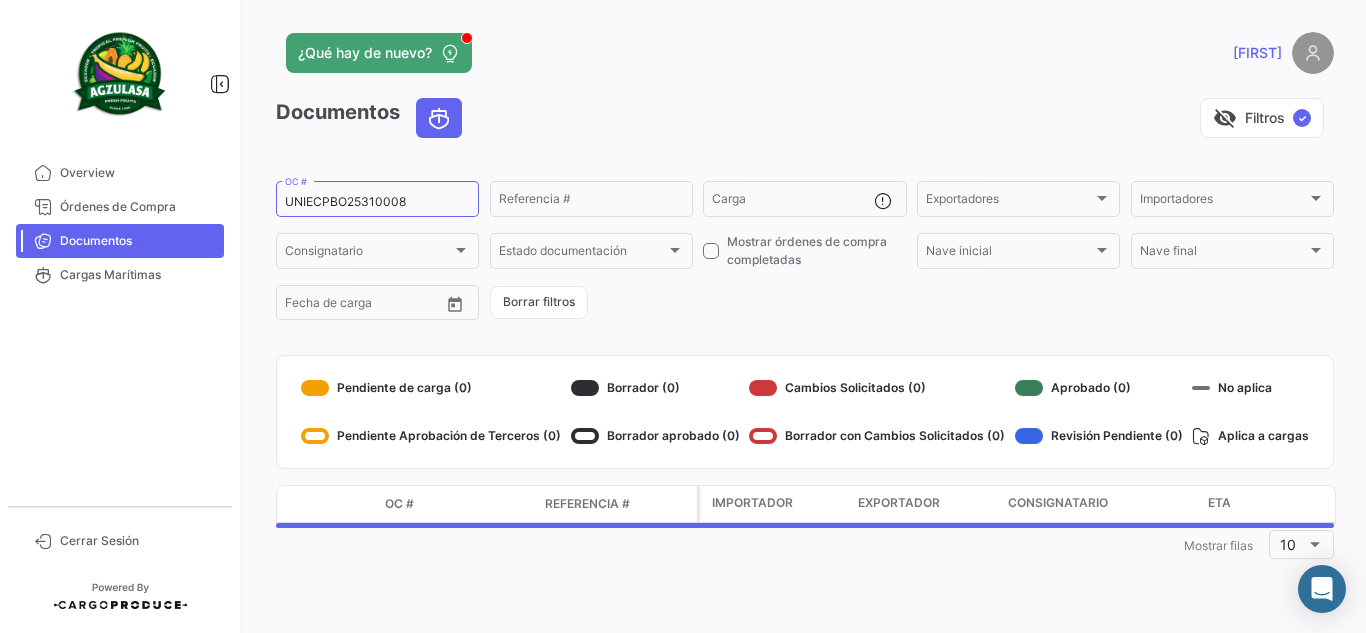 click on "visibility_off   Filtros  ✓" 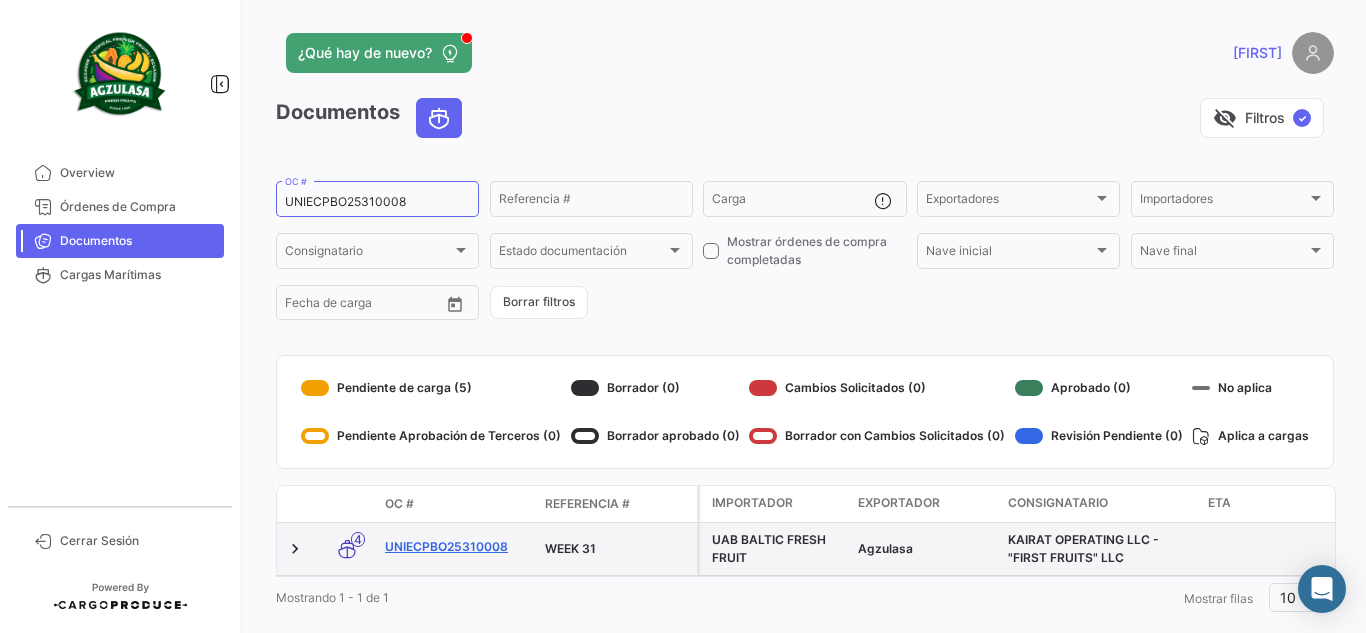 click on "UNIECPBO25310008" 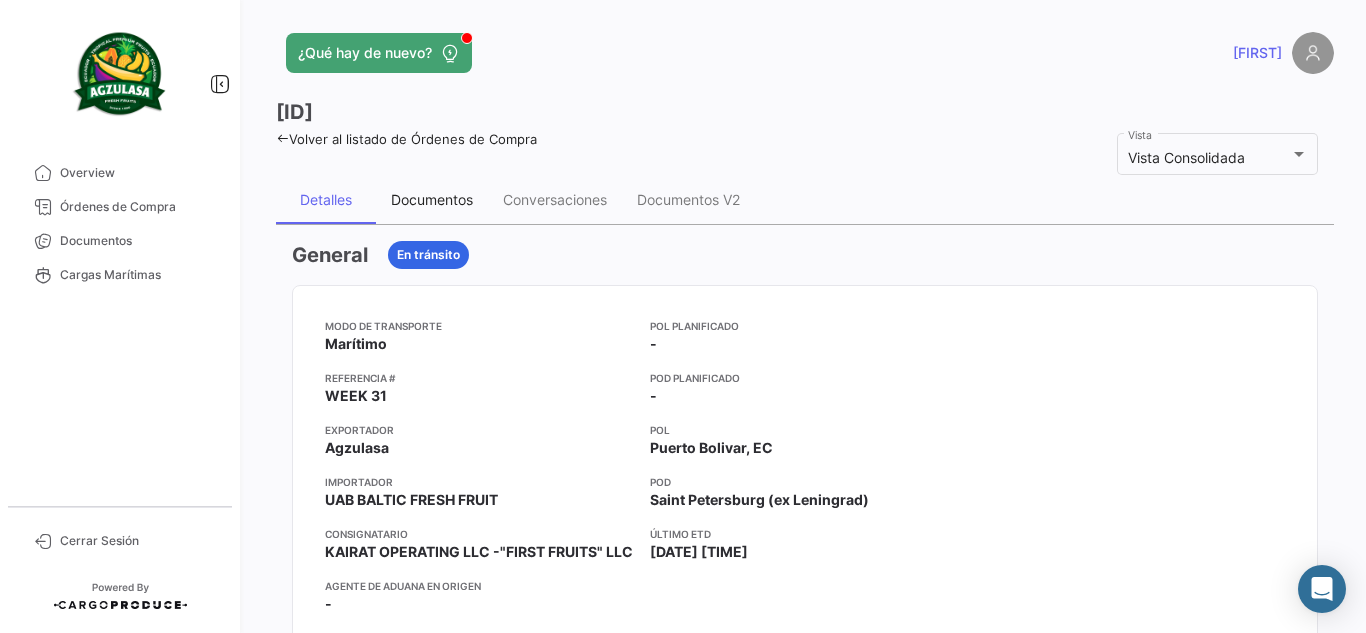 click on "Documentos" at bounding box center [432, 199] 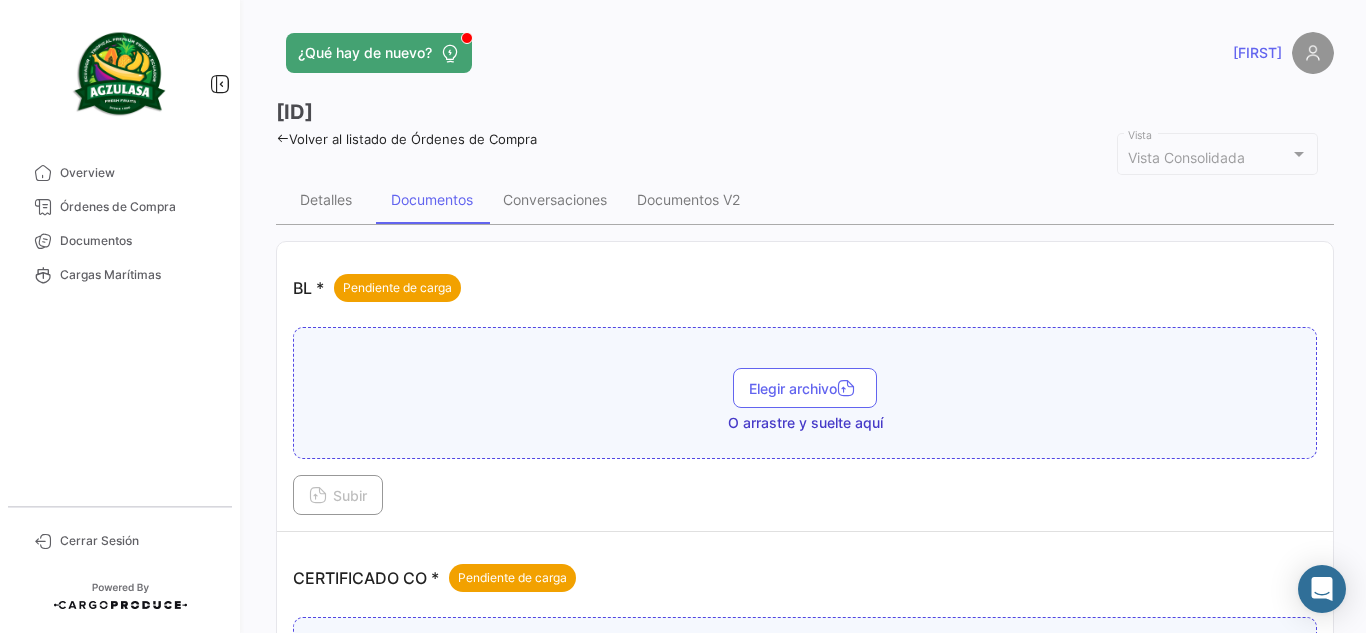 click on "[ID]" 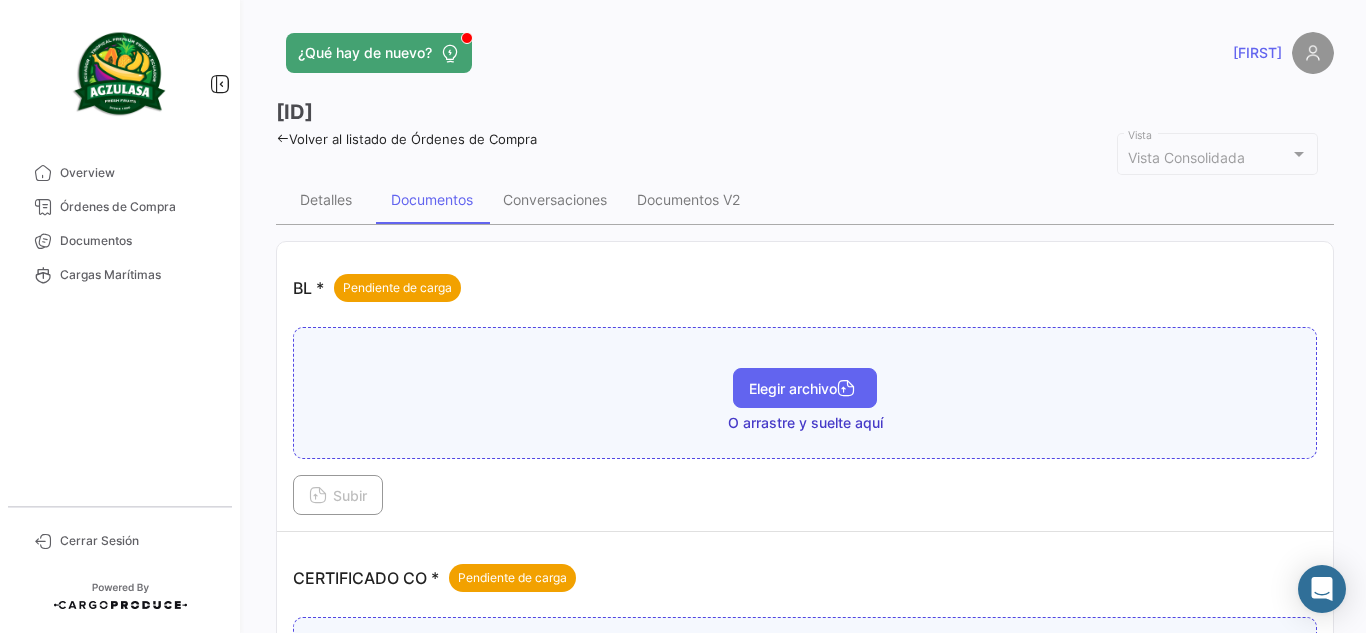click on "Elegir archivo" at bounding box center [805, 388] 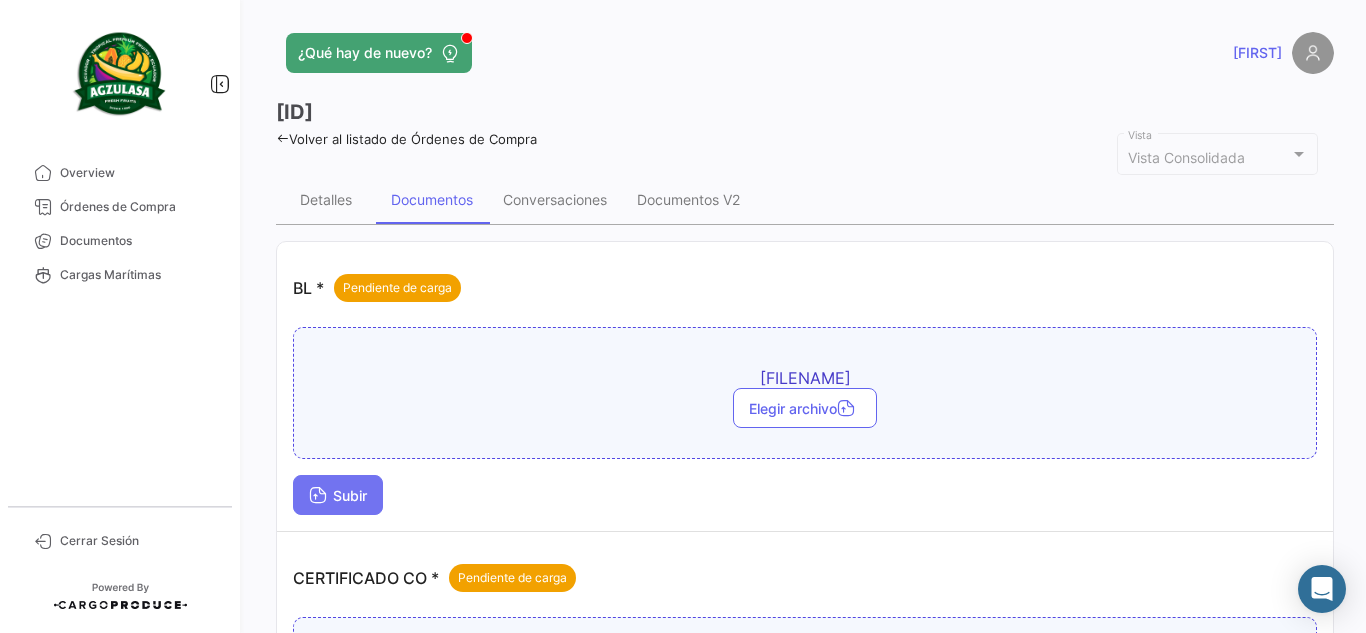 click on "Subir" at bounding box center (338, 495) 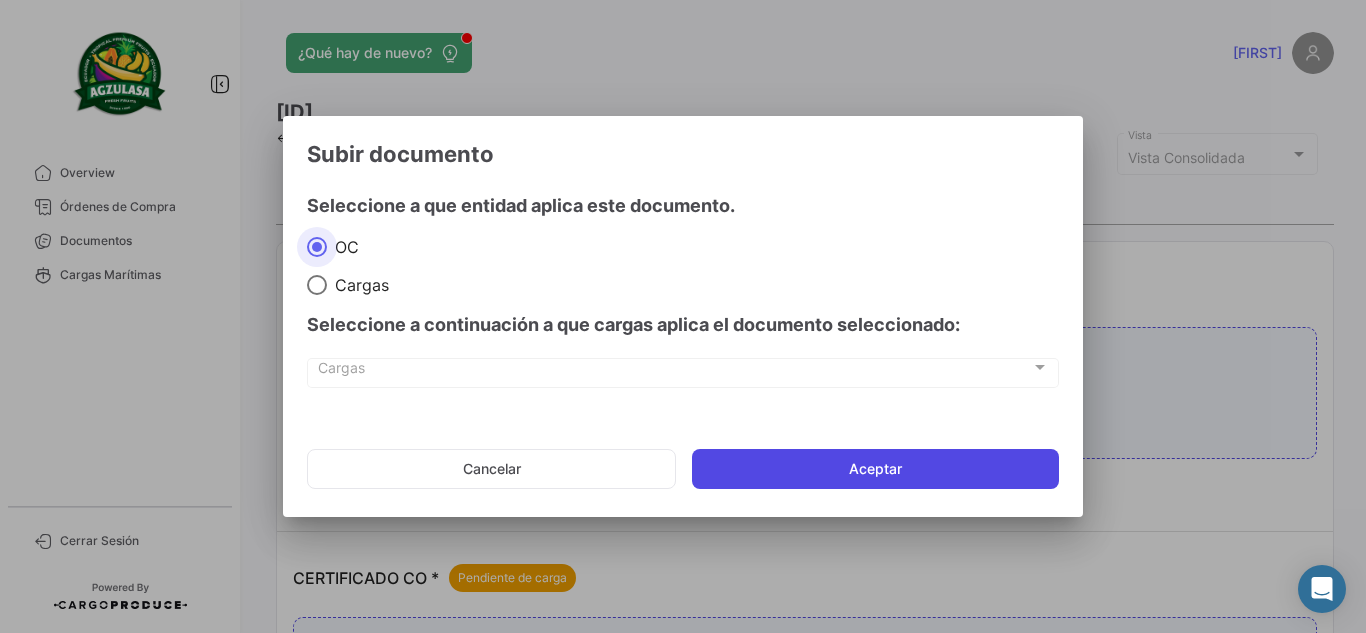 click on "Aceptar" 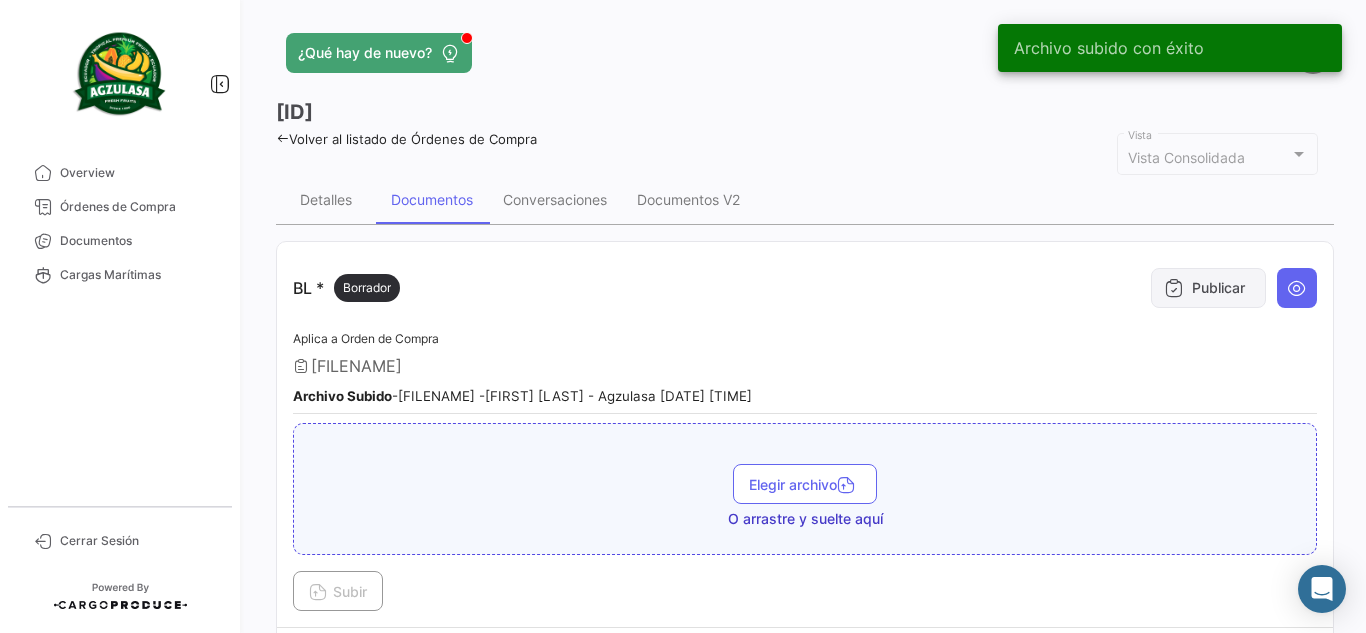 click on "Publicar" at bounding box center [1208, 288] 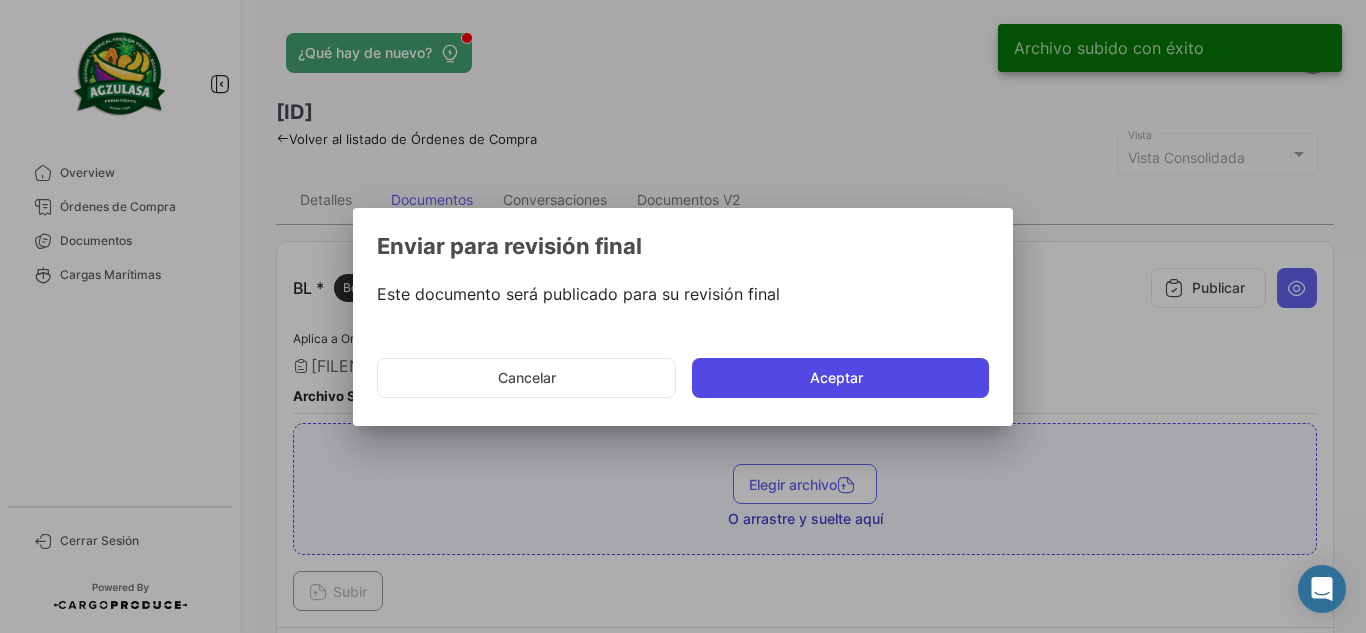 click on "Aceptar" 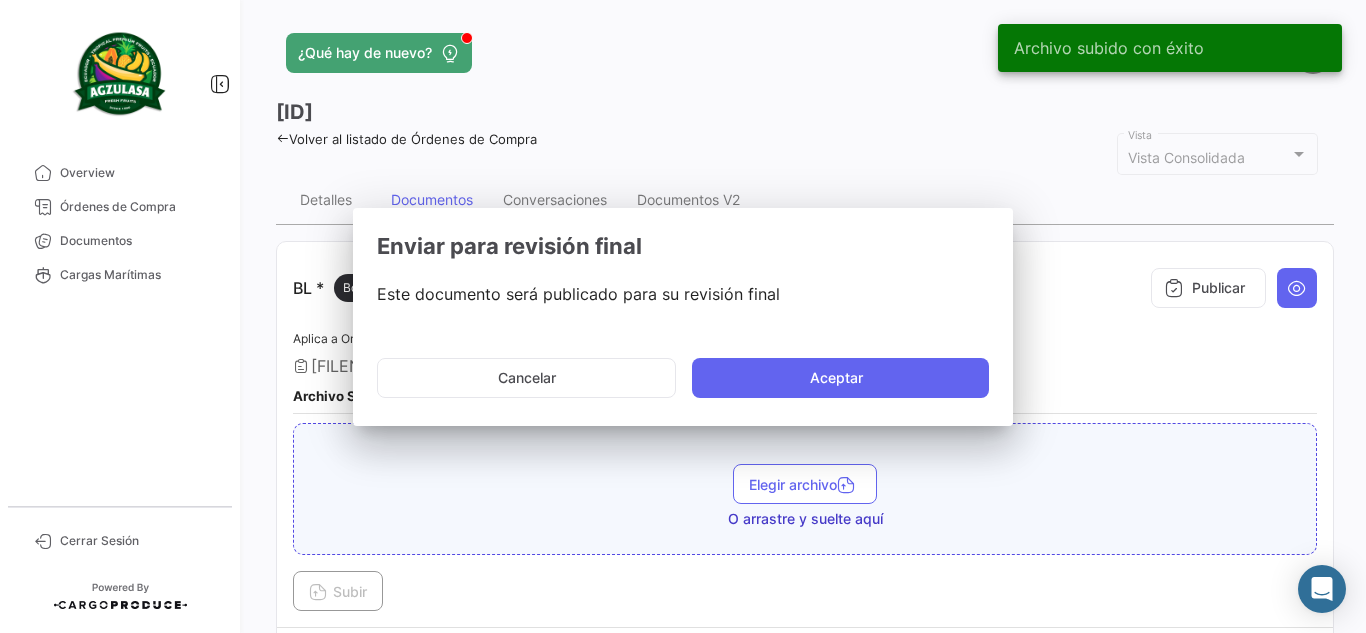 type 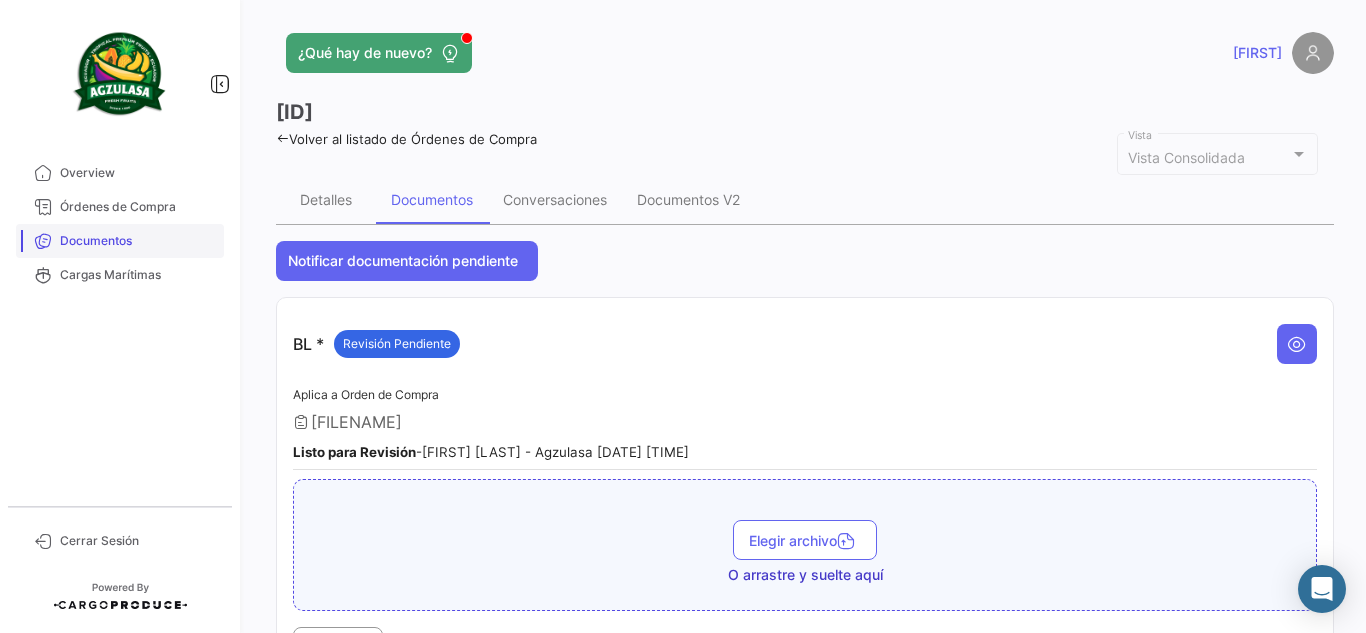 click on "Documentos" at bounding box center (138, 241) 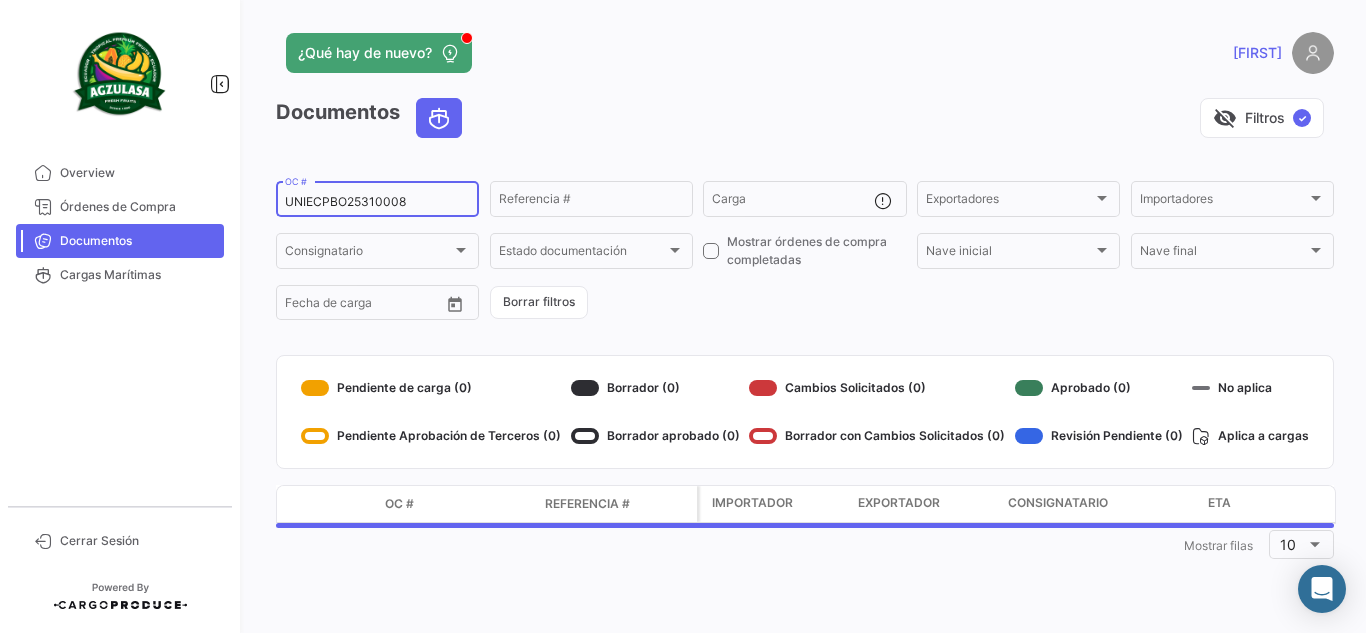 click on "UNIECPBO25310008" at bounding box center (377, 202) 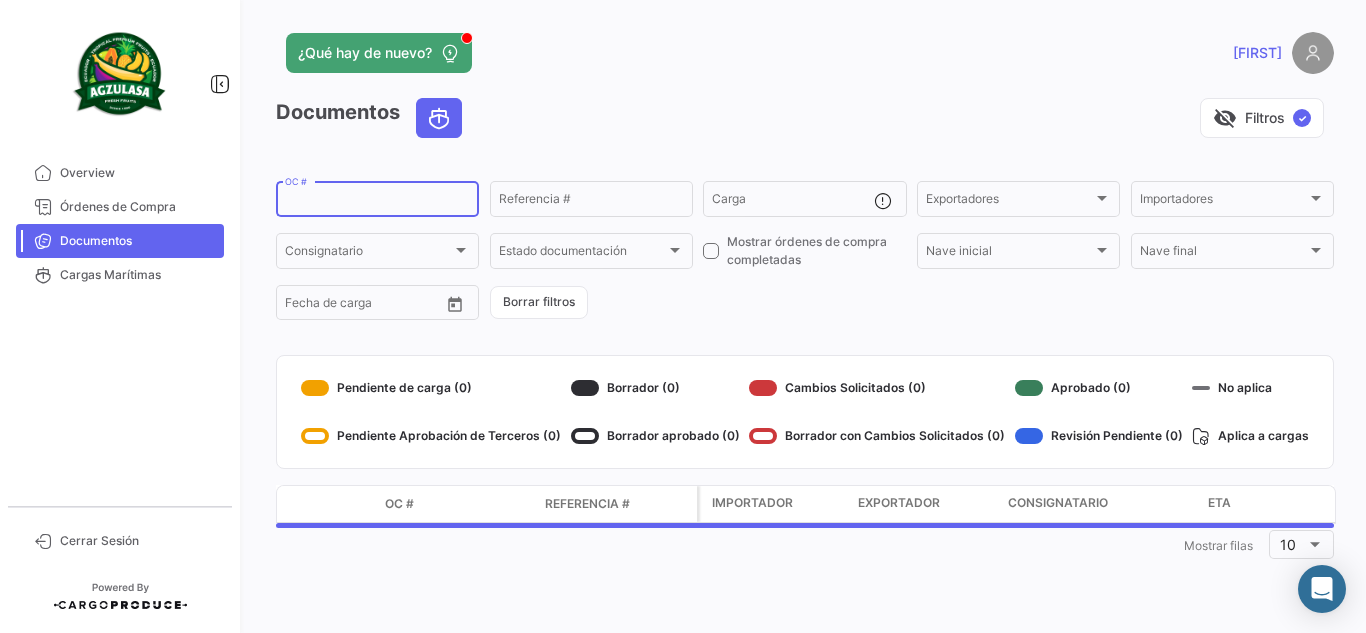 paste on "[NUMBER]" 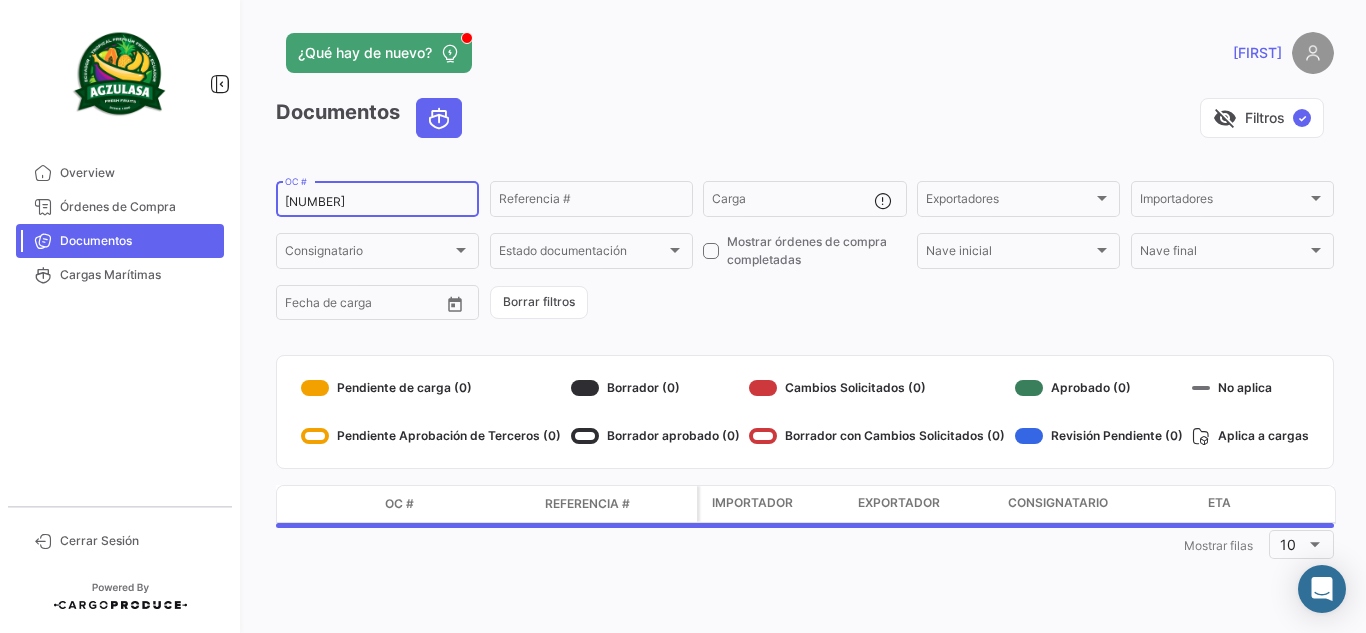 type on "[NUMBER]" 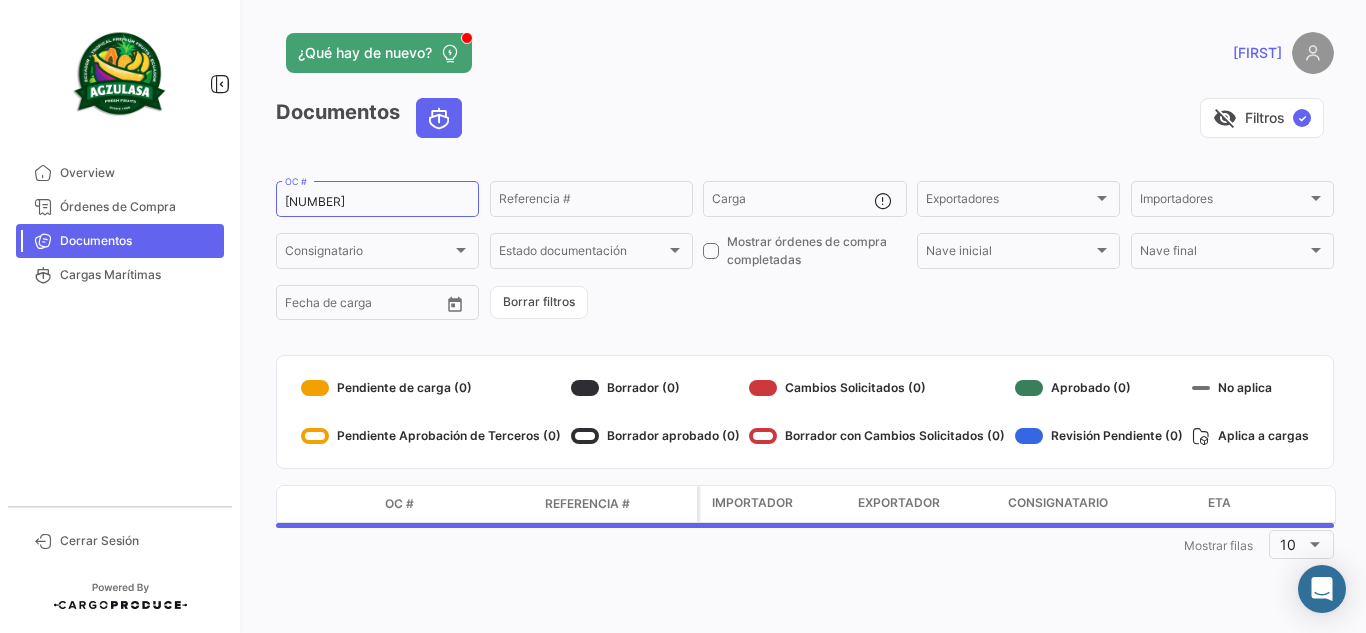 click on "¿Qué hay de nuevo?   [FIRST_NAME]" 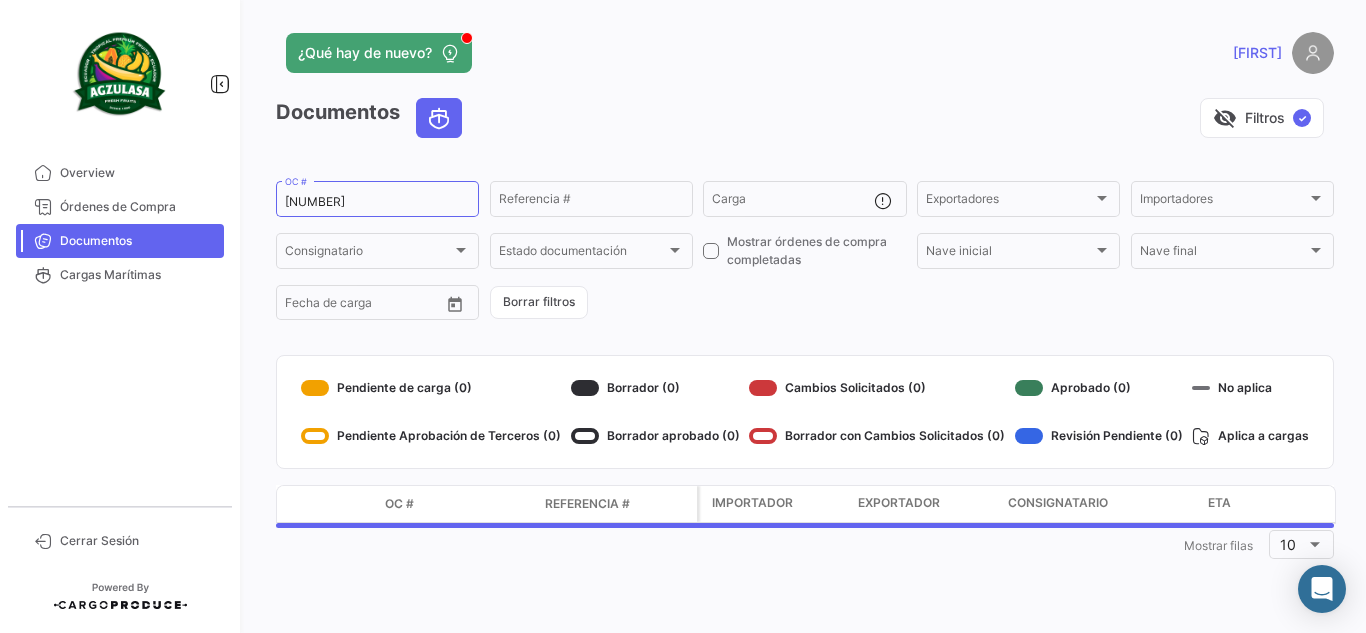 click on "visibility_off   Filtros  ✓" 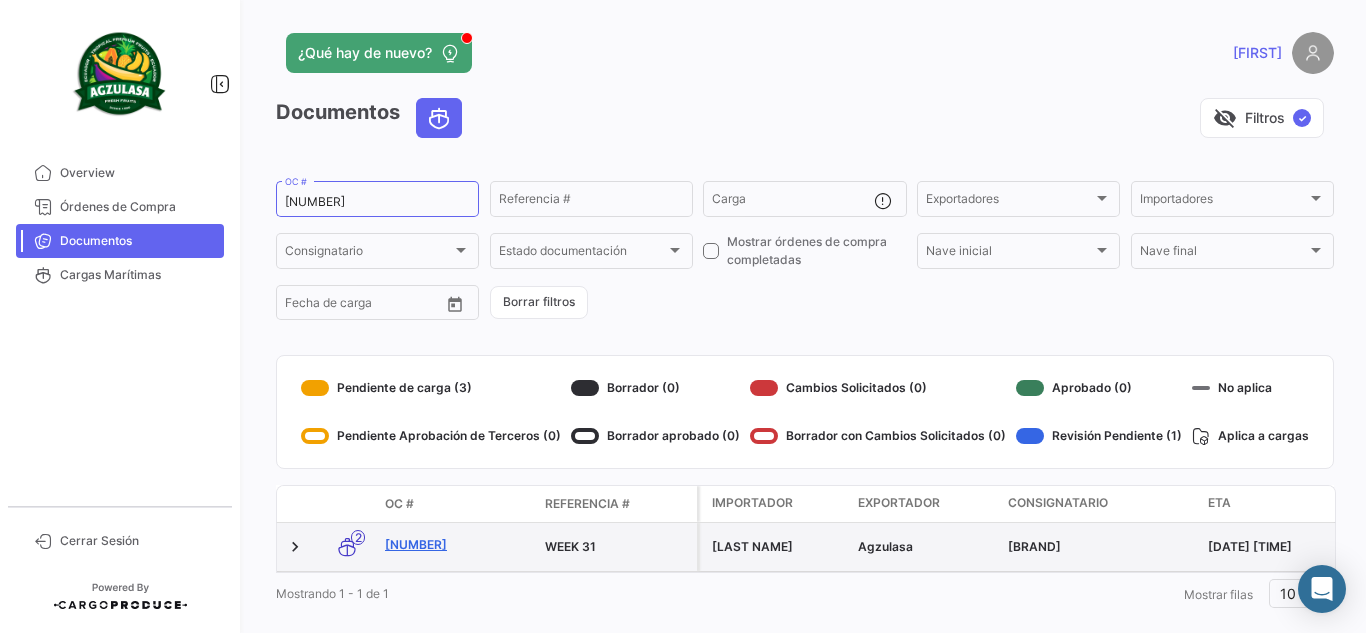 click on "[NUMBER]" 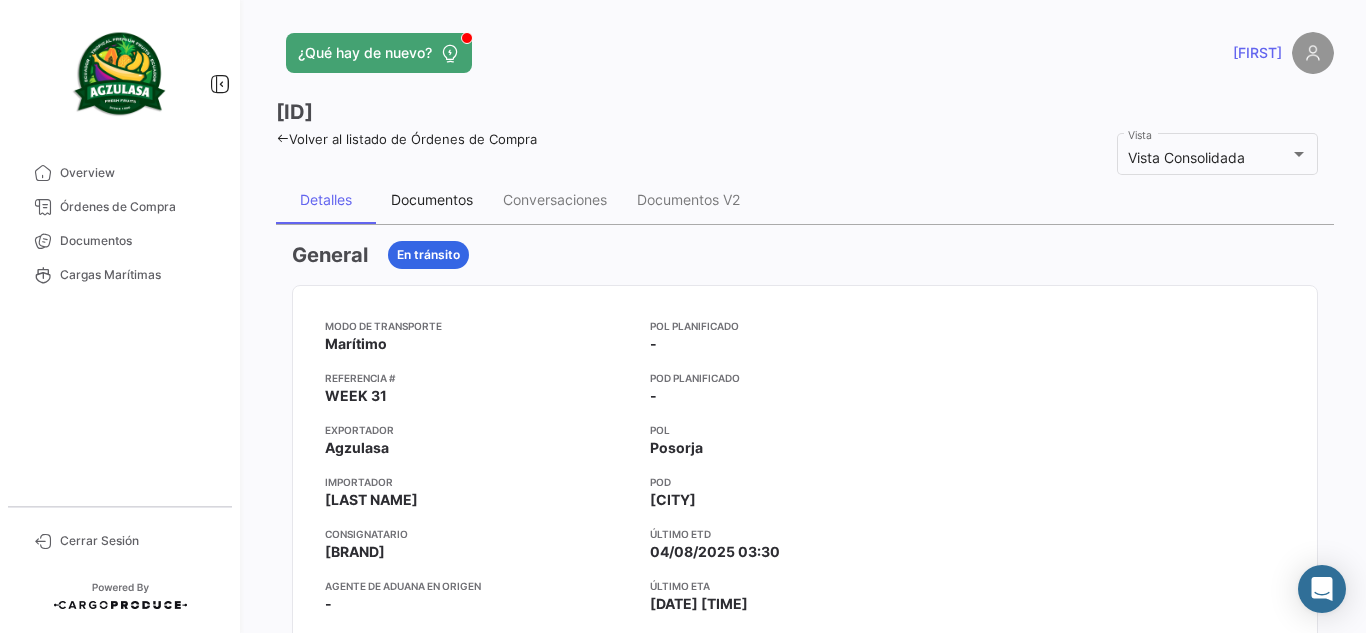 click on "Documentos" at bounding box center (432, 199) 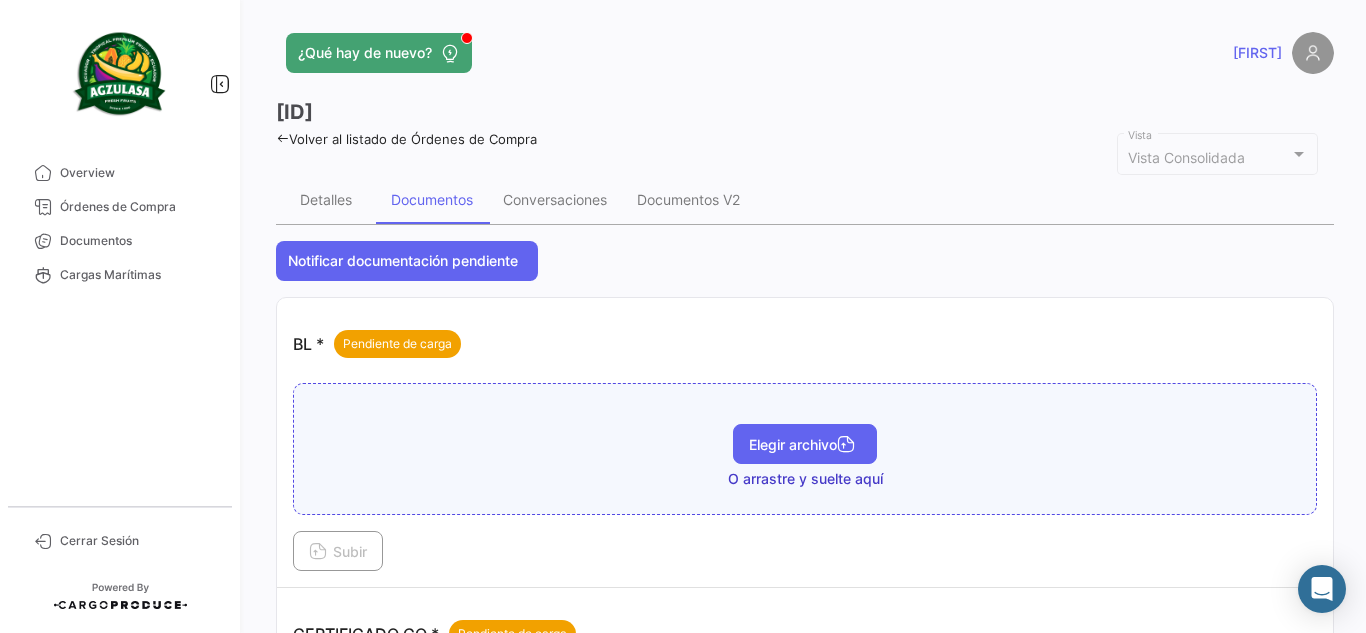click on "Elegir archivo" at bounding box center (805, 444) 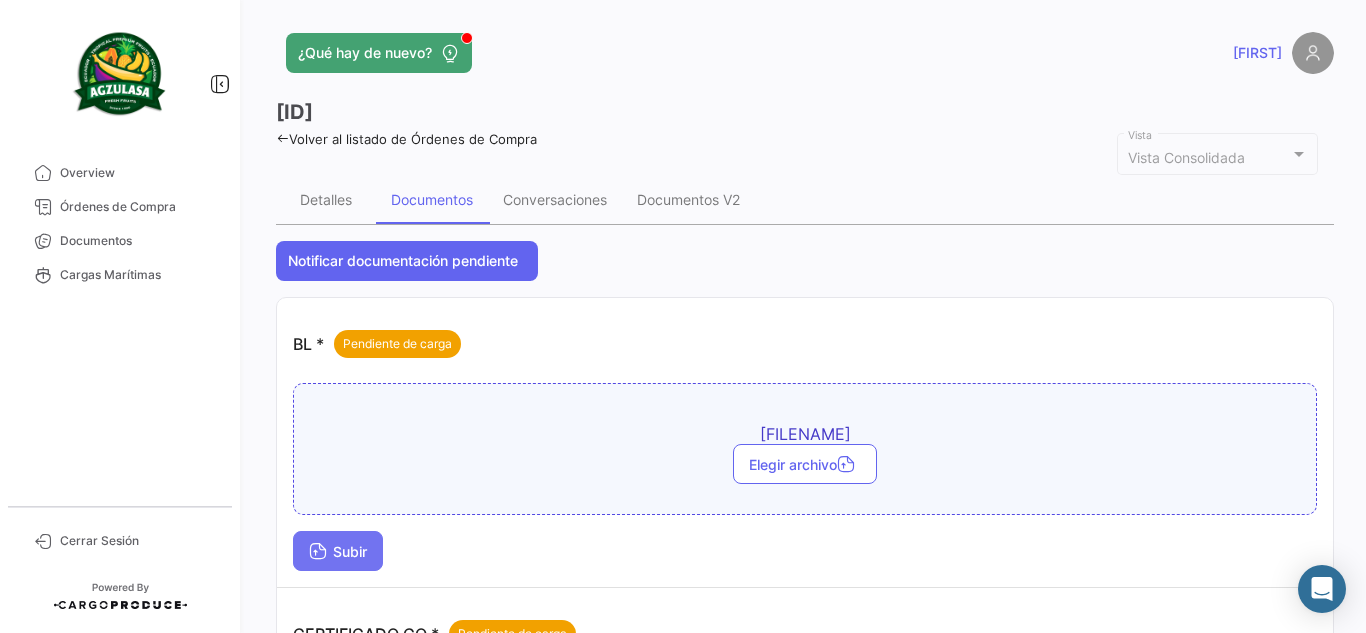 click at bounding box center [318, 553] 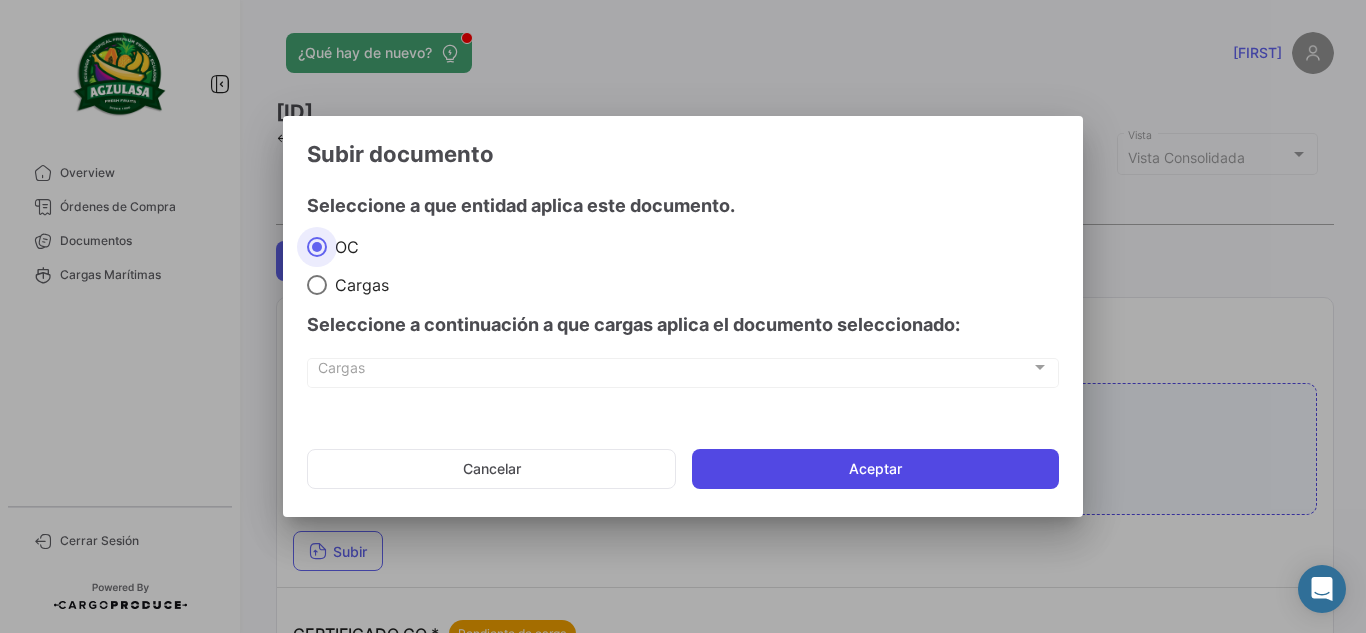 click on "Aceptar" 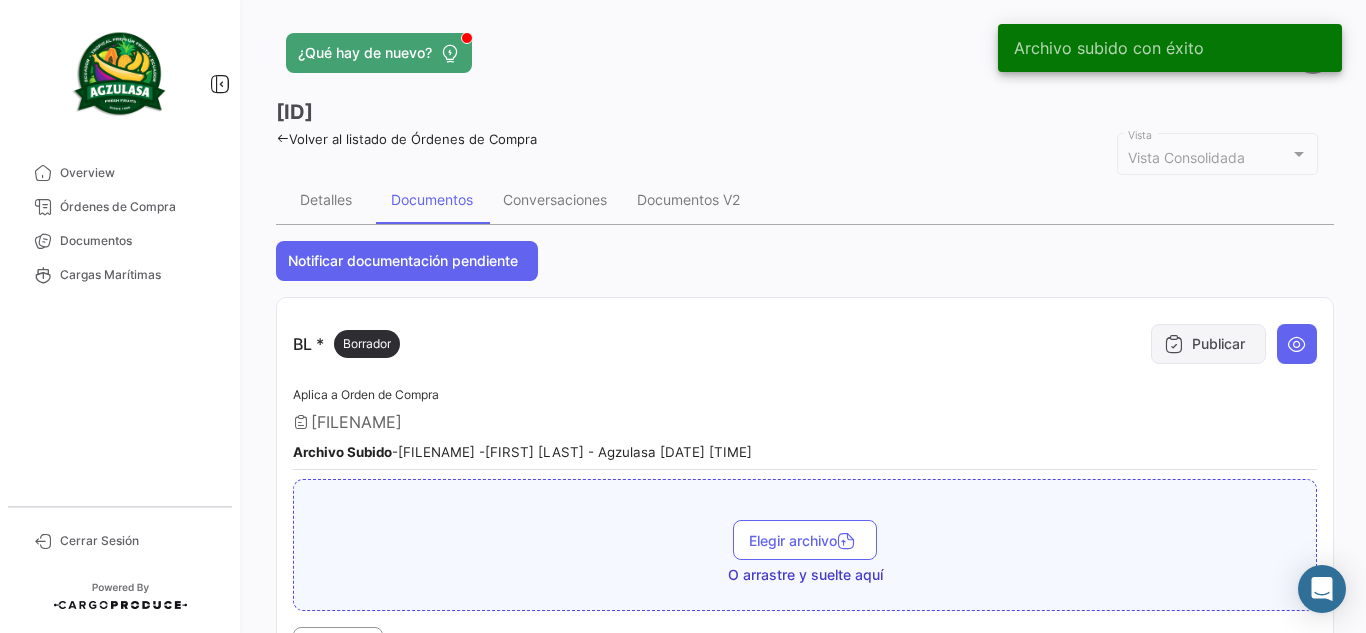 click on "Publicar" at bounding box center [1208, 344] 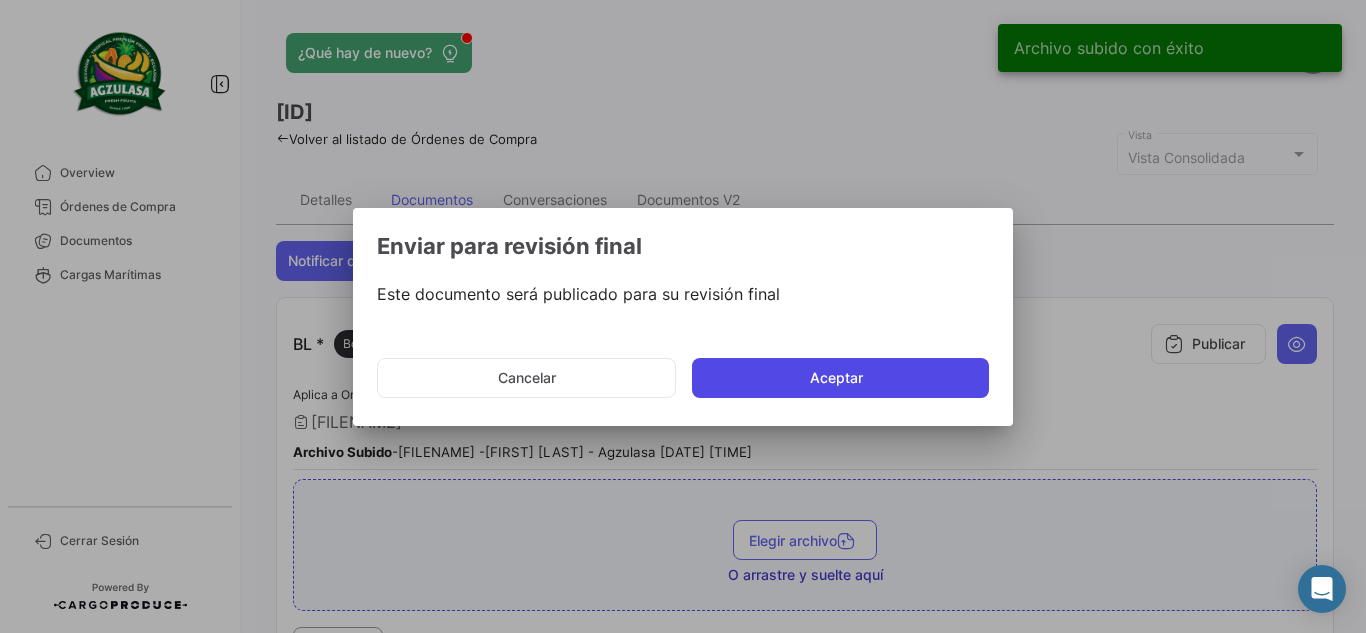 click on "Aceptar" 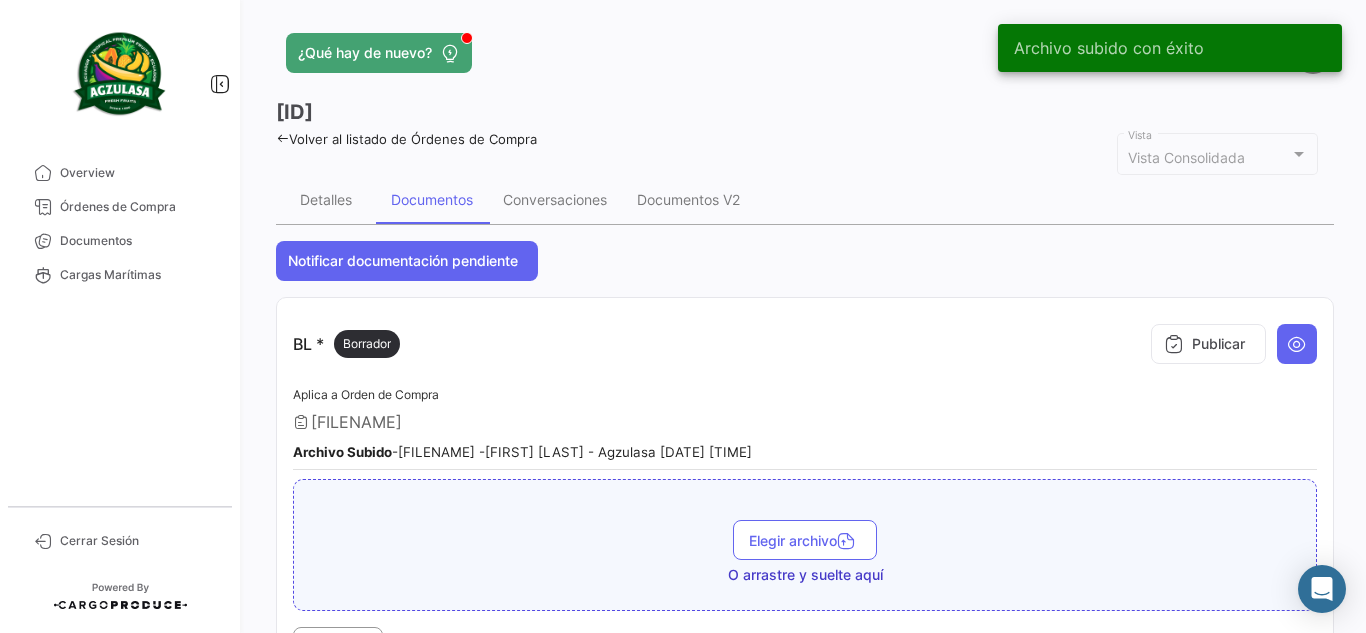 type 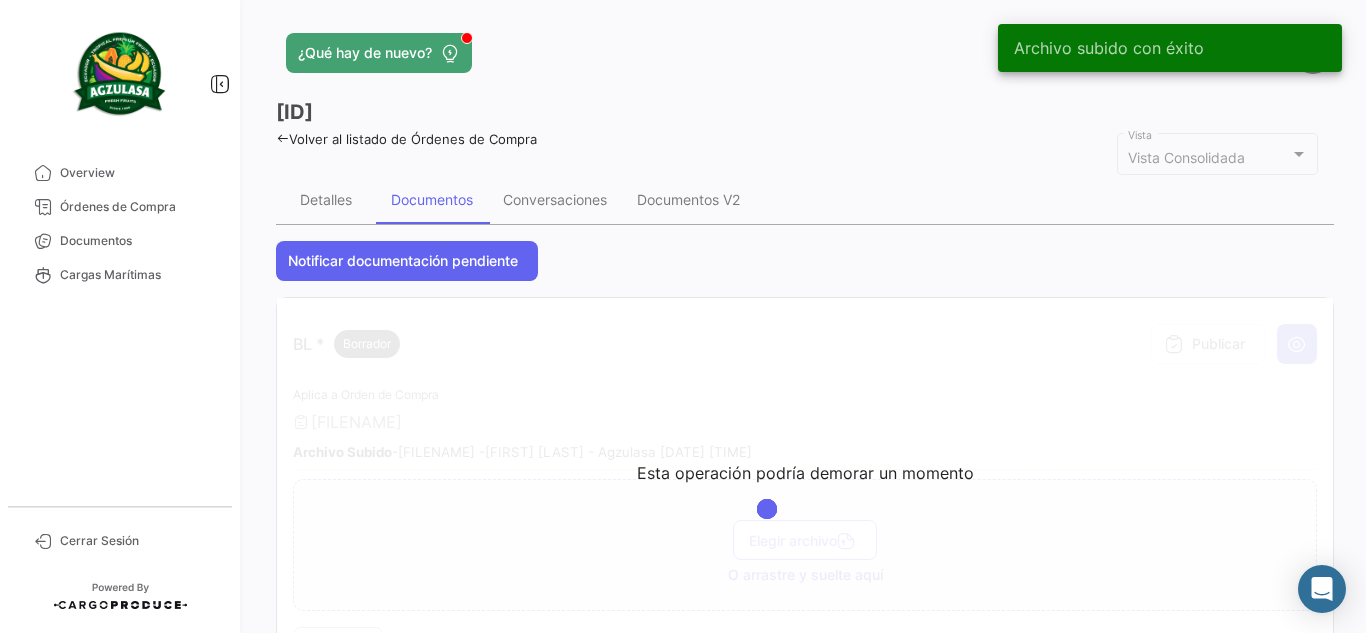 drag, startPoint x: 814, startPoint y: 150, endPoint x: 881, endPoint y: 144, distance: 67.26812 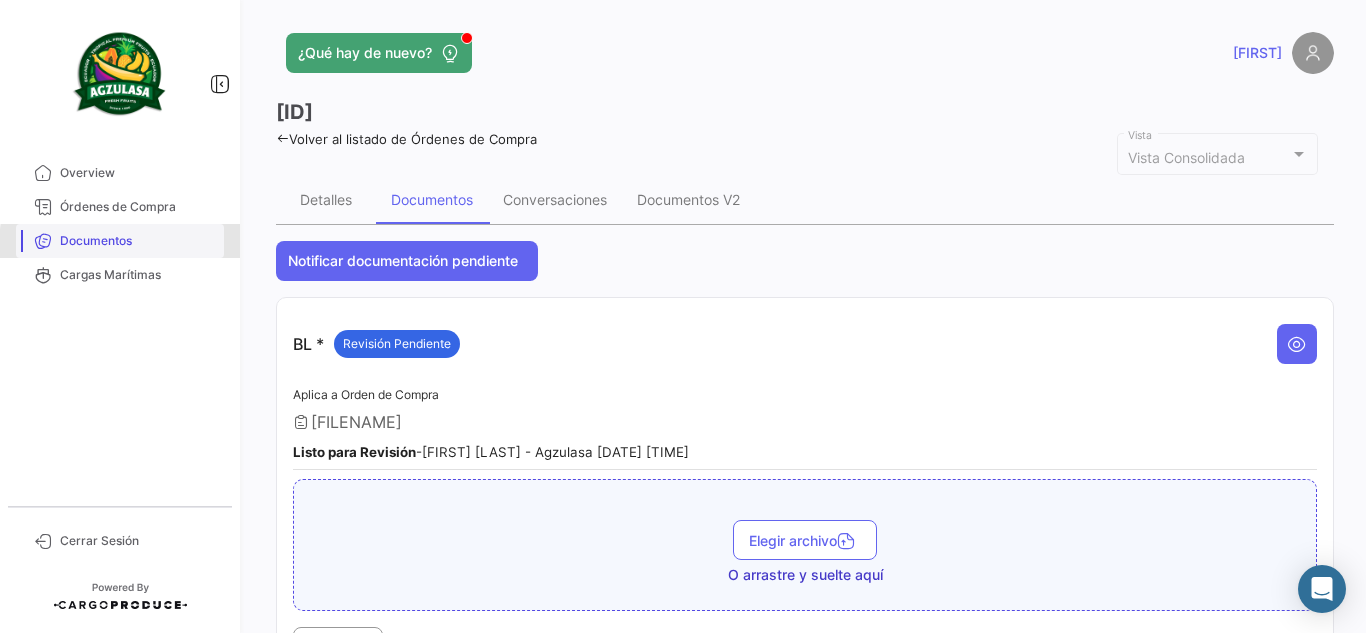 click on "Documentos" at bounding box center [138, 241] 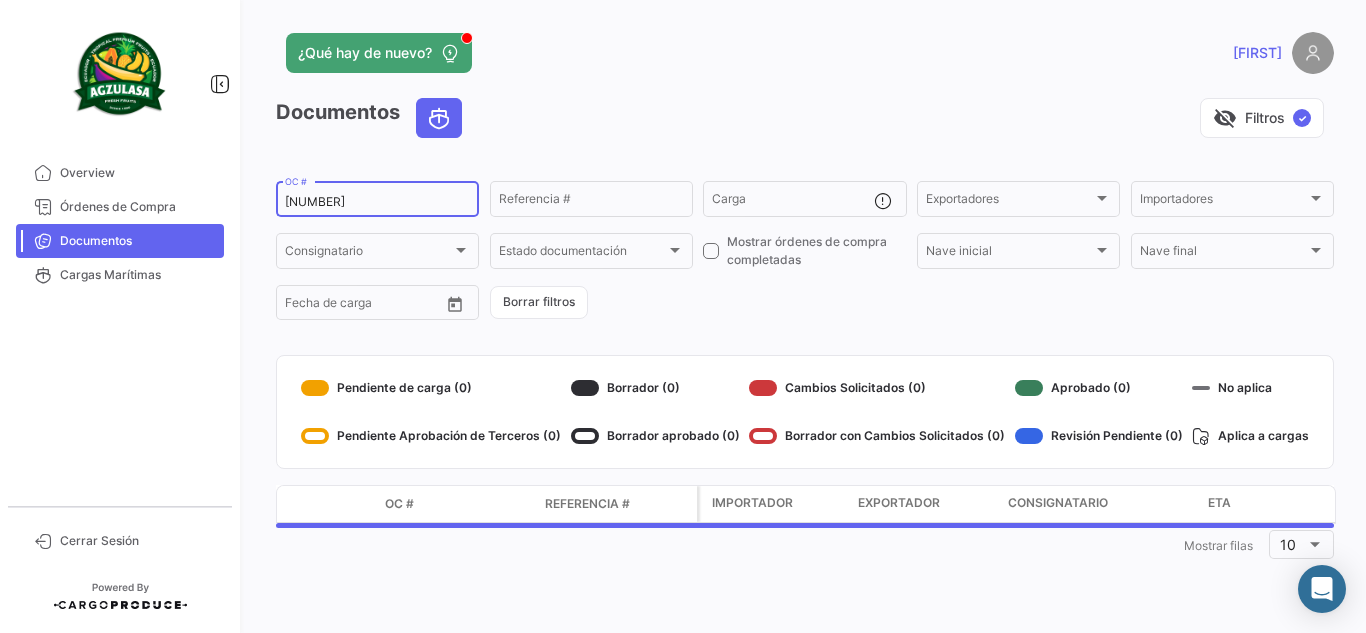 click on "[NUMBER]  OC #" 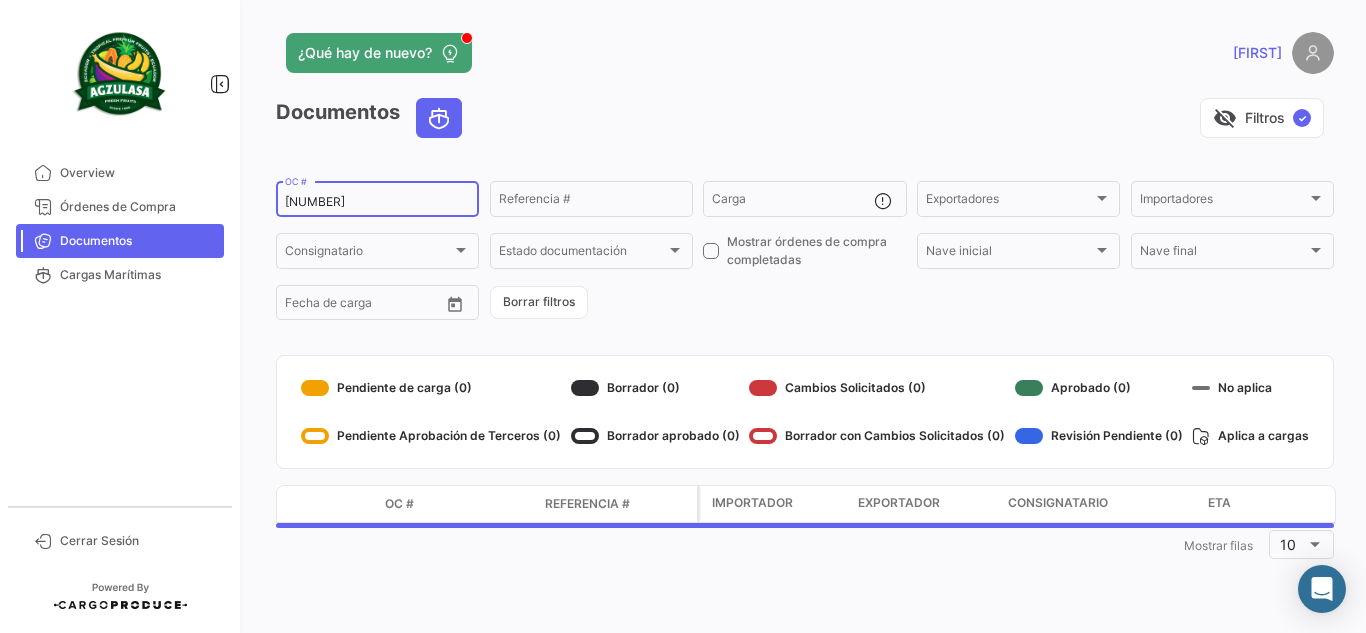 click on "[NUMBER]  OC #" 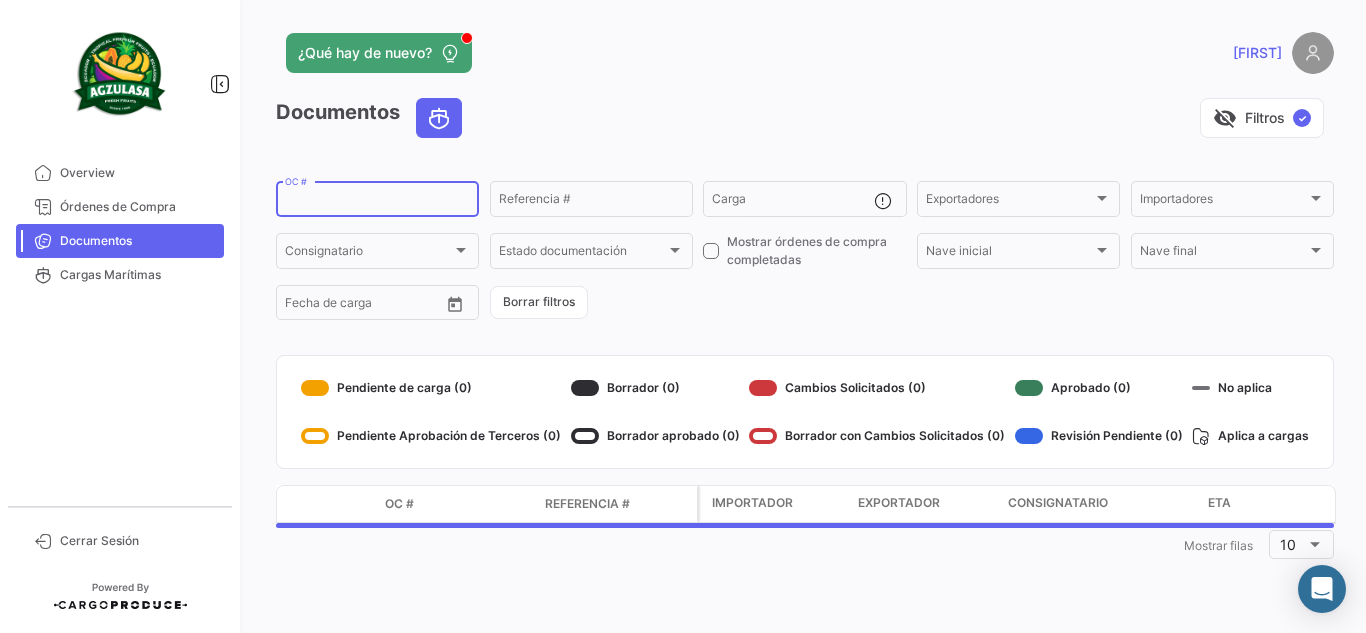 paste on "[NUMBER]" 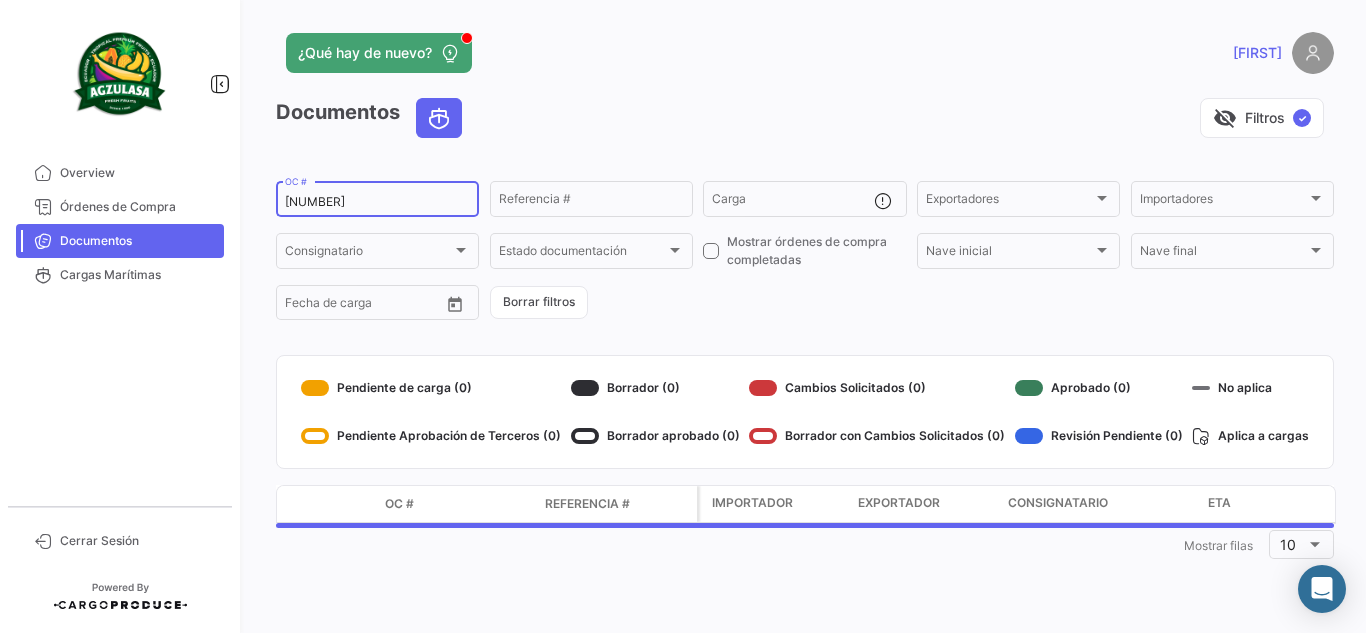 type on "[NUMBER]" 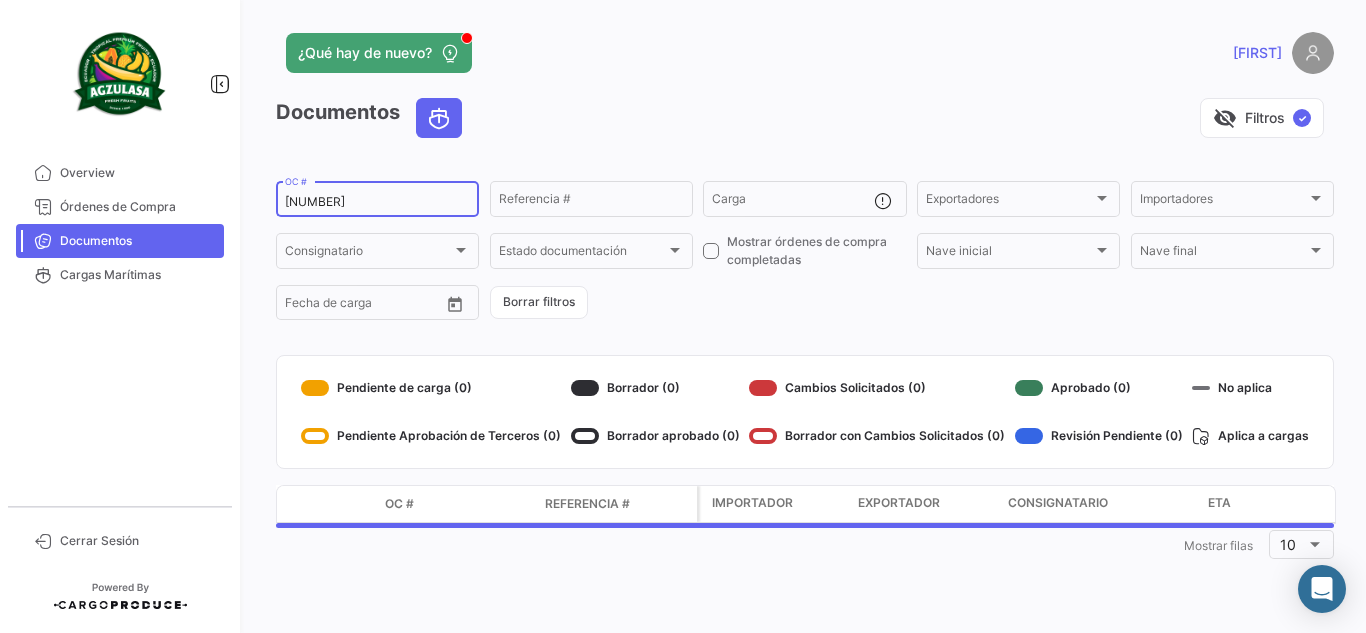 click on "¿Qué hay de nuevo?" 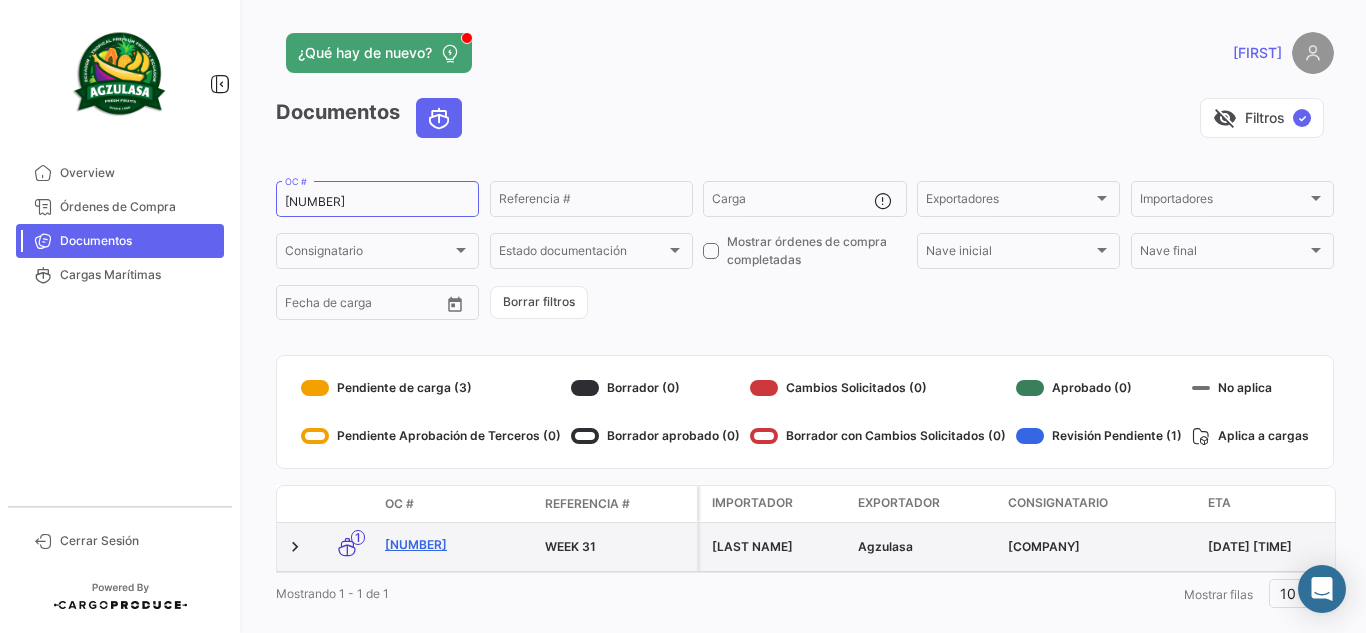 click on "[NUMBER]" 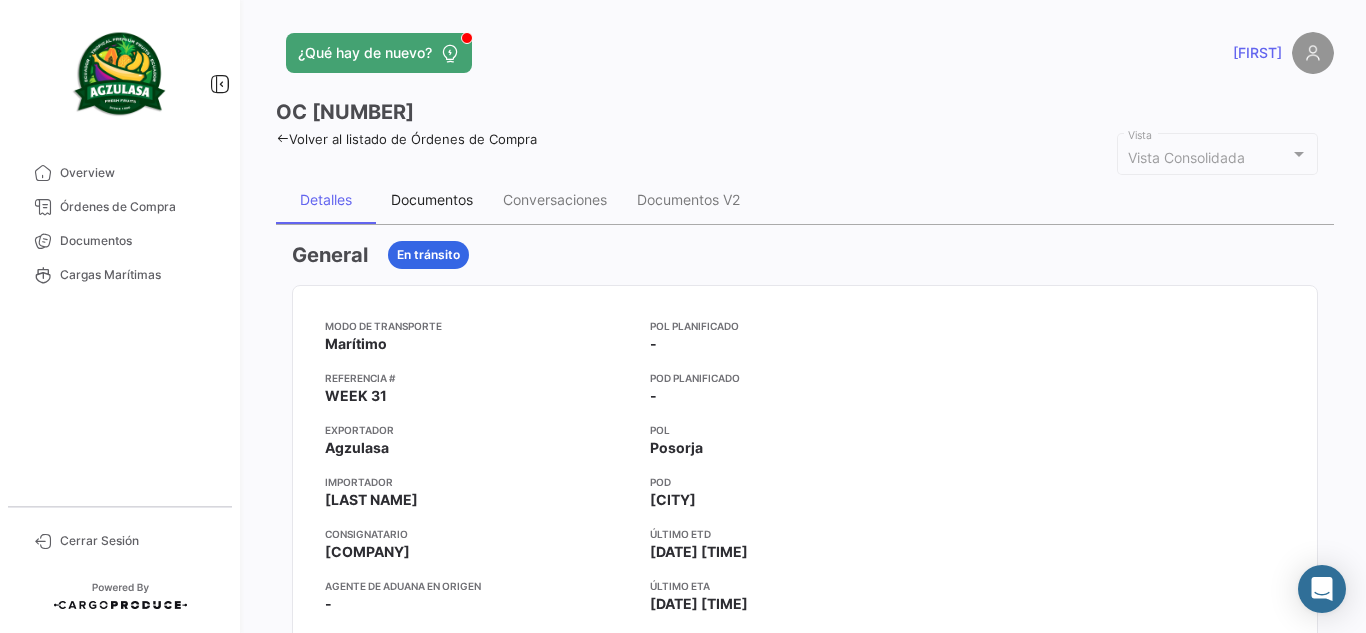 drag, startPoint x: 437, startPoint y: 200, endPoint x: 509, endPoint y: 195, distance: 72.1734 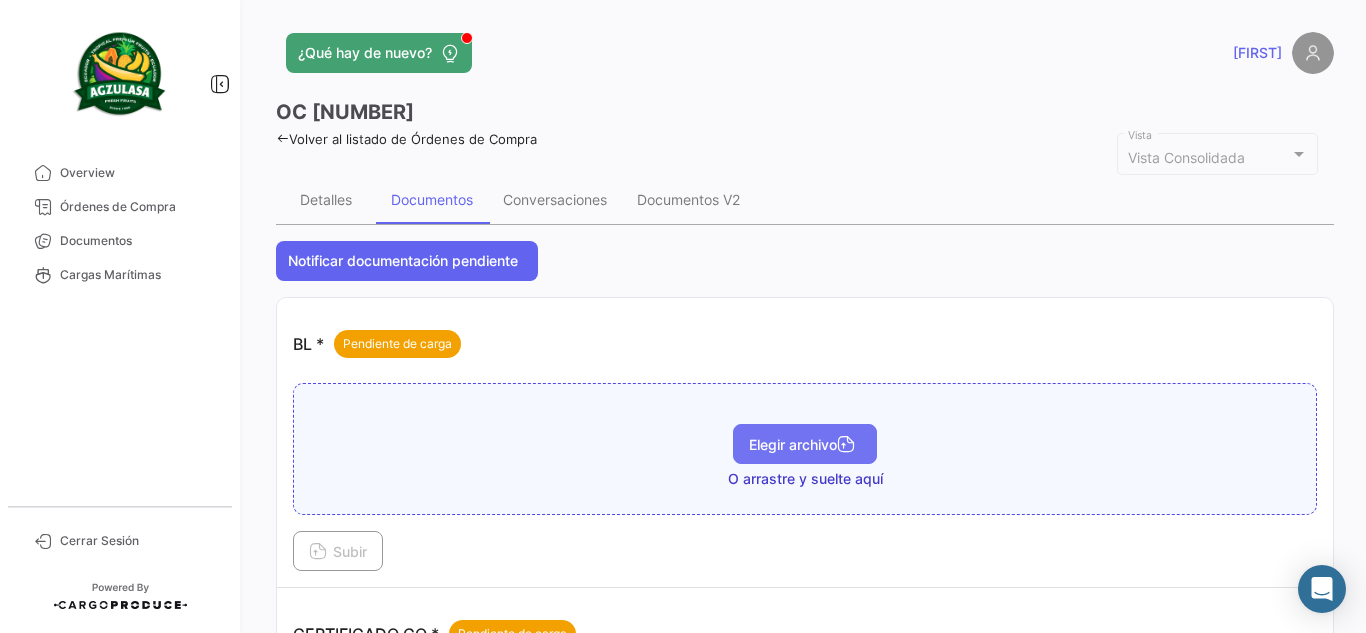 click on "Elegir archivo" at bounding box center (805, 444) 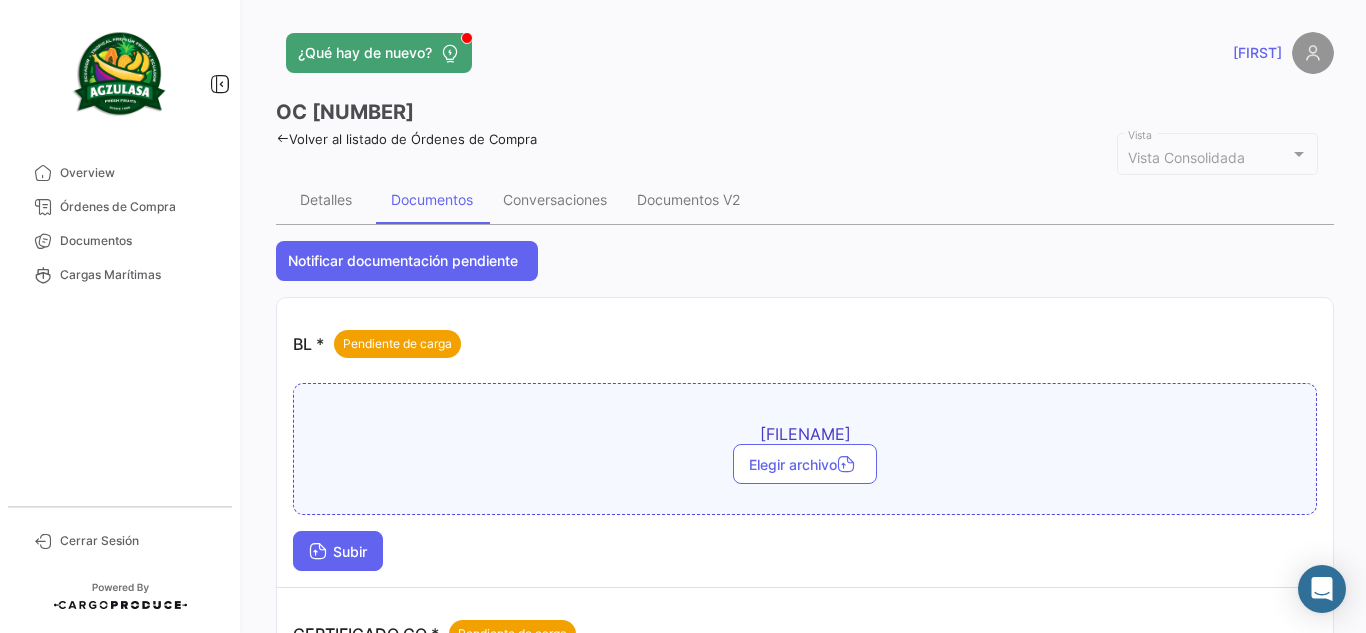 click on "Subir" at bounding box center (338, 551) 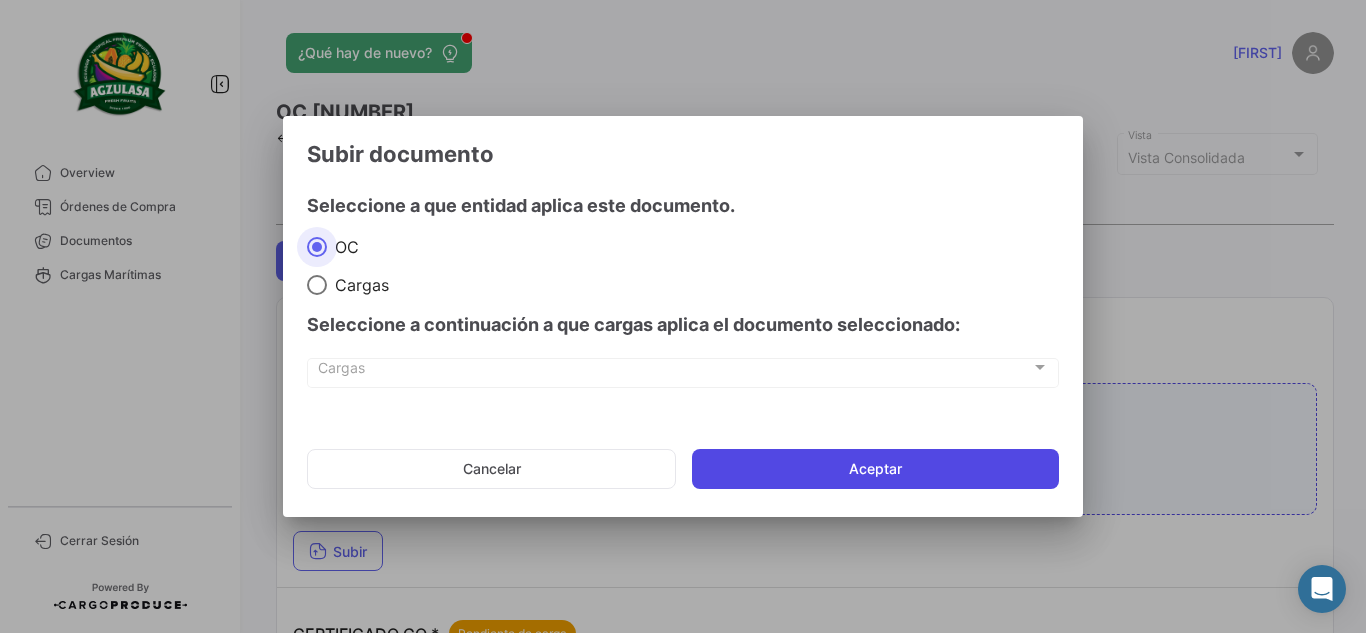 click on "Aceptar" 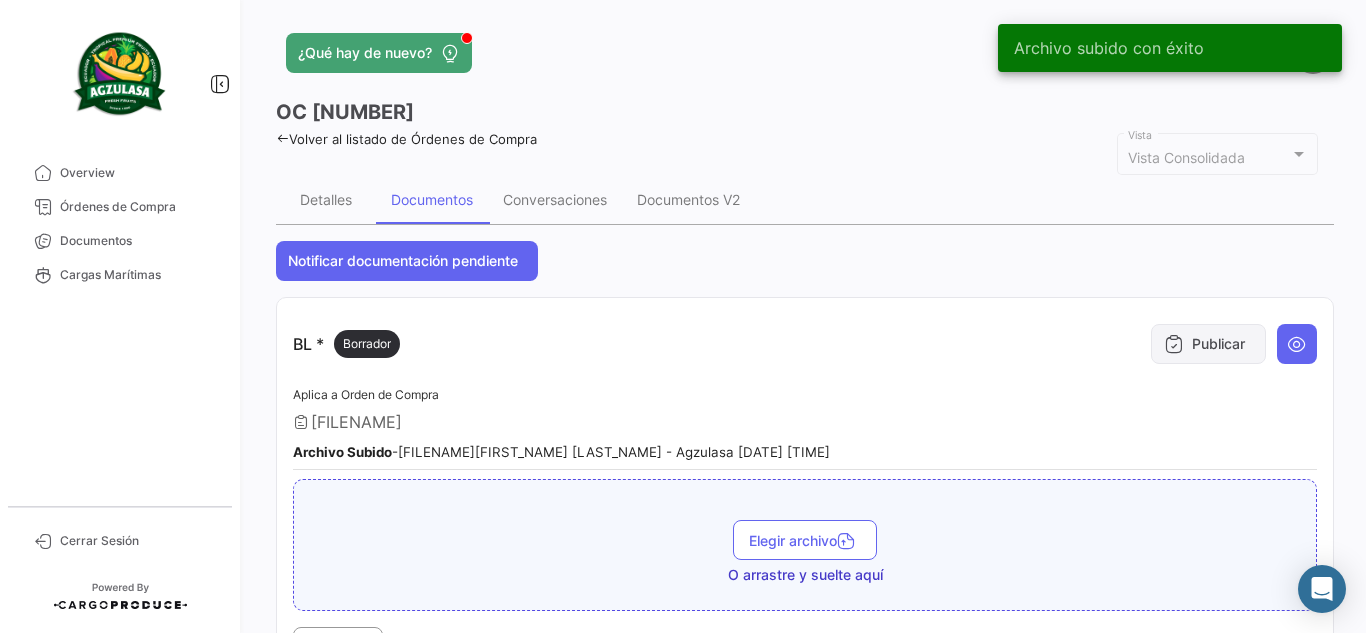 click at bounding box center [1174, 344] 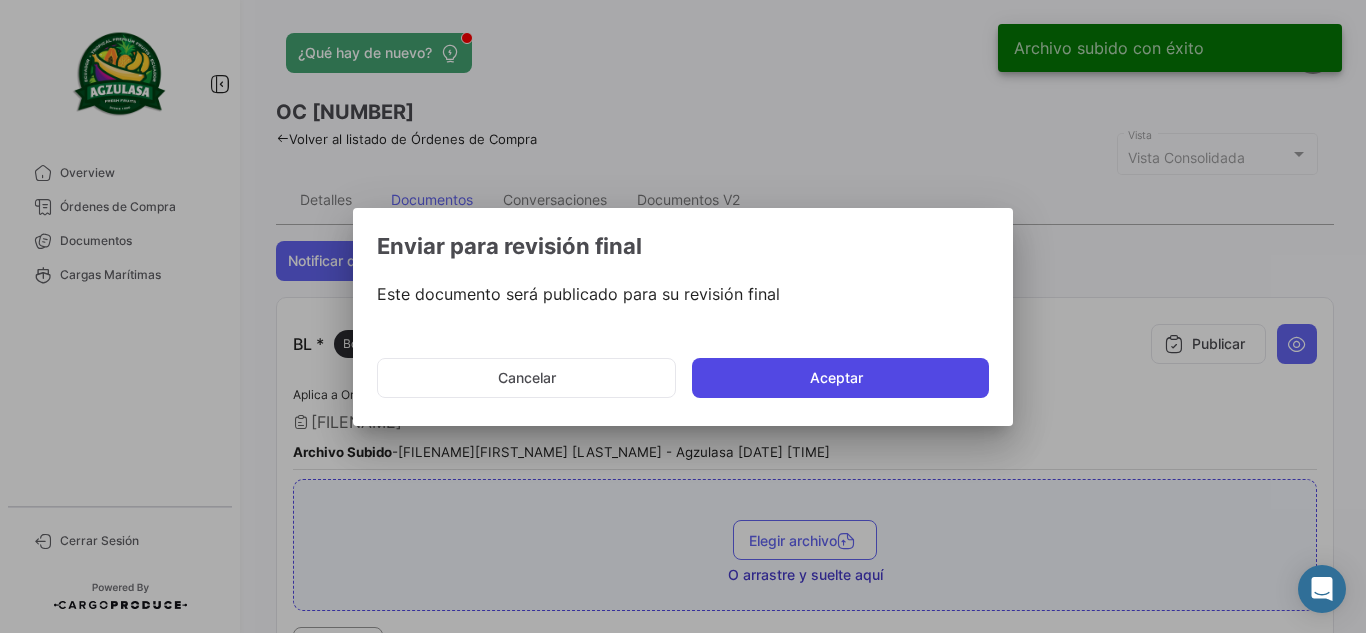 click on "Aceptar" 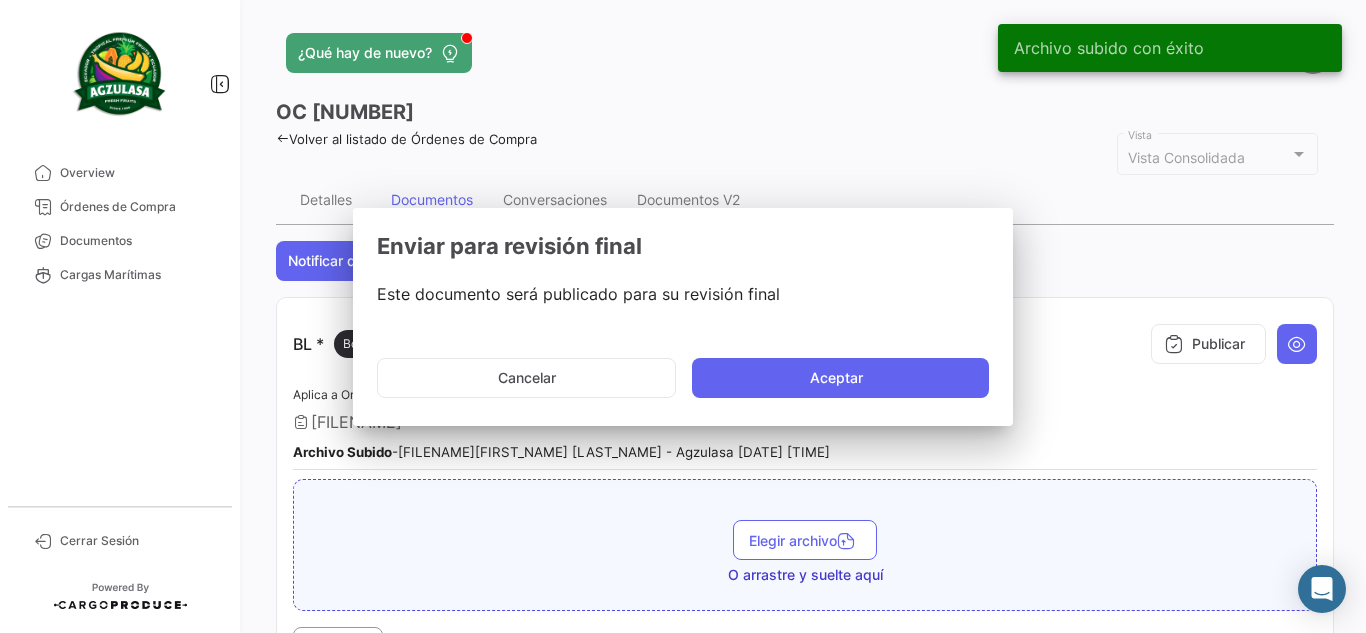 type 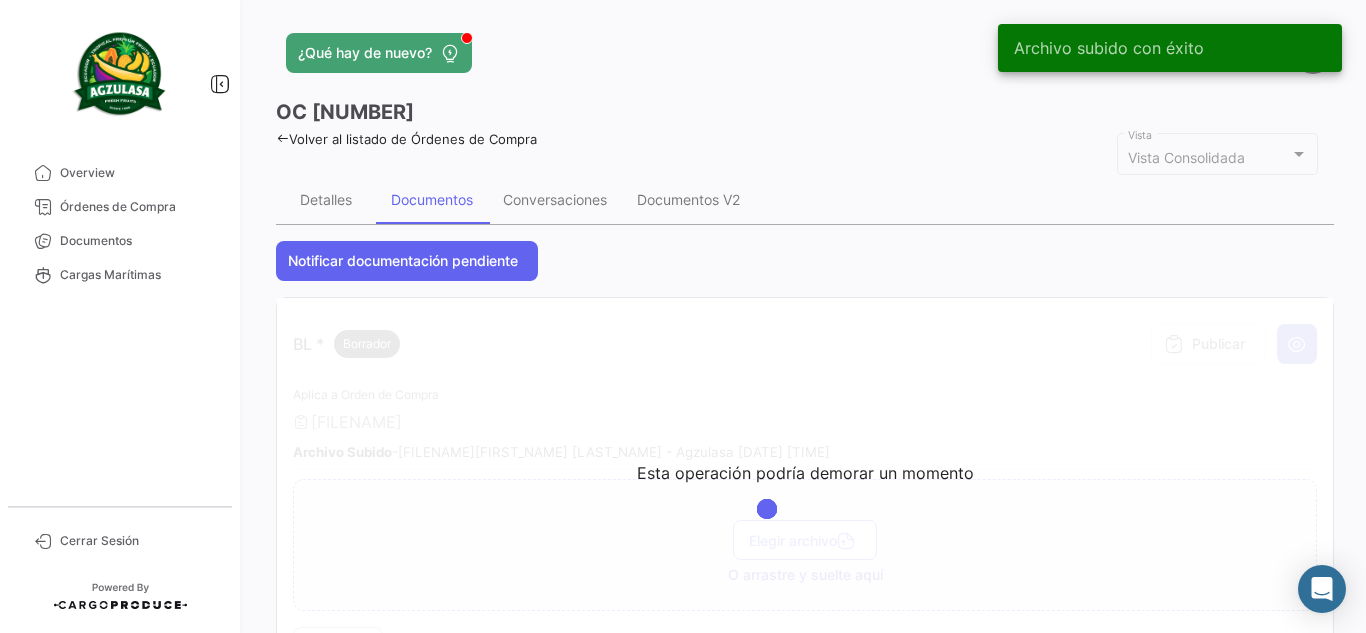 click on "OC
[NUMBER]" 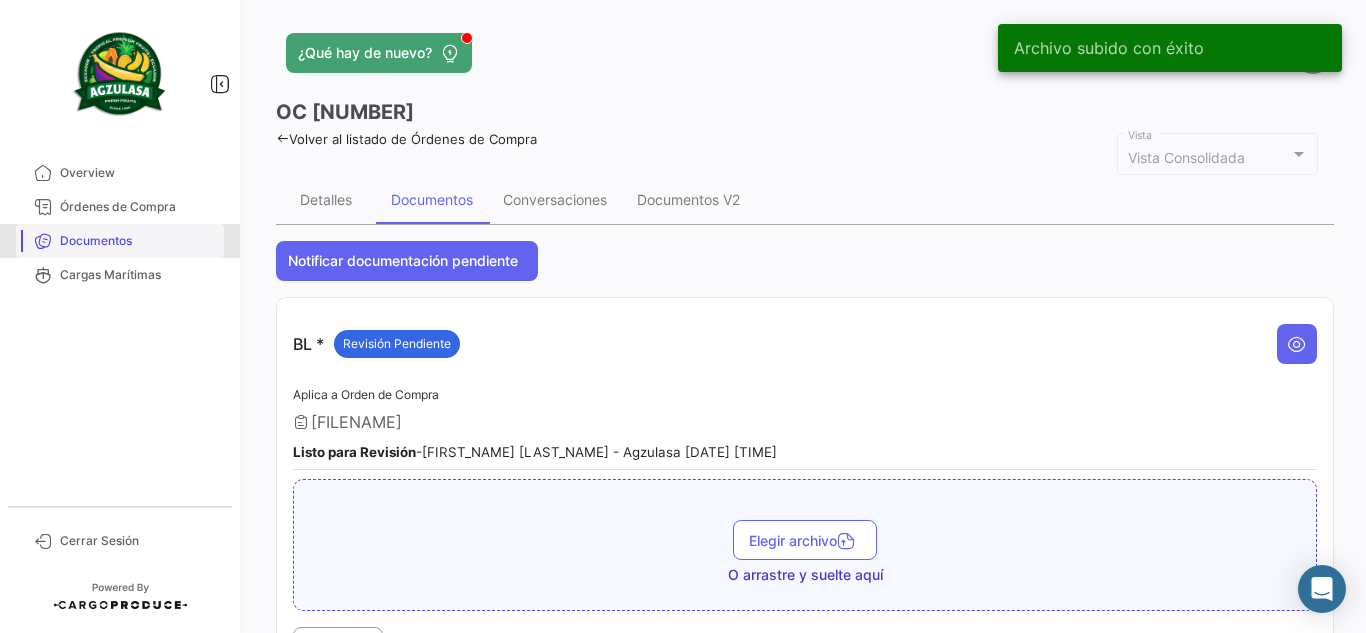 click on "Documentos" at bounding box center [138, 241] 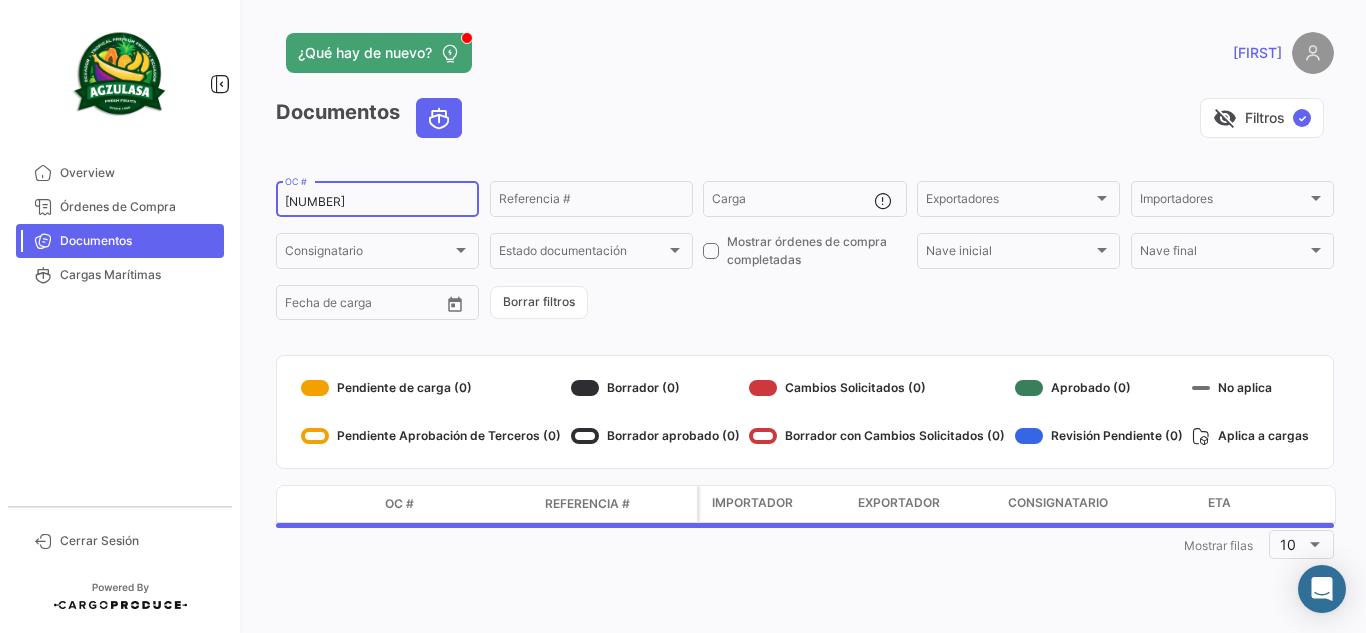 click on "[NUMBER]  OC #" 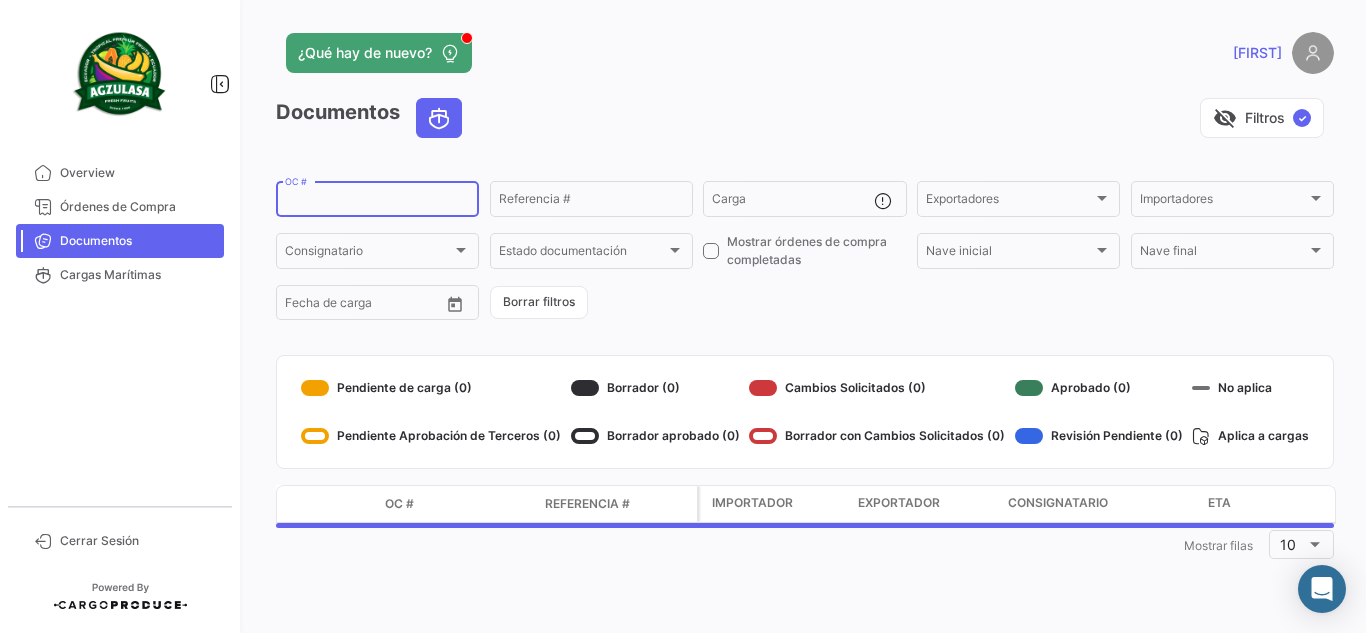paste on "[DOCUMENT_ID]" 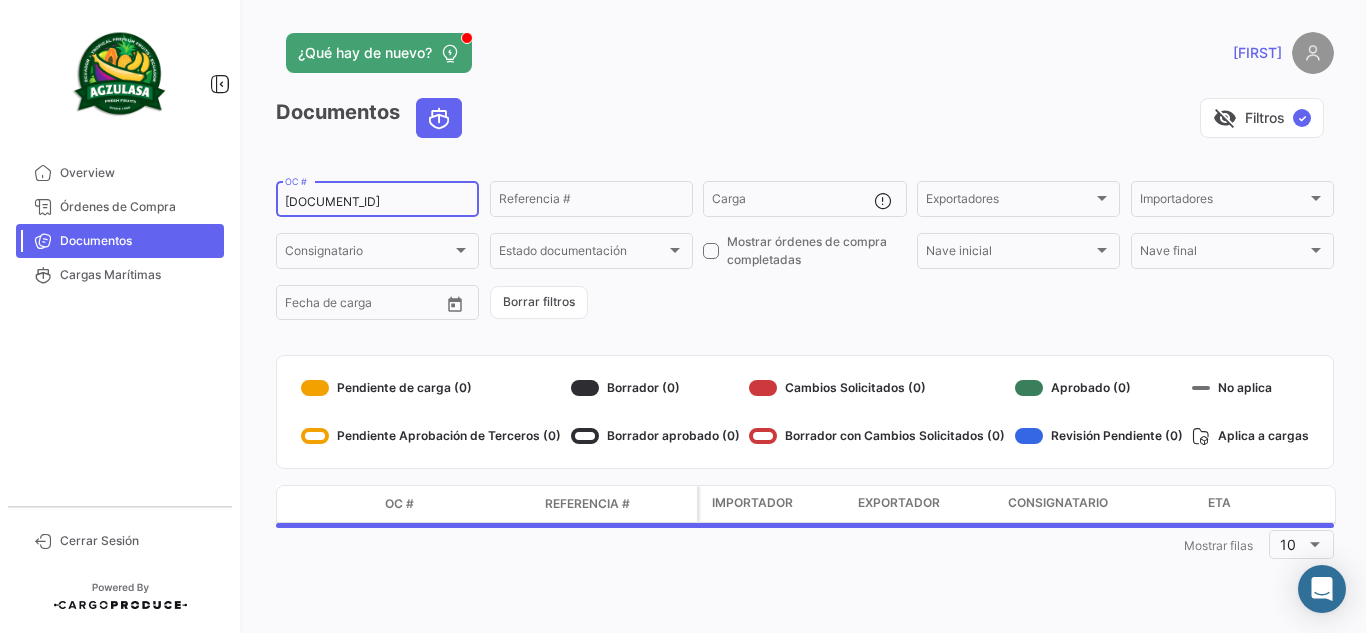 type on "[DOCUMENT_ID]" 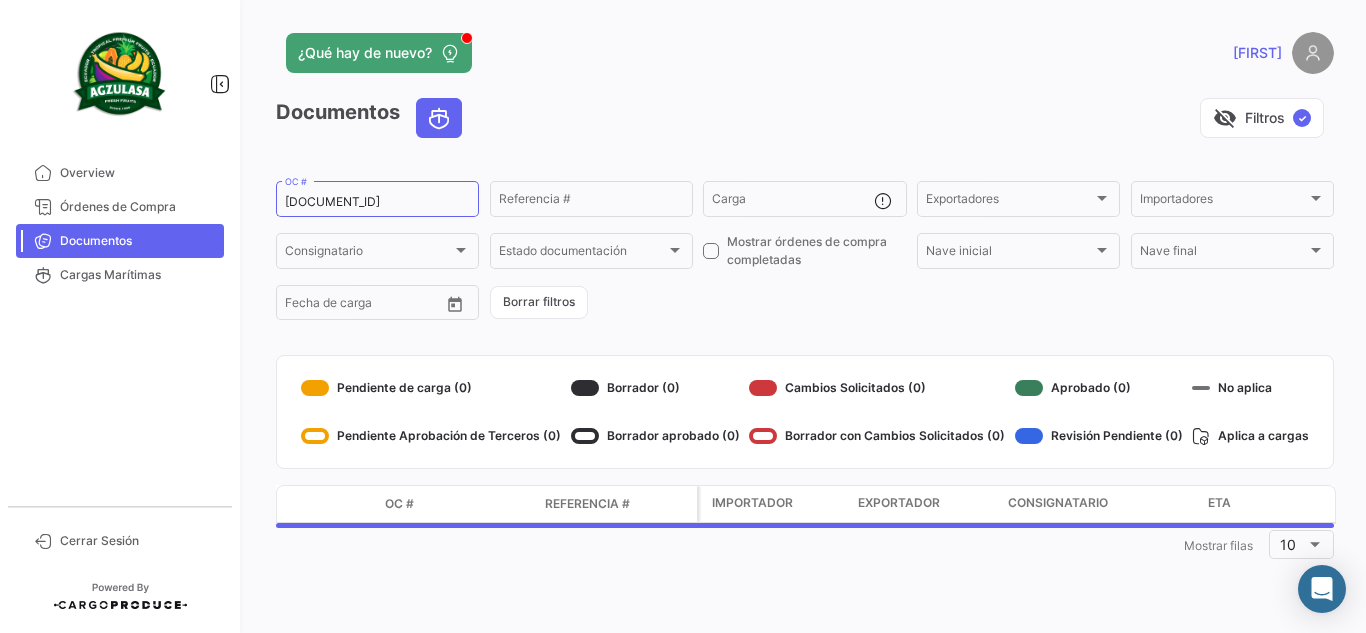 click on "visibility_off   Filtros  ✓" 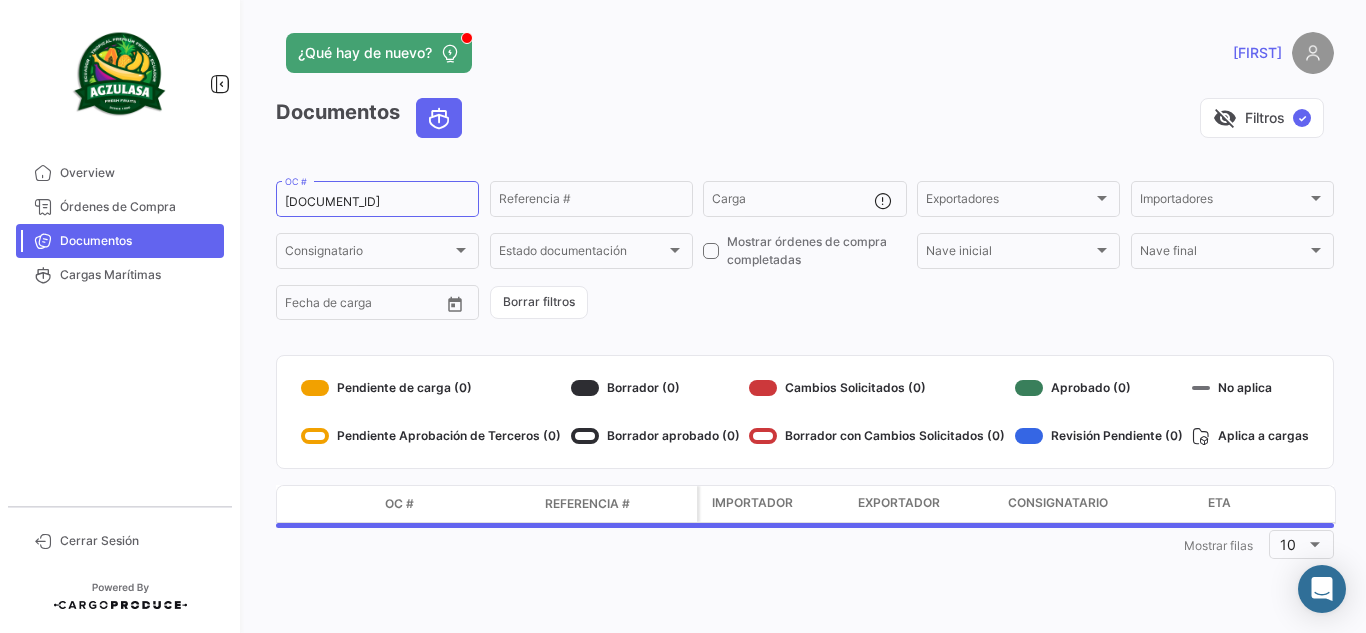 click on "visibility_off   Filtros  ✓" 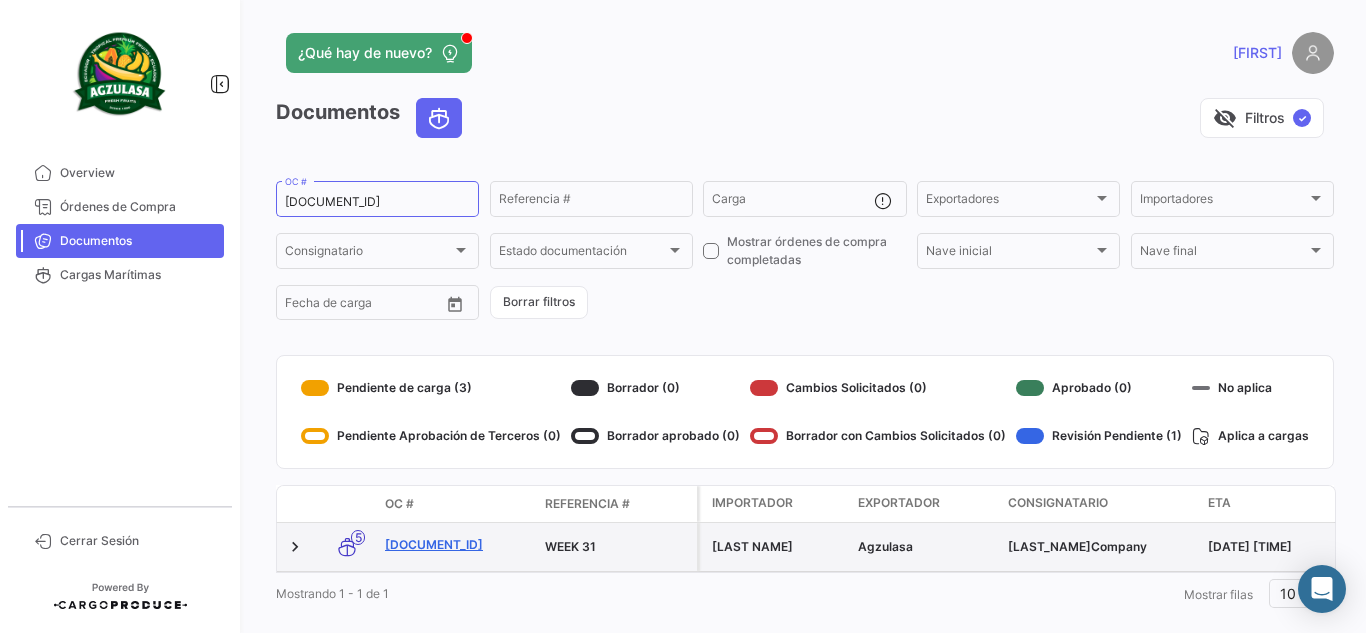click on "[DOCUMENT_ID]" 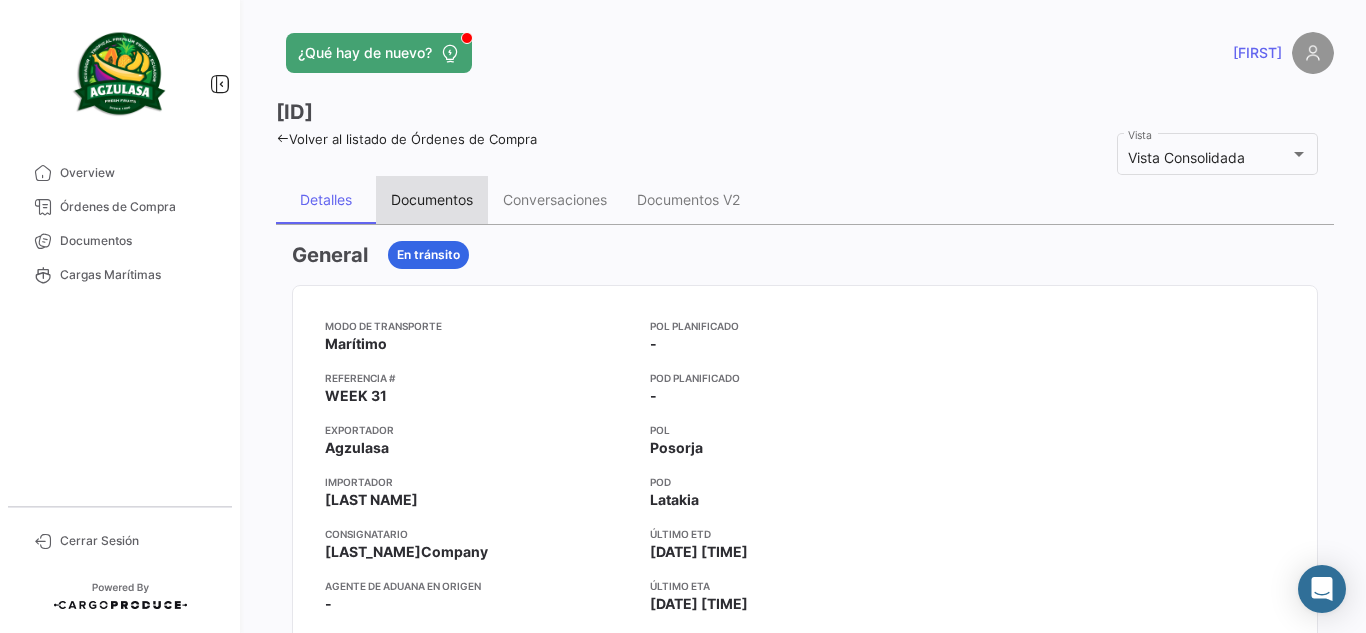 drag, startPoint x: 463, startPoint y: 197, endPoint x: 706, endPoint y: 286, distance: 258.7856 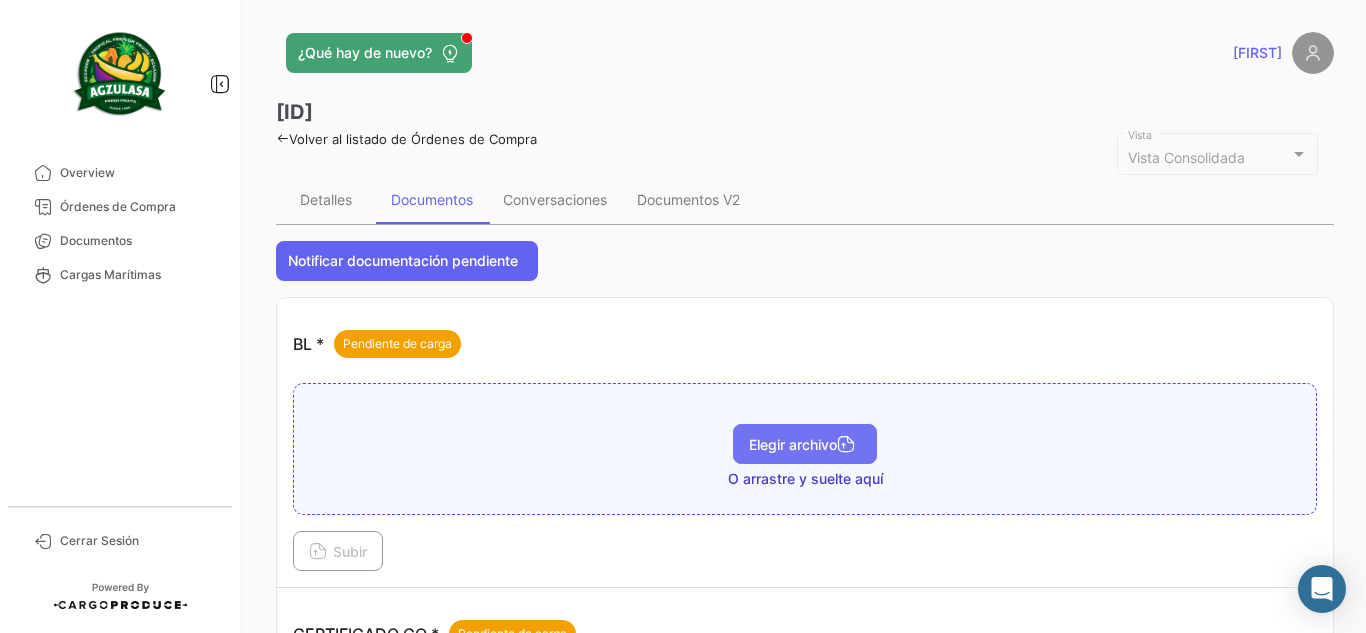 click on "Elegir archivo" at bounding box center (805, 444) 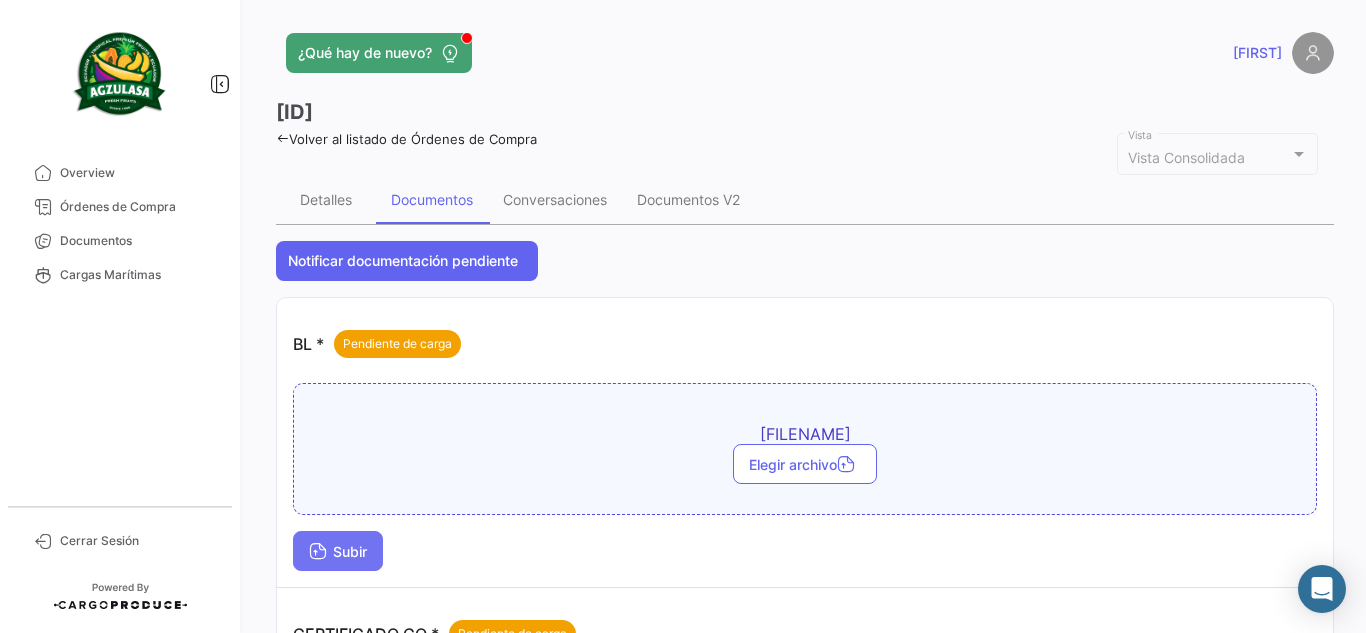 click on "Subir" at bounding box center (338, 551) 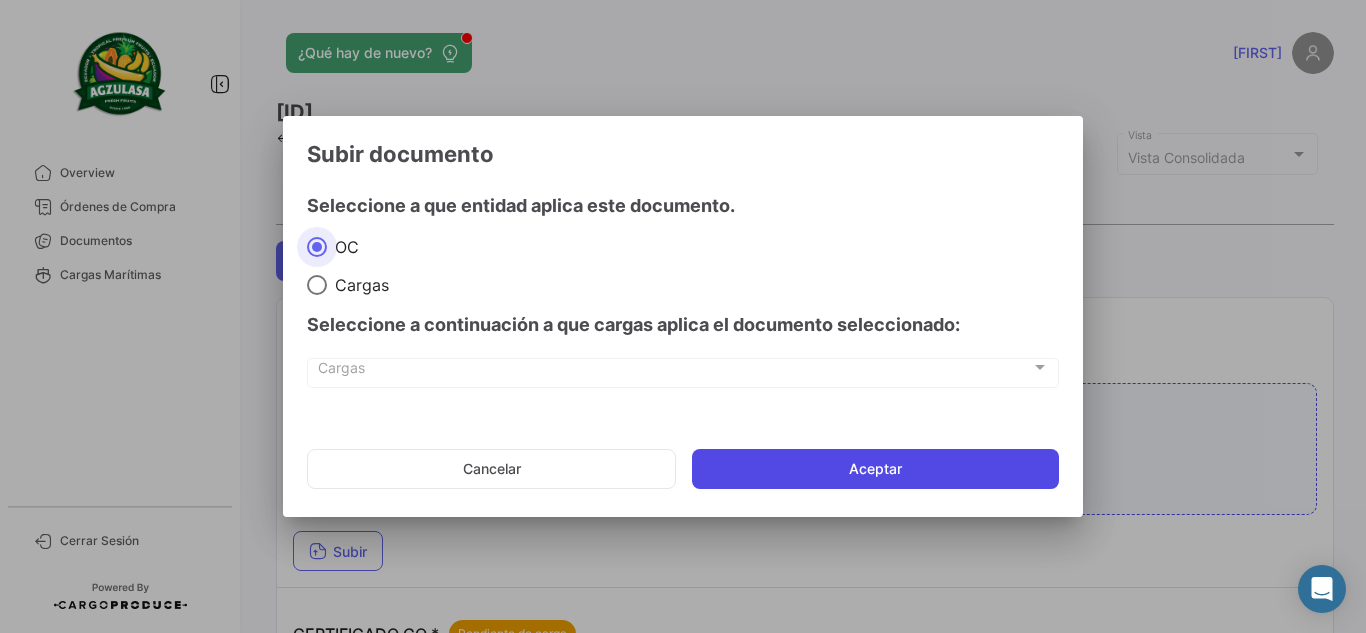 click on "Aceptar" 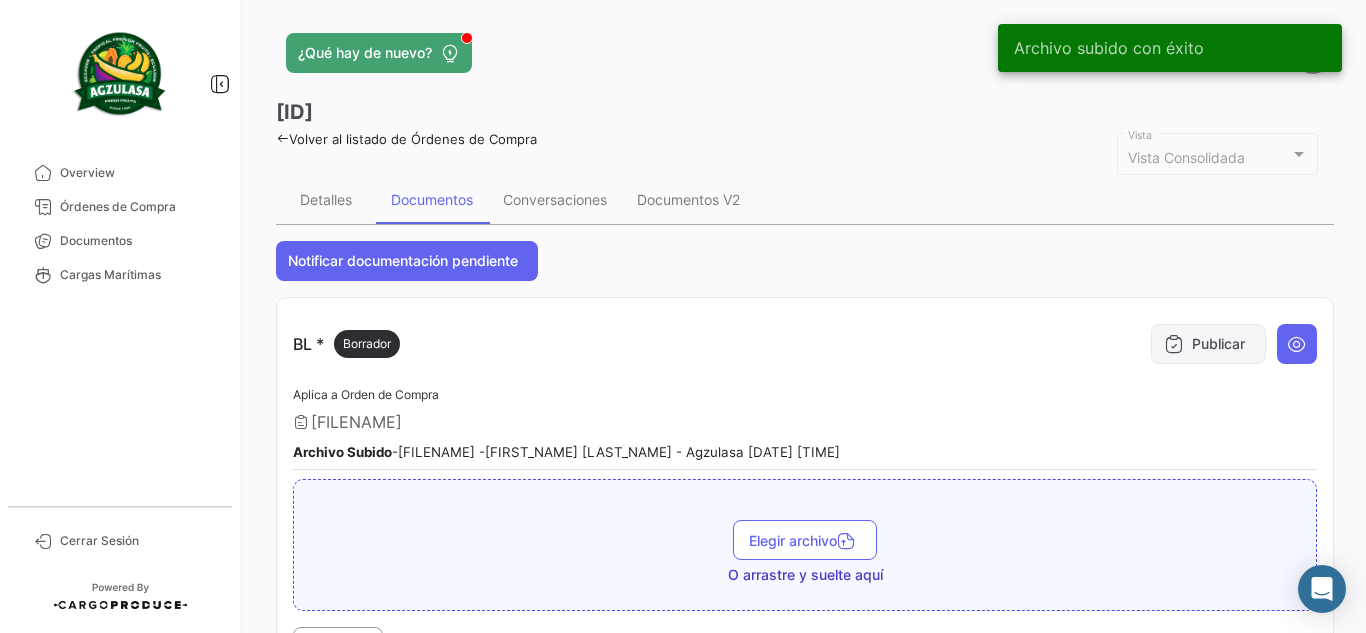 click on "Publicar" at bounding box center [1208, 344] 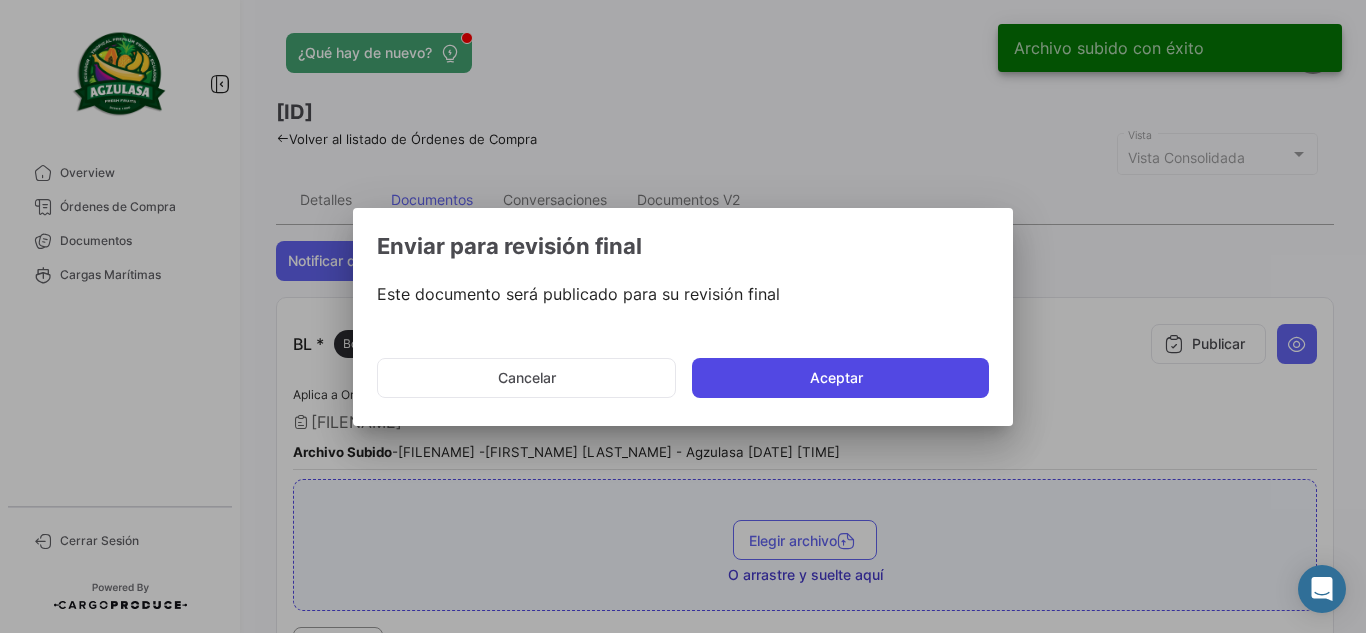 click on "Aceptar" 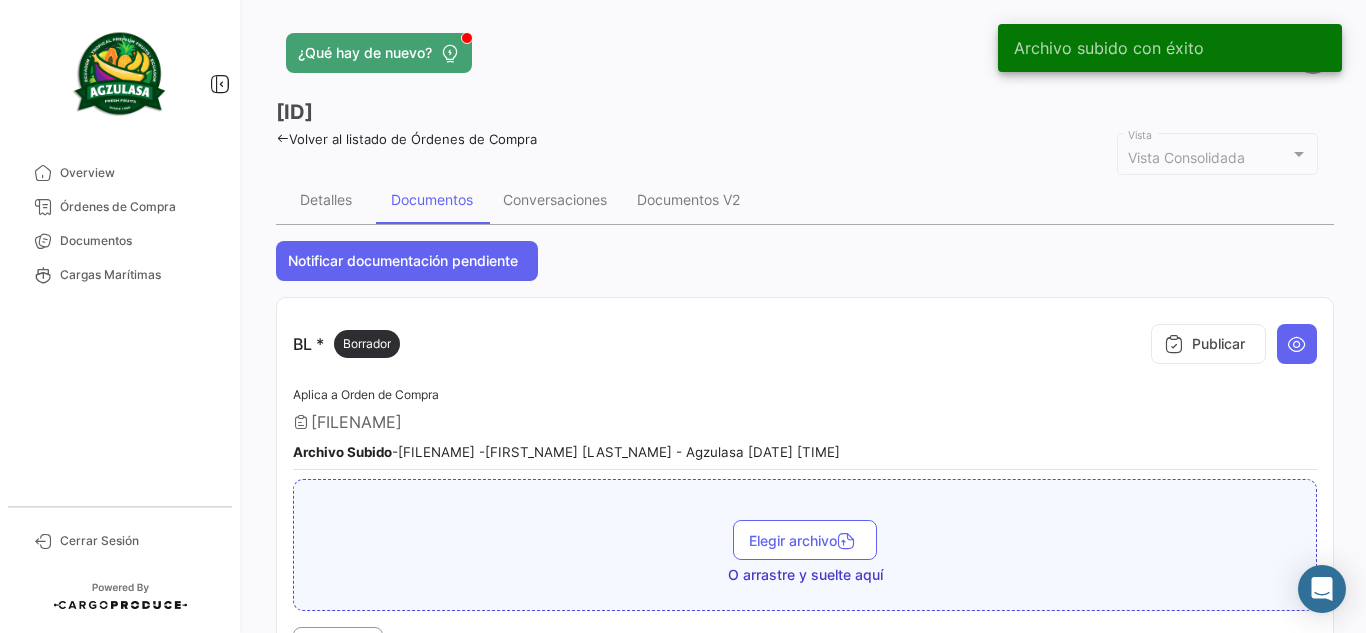 type 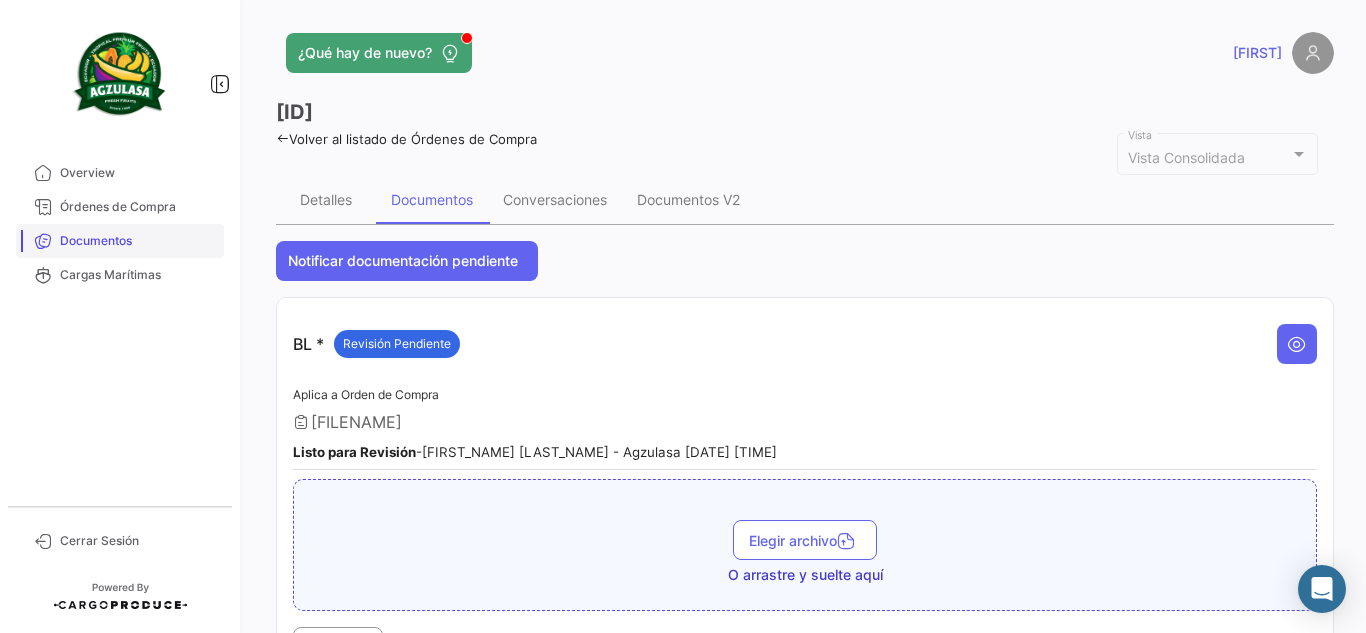 click on "Documentos" at bounding box center (138, 241) 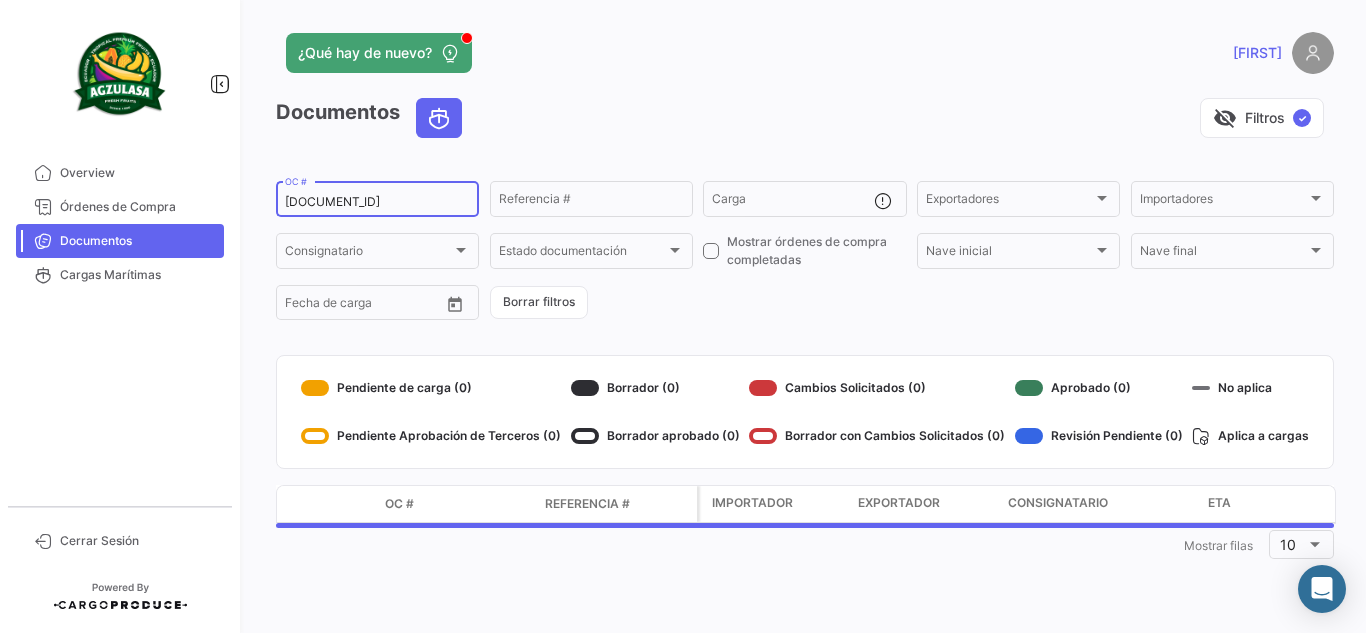 click on "[DOCUMENT_ID]" at bounding box center (377, 202) 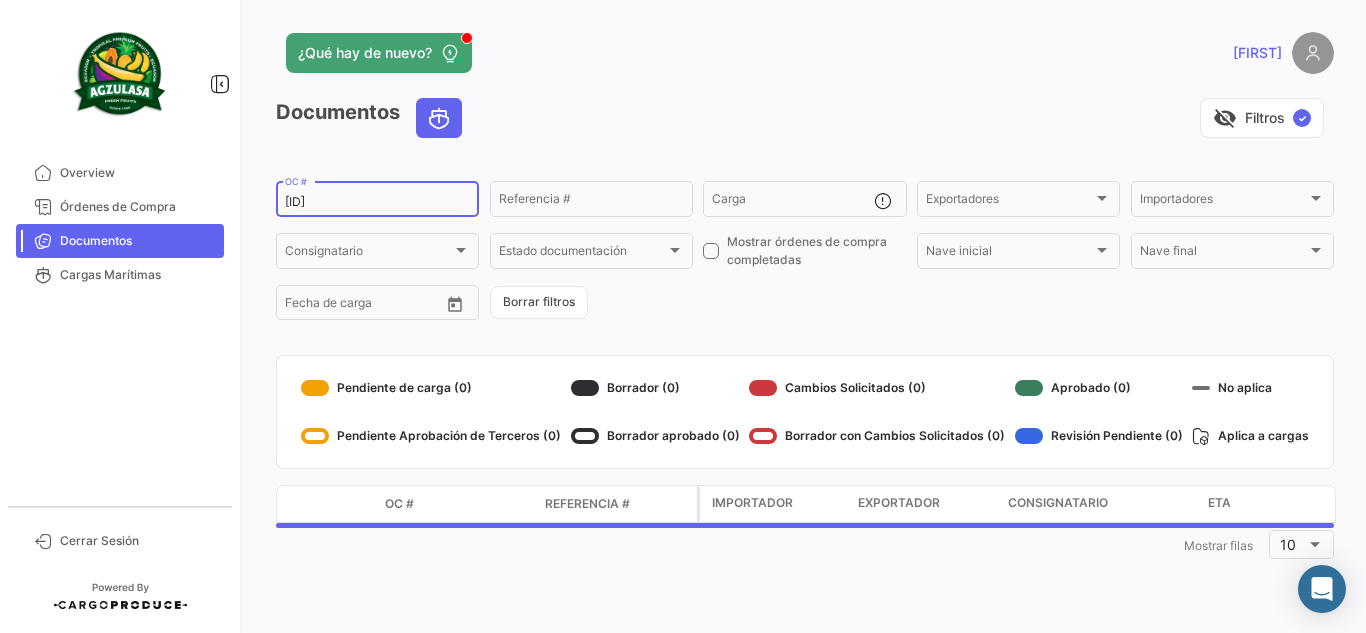 type on "[ID]" 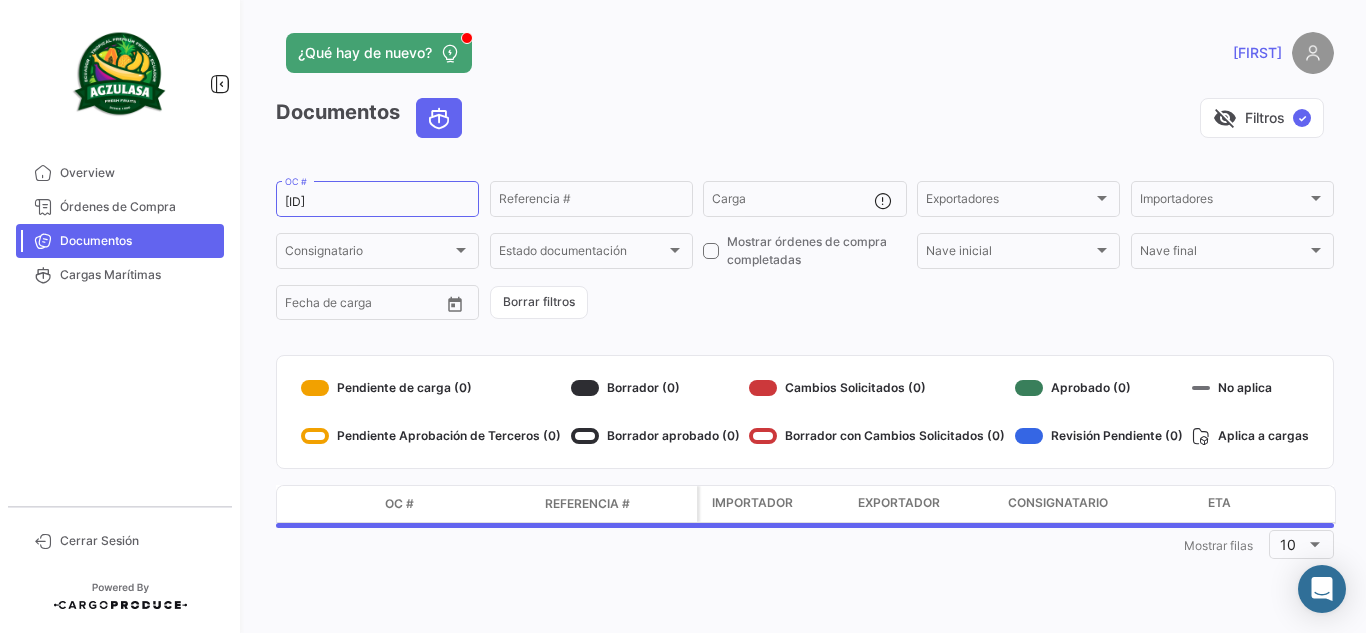click on "¿Qué hay de nuevo?   [FIRST_NAME]" 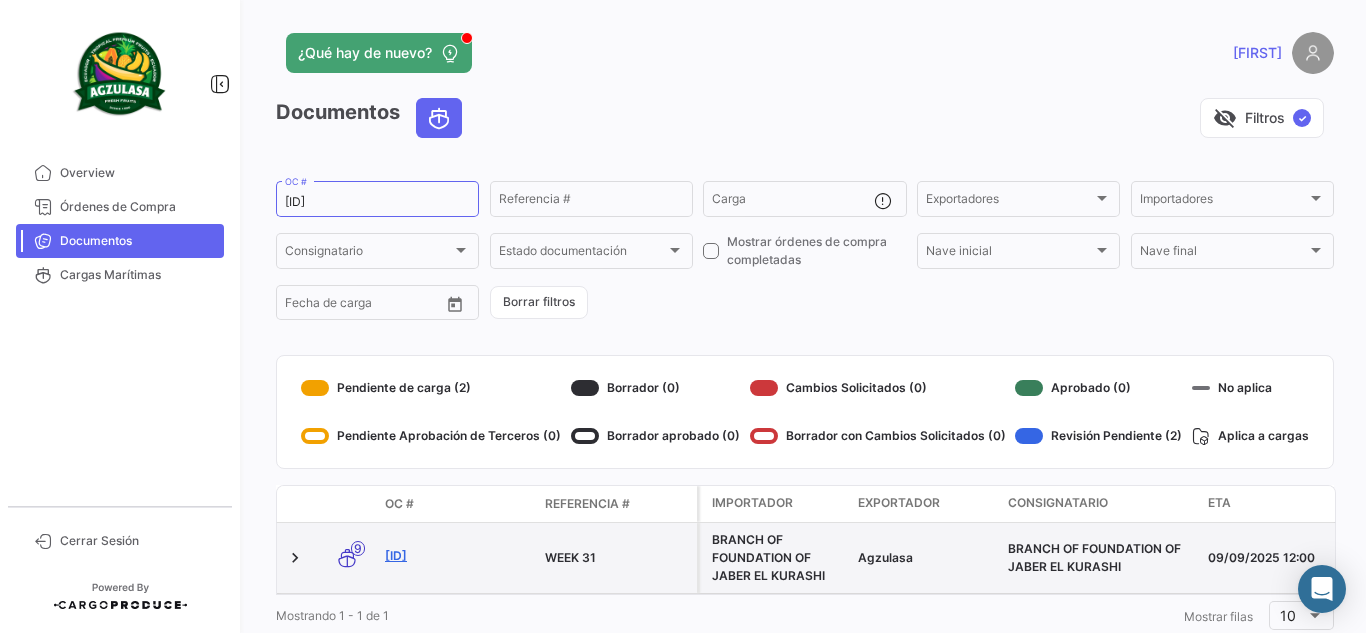click on "[ID]" 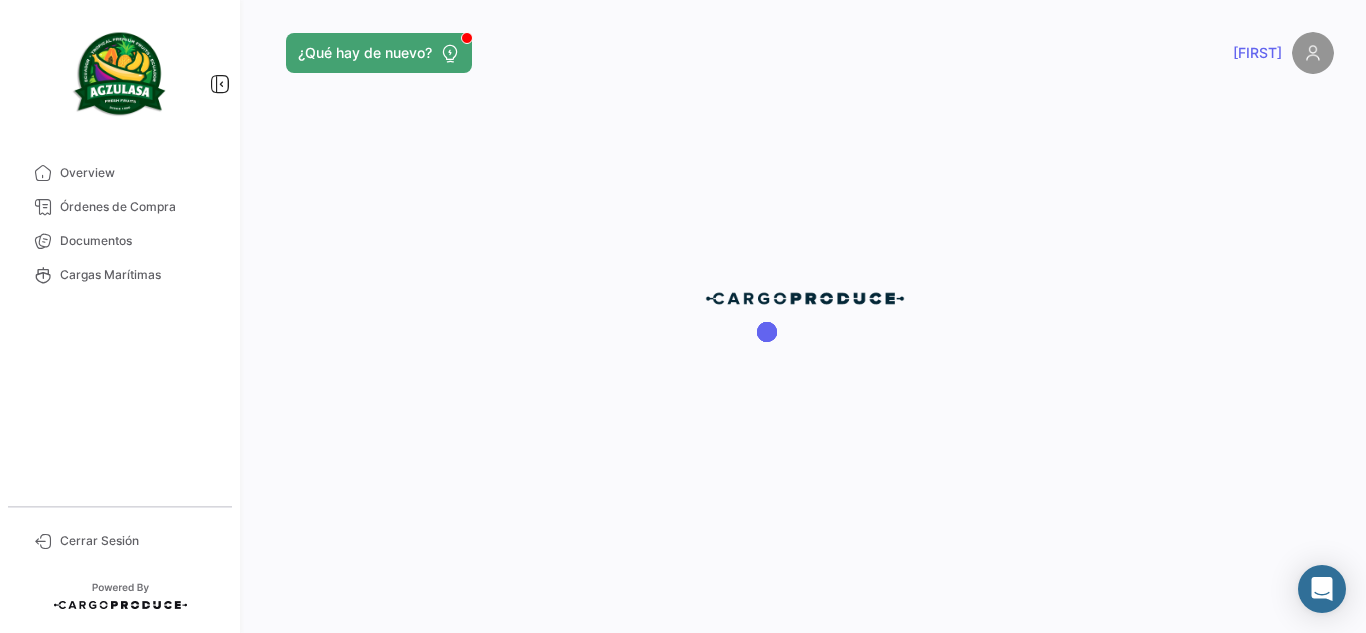 click 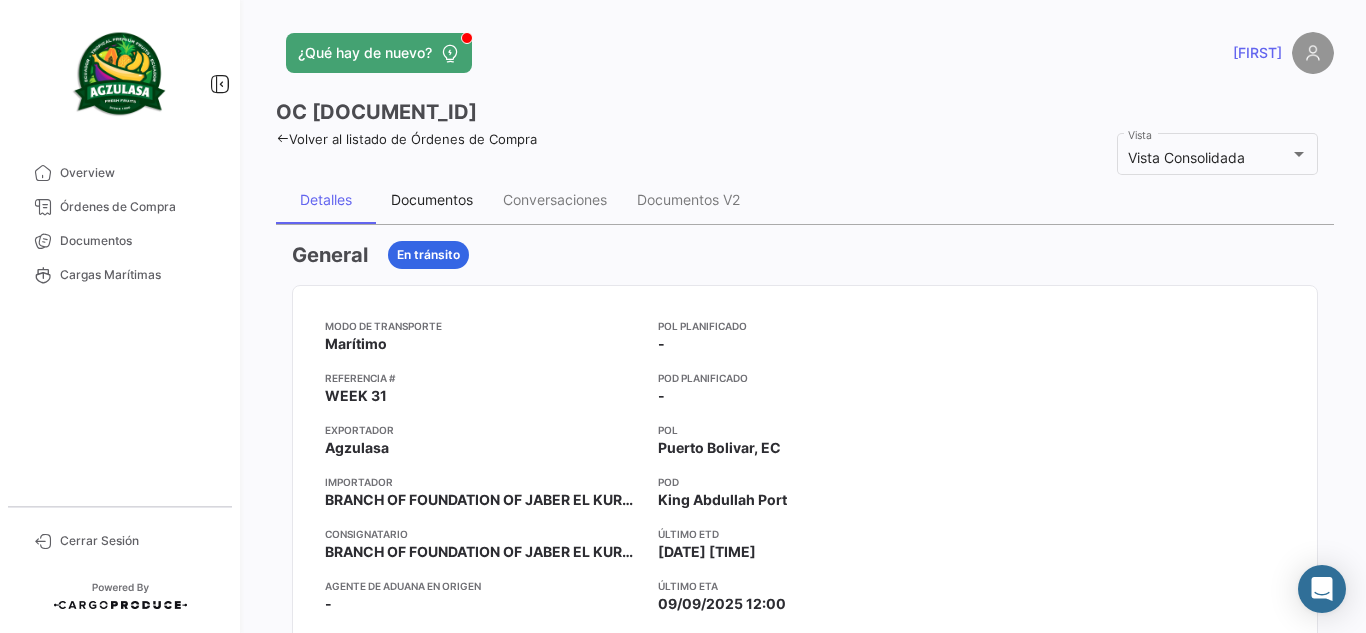 click on "Documentos" at bounding box center (432, 199) 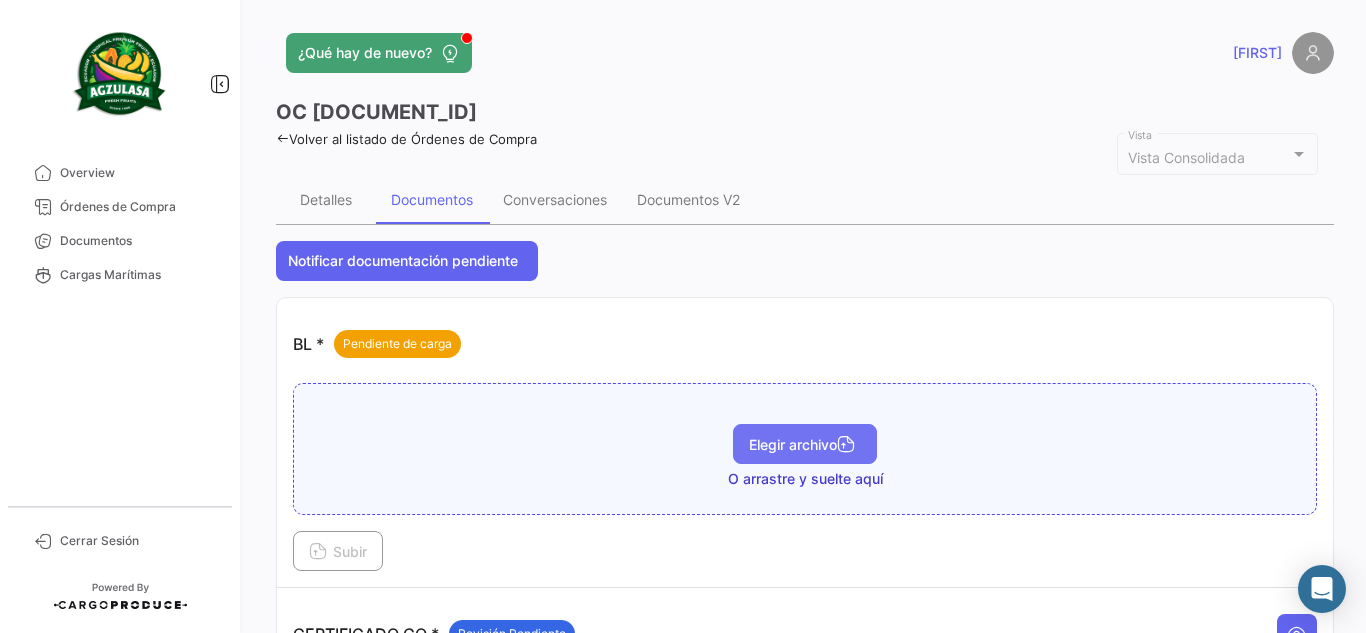 click on "Elegir archivo" at bounding box center (805, 444) 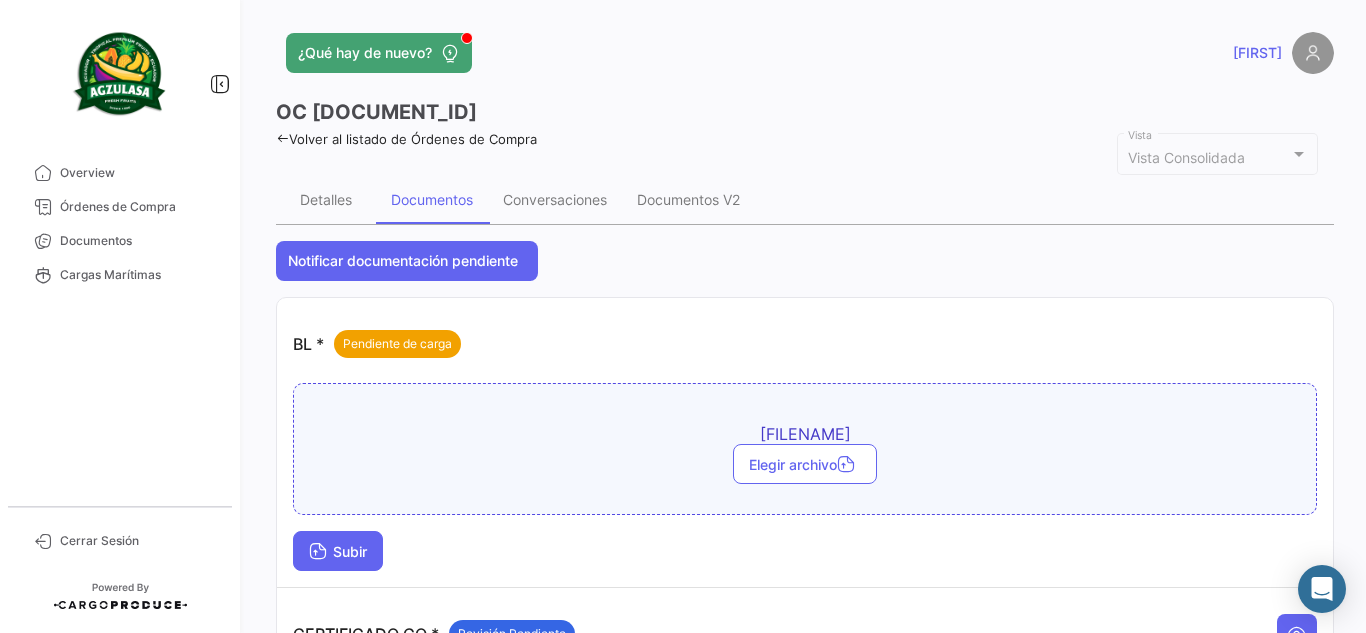 click on "Subir" at bounding box center [338, 551] 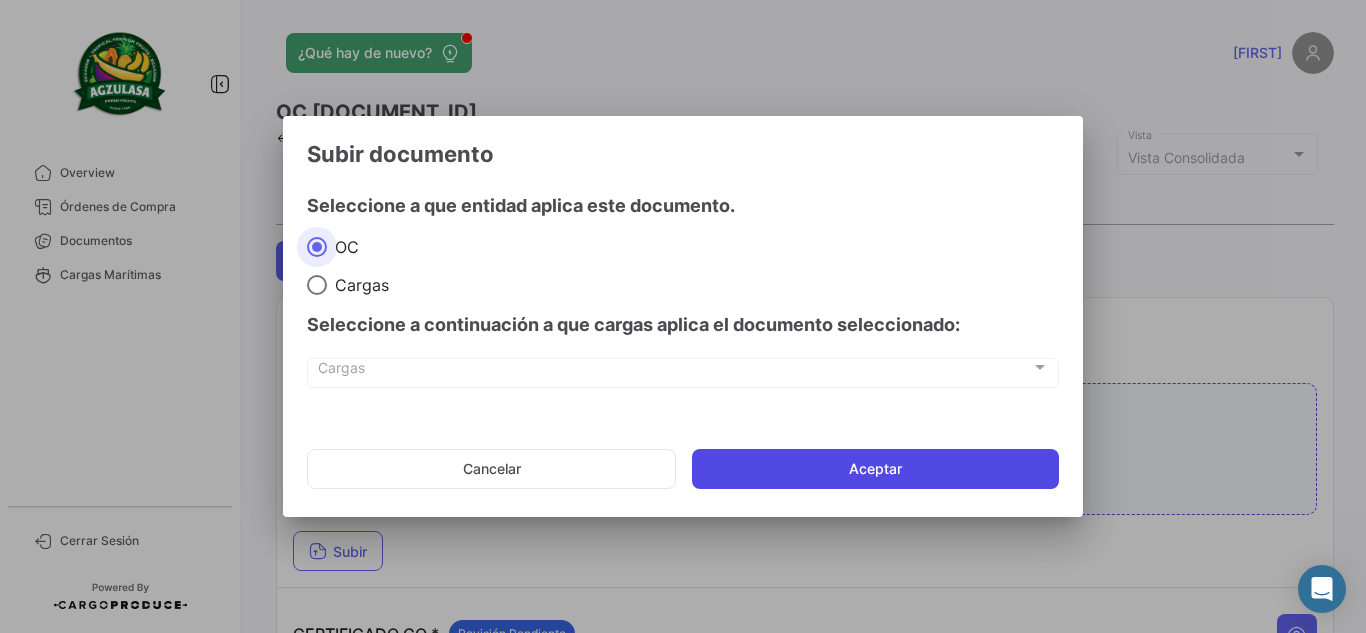 click on "Aceptar" 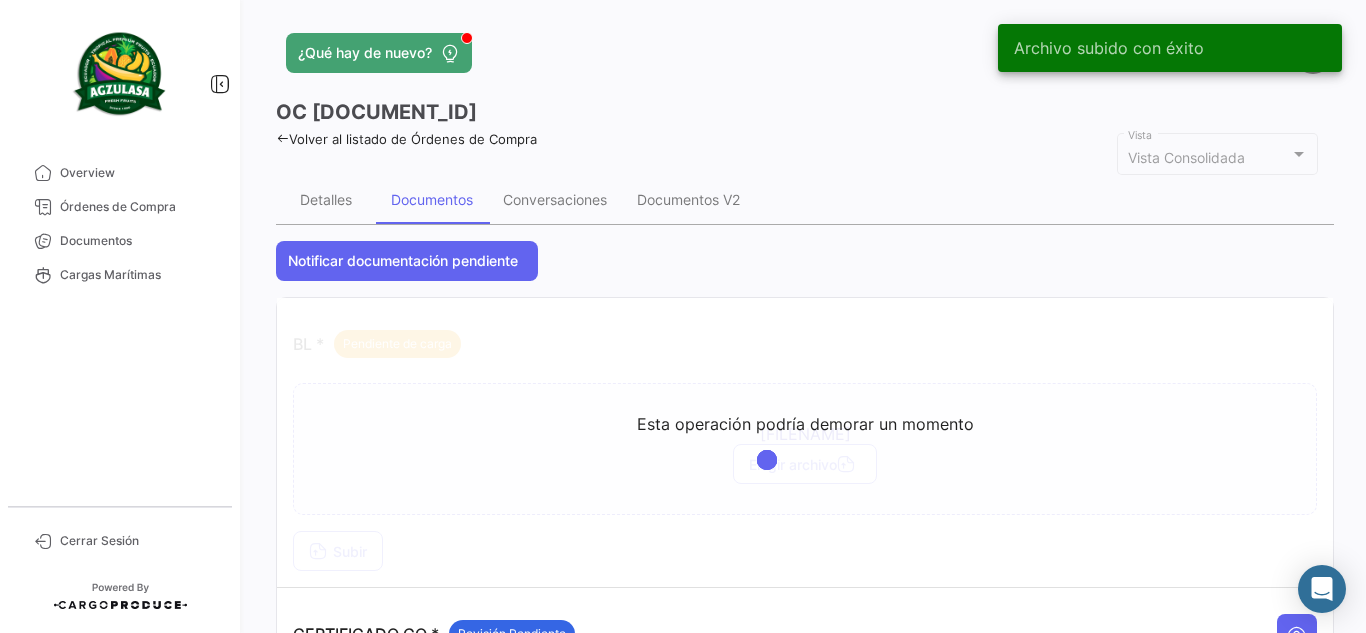 drag, startPoint x: 781, startPoint y: 75, endPoint x: 631, endPoint y: 473, distance: 425.3281 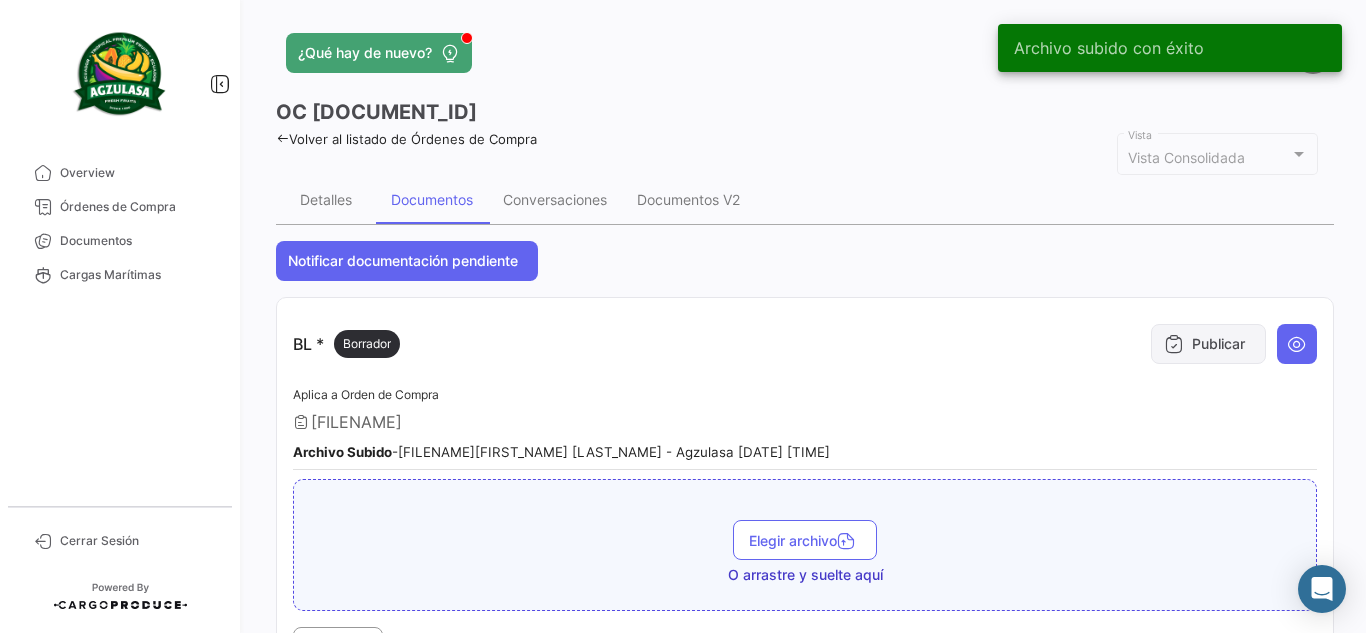 click on "Publicar" at bounding box center [1208, 344] 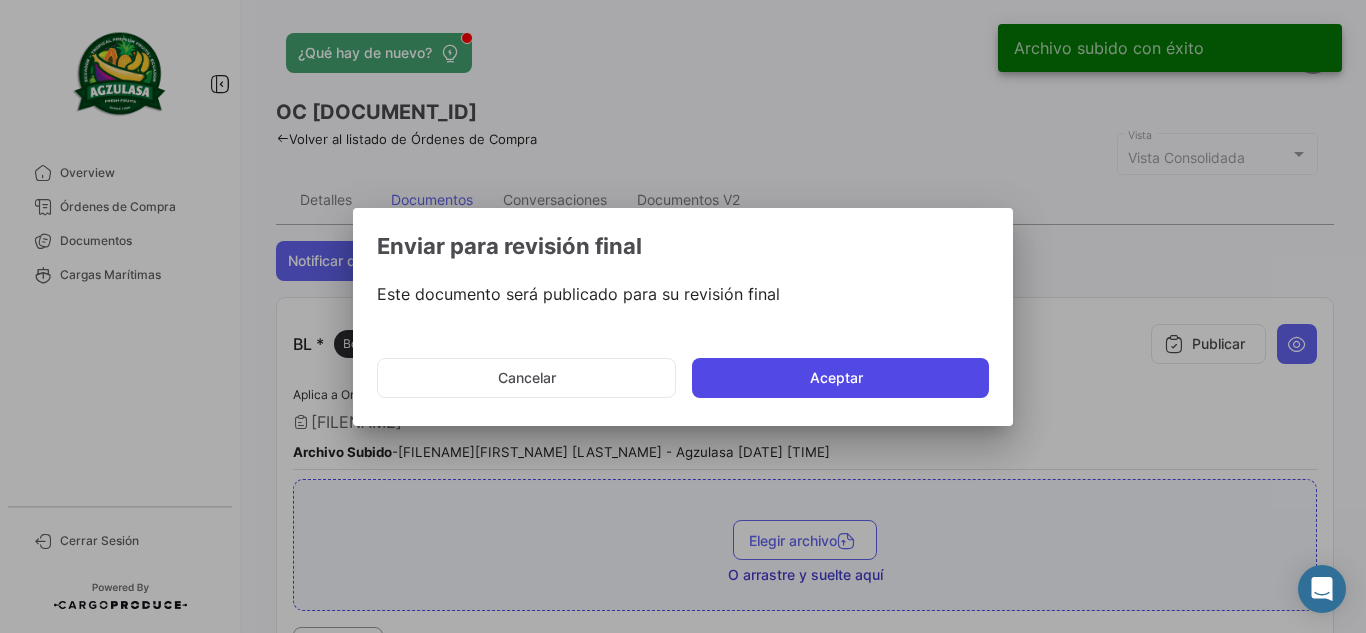 click on "Aceptar" 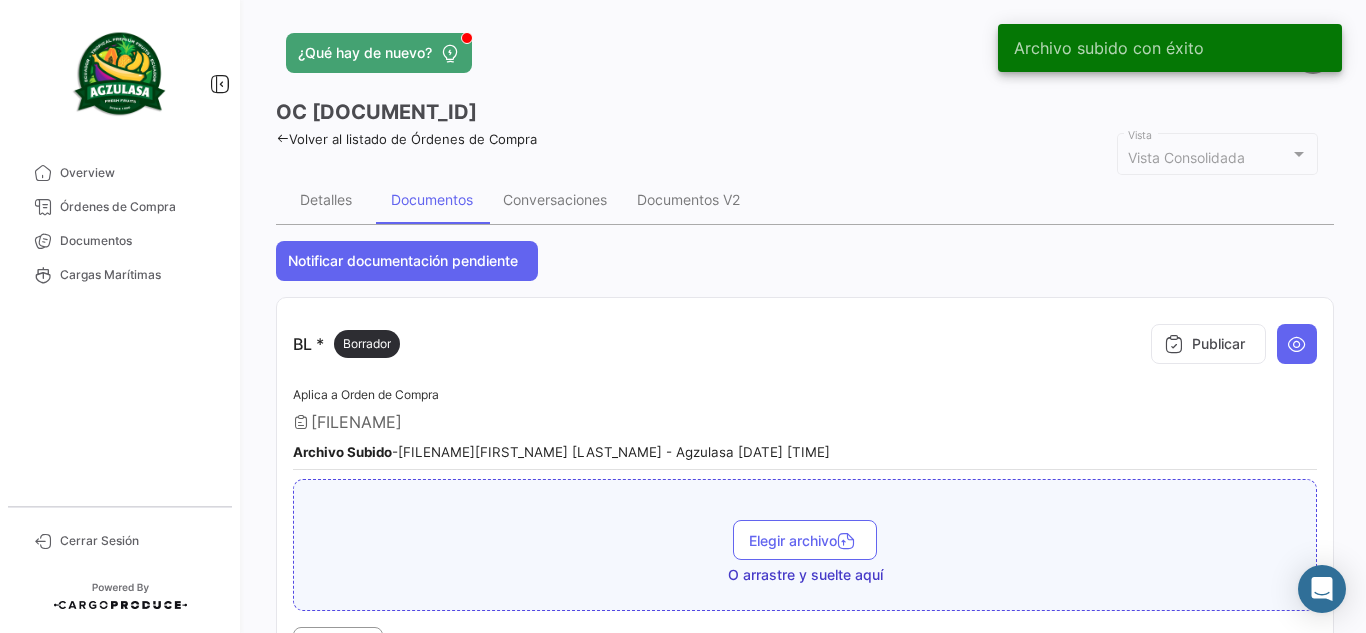 type 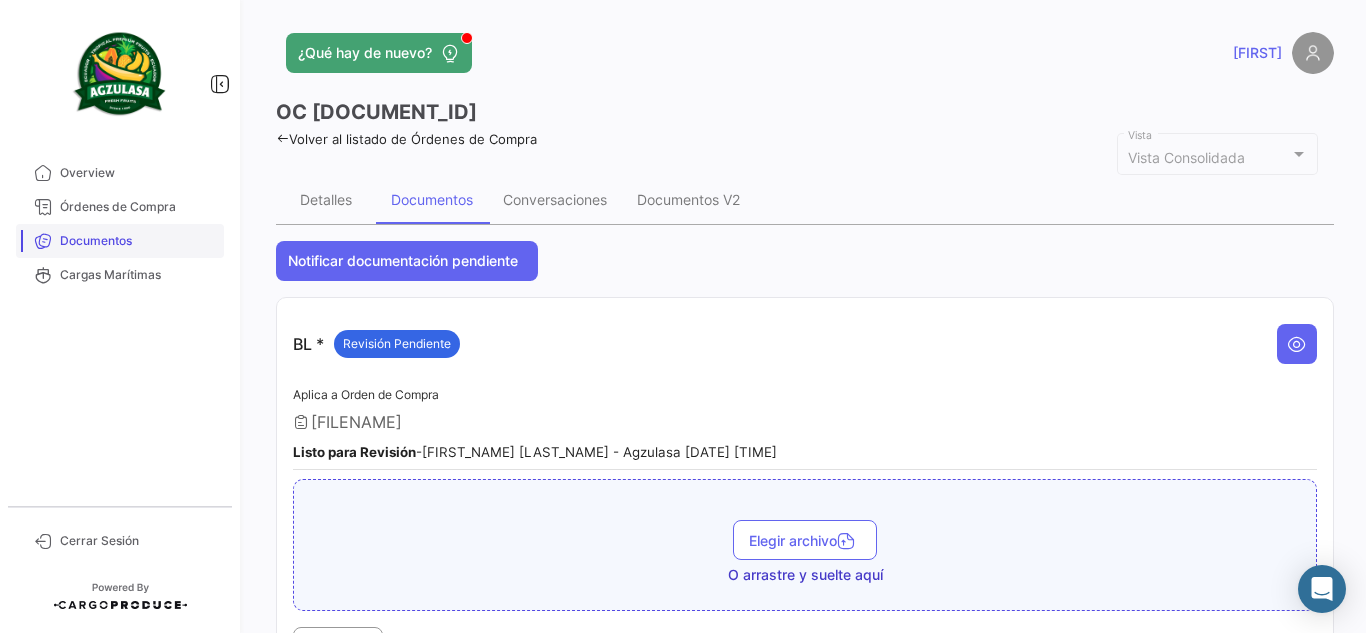 click on "Documentos" at bounding box center (138, 241) 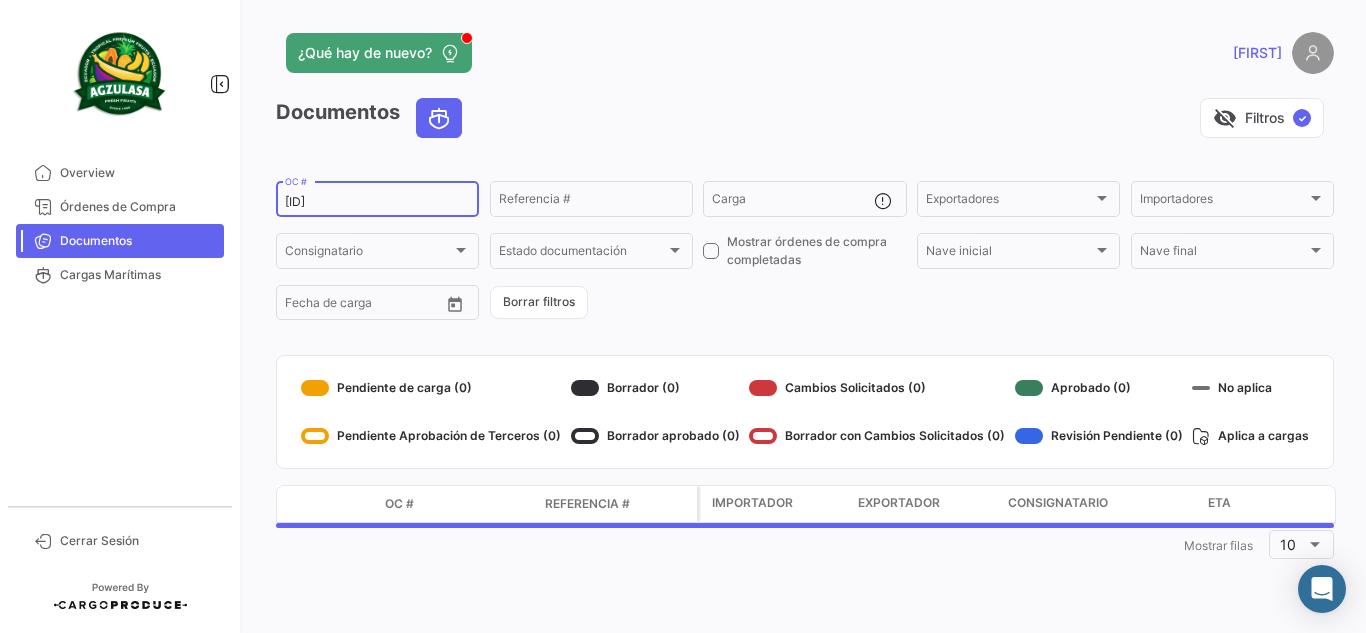 click on "[ID]" at bounding box center [377, 202] 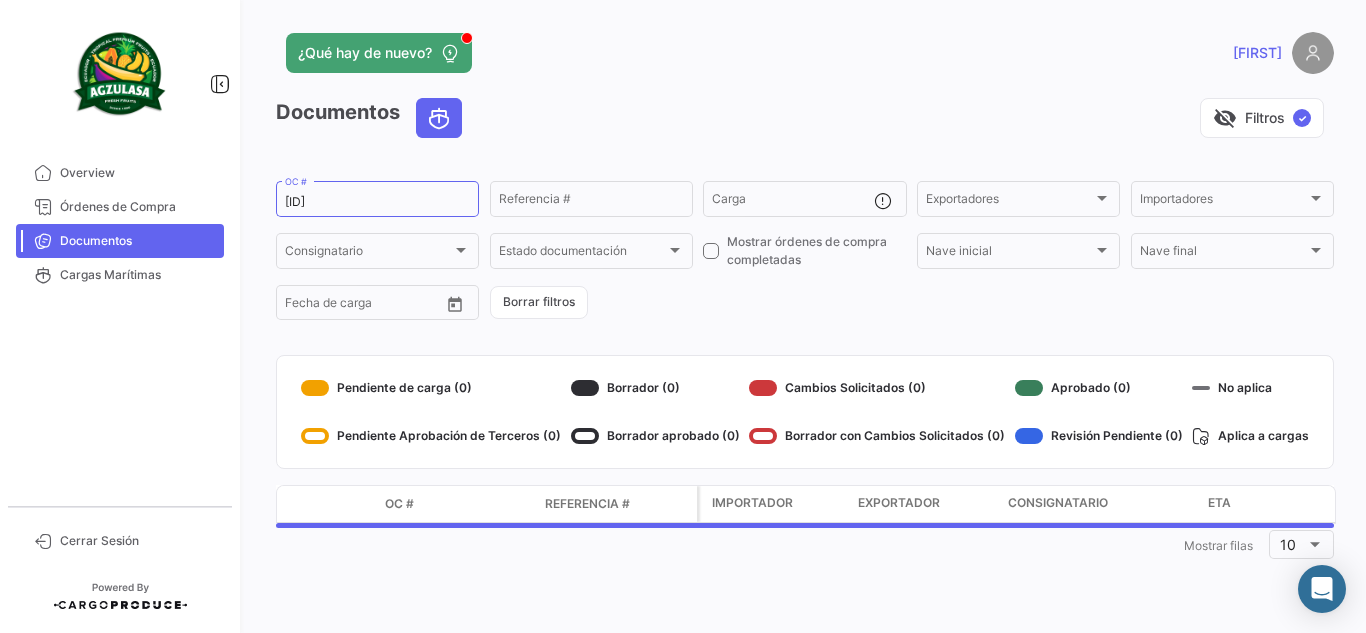 click on "visibility_off   Filtros  ✓" 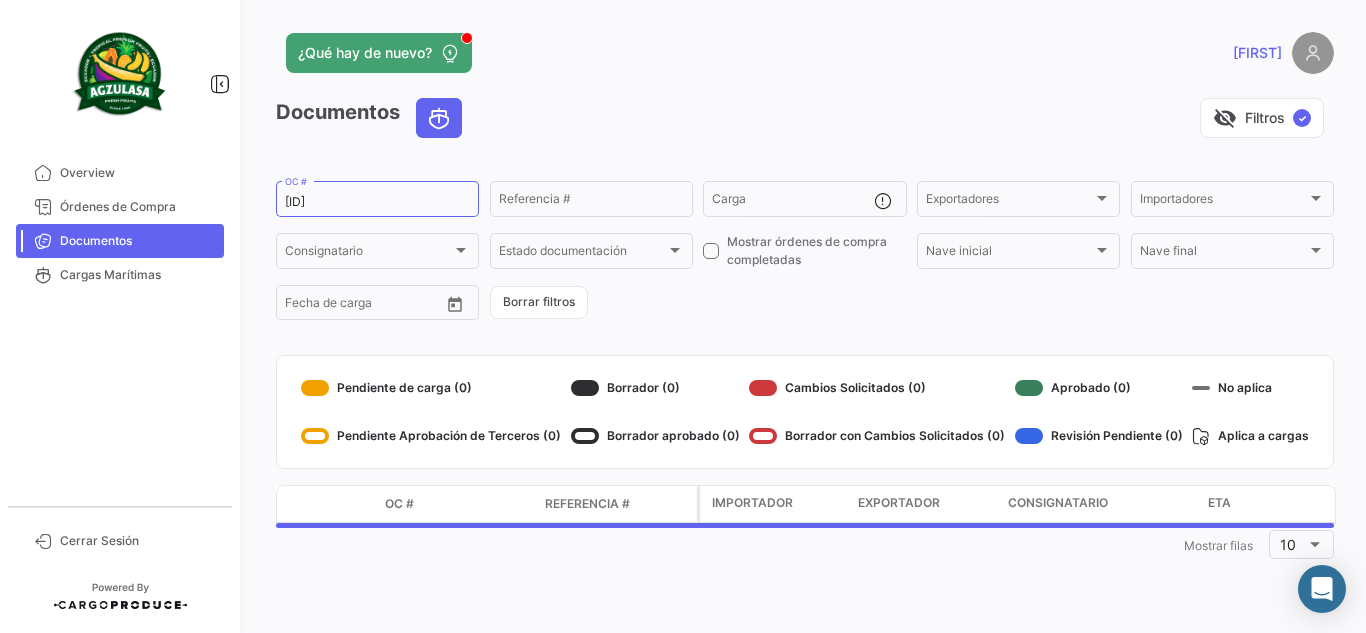 click on "Documentos   visibility_off   Filtros  ✓" 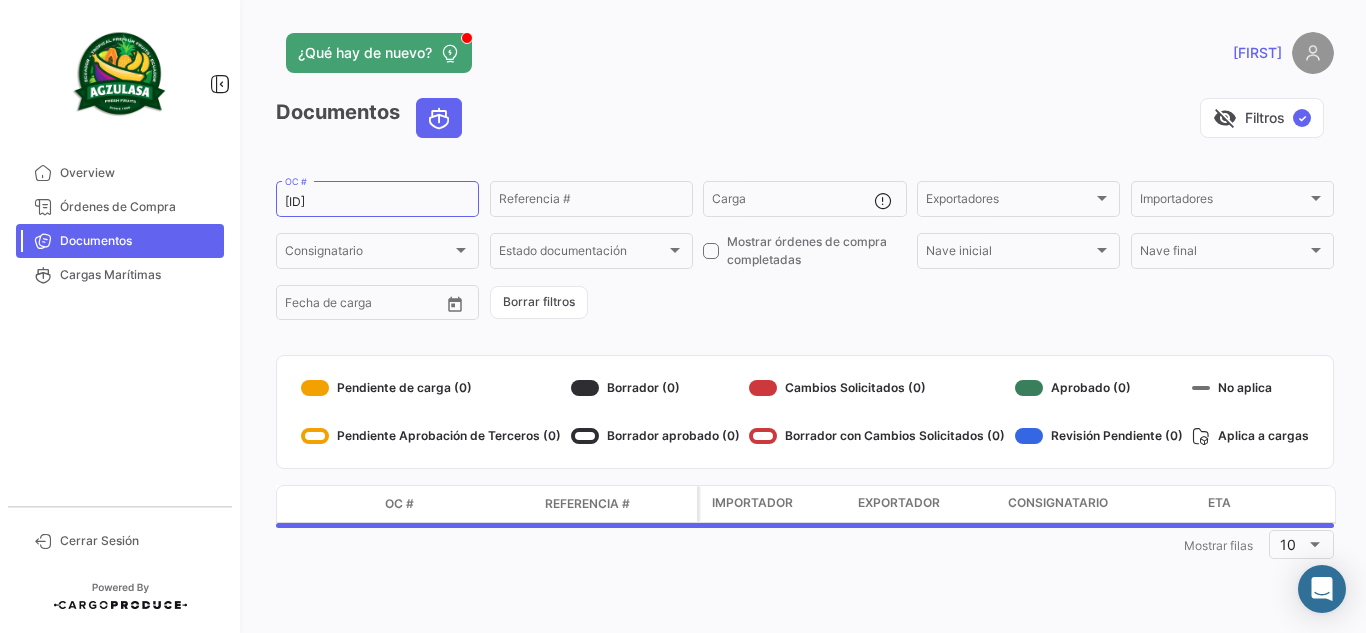 click on "¿Qué hay de nuevo?   [FIRST_NAME]" 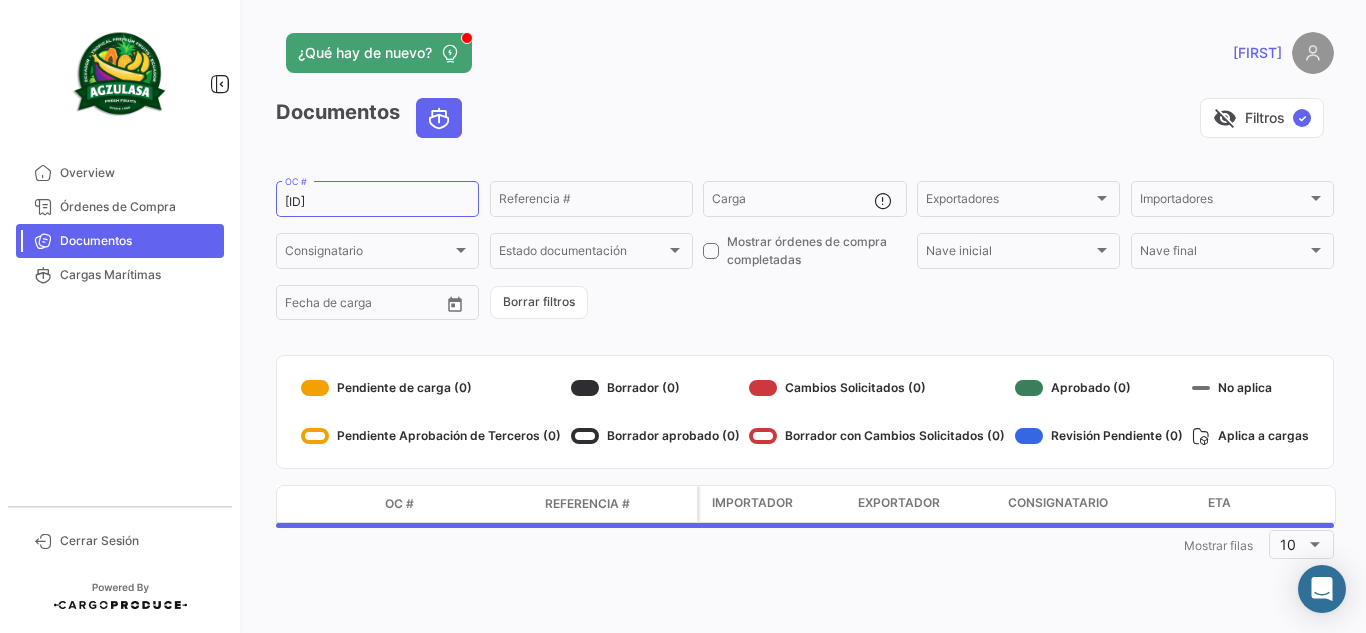 click on "¿Qué hay de nuevo?" 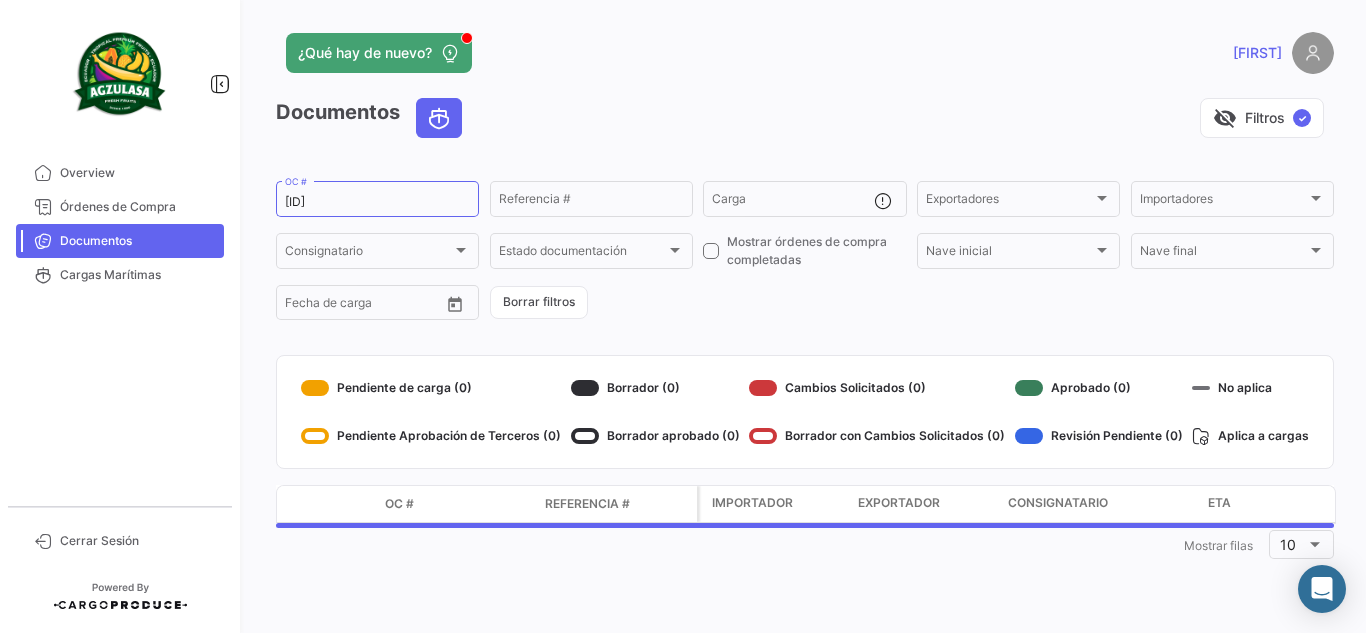click on "¿Qué hay de nuevo?   [FIRST_NAME]" 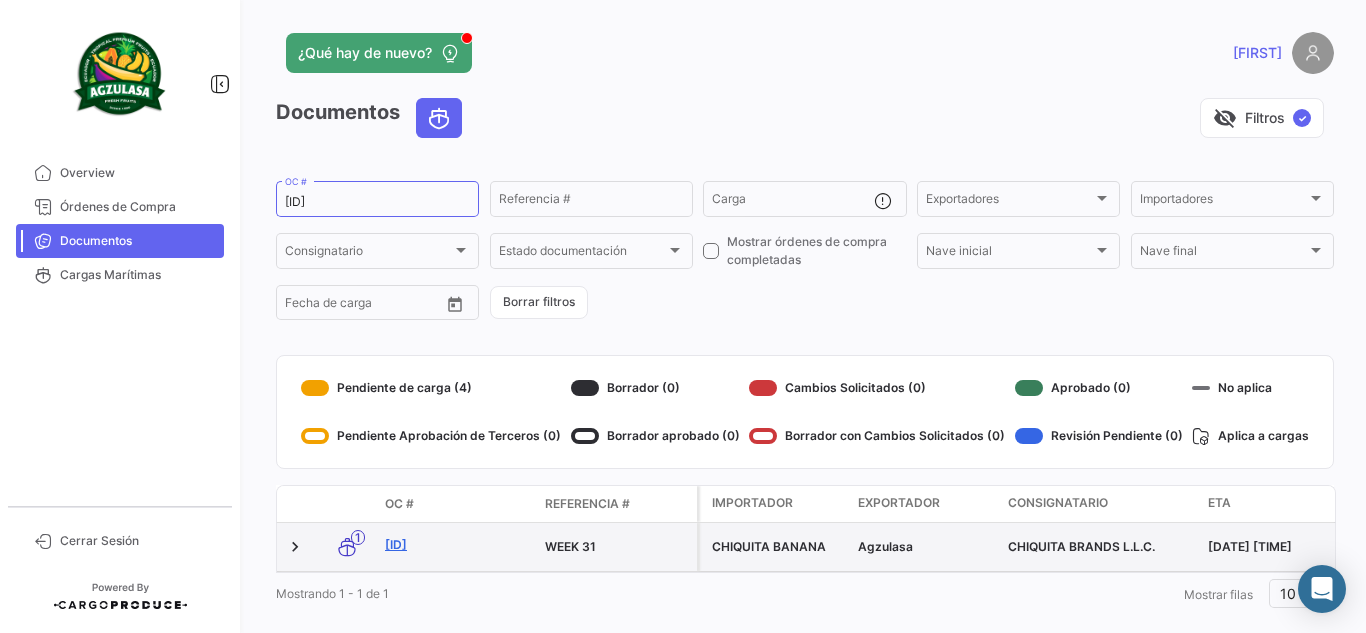 click on "[ID]" 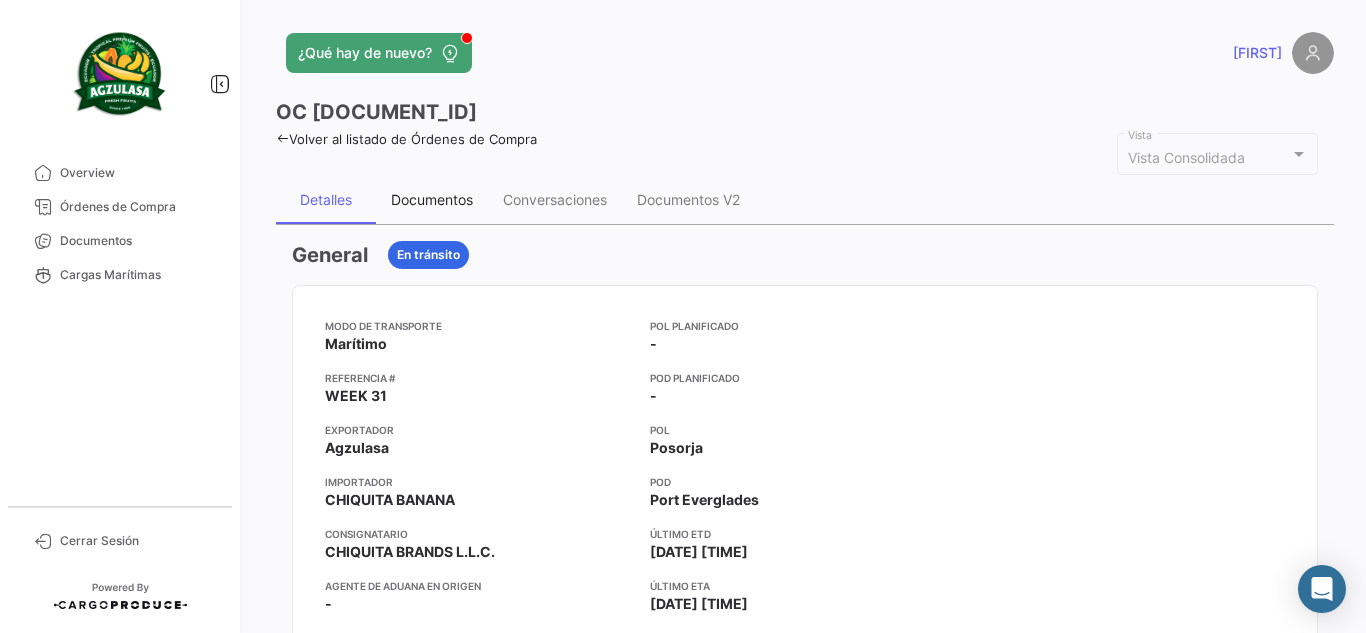 click on "Documentos" at bounding box center [432, 199] 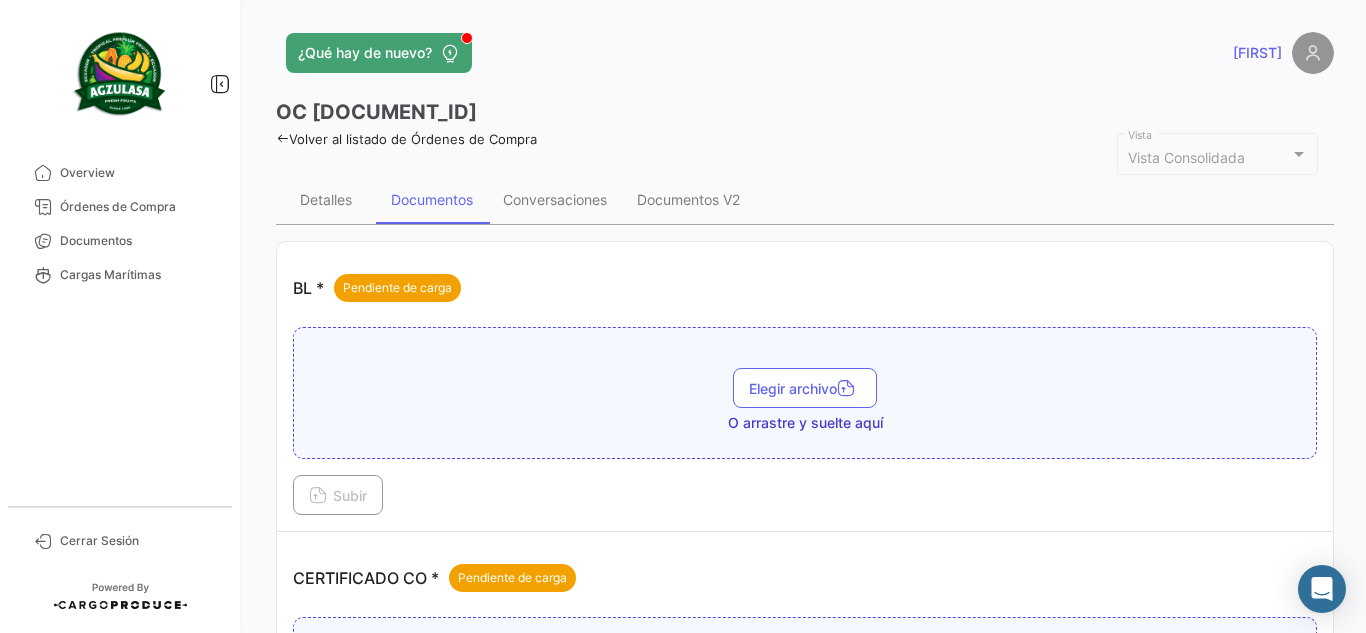click on "Elegir archivo  O arrastre y suelte aquí" at bounding box center [805, 393] 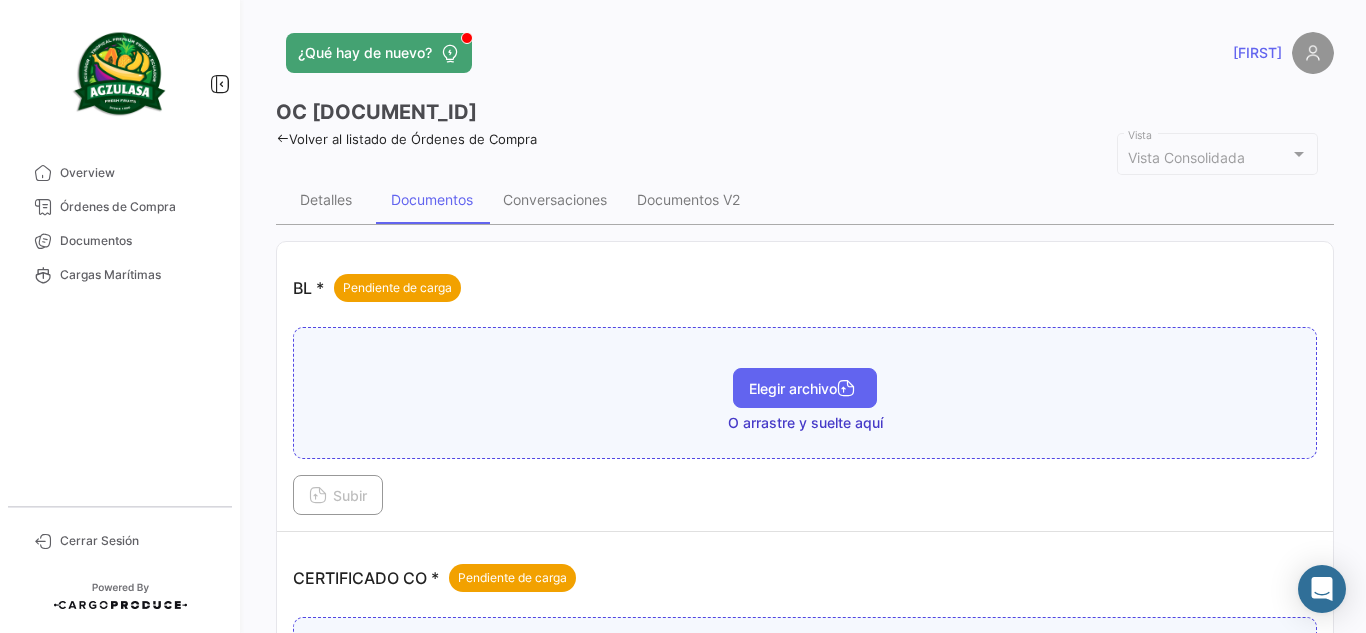 click on "Elegir archivo" at bounding box center [805, 388] 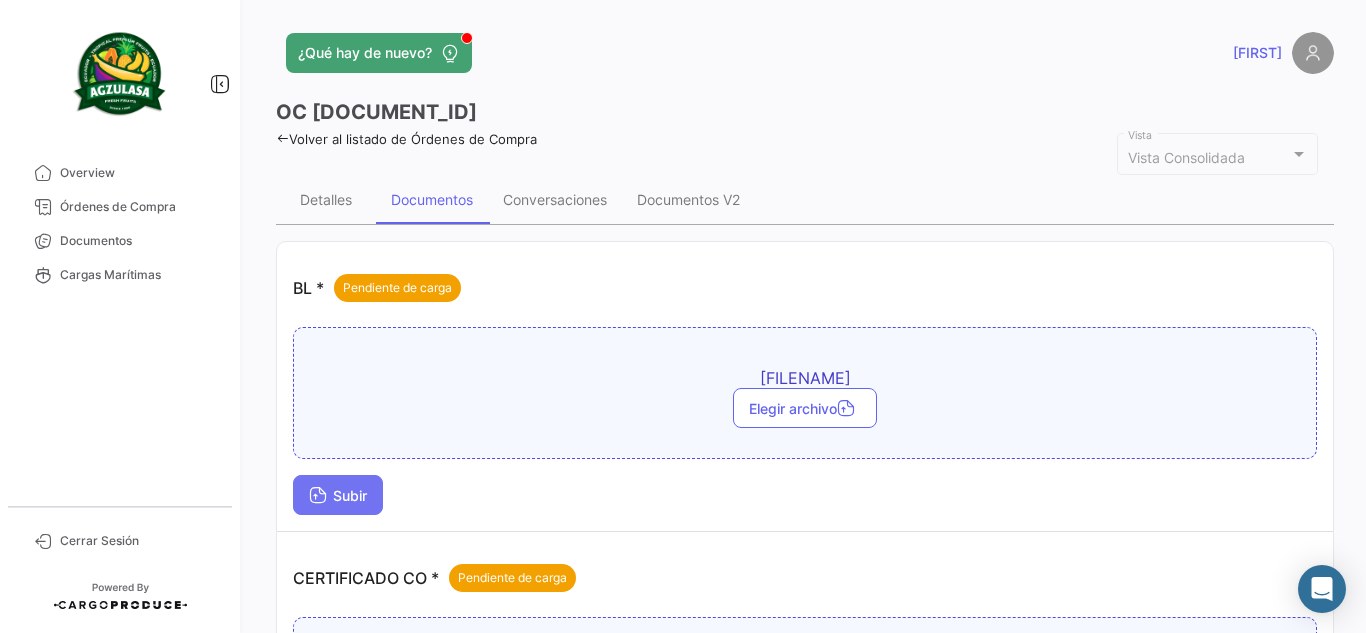 click on "Subir" at bounding box center (338, 495) 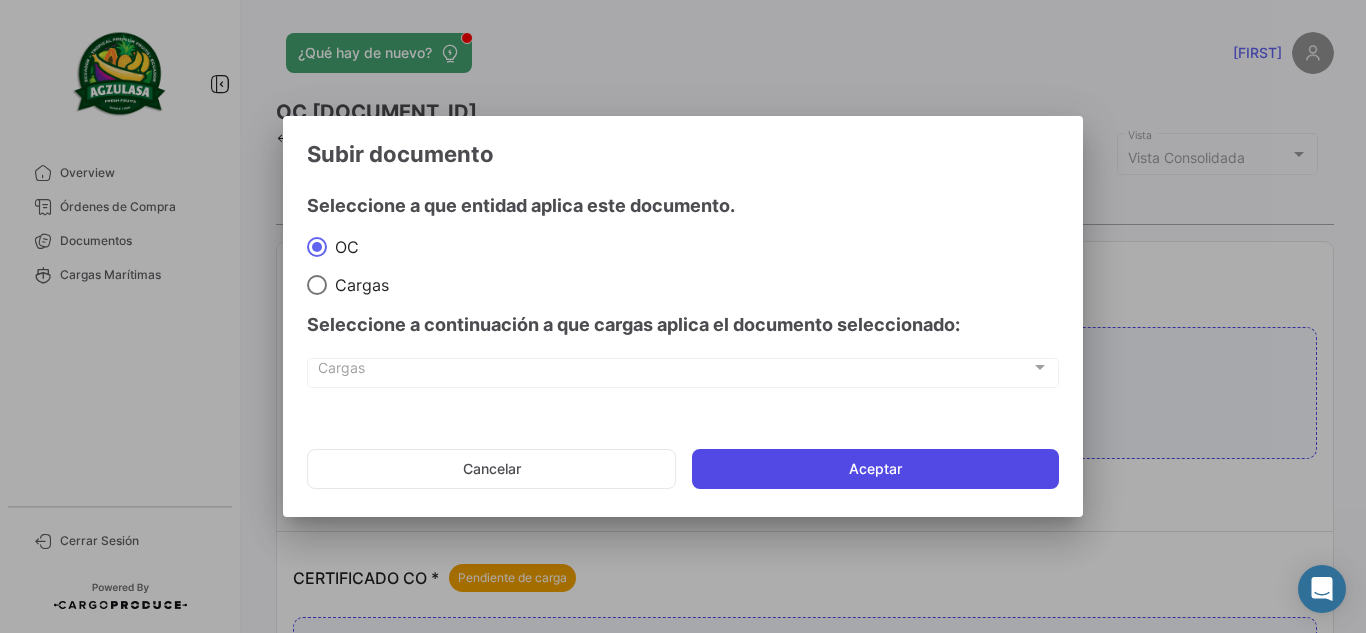 click on "Aceptar" 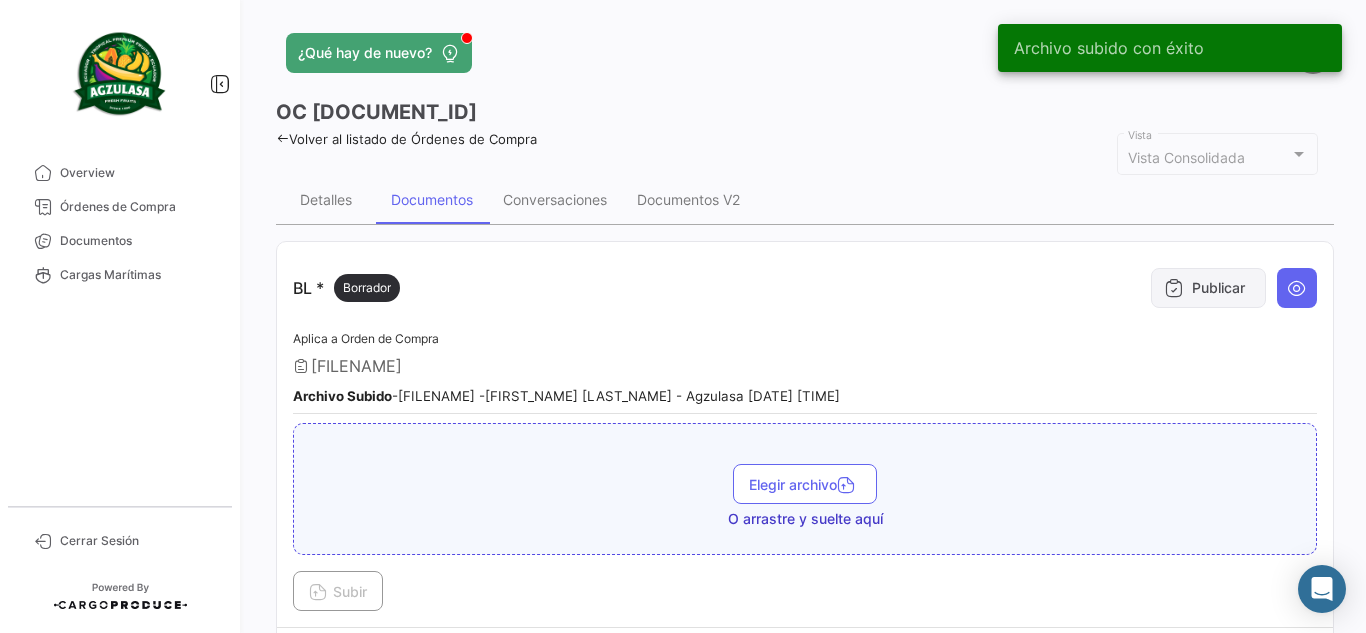 click on "Publicar" at bounding box center (1208, 288) 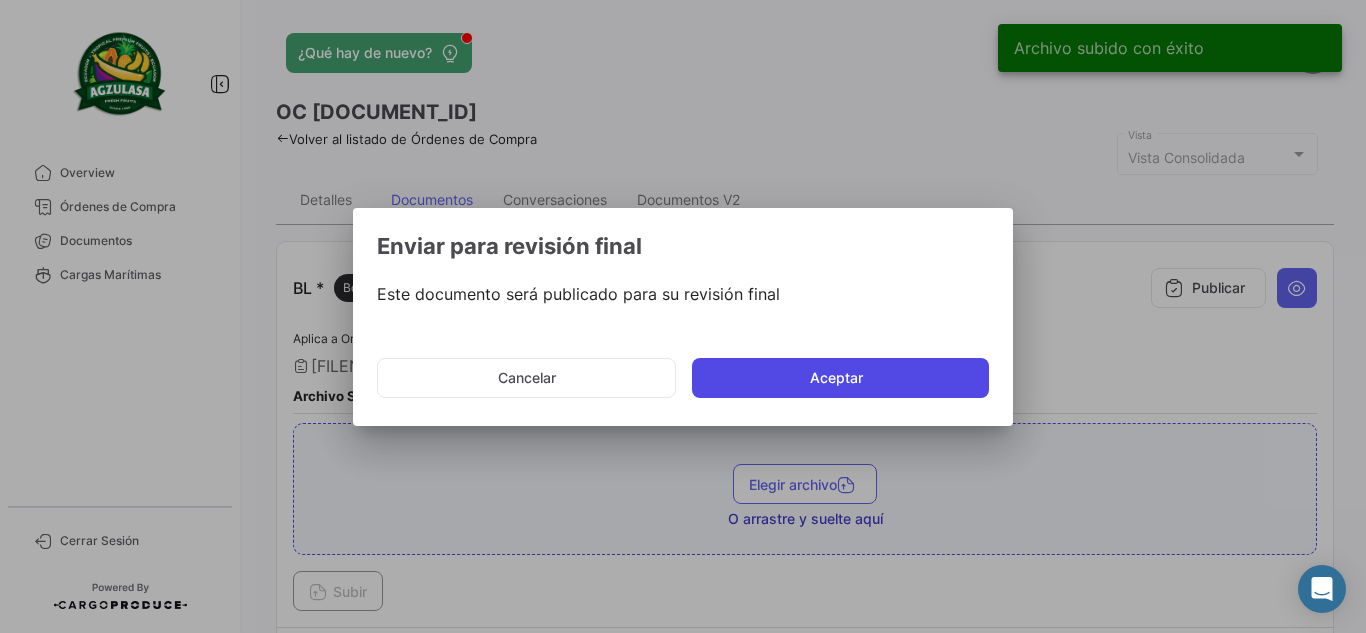 click on "Aceptar" 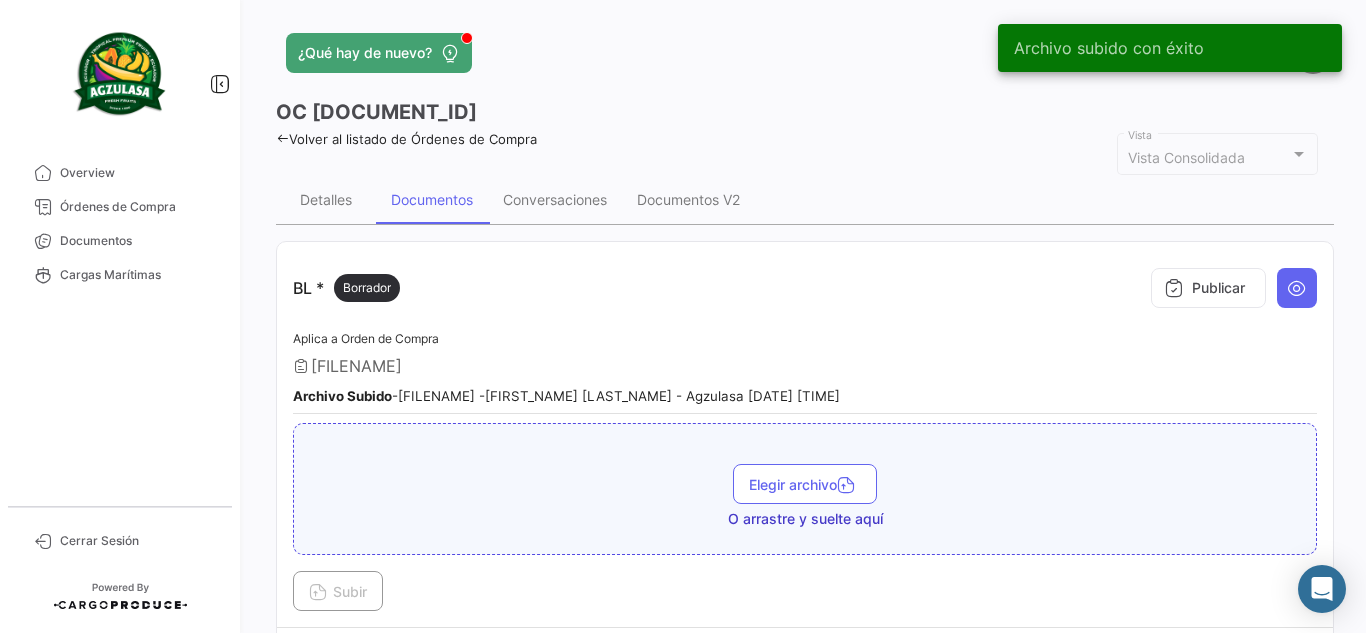 type 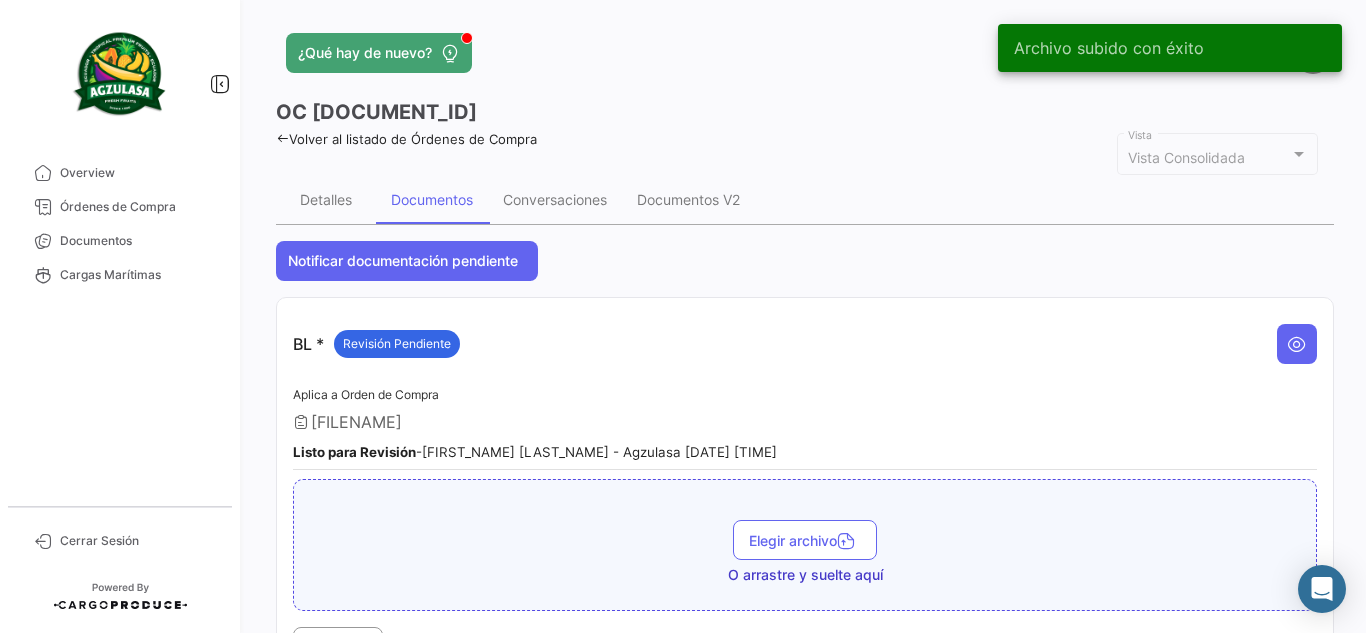 click on "¿Qué hay de nuevo?   [FIRST_NAME]" 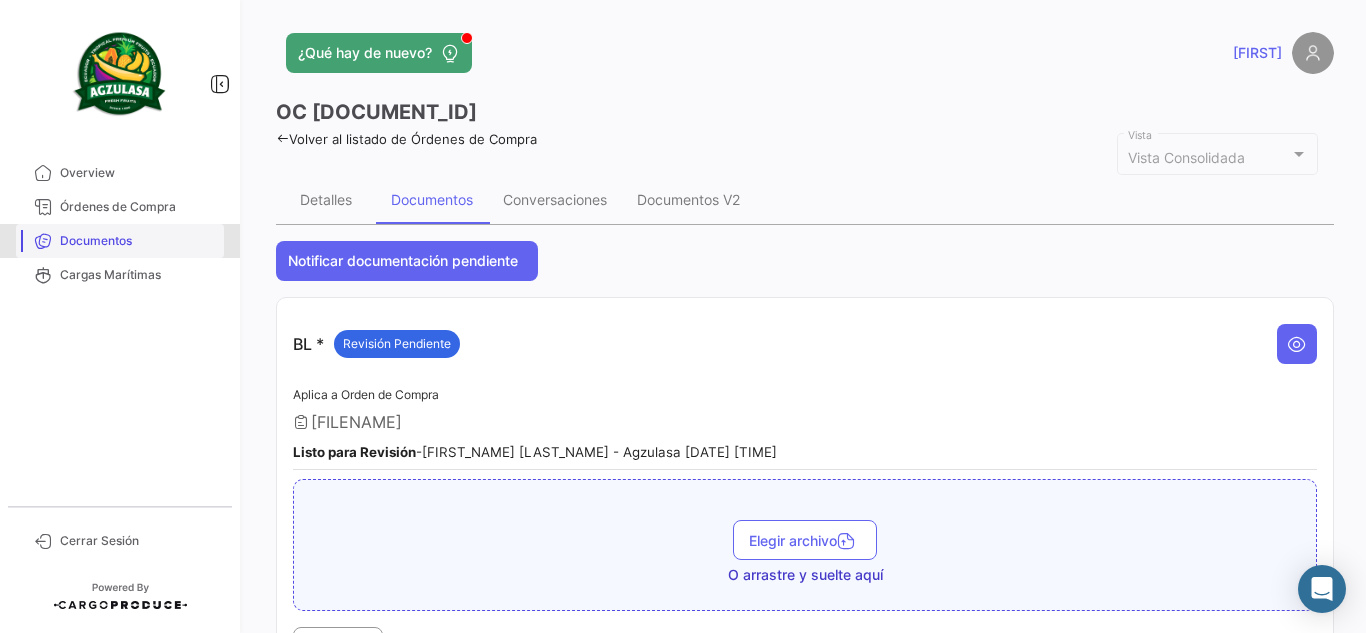 click on "Documentos" at bounding box center [120, 241] 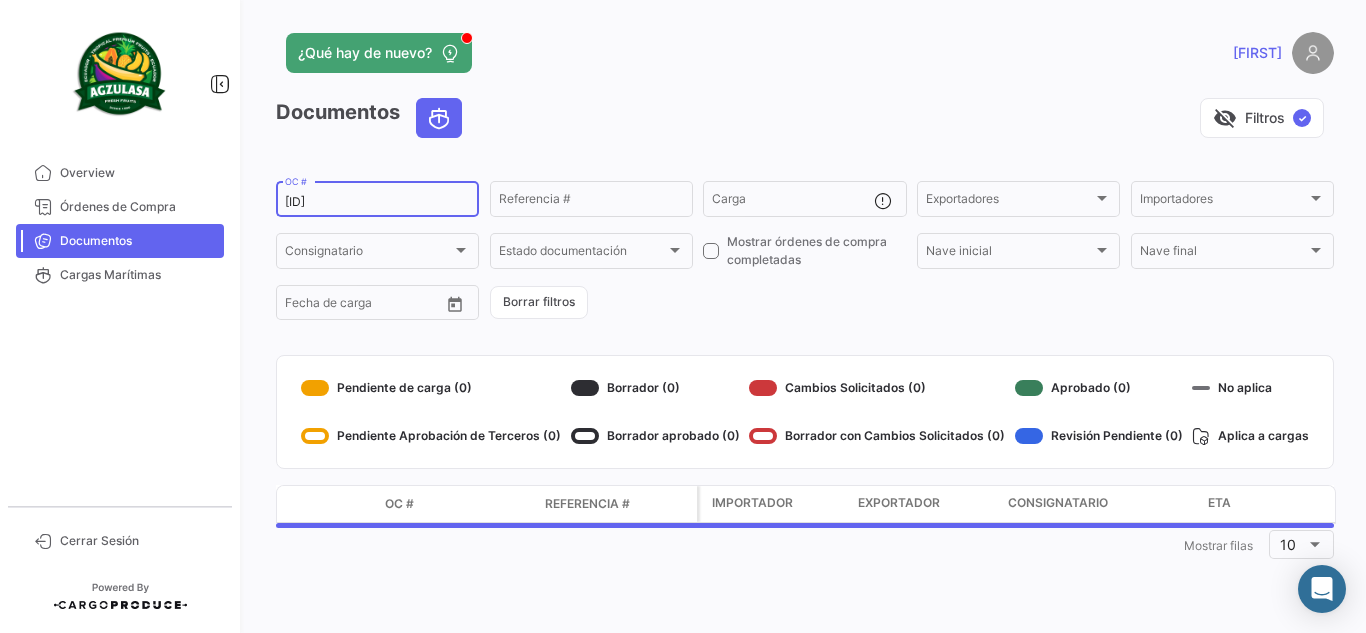 click on "[ID]" at bounding box center (377, 202) 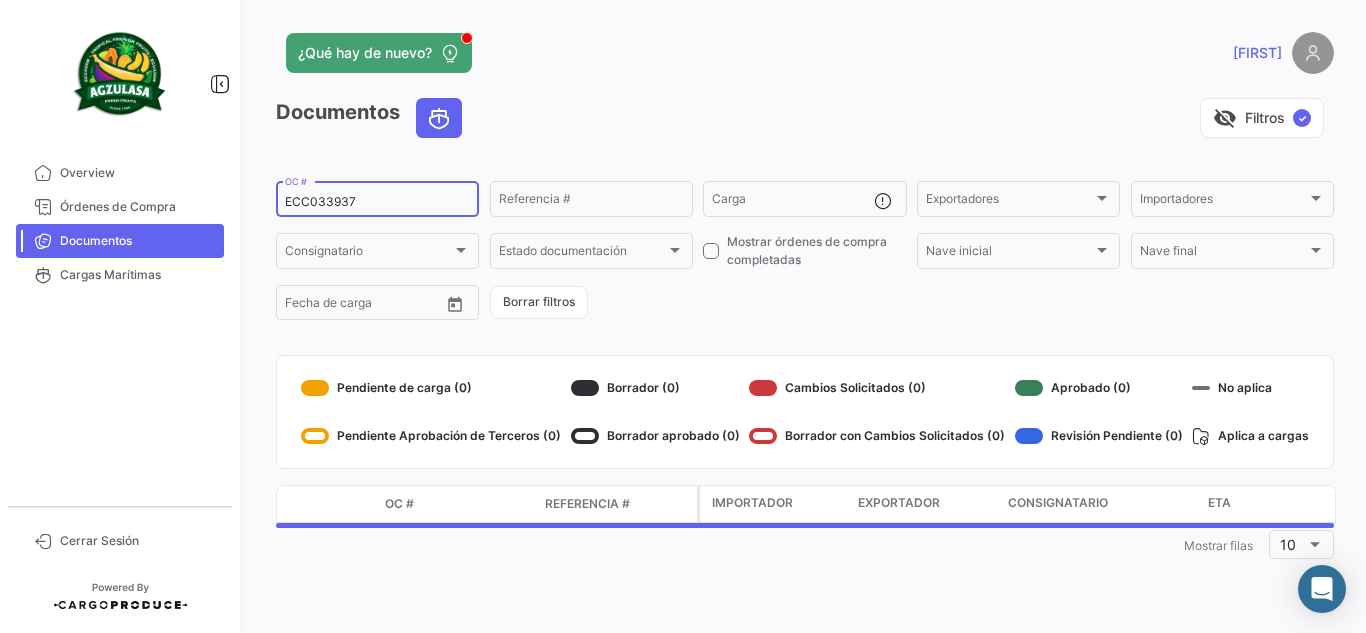 type on "ECC033937" 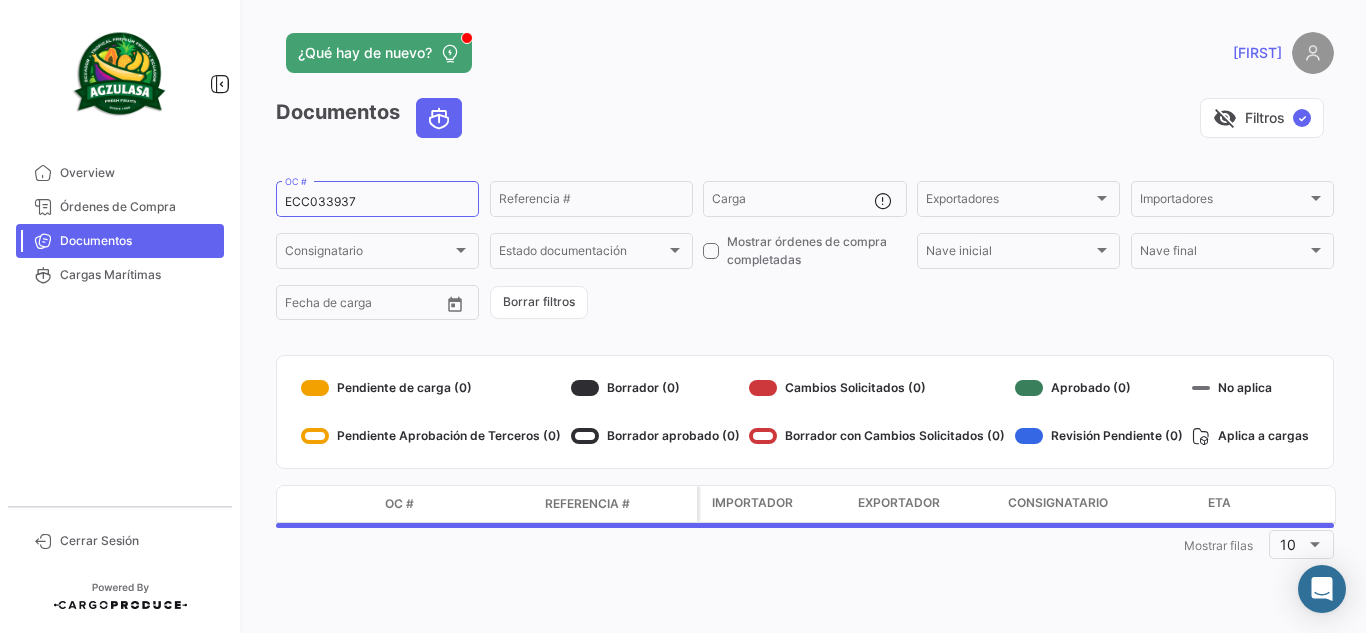 click on "visibility_off   Filtros  ✓" 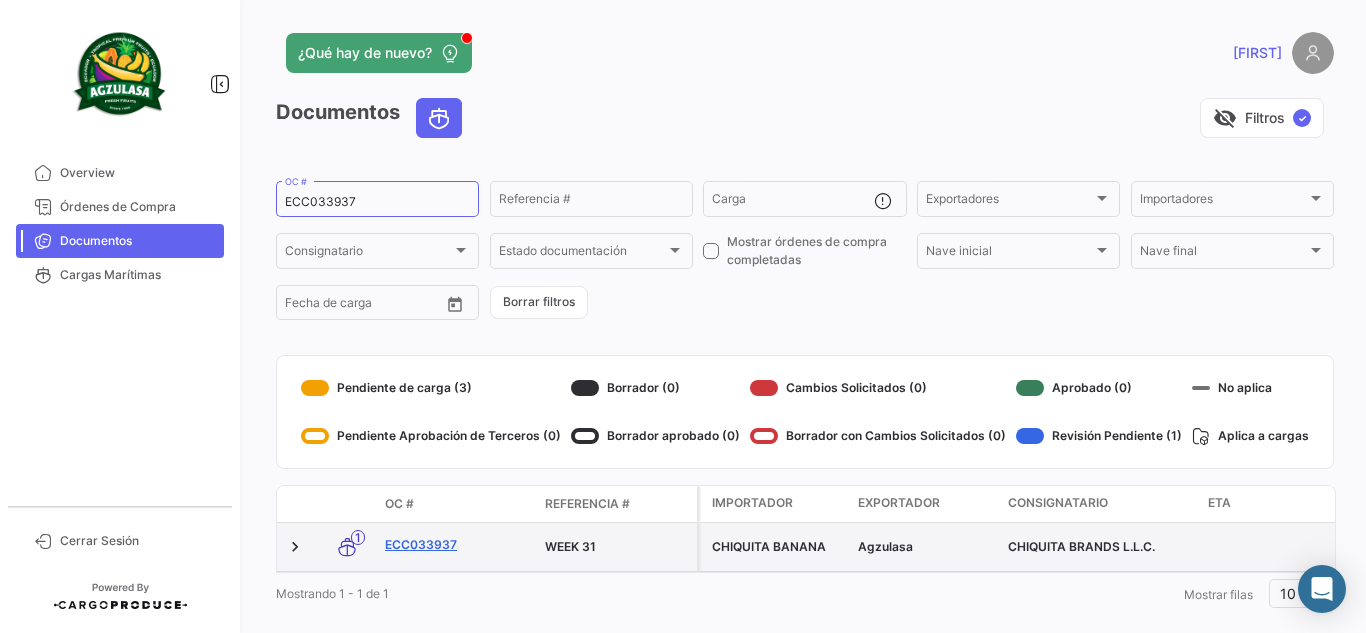 click on "ECC033937" 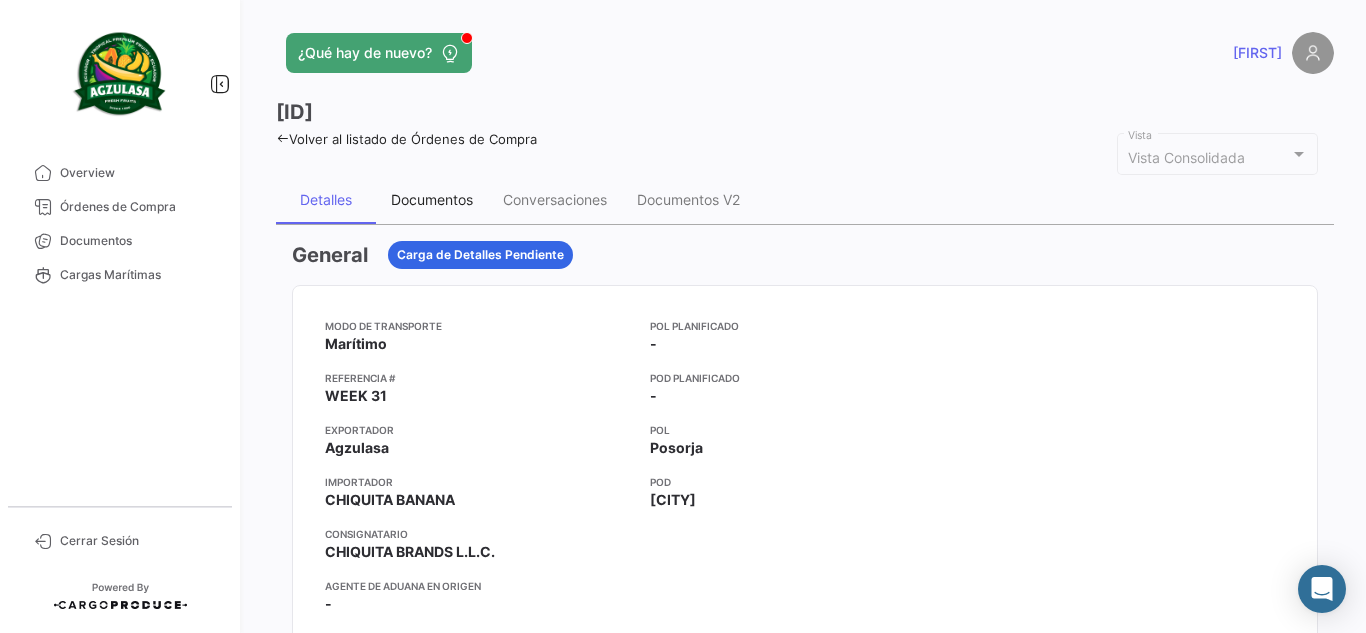 click on "Documentos" at bounding box center (432, 200) 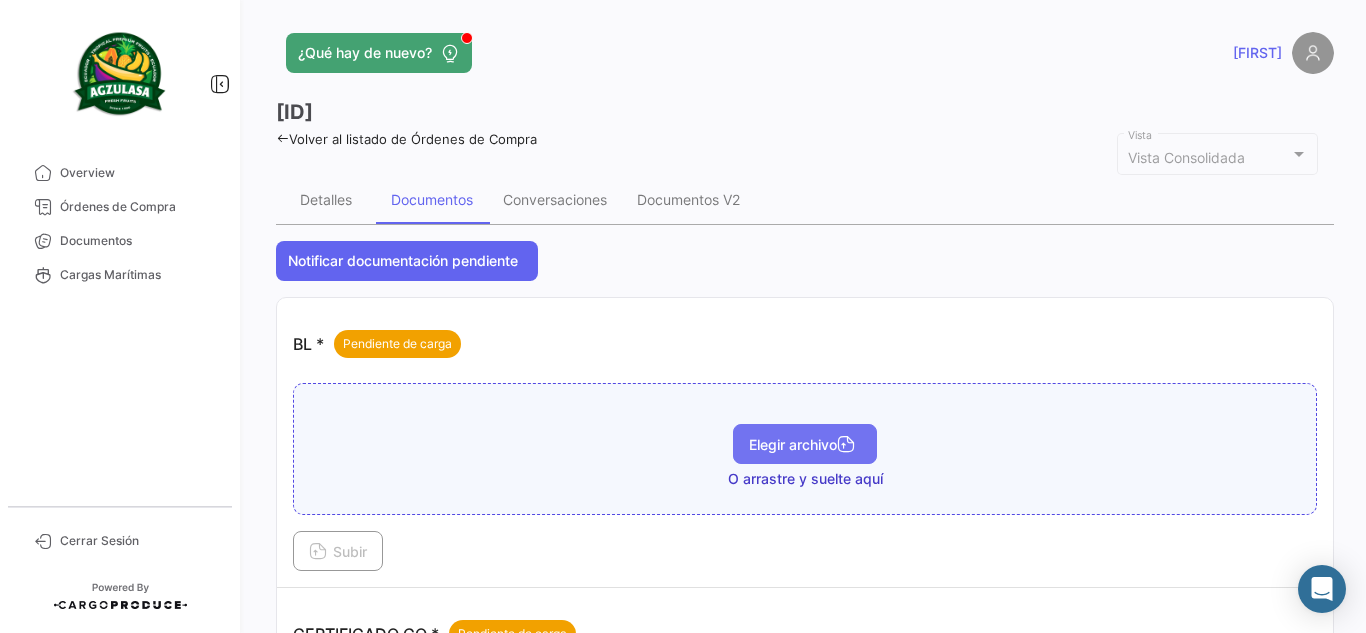 click on "Elegir archivo" at bounding box center (805, 444) 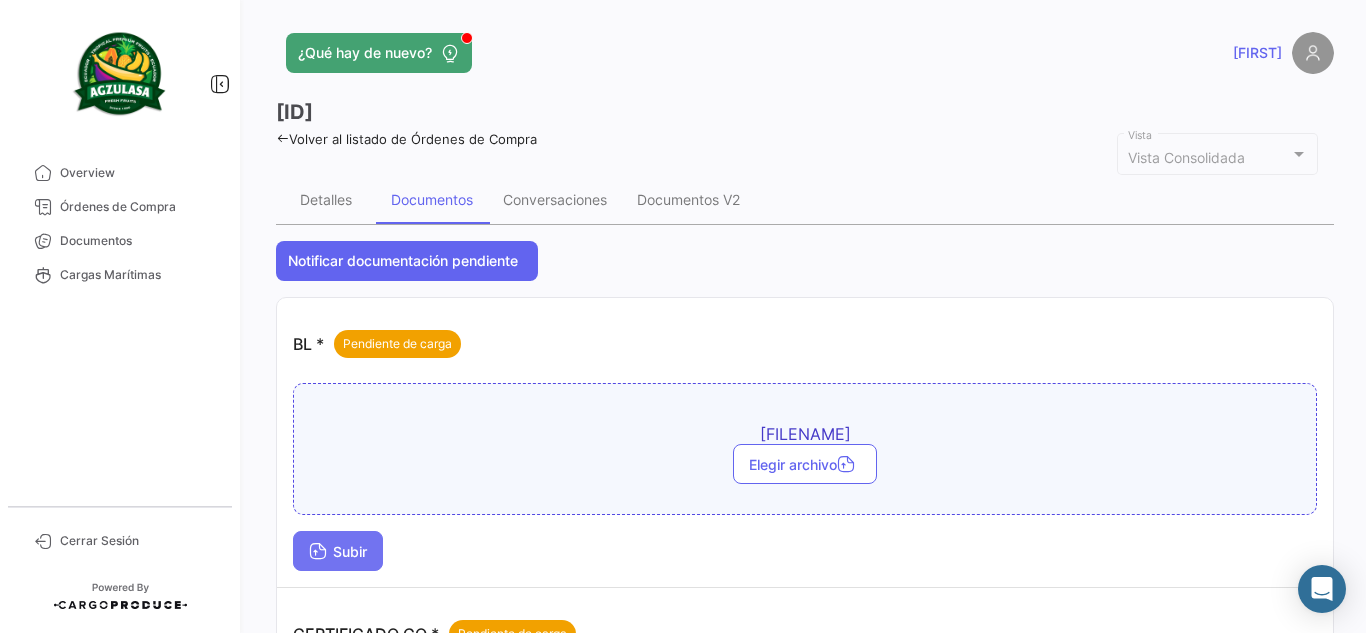 click on "Subir" at bounding box center (338, 551) 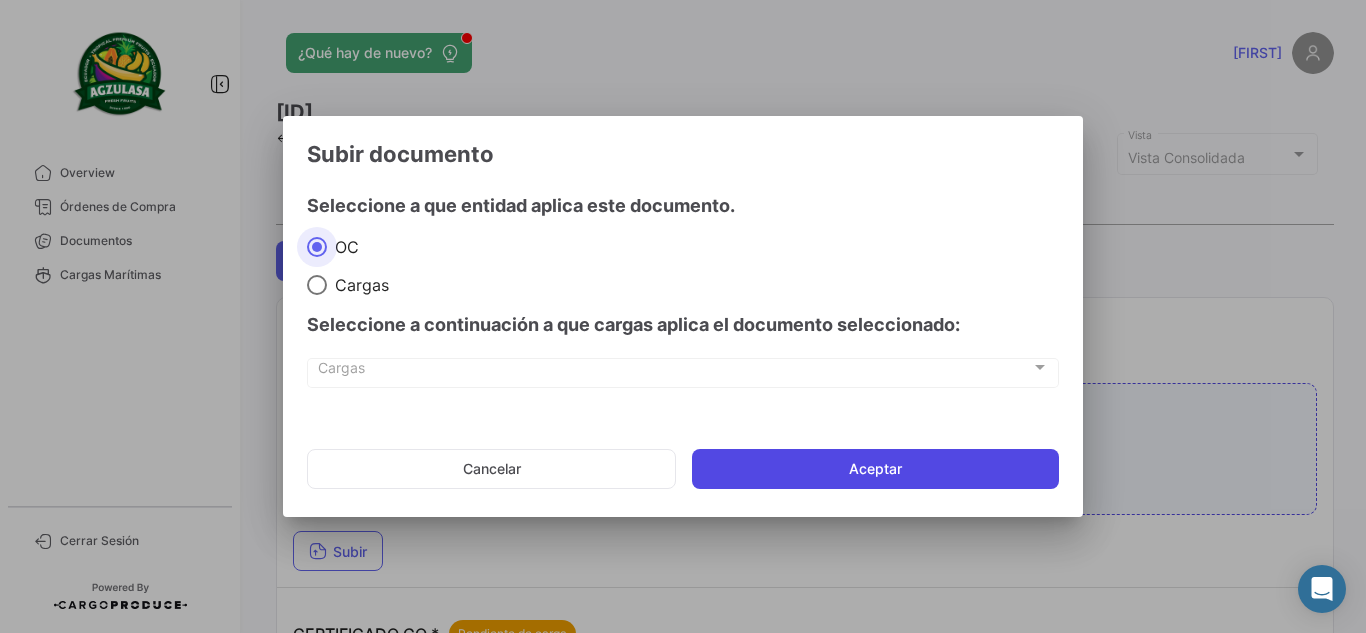 click on "Aceptar" 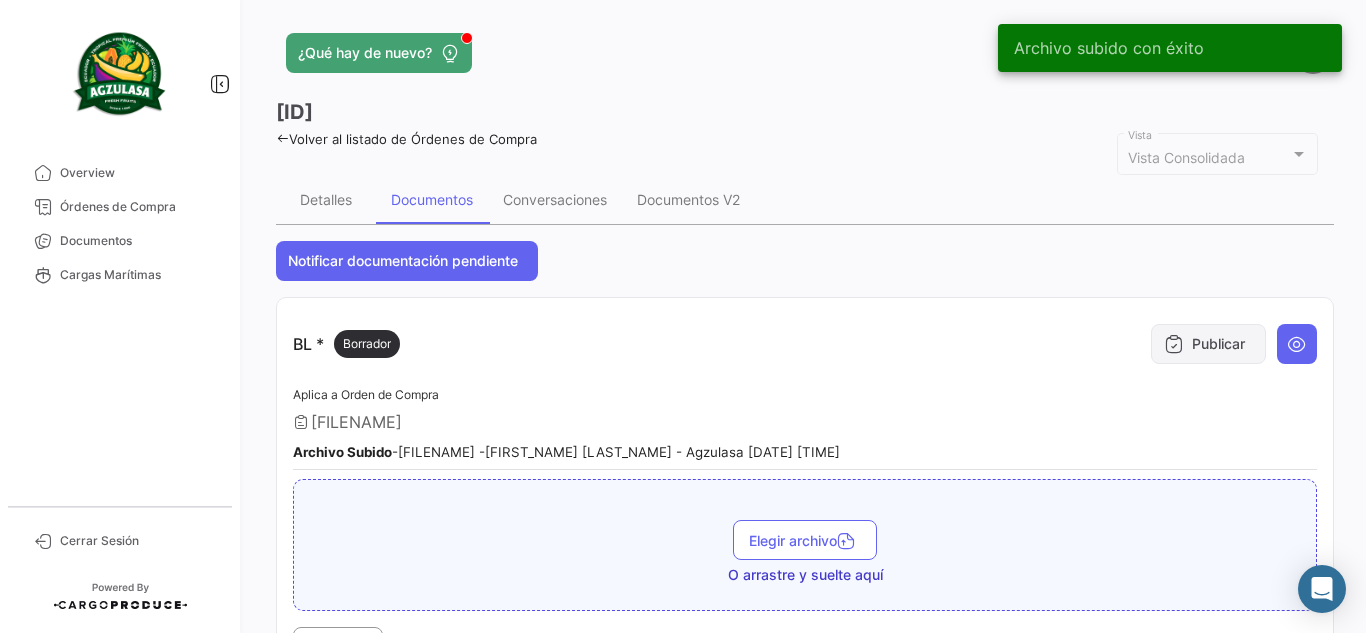 click at bounding box center (1174, 344) 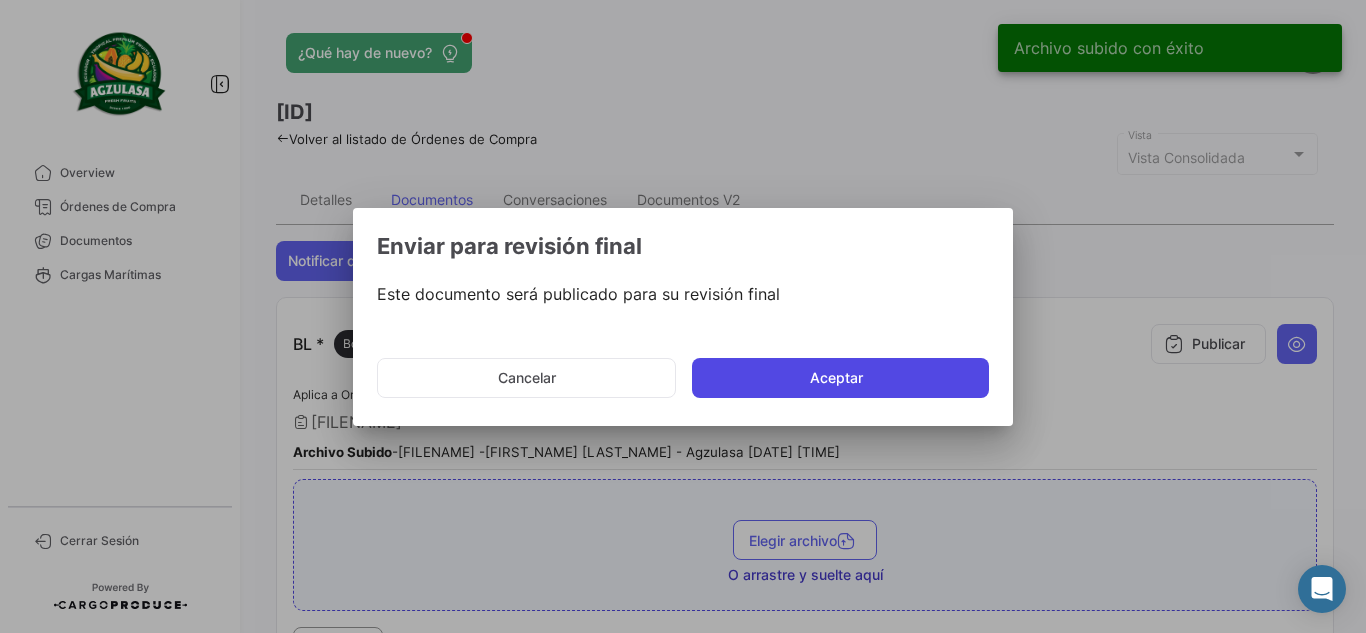 click on "Aceptar" 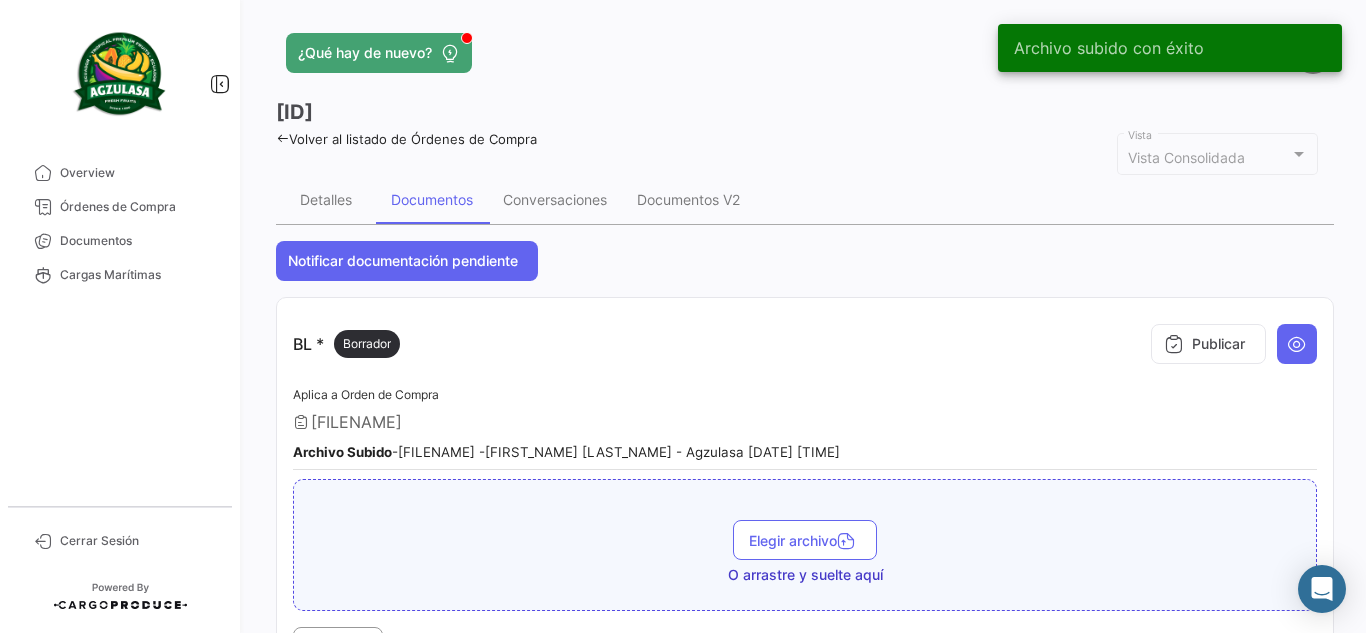 click on "¿Qué hay de nuevo?   [FIRST_NAME]" 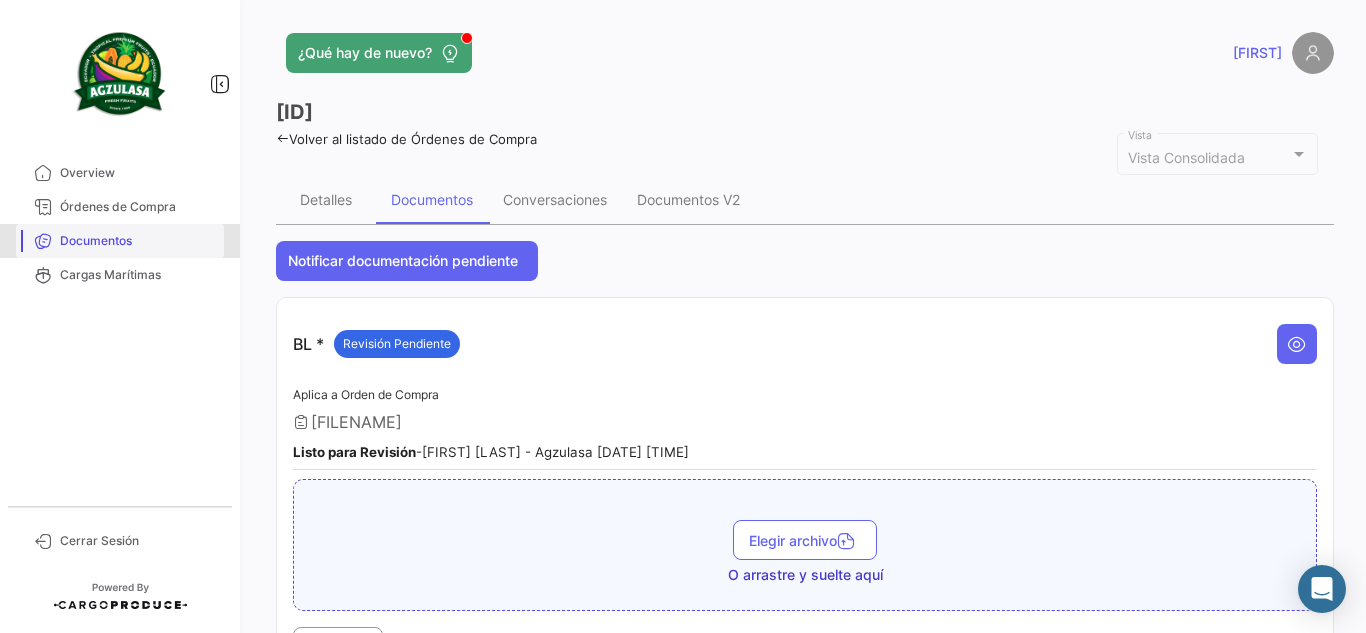 click on "Documentos" at bounding box center (138, 241) 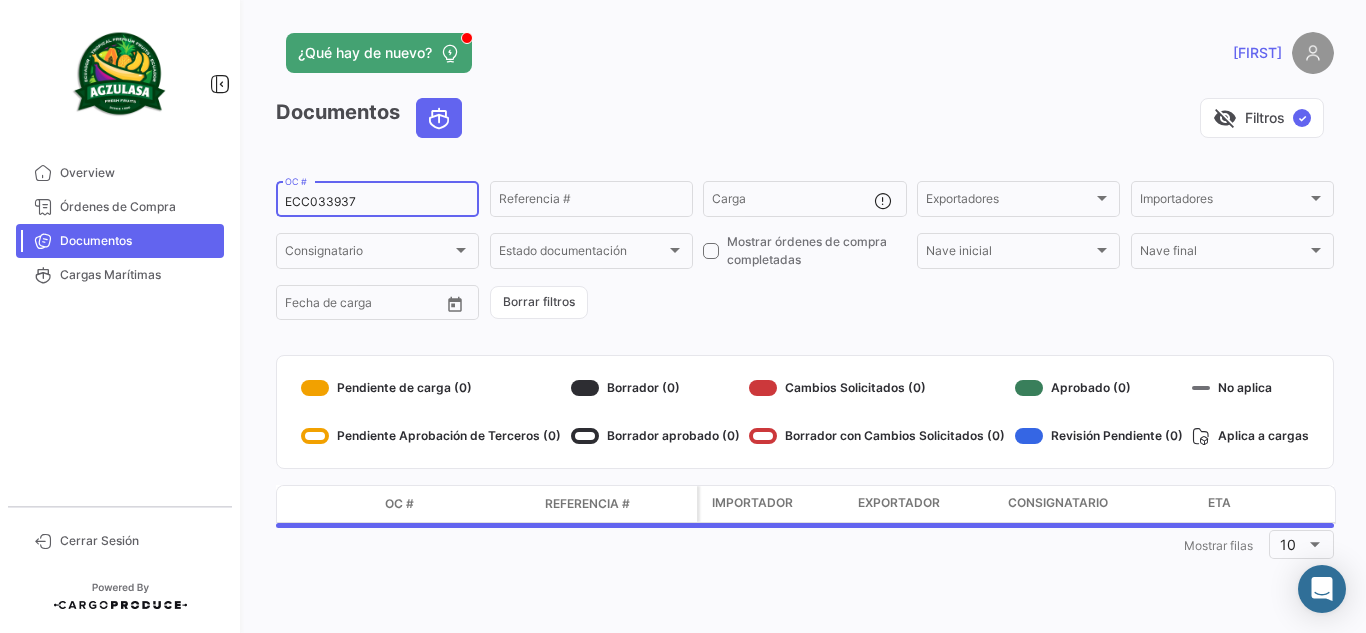 click on "[DOCUMENT_ID]  OC #" 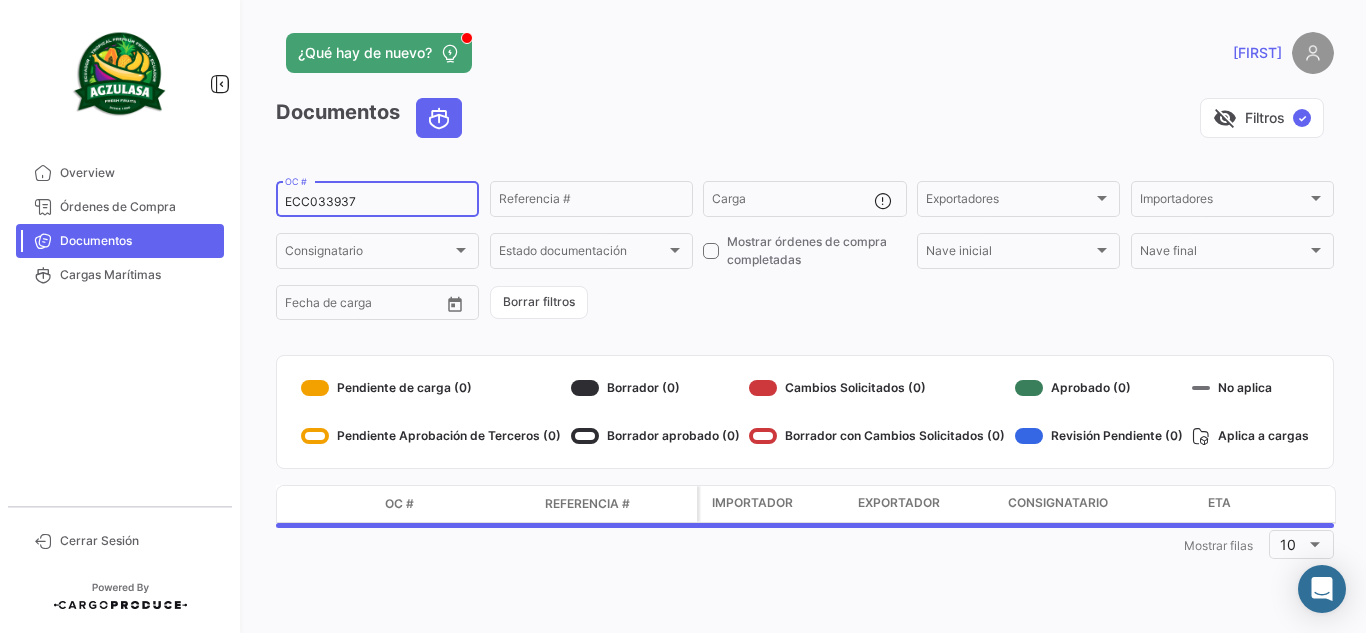click on "[DOCUMENT_ID]  OC #" 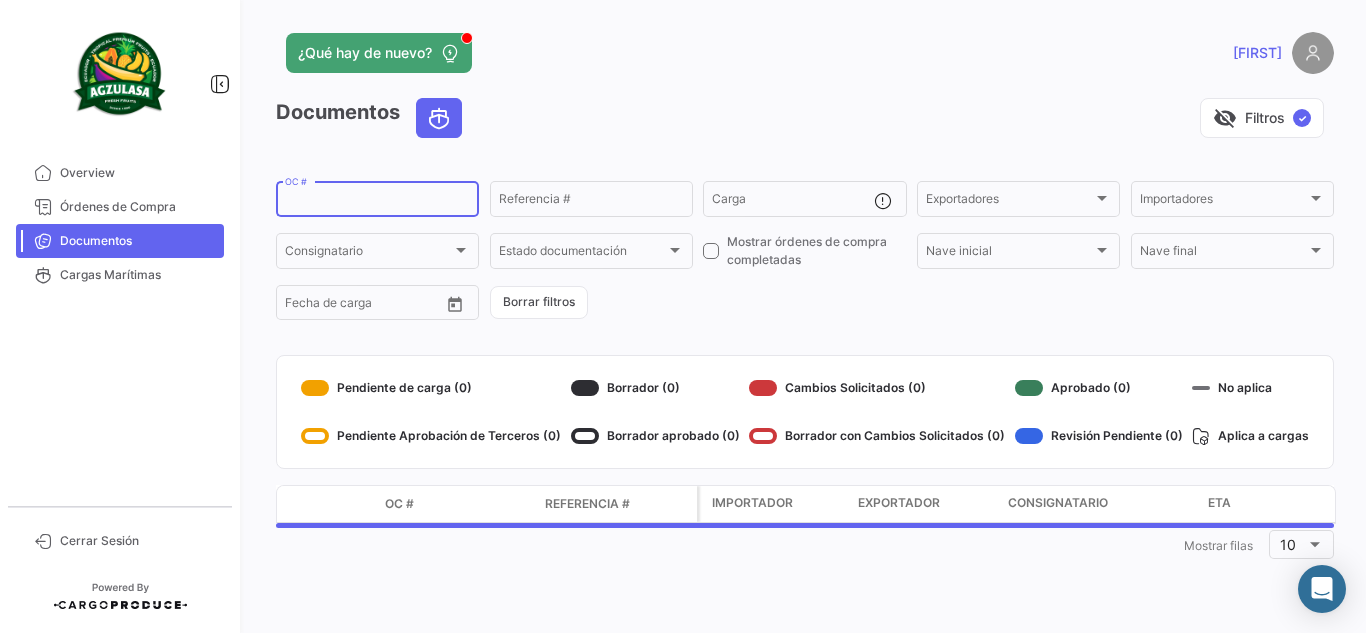 paste on "[DOCUMENT_ID]" 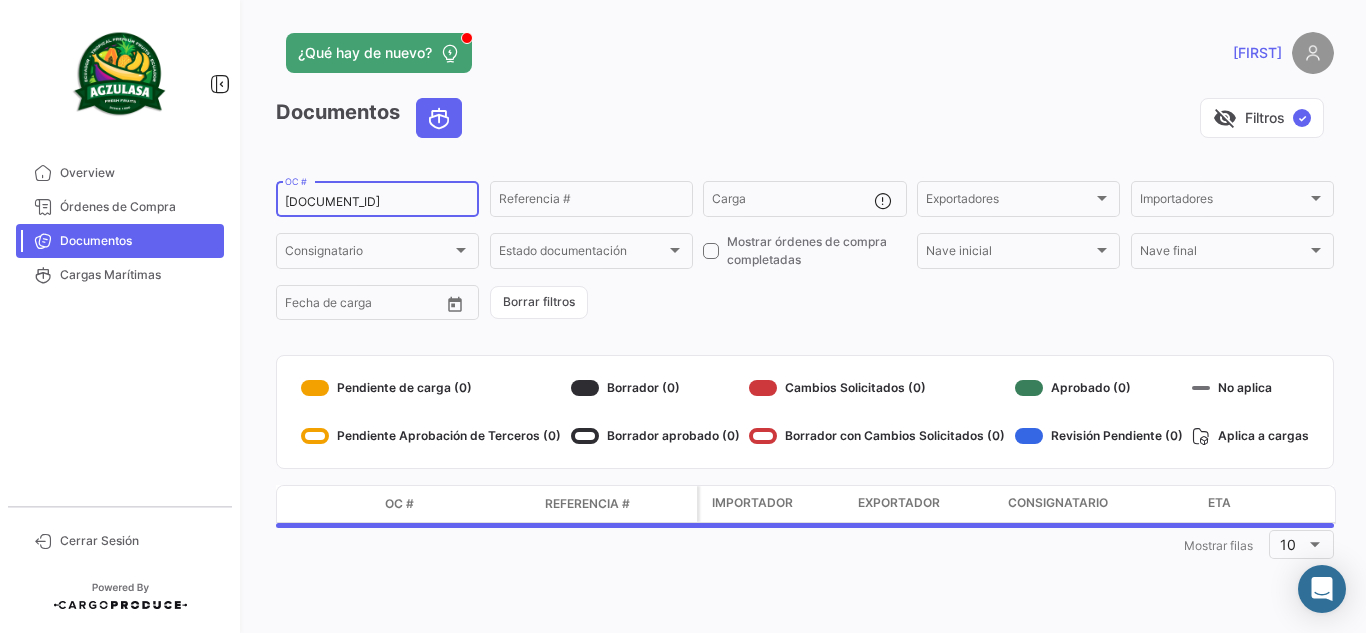 type on "[DOCUMENT_ID]" 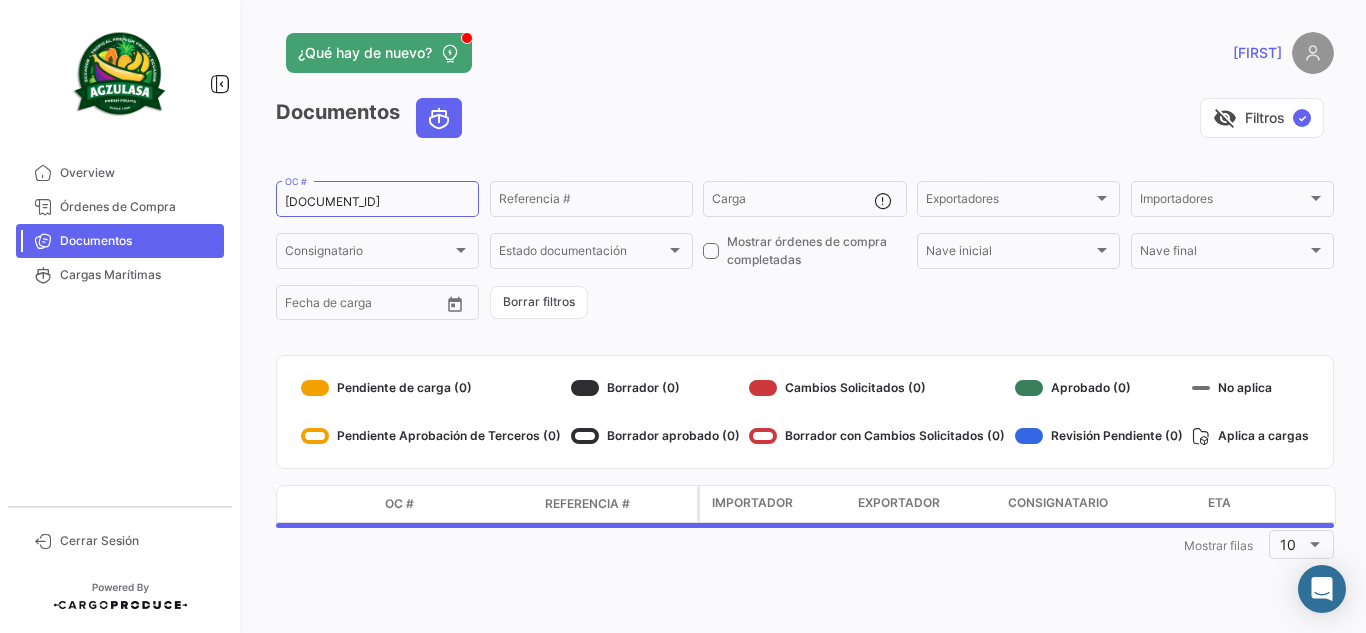 click on "¿Qué hay de nuevo?" 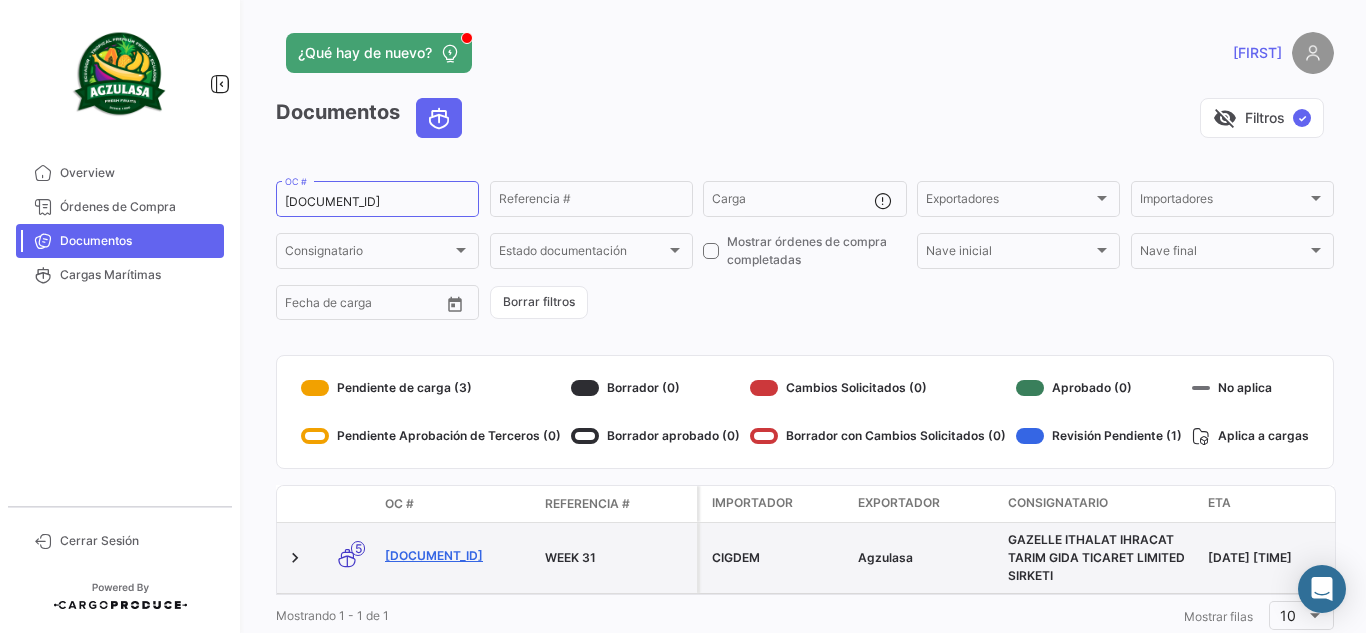 click on "[DOCUMENT_ID]" 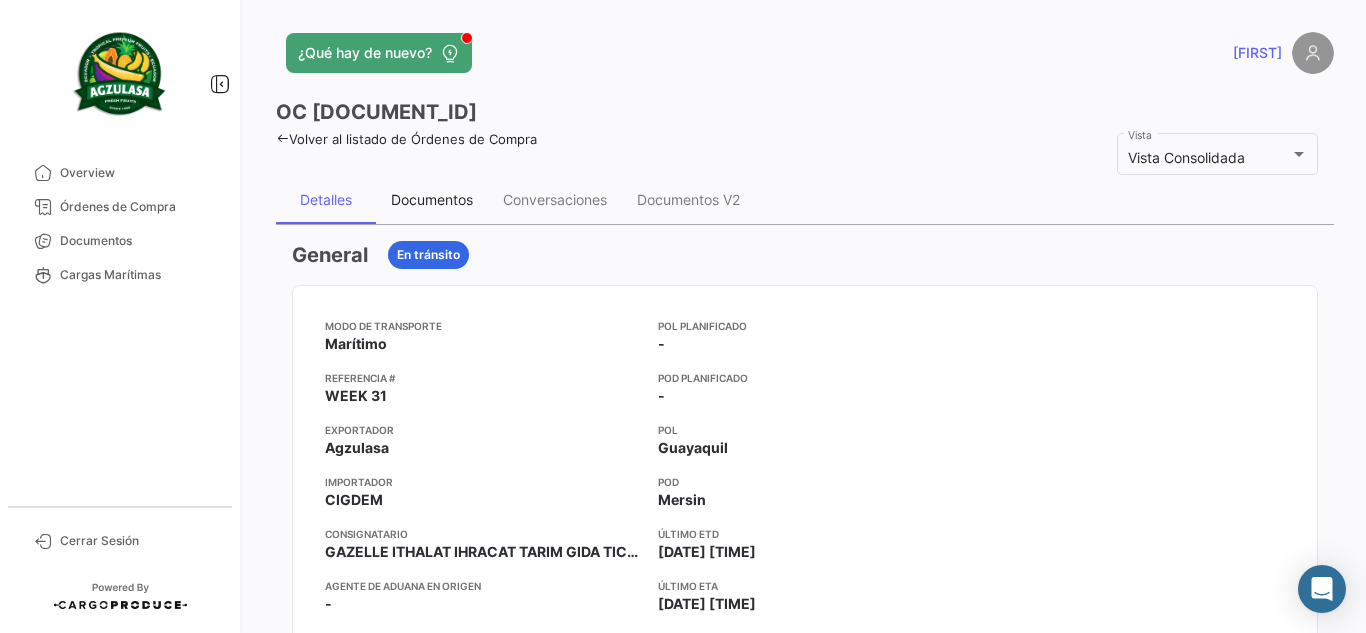 click on "Documentos" at bounding box center (432, 200) 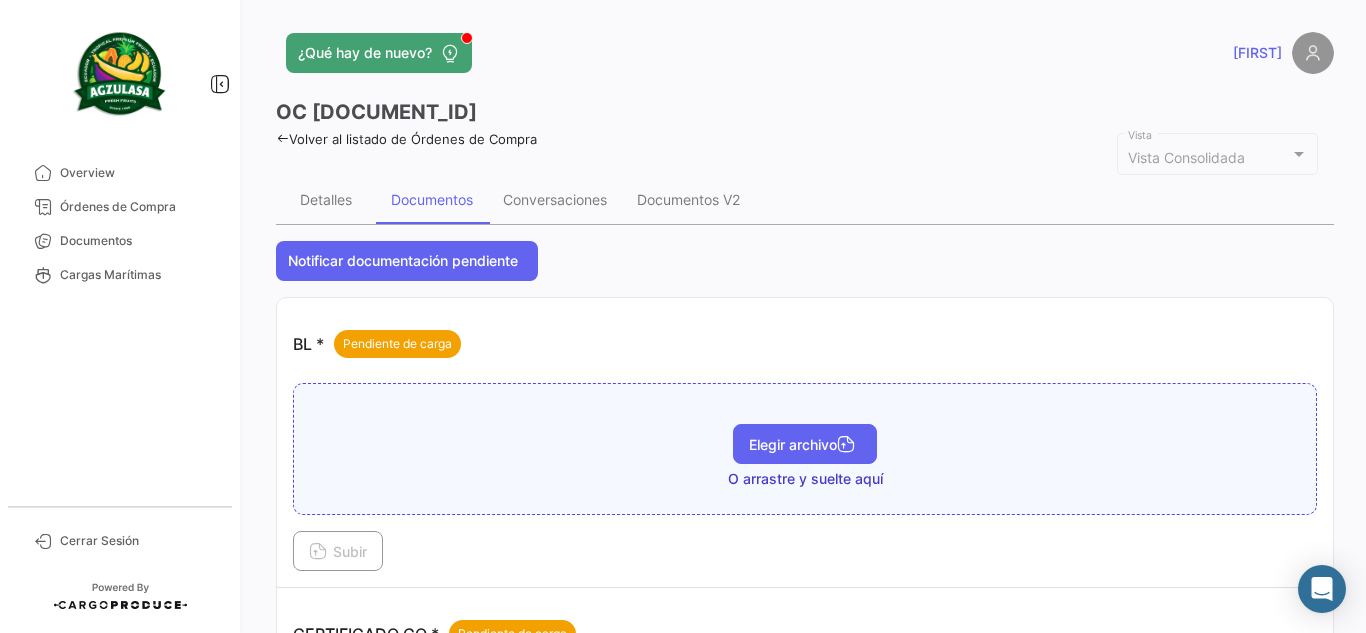 click on "Elegir archivo" at bounding box center [805, 444] 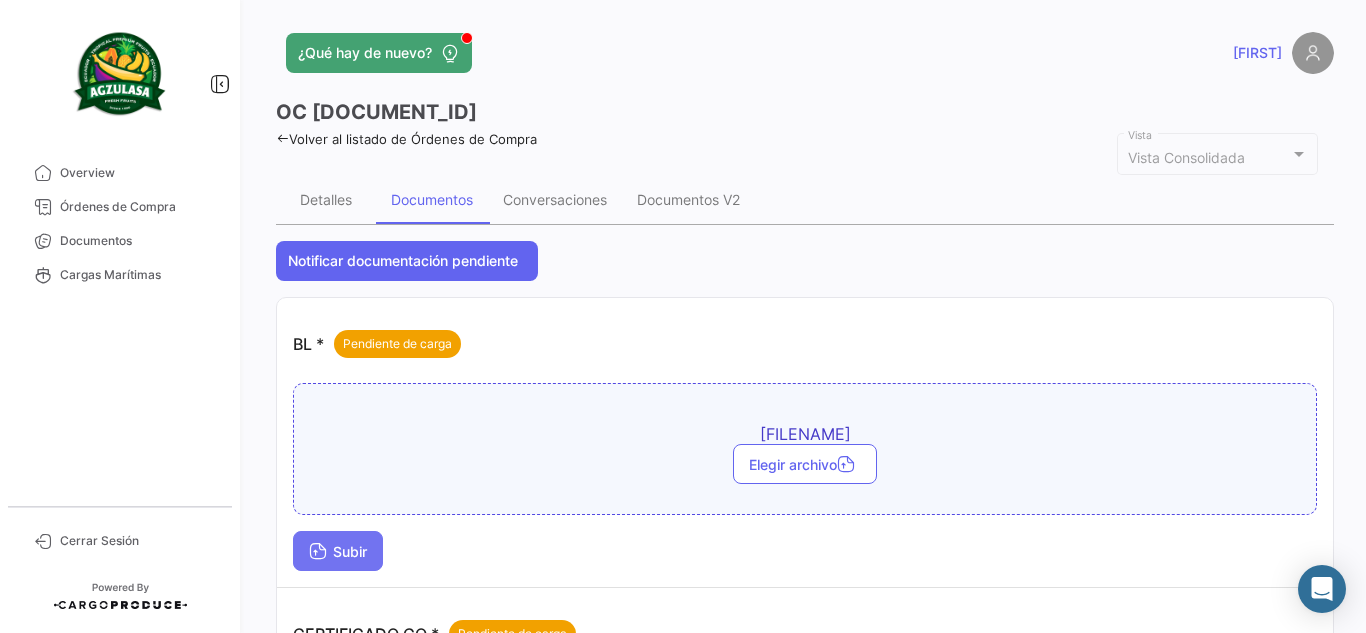 click on "Subir" at bounding box center (338, 551) 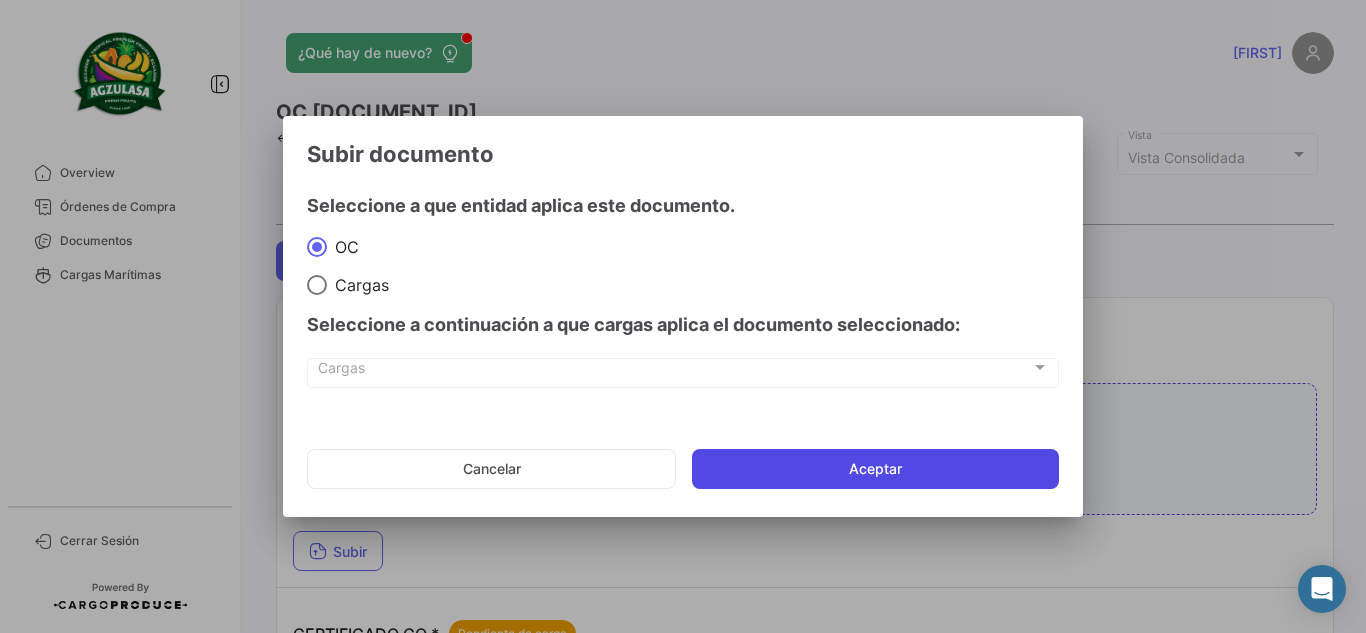 click on "Aceptar" 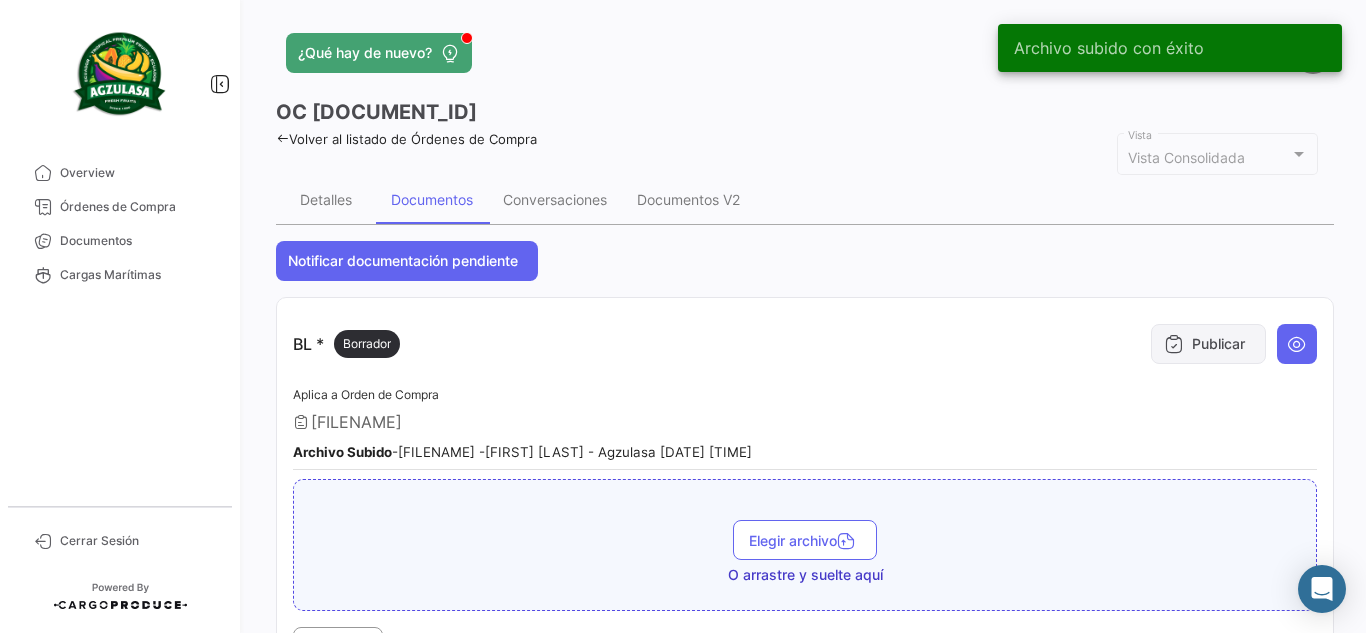 click at bounding box center [1174, 344] 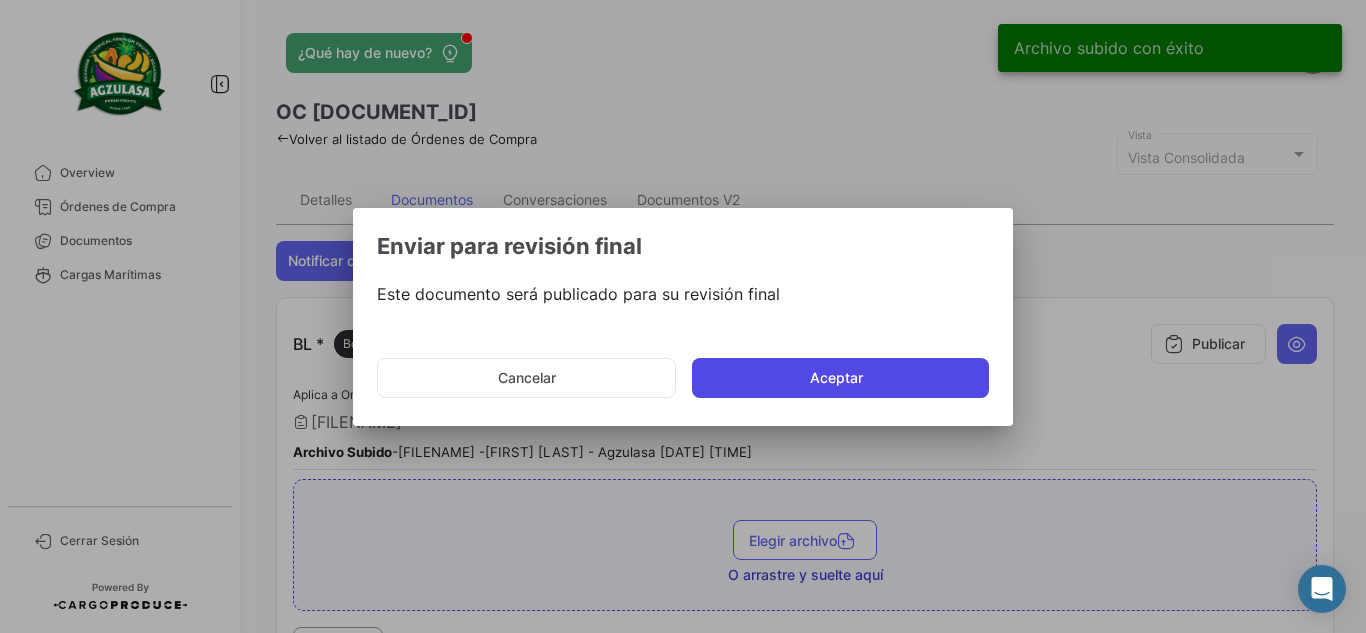 click on "Aceptar" 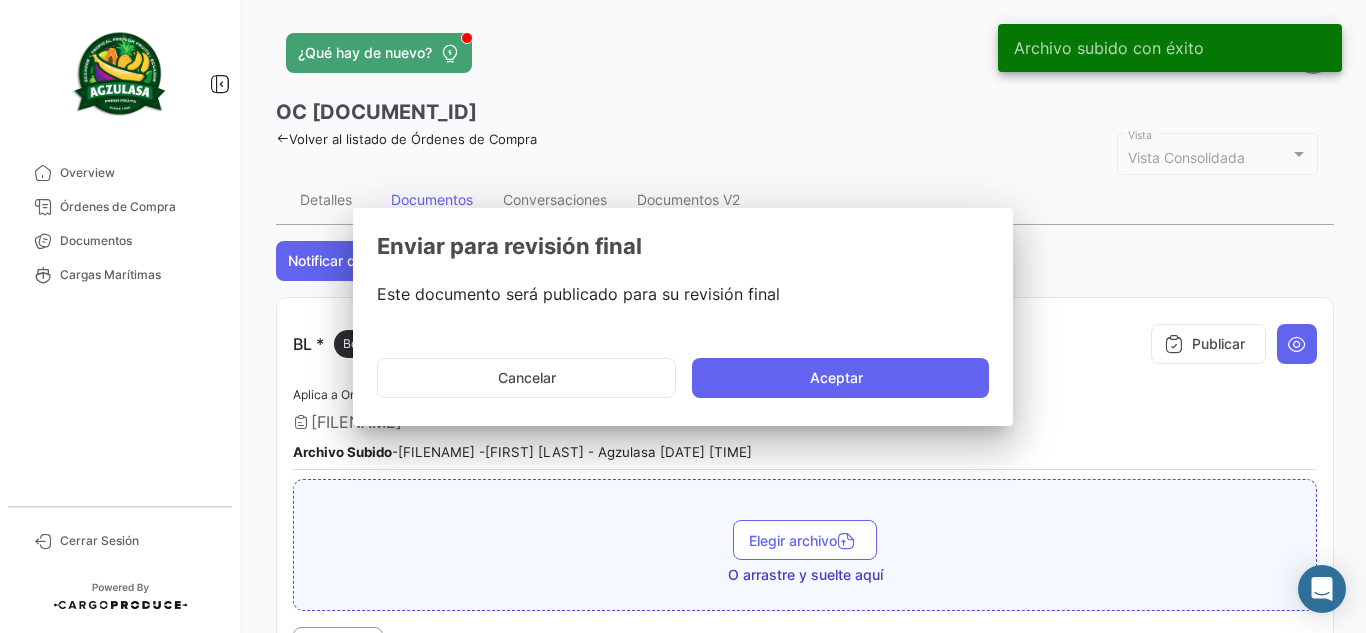 type 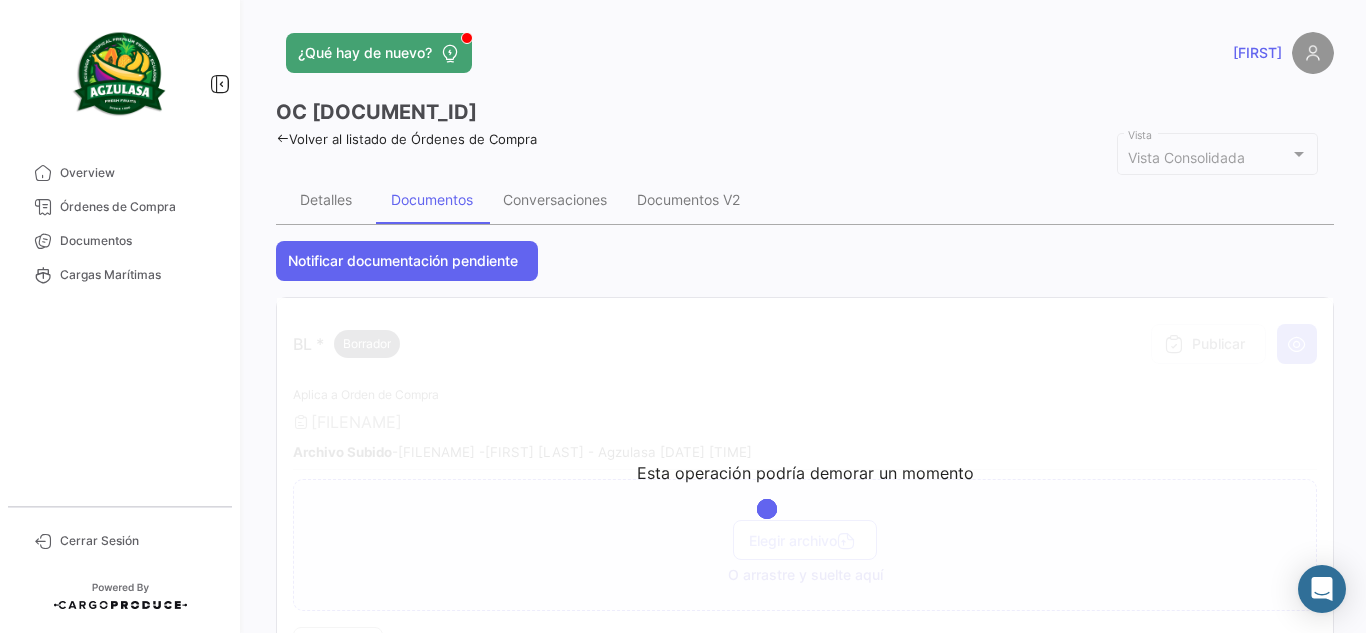 click on "¿Qué hay de nuevo?" 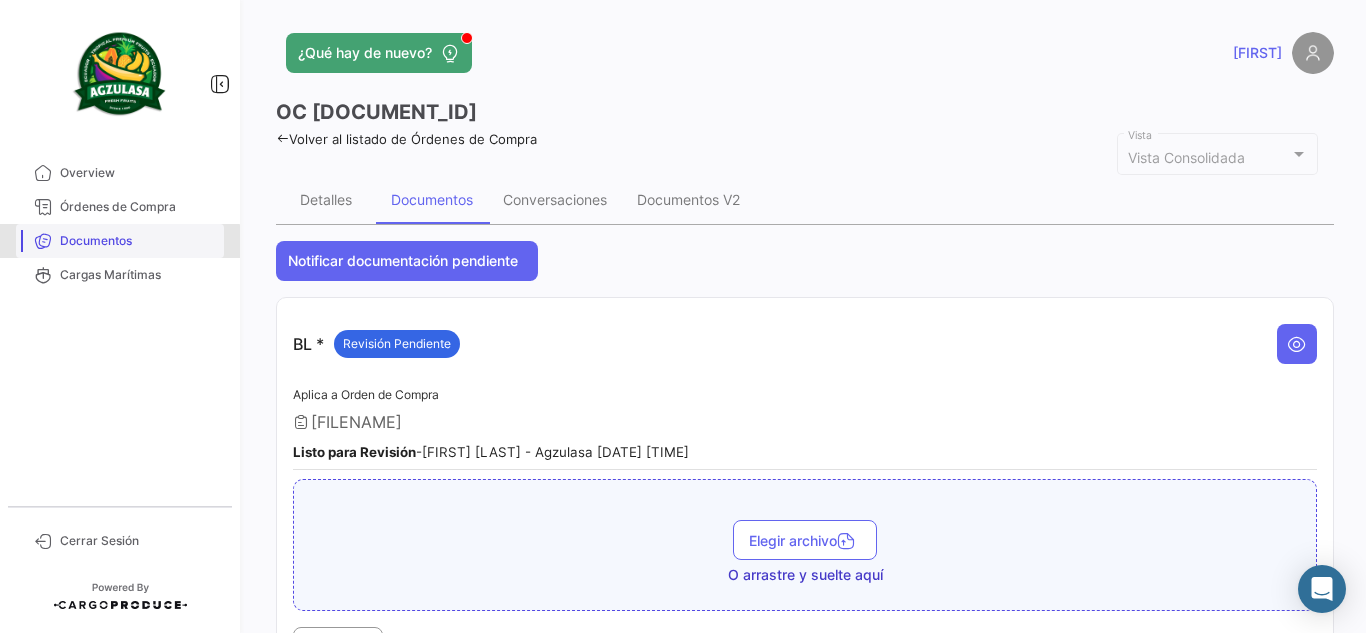 click on "Documentos" at bounding box center [120, 241] 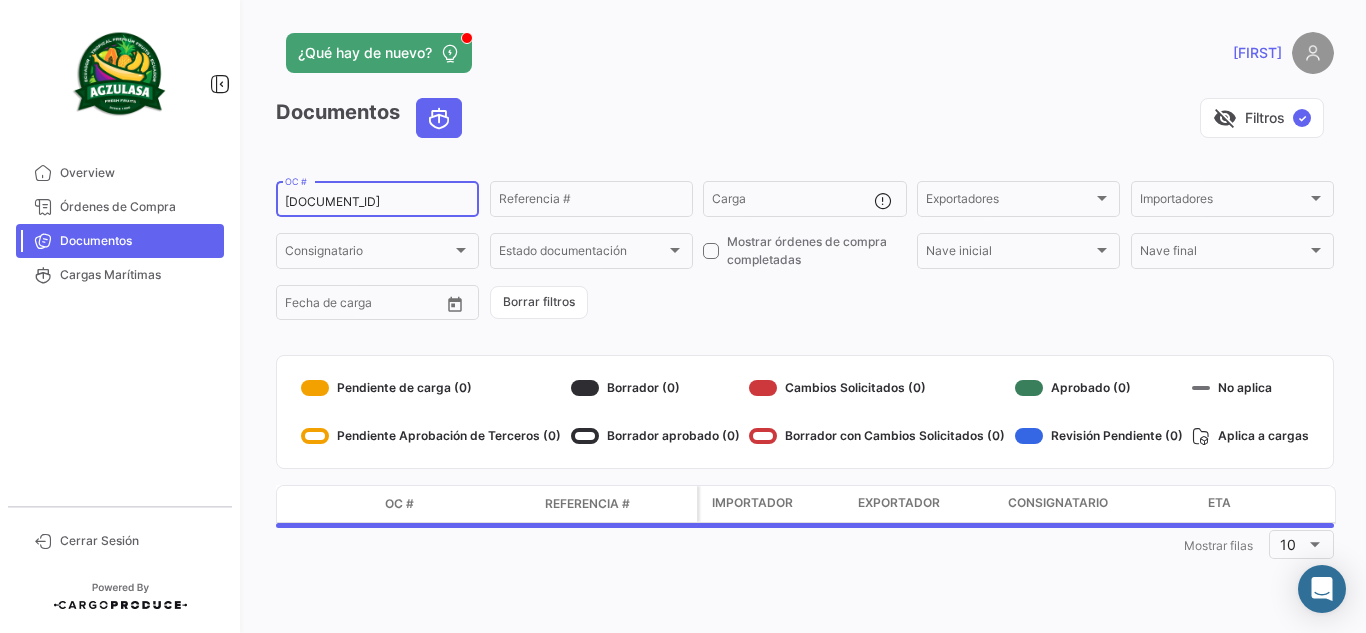 click on "[DOCUMENT_ID]" at bounding box center (377, 202) 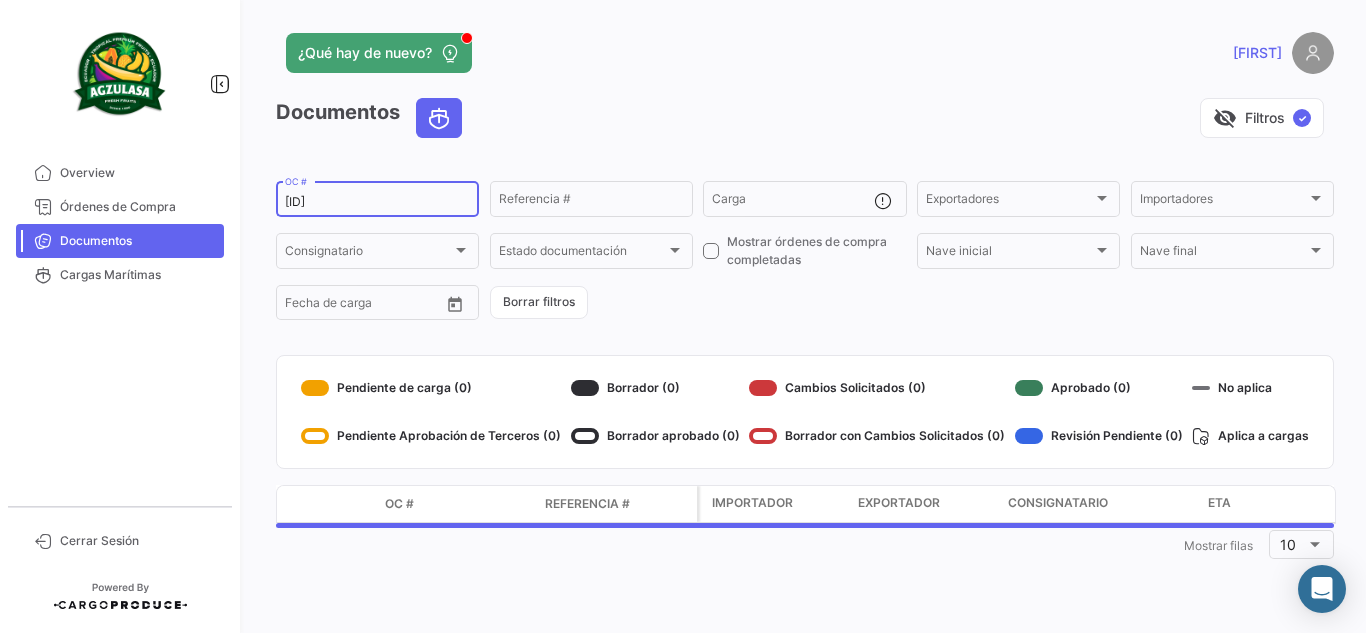 type on "[ID]" 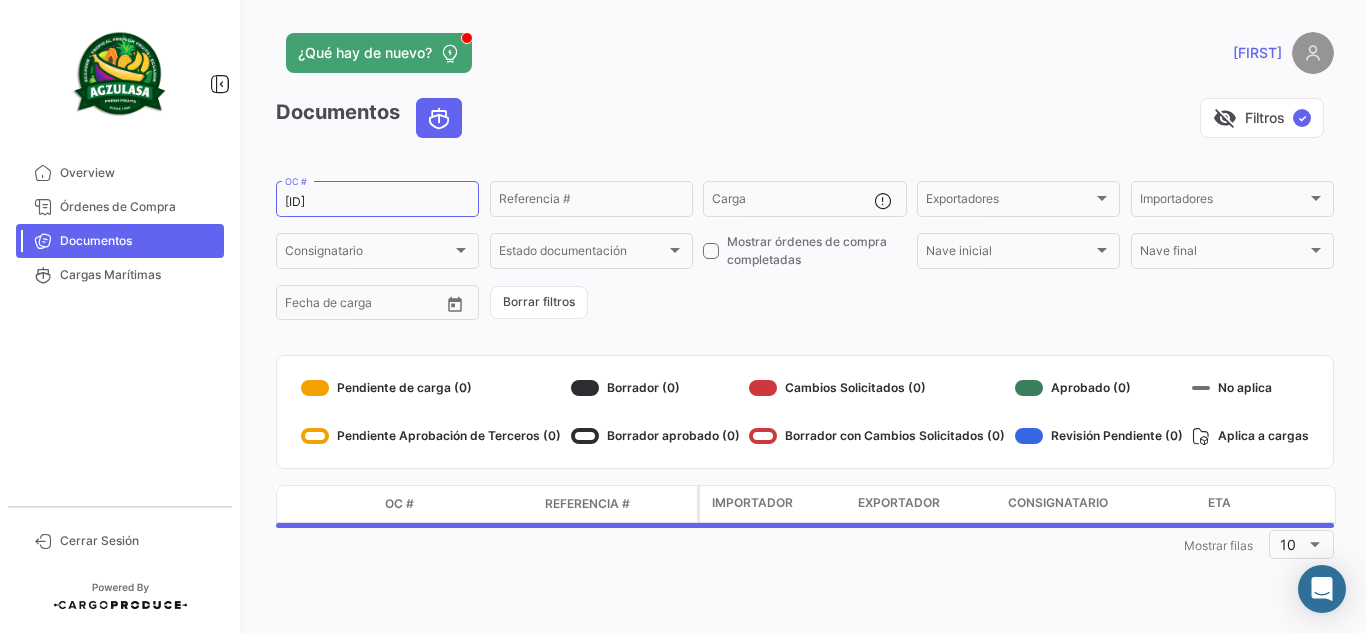 click on "¿Qué hay de nuevo?" 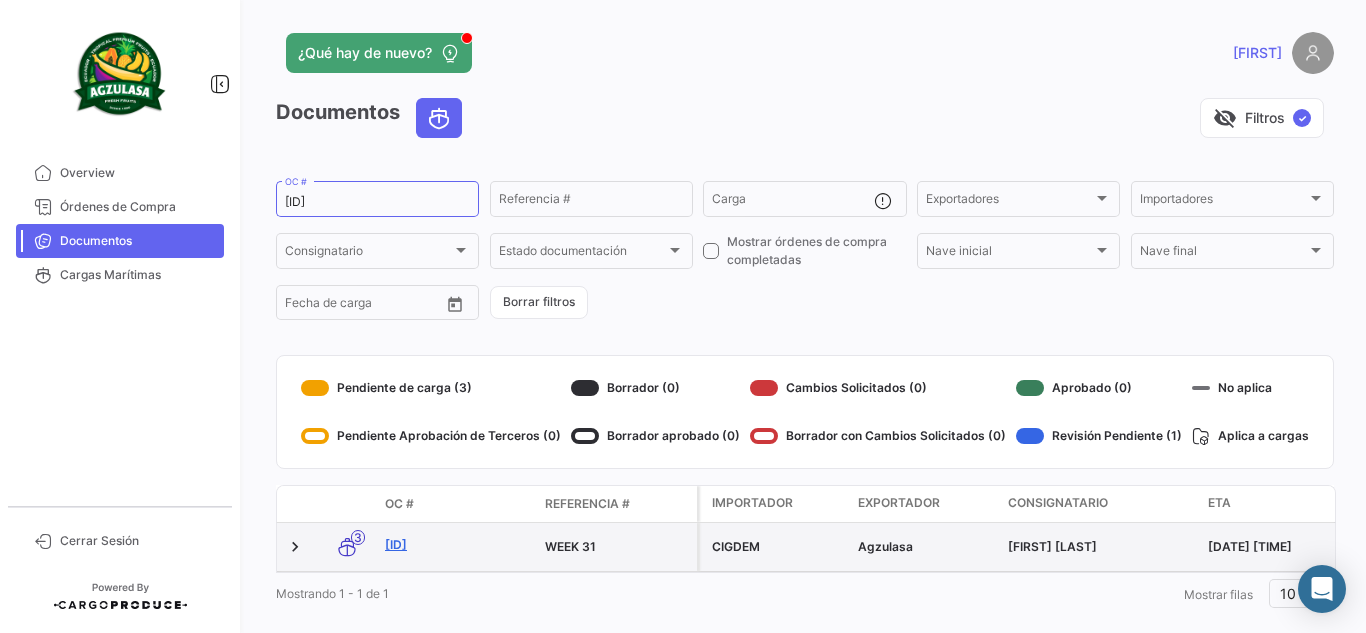 click on "[ID]" 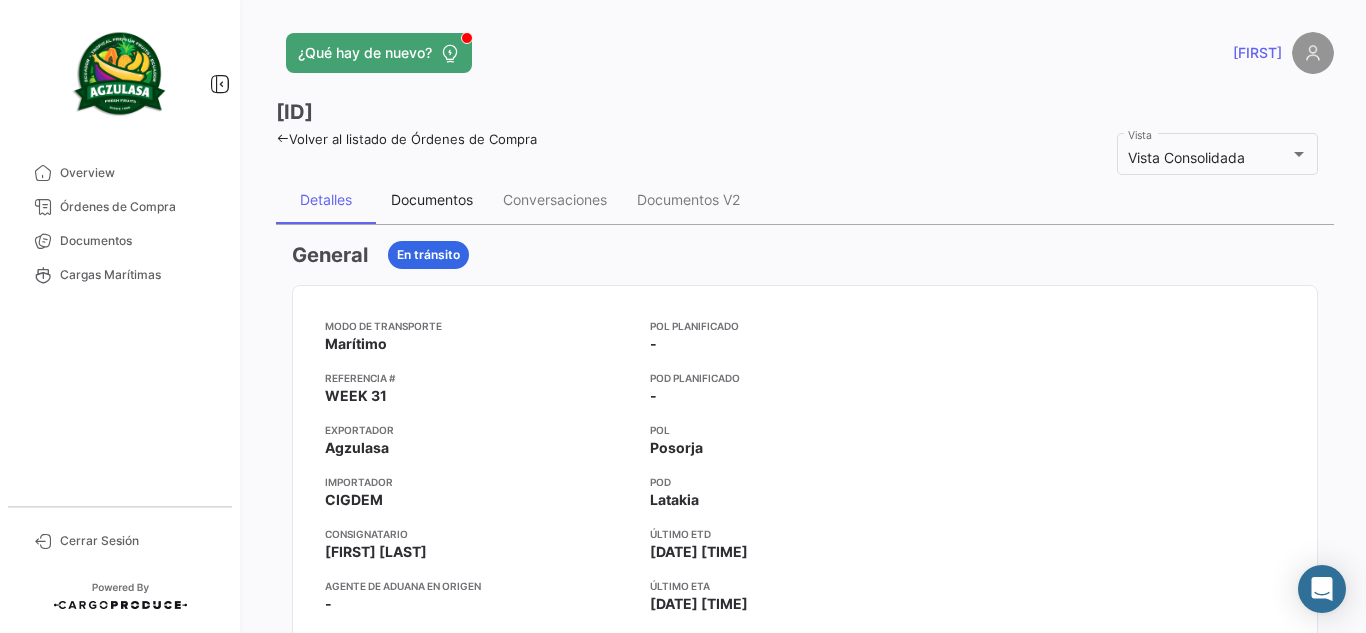 click on "Documentos" at bounding box center (432, 199) 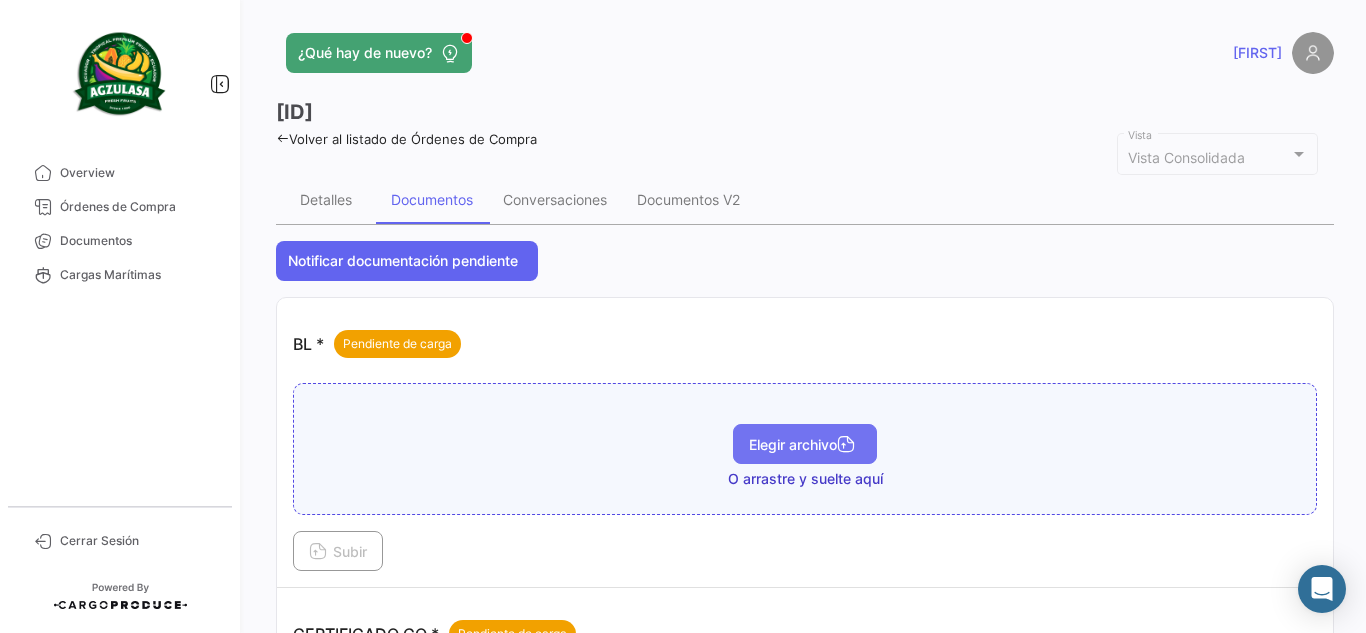 click on "Elegir archivo" at bounding box center [805, 444] 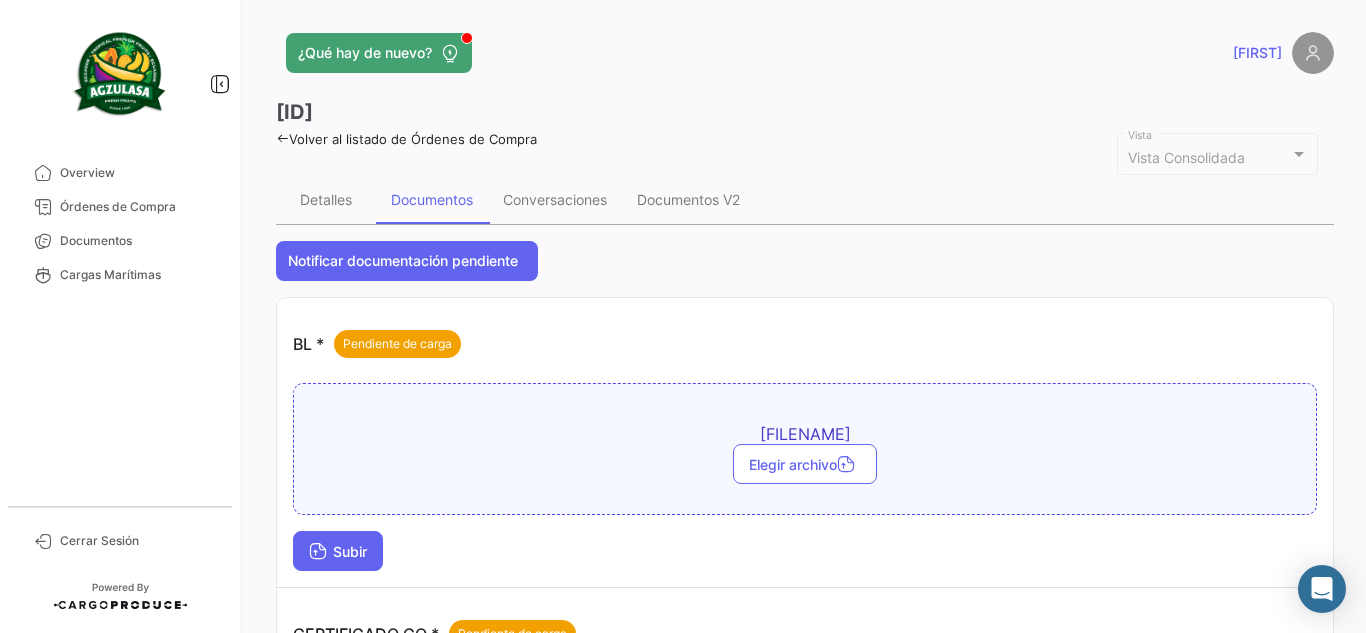 click on "Subir" at bounding box center [338, 551] 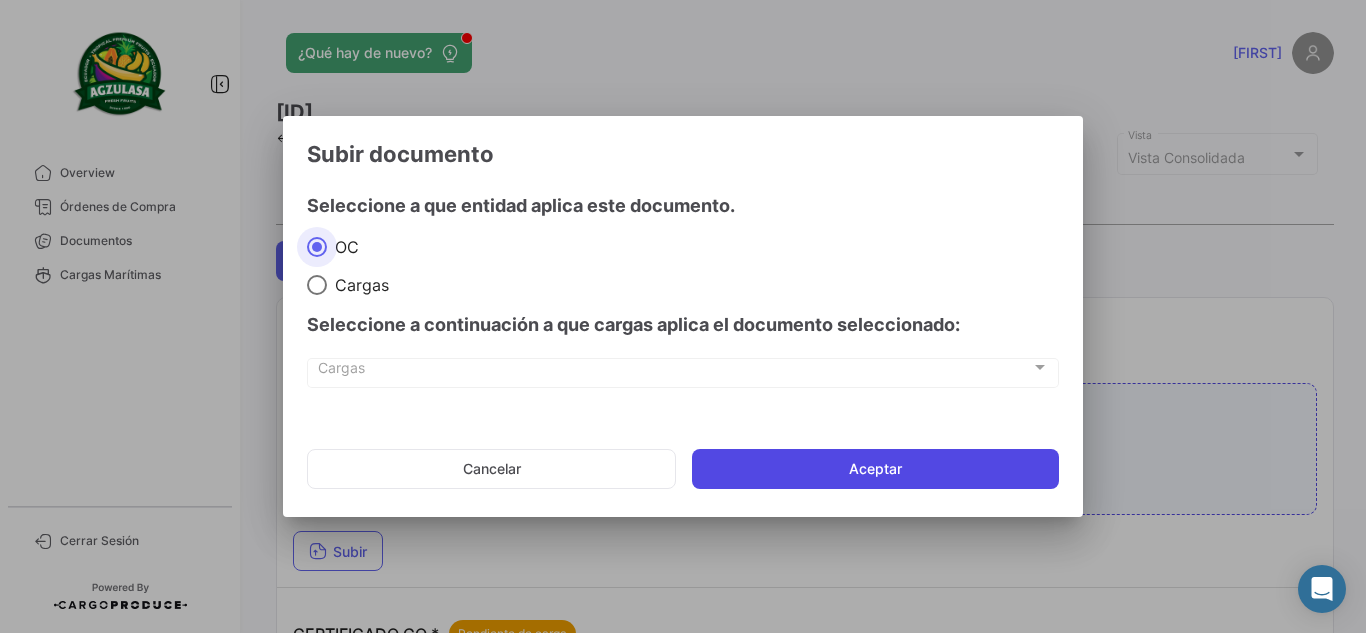 click on "Aceptar" 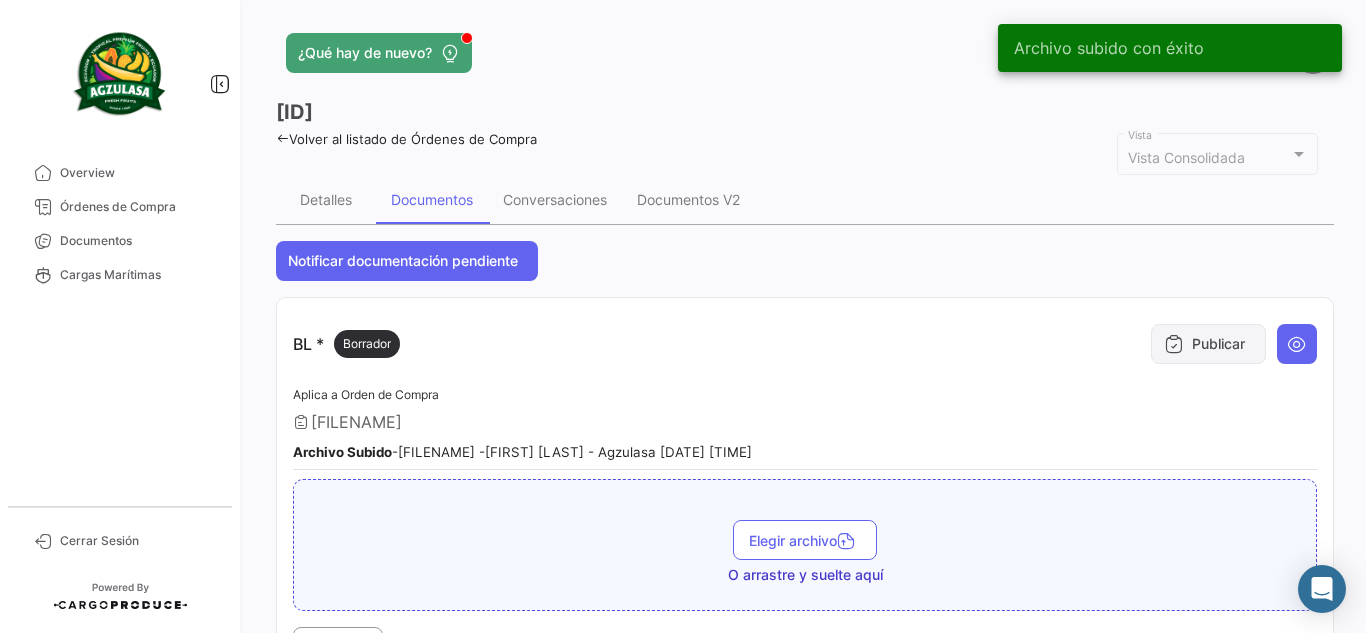 click on "Publicar" at bounding box center (1208, 344) 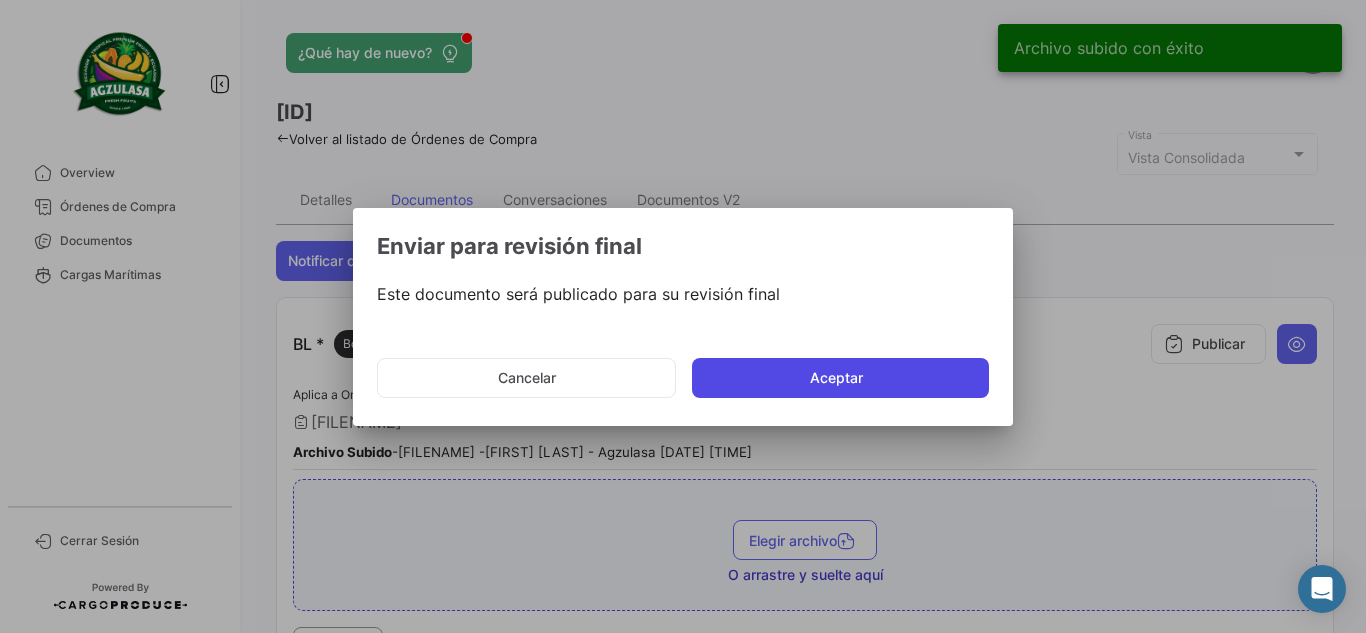click on "Aceptar" 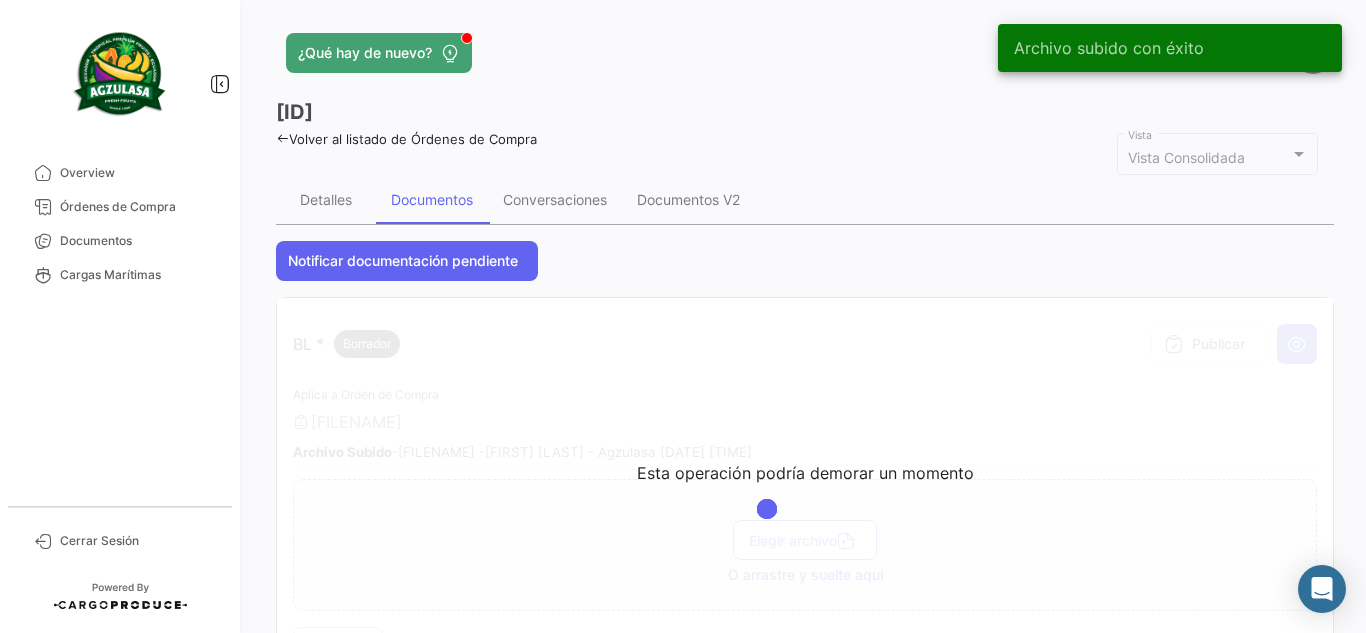 click on "¿Qué hay de nuevo?   [FIRST_NAME]" 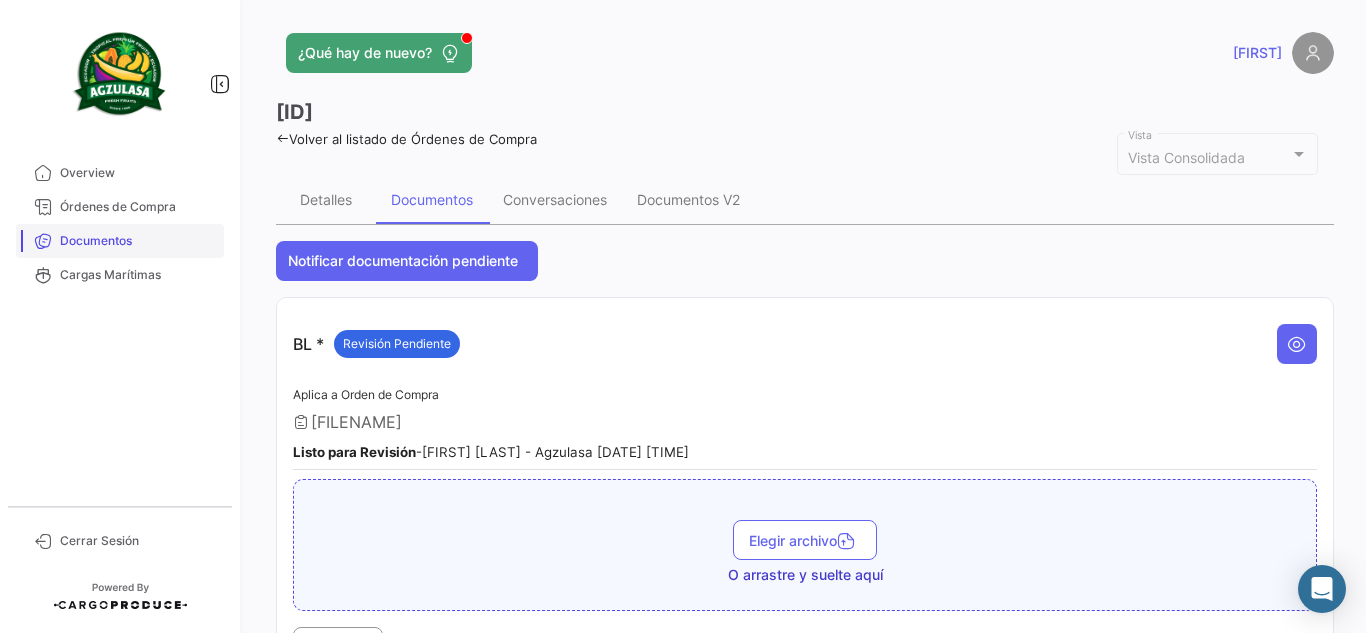 click on "Documentos" at bounding box center [138, 241] 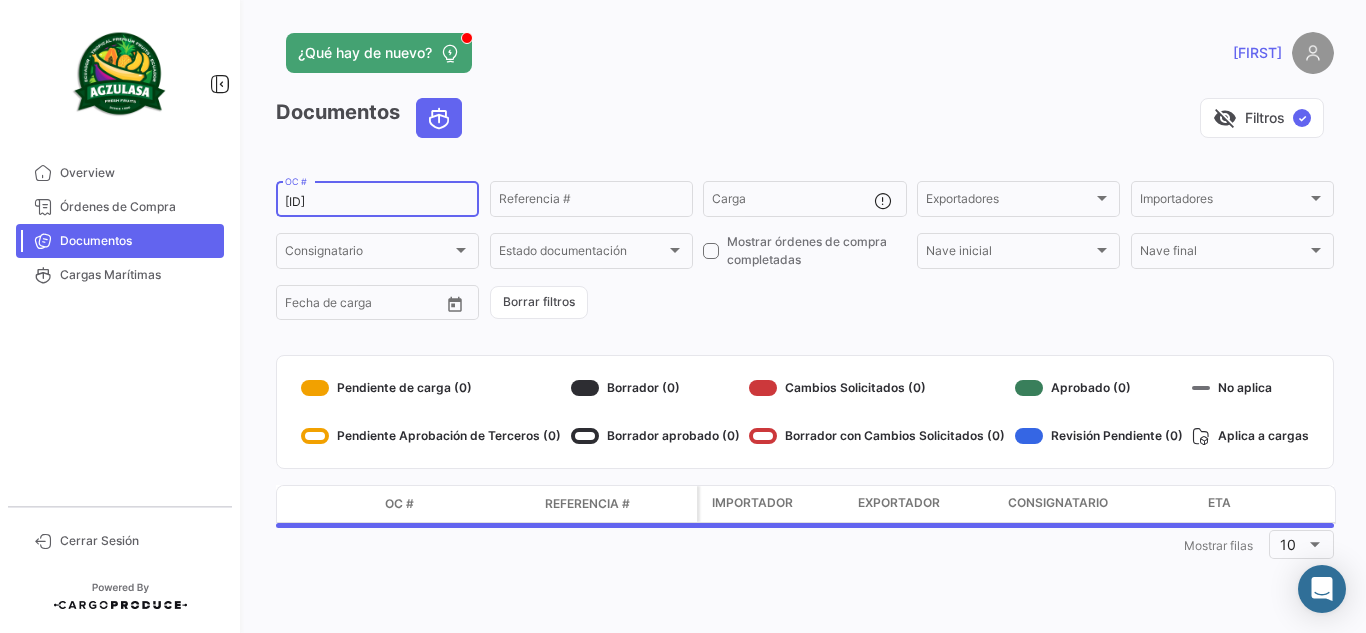 click on "[ID]" at bounding box center (377, 202) 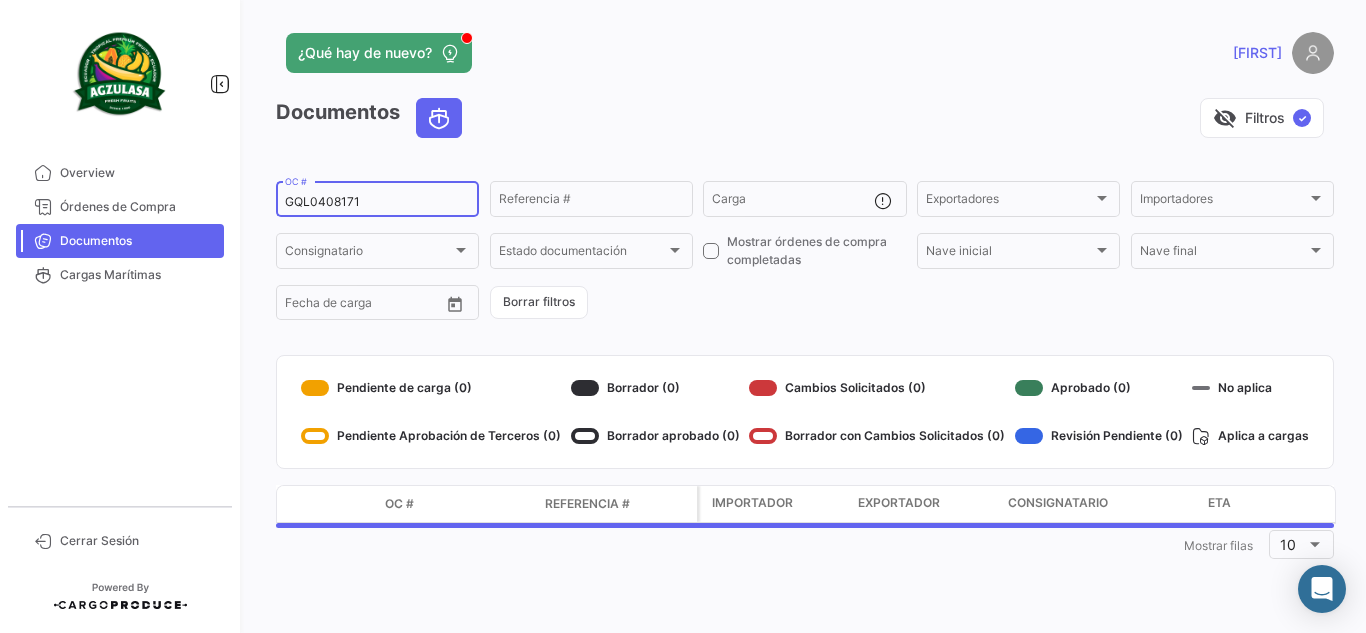 type on "GQL0408171" 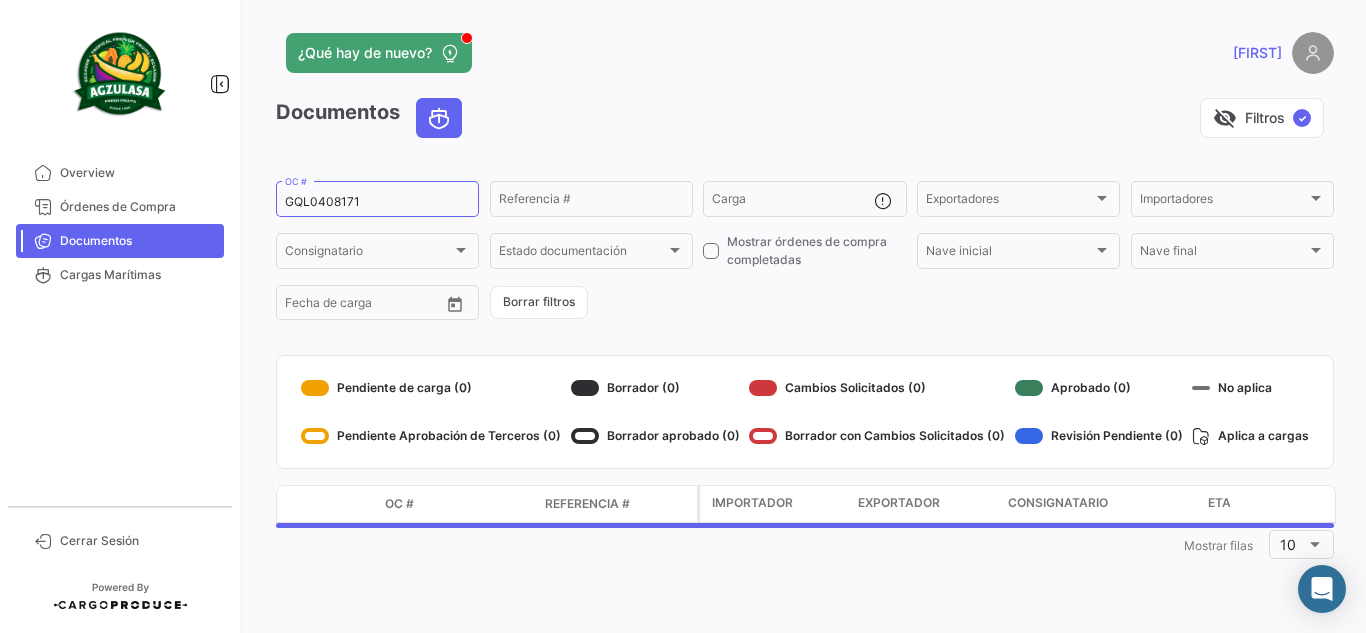 click on "¿Qué hay de nuevo?   [FIRST_NAME]" 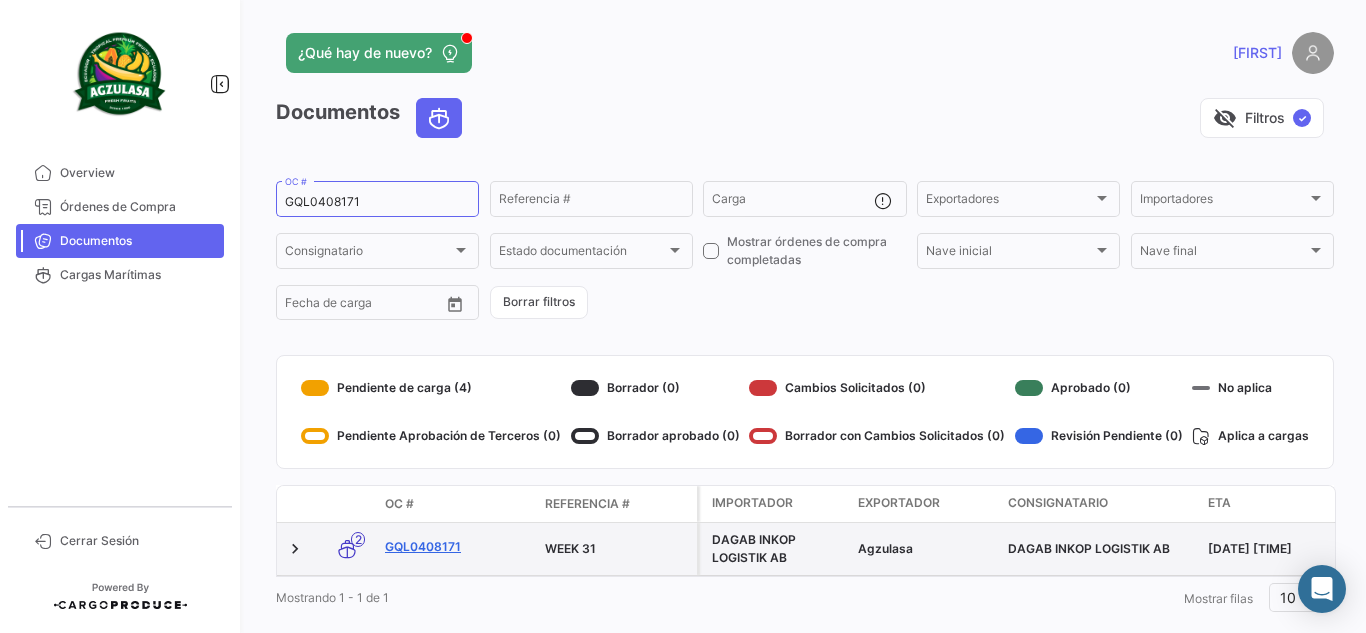click on "GQL0408171" 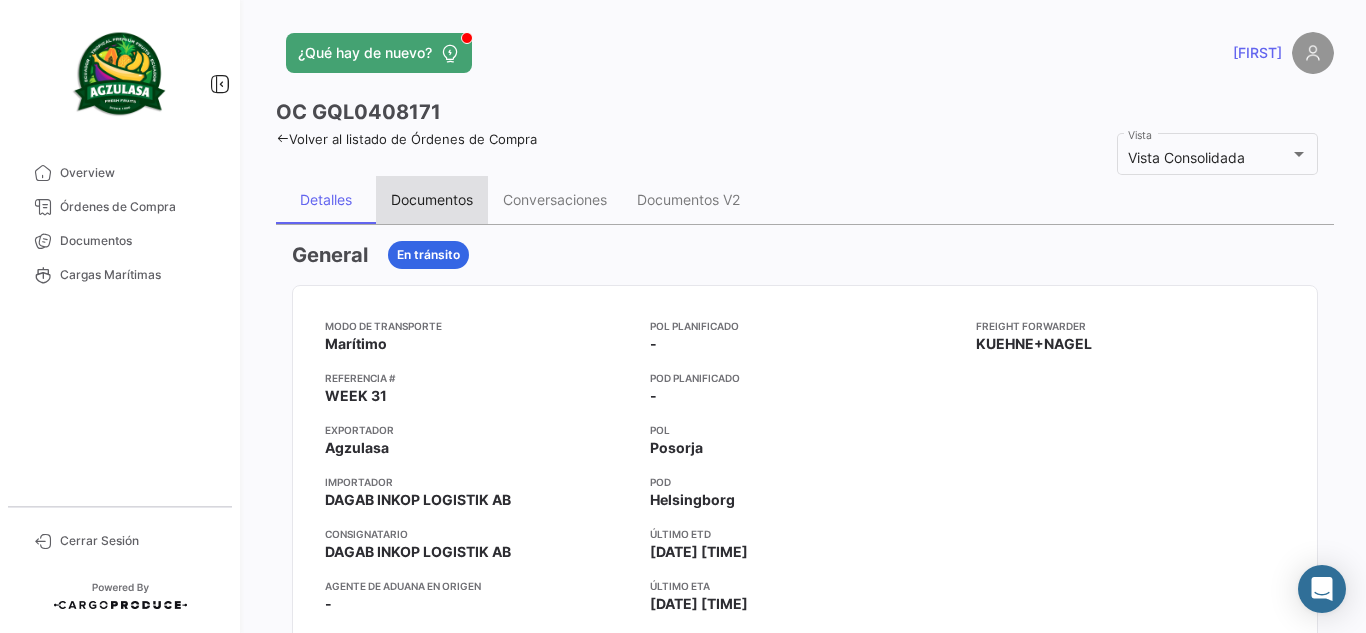 click on "Documentos" at bounding box center (432, 199) 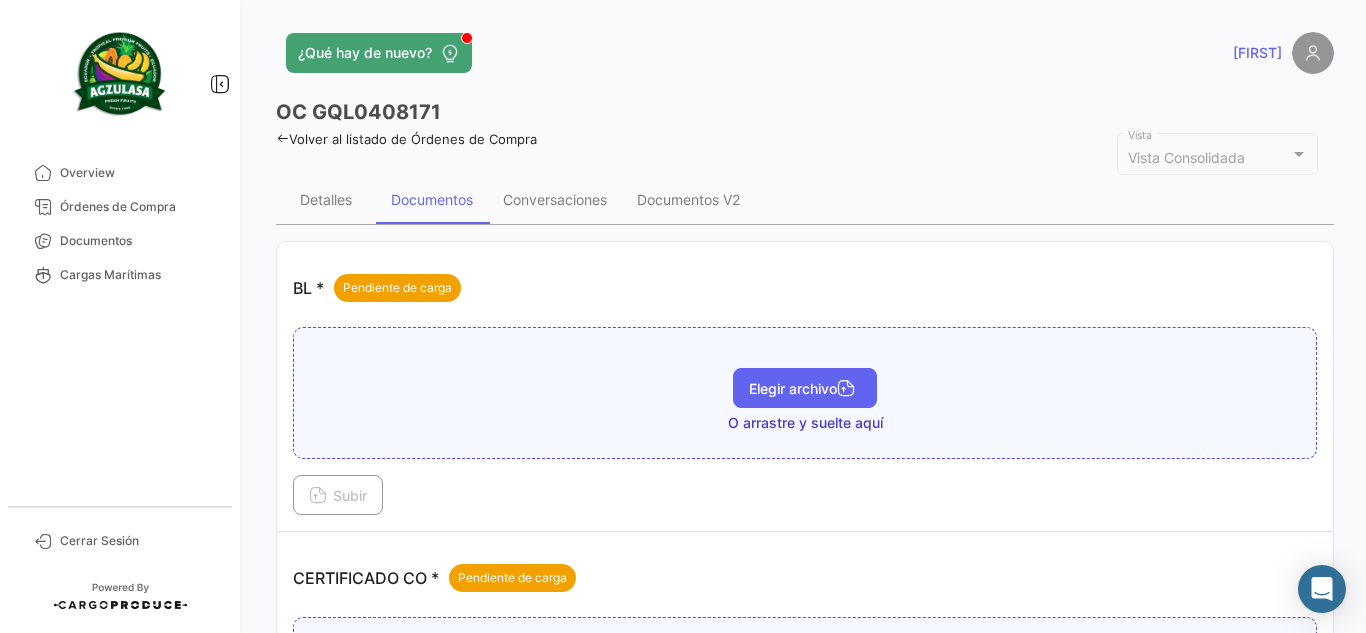 click on "Elegir archivo" at bounding box center (805, 388) 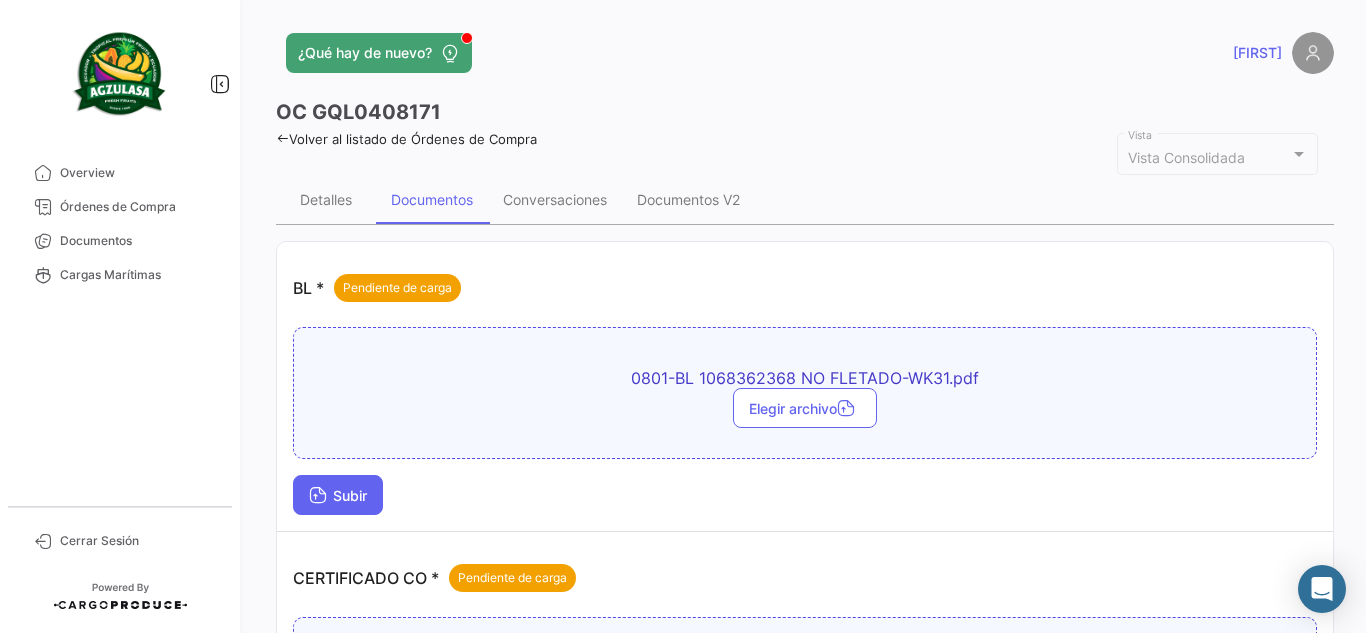 click on "Subir" at bounding box center (338, 495) 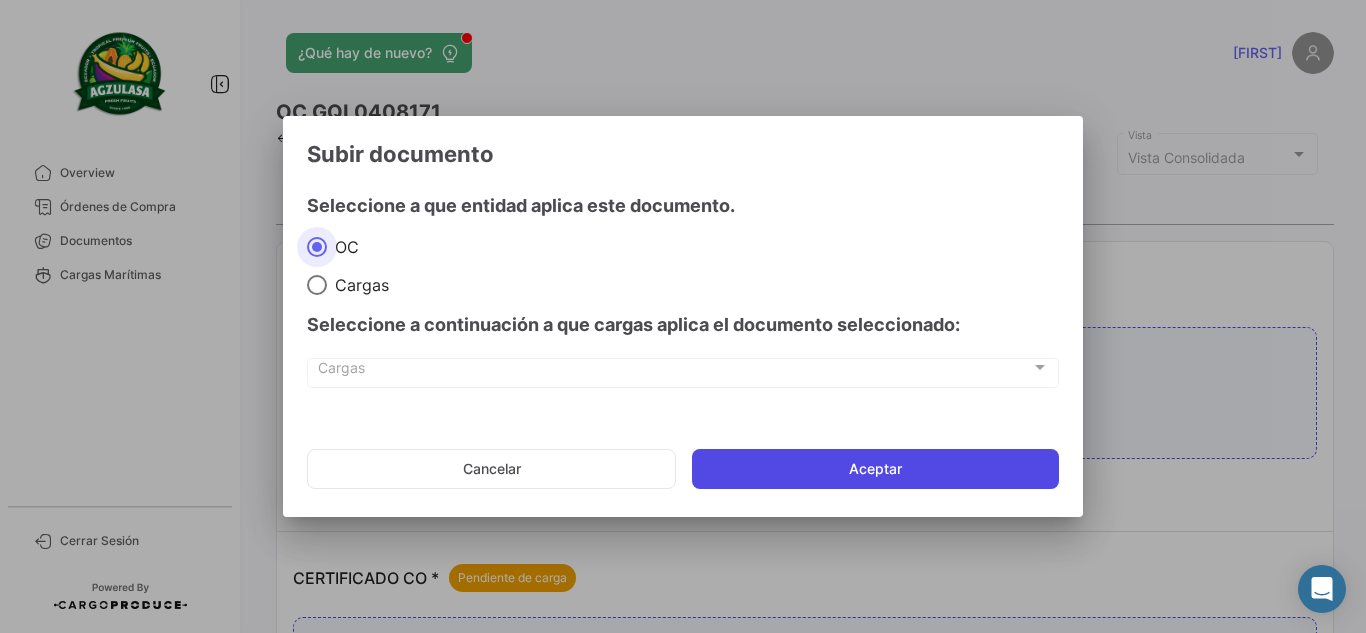 click on "Aceptar" 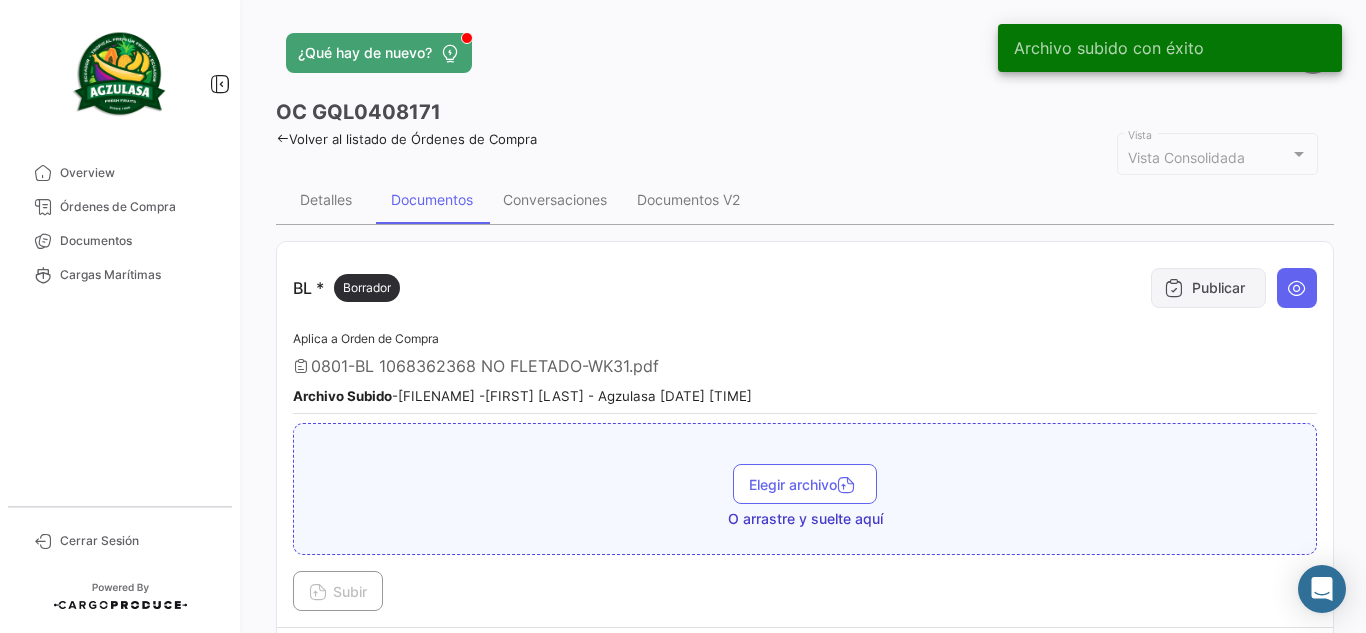 click on "Publicar" at bounding box center [1208, 288] 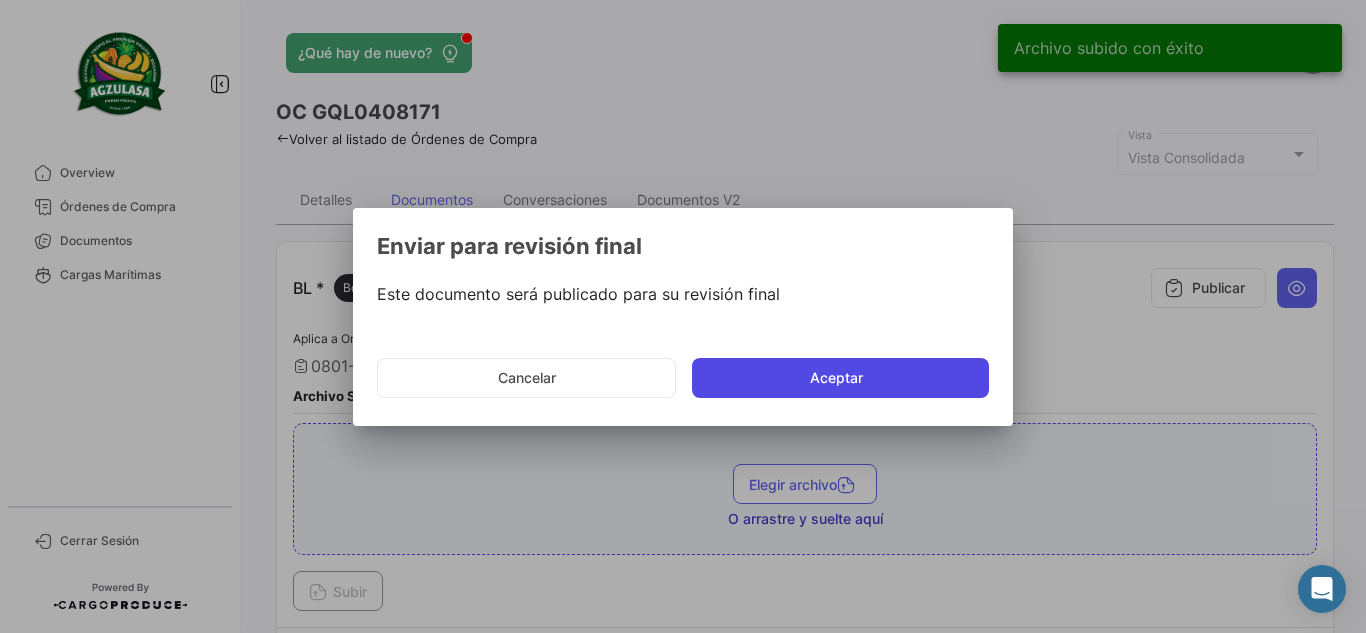 click on "Aceptar" 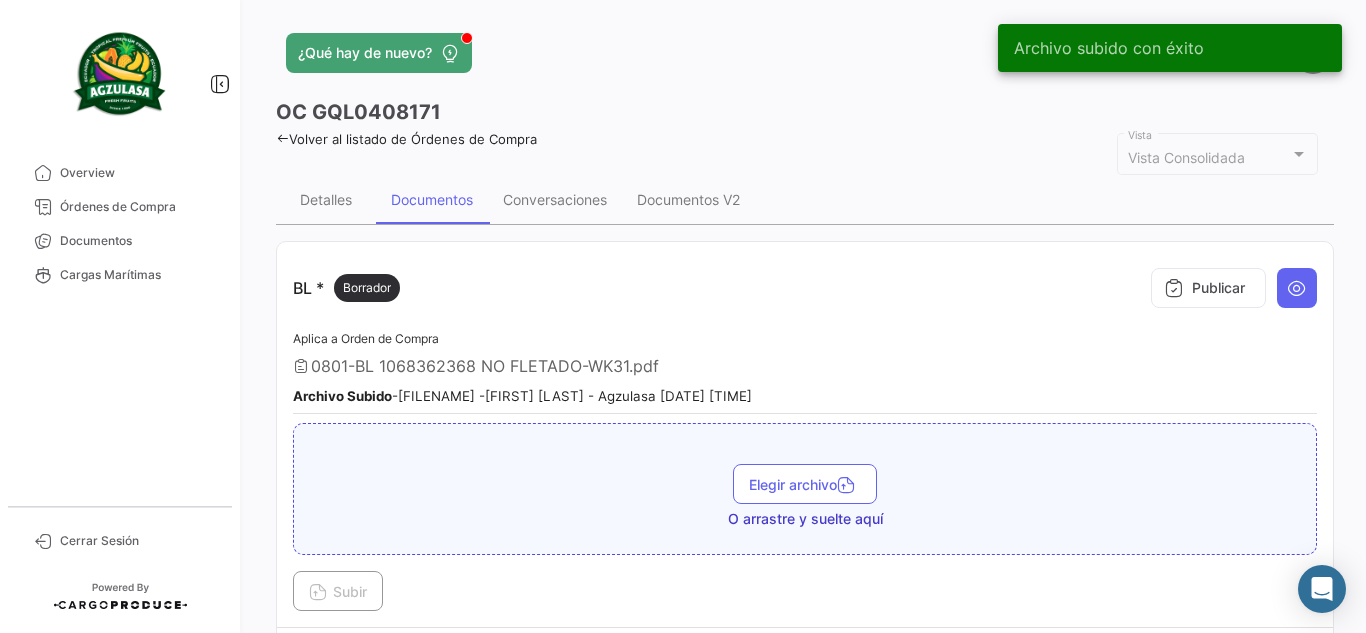 type 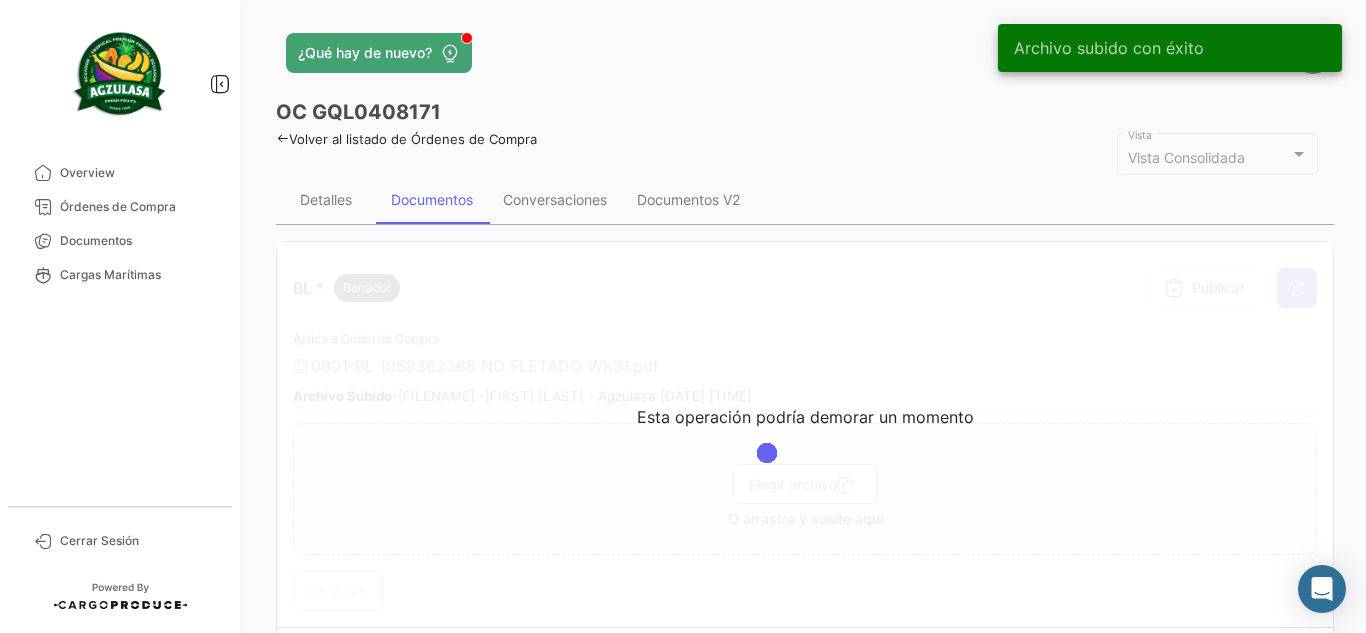click on "OC
GQL0408171" 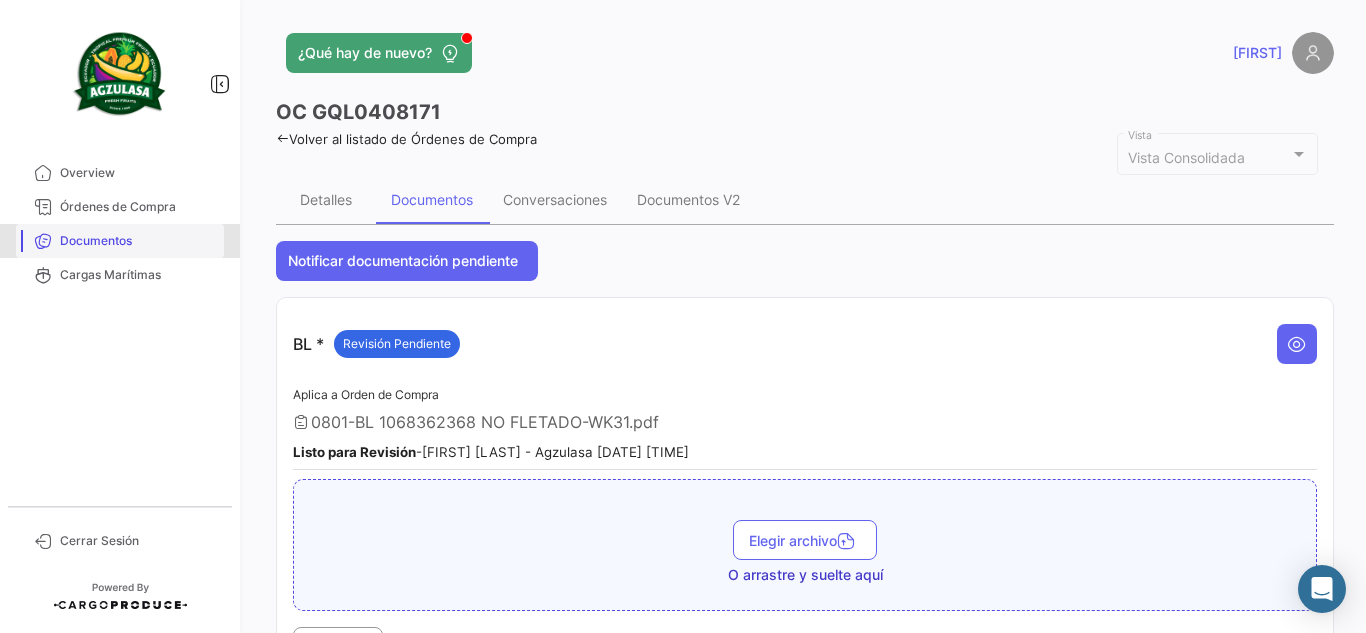 click on "Documentos" at bounding box center (138, 241) 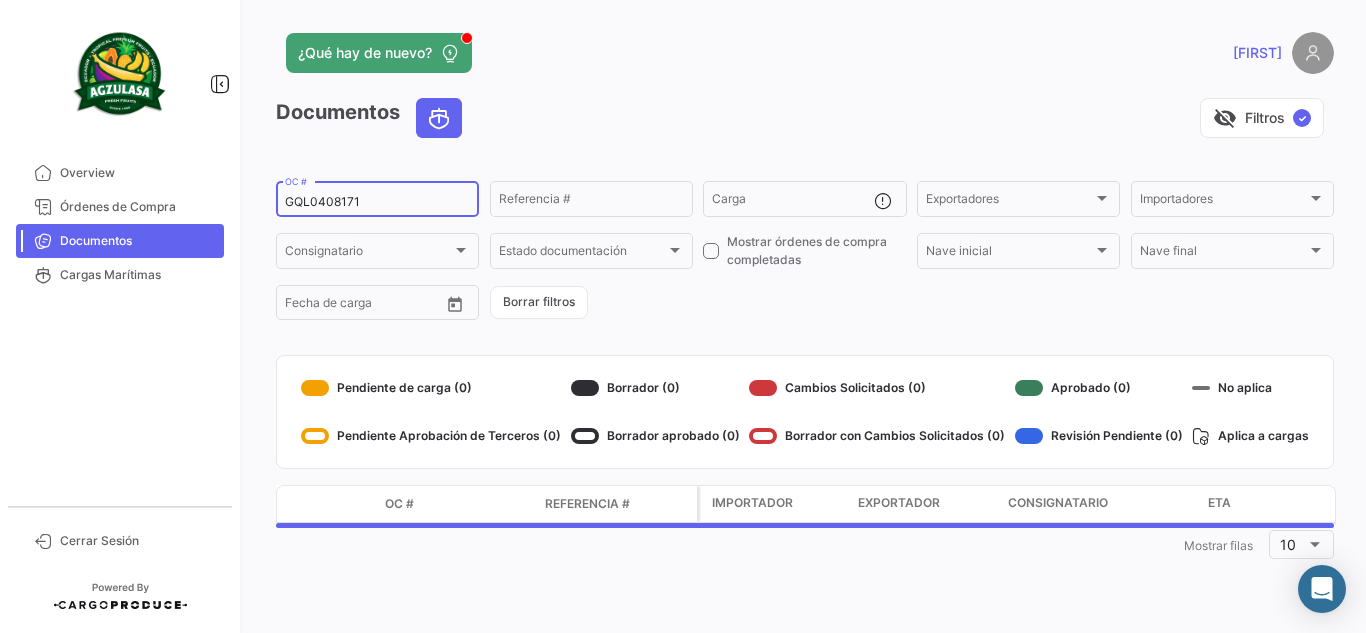 click on "GQL0408171" at bounding box center [377, 202] 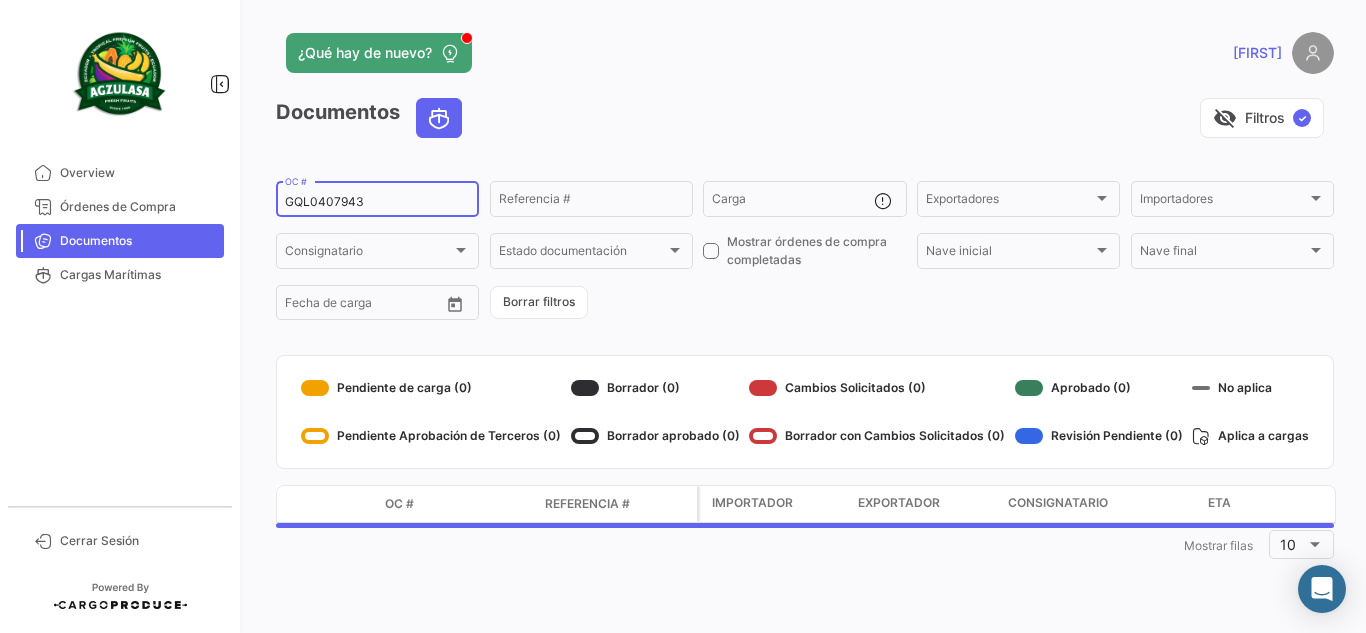 type on "GQL0407943" 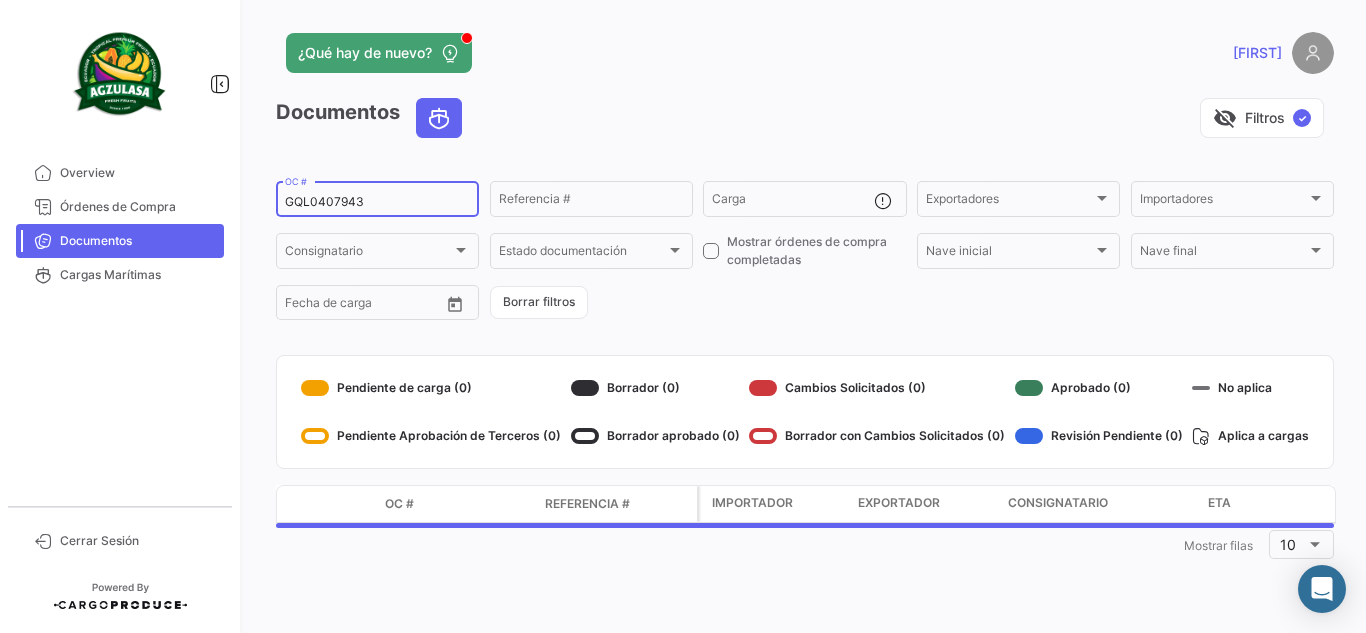 click on "¿Qué hay de nuevo?   [FIRST_NAME]" 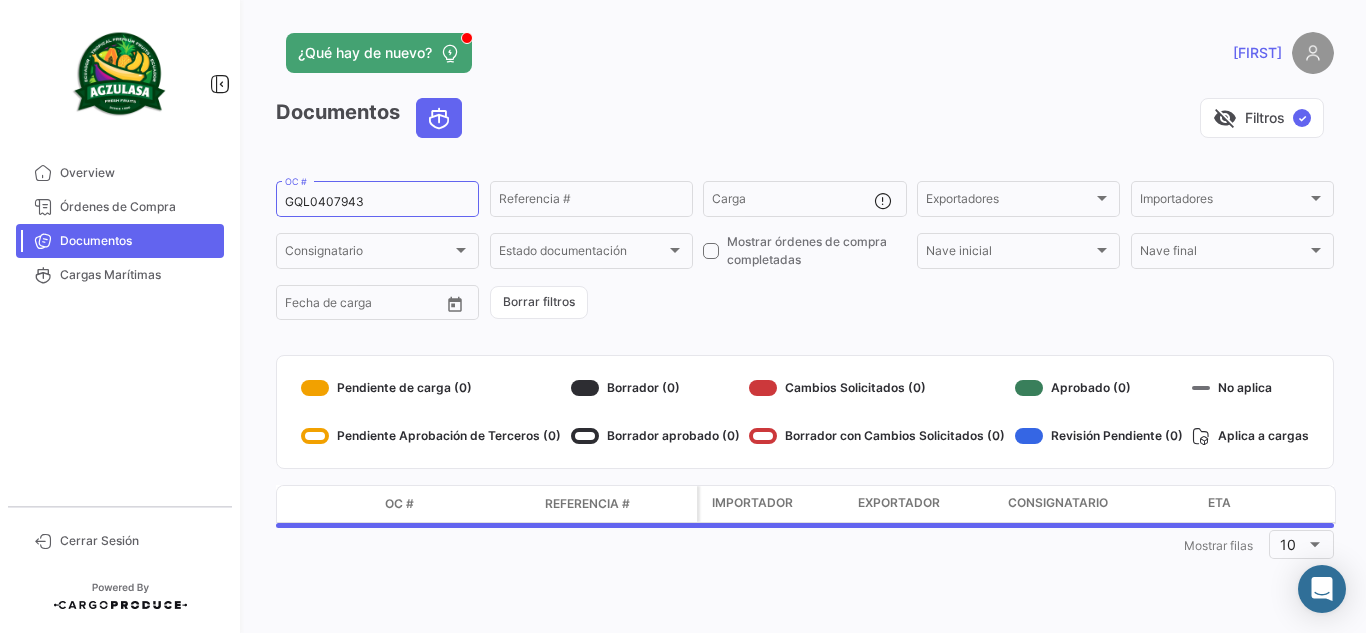 click on "visibility_off   Filtros  ✓" 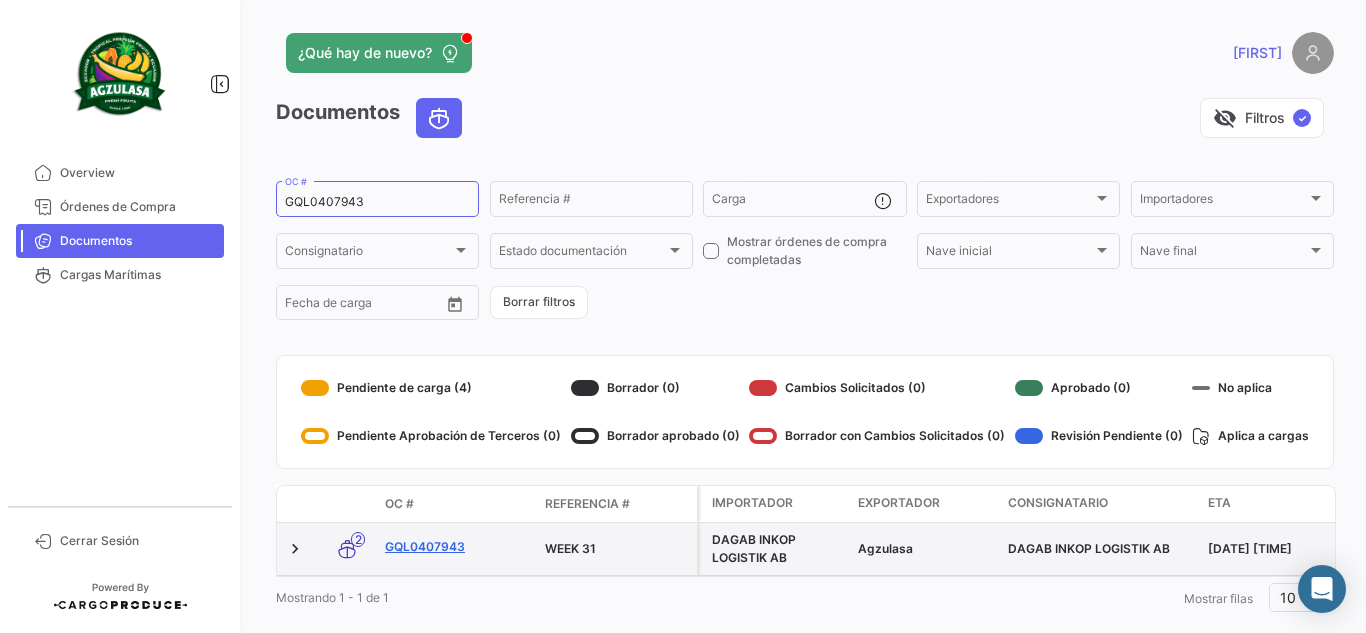click on "GQL0407943" 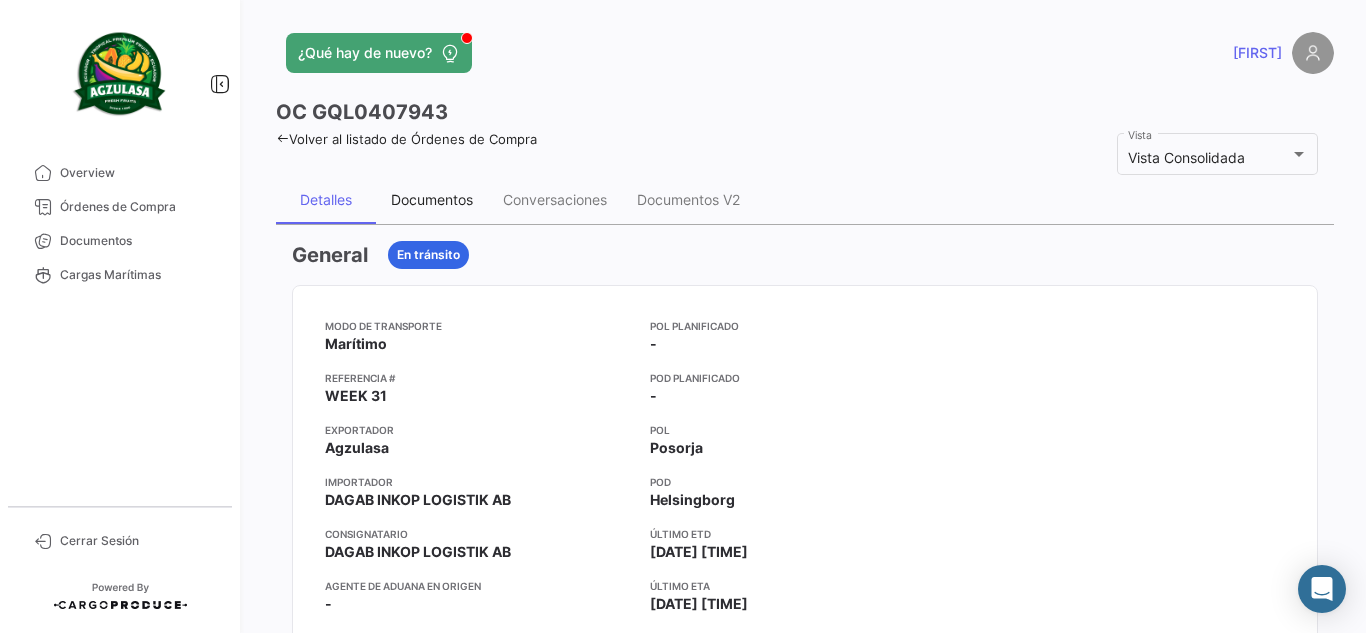 click on "Documentos" at bounding box center [432, 199] 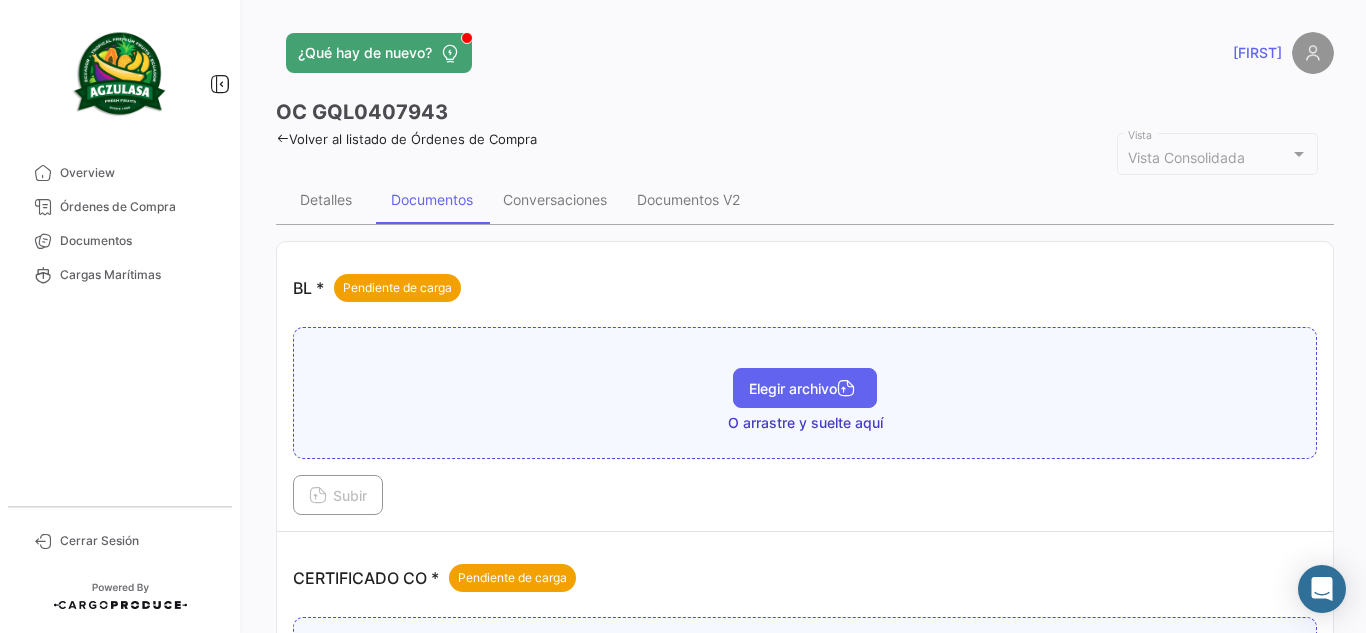 click on "Elegir archivo" at bounding box center (805, 388) 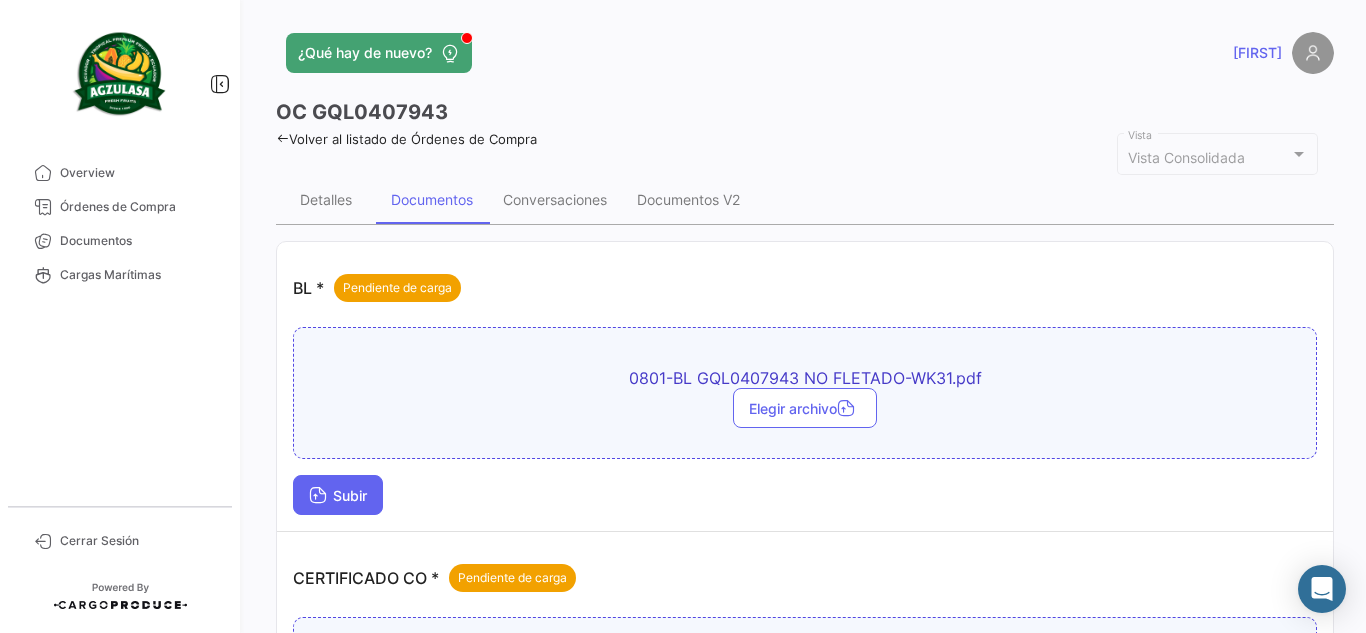 click on "Subir" at bounding box center (338, 495) 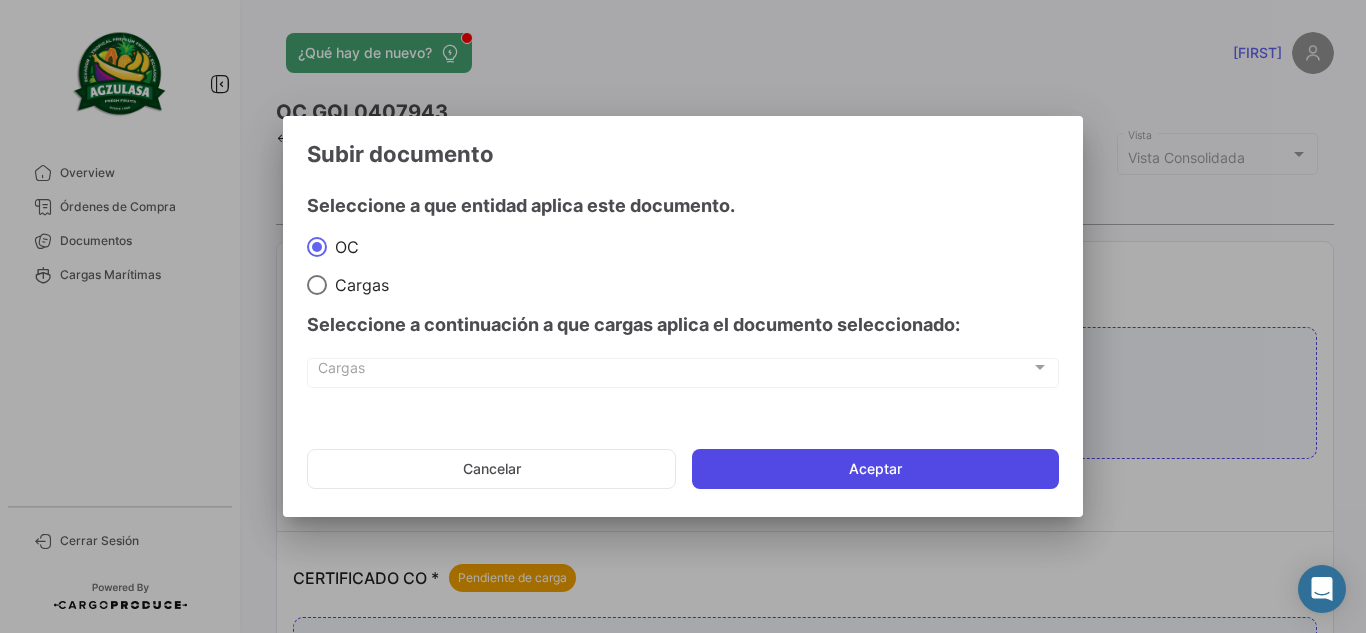 click on "Aceptar" 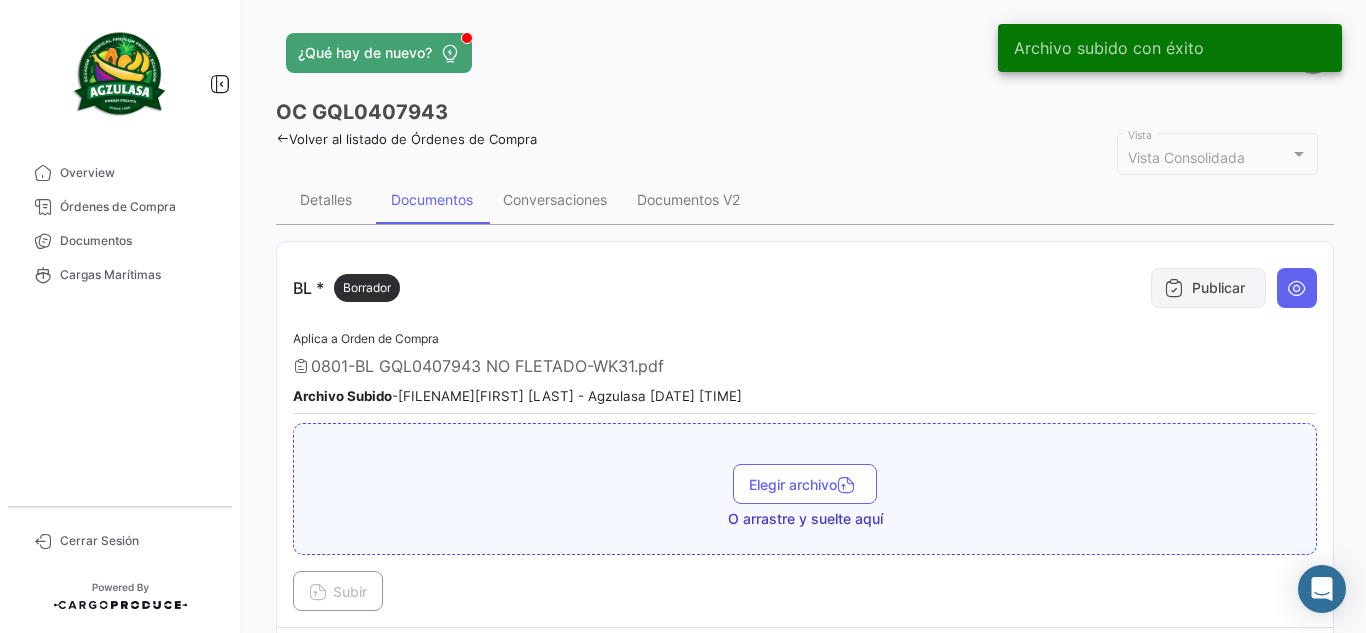 click on "Publicar" at bounding box center (1208, 288) 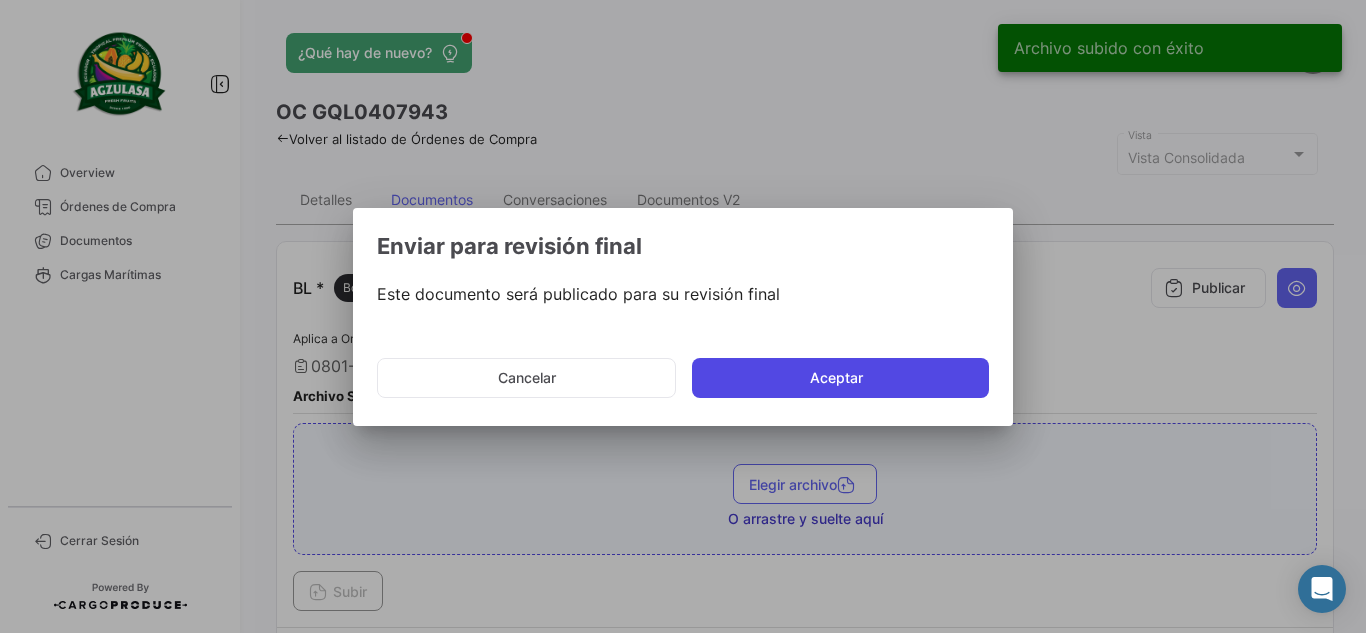 click on "Aceptar" 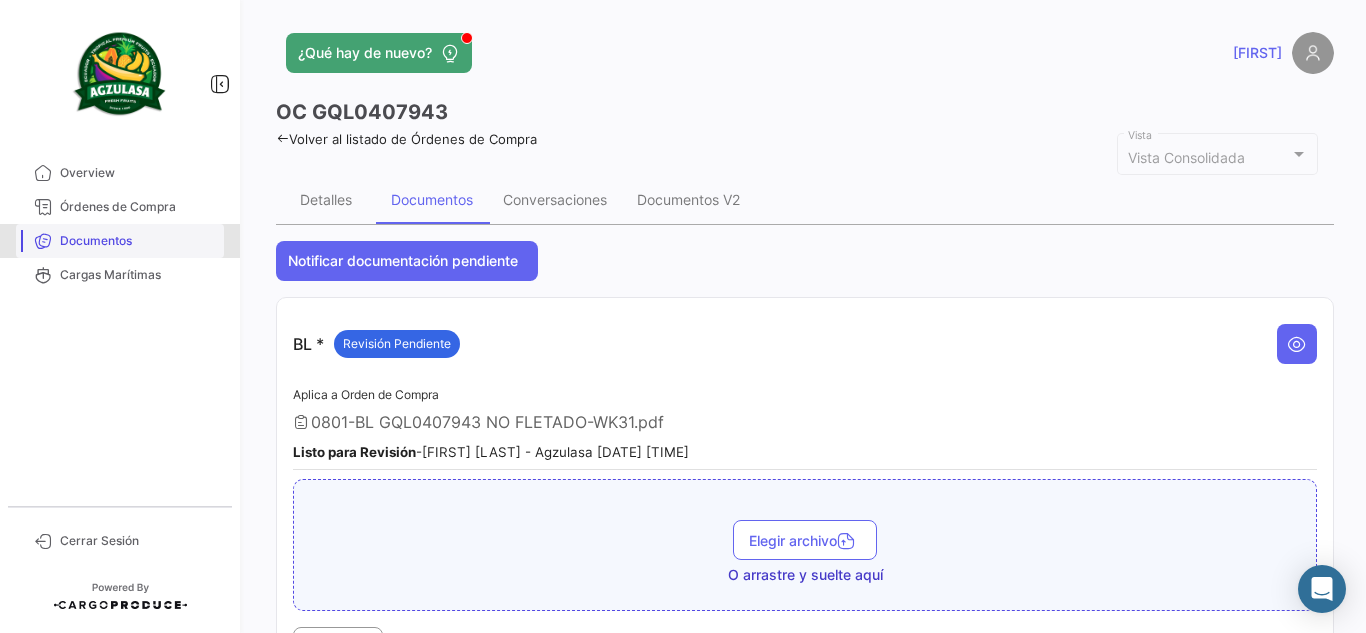 click on "Documentos" at bounding box center [138, 241] 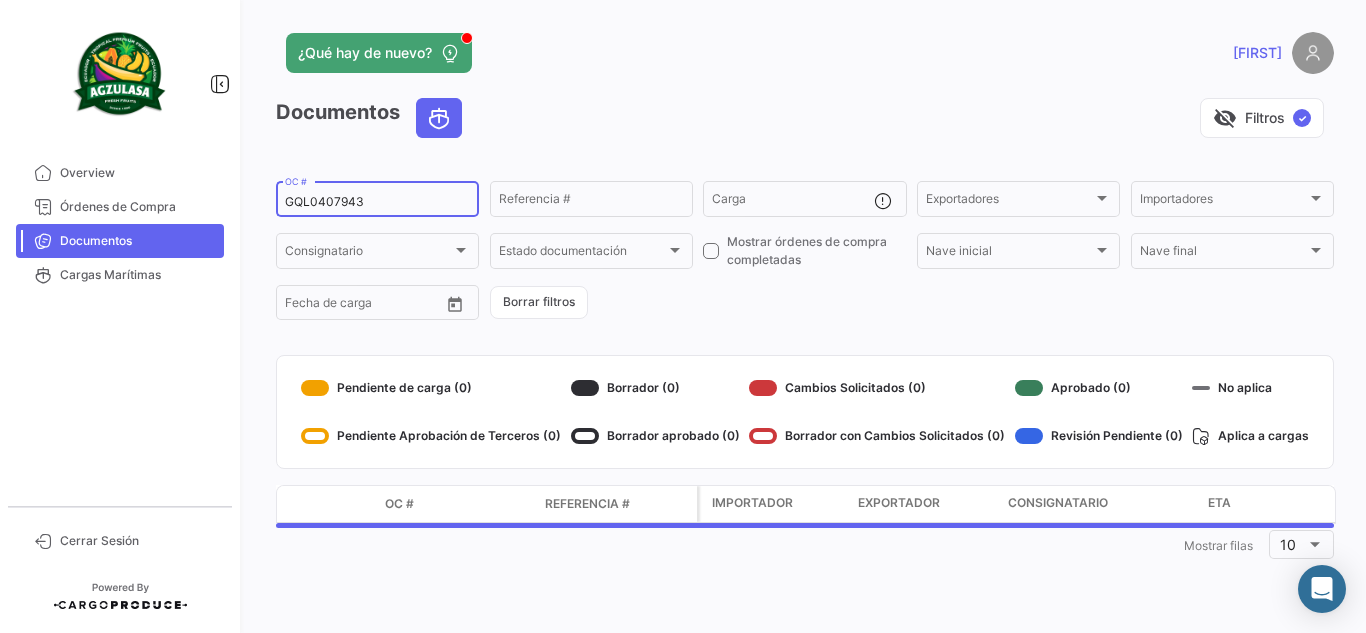 click on "GQL0407943" at bounding box center (377, 202) 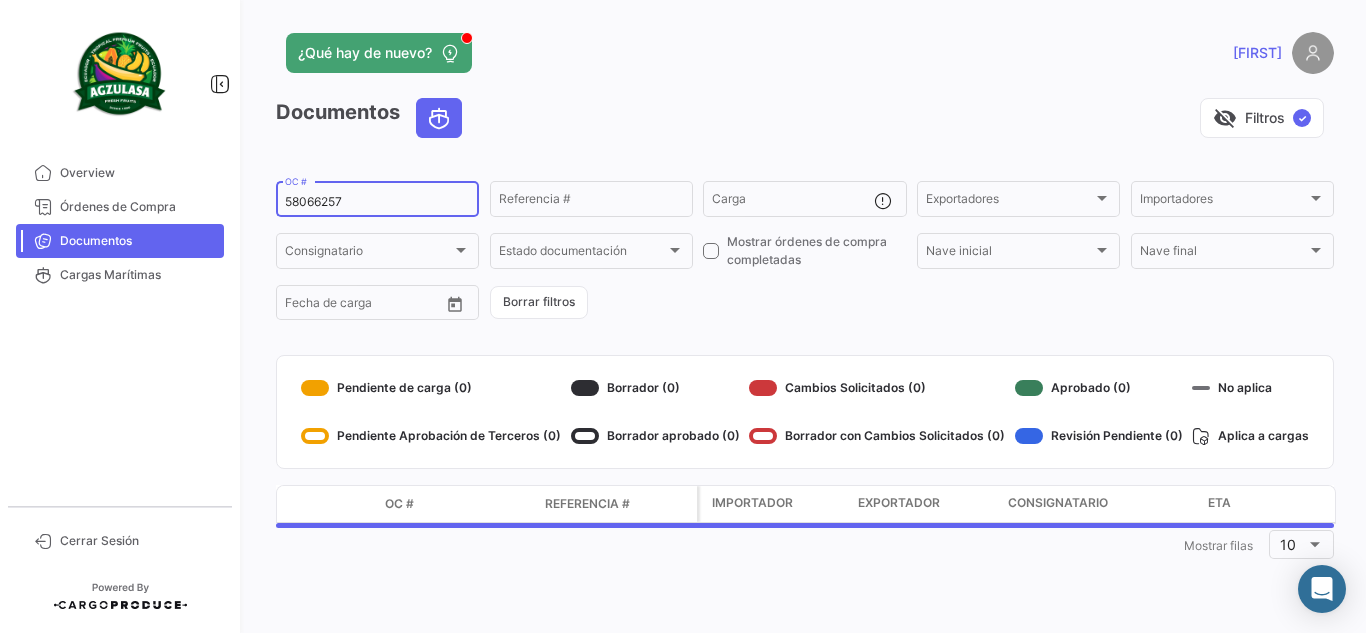 type on "58066257" 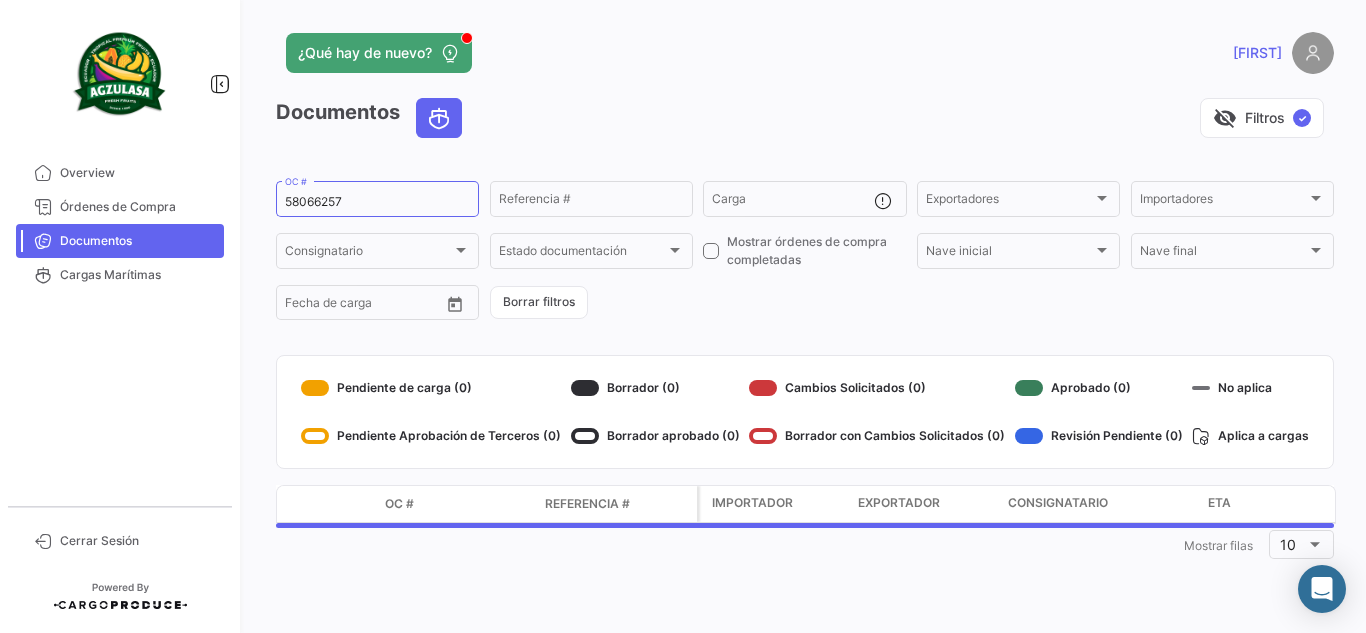 click on "¿Qué hay de nuevo?" 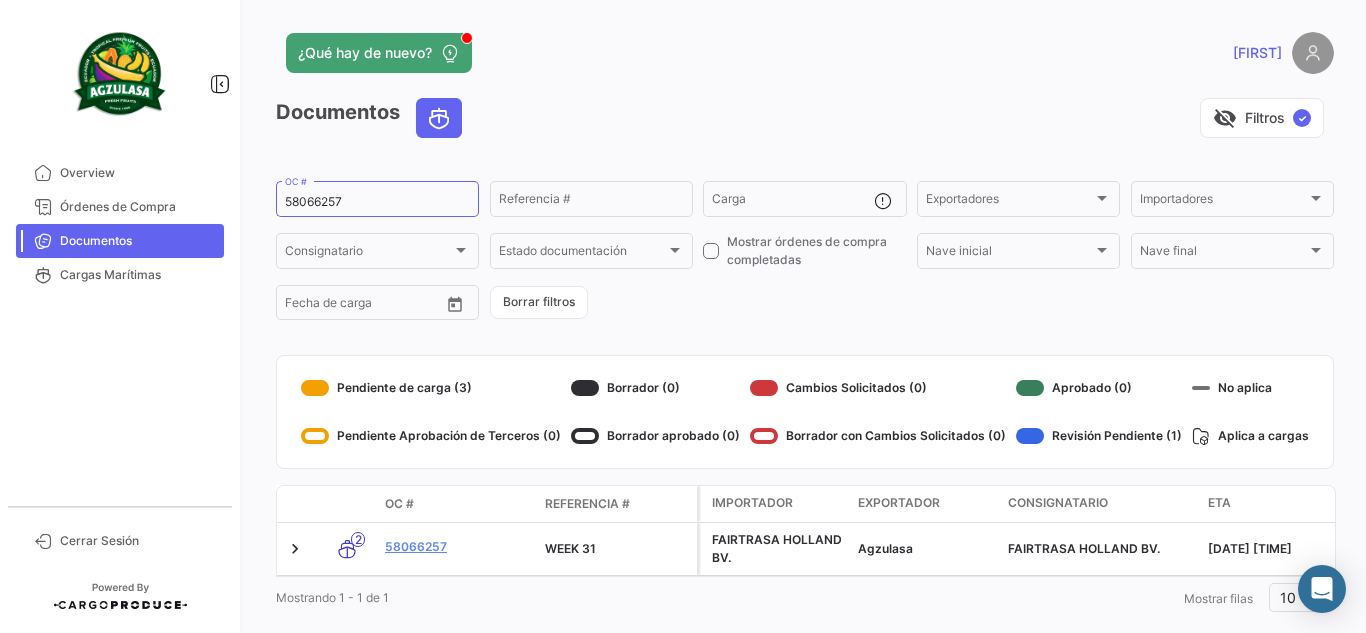 click on "visibility_off   Filtros  ✓" 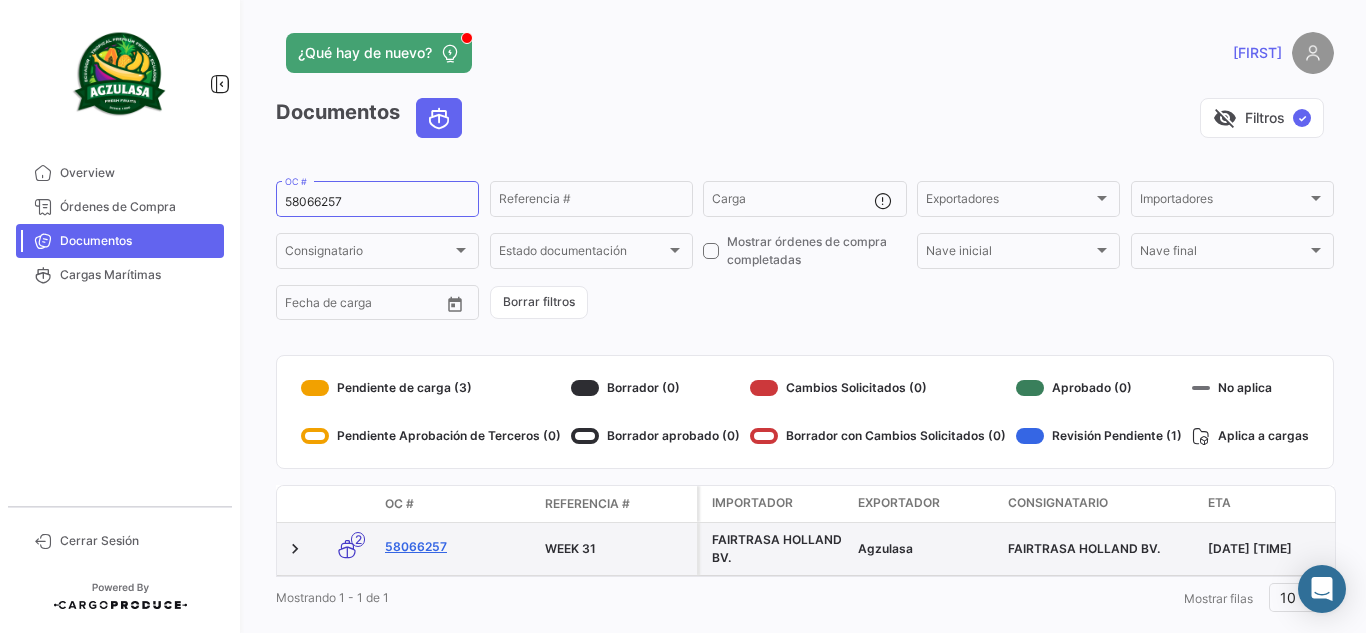 click on "58066257" 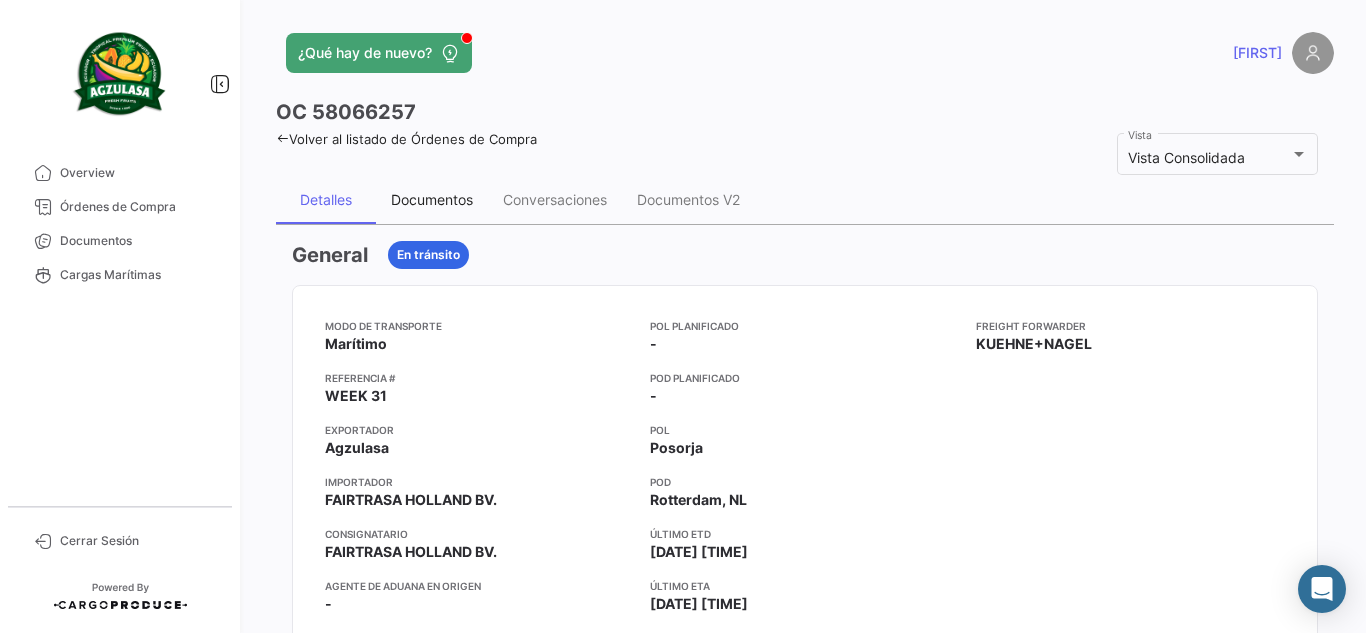 click on "Documentos" at bounding box center [432, 200] 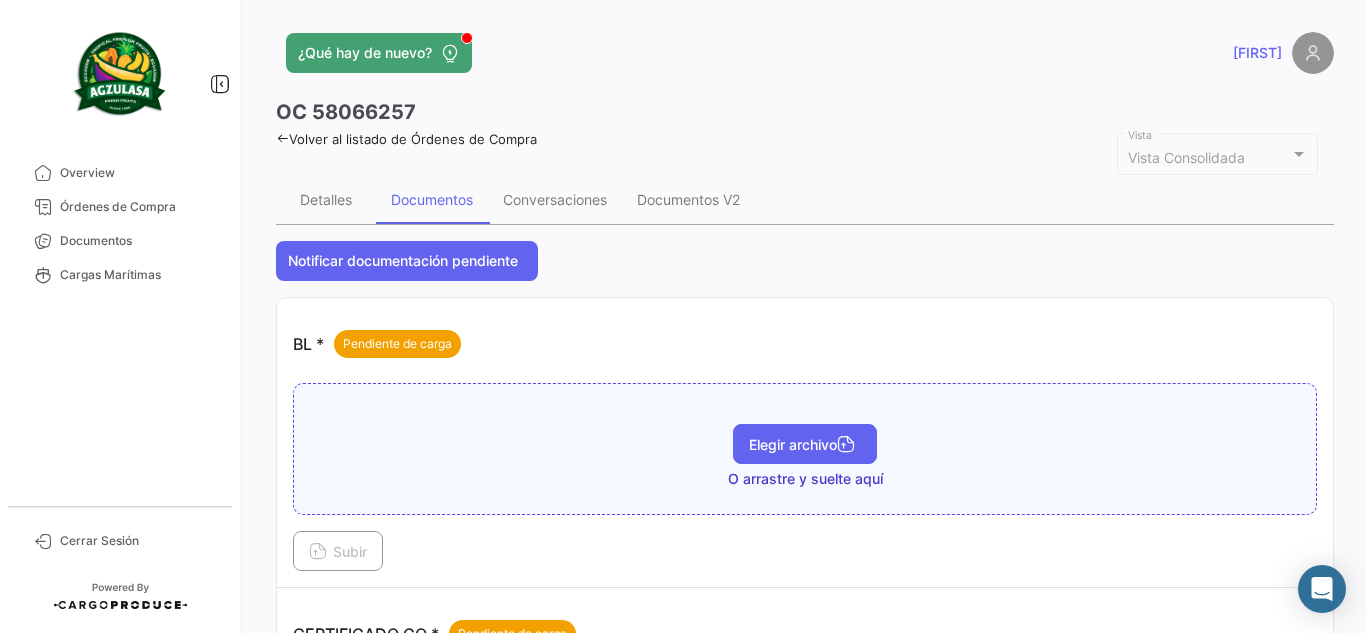 click on "Elegir archivo" at bounding box center [805, 444] 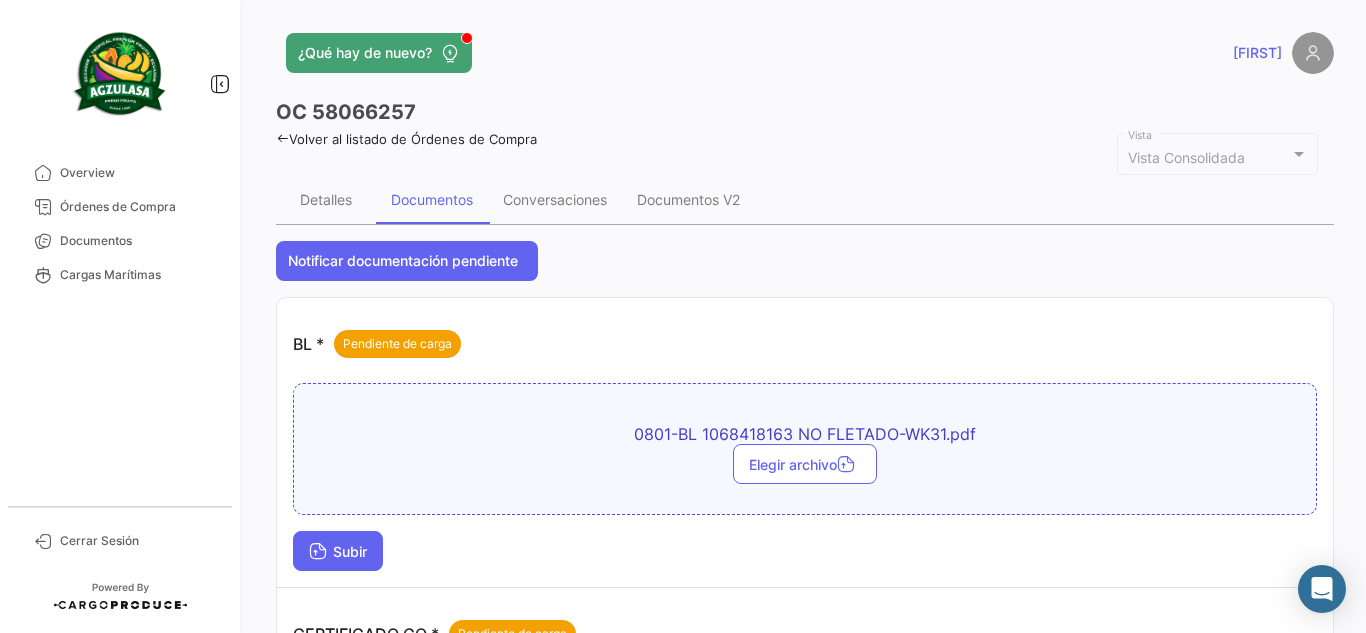 click at bounding box center [318, 553] 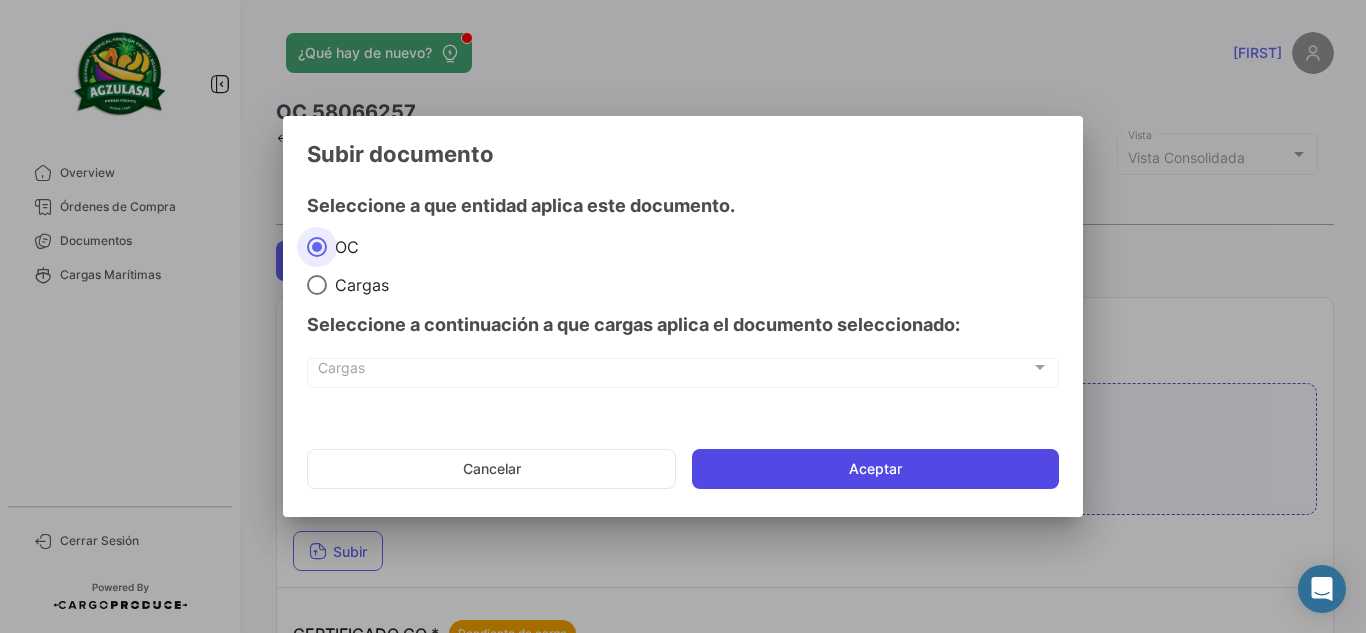 click on "Aceptar" 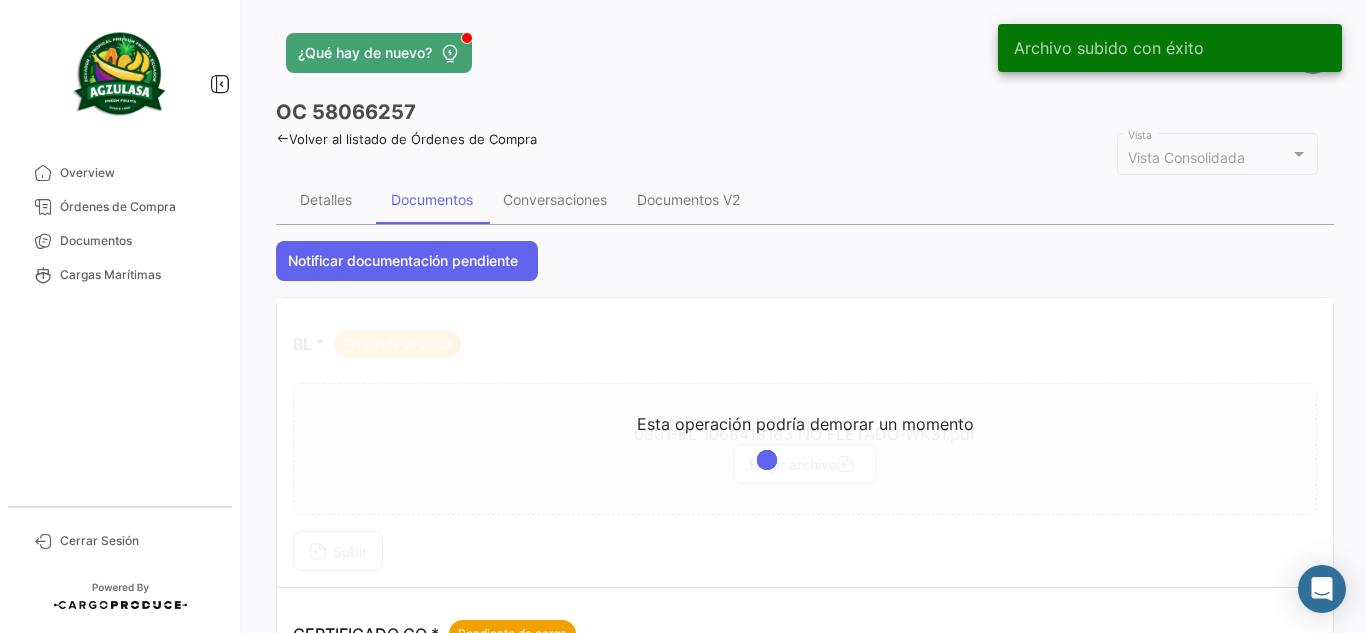 click on "¿Qué hay de nuevo?   [FIRST_NAME]" 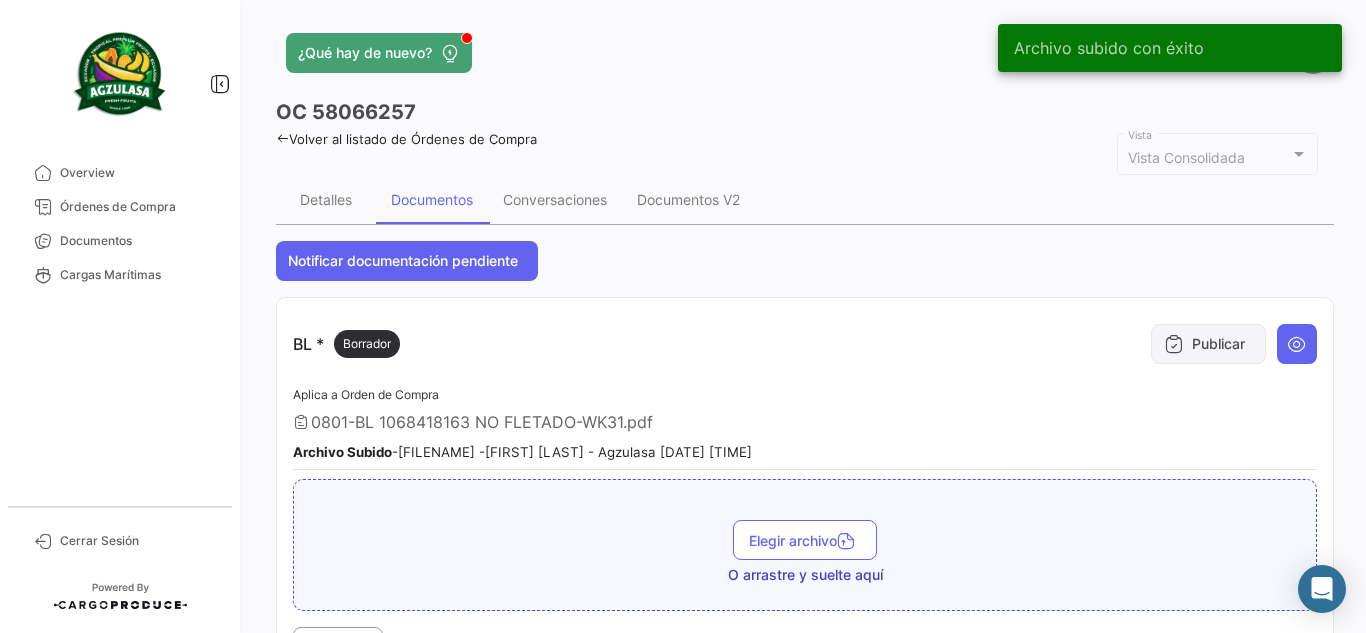 click on "Publicar" at bounding box center [1208, 344] 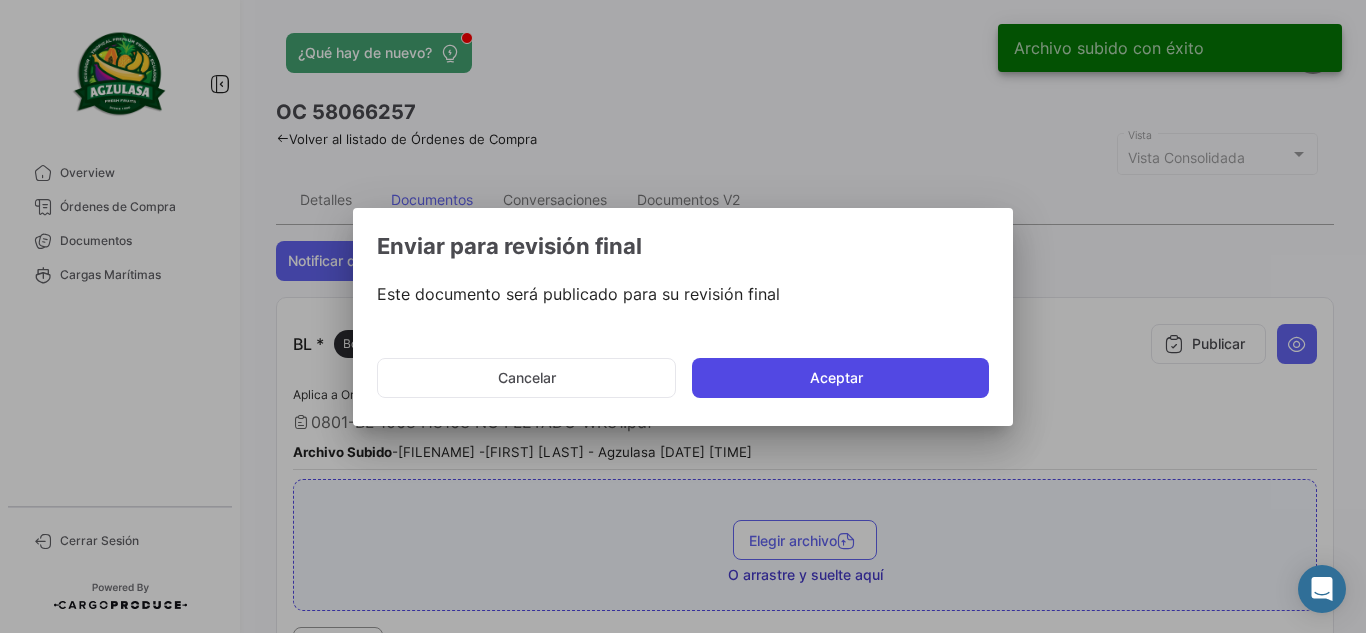 click on "Aceptar" 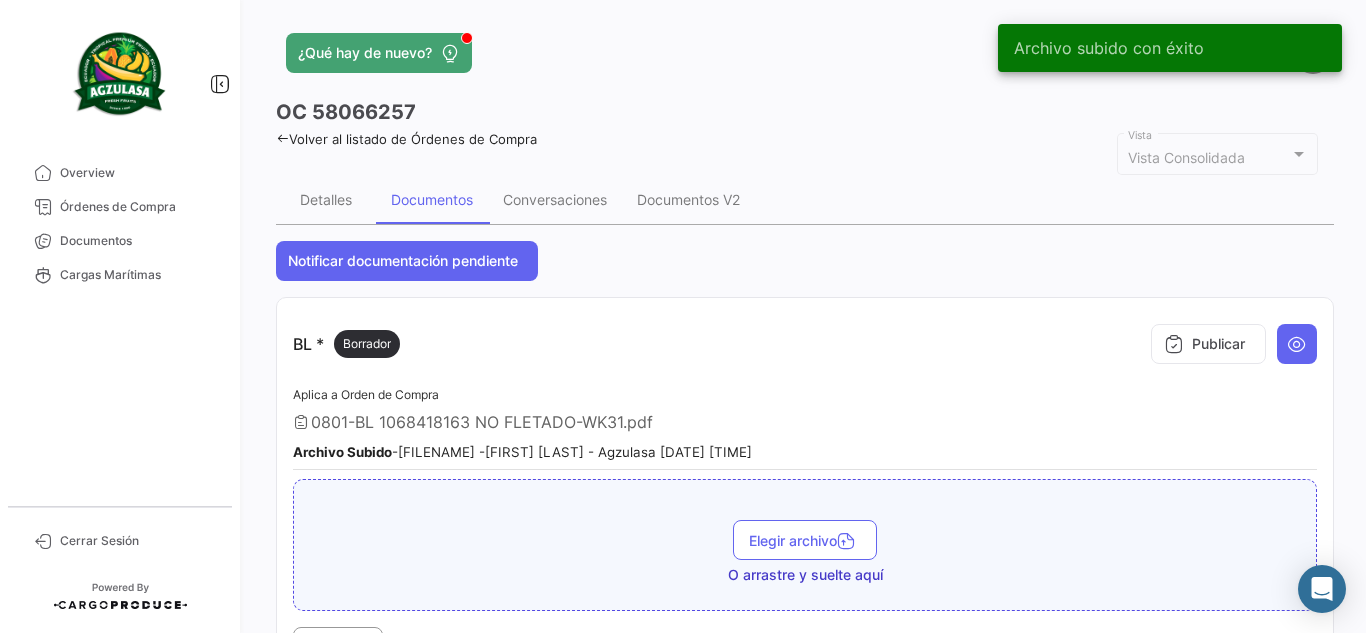 type 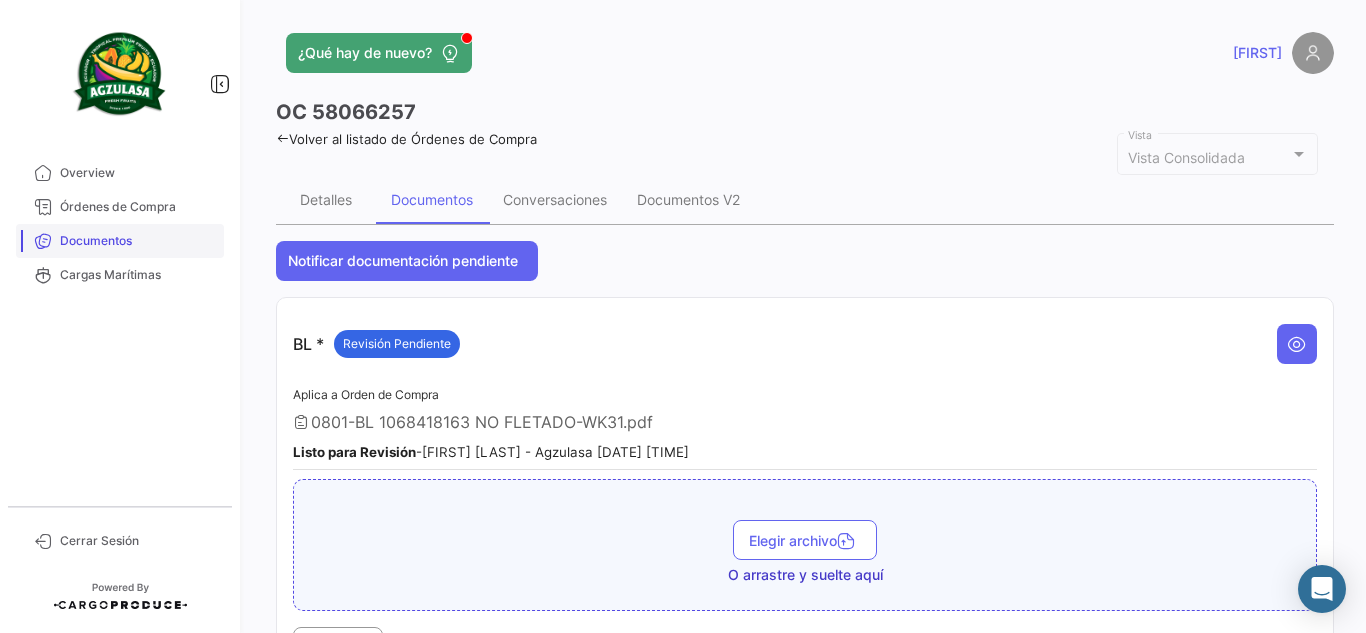 click on "Documentos" at bounding box center [138, 241] 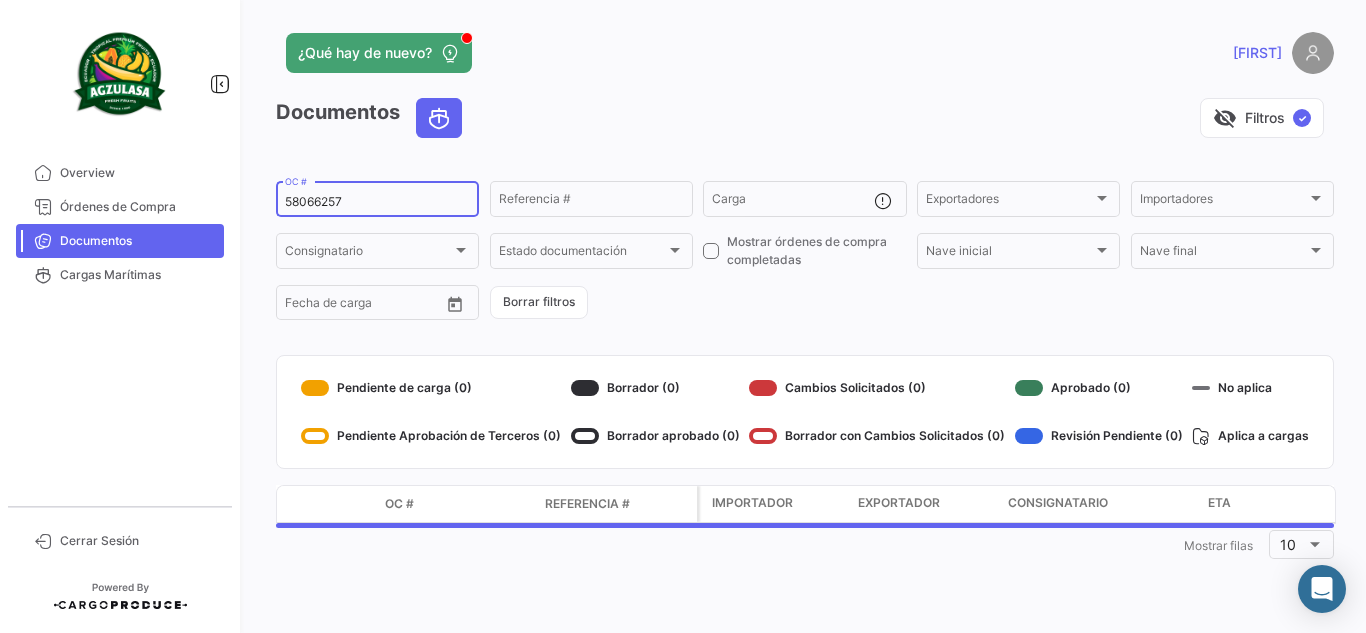 click on "58066257" at bounding box center [377, 202] 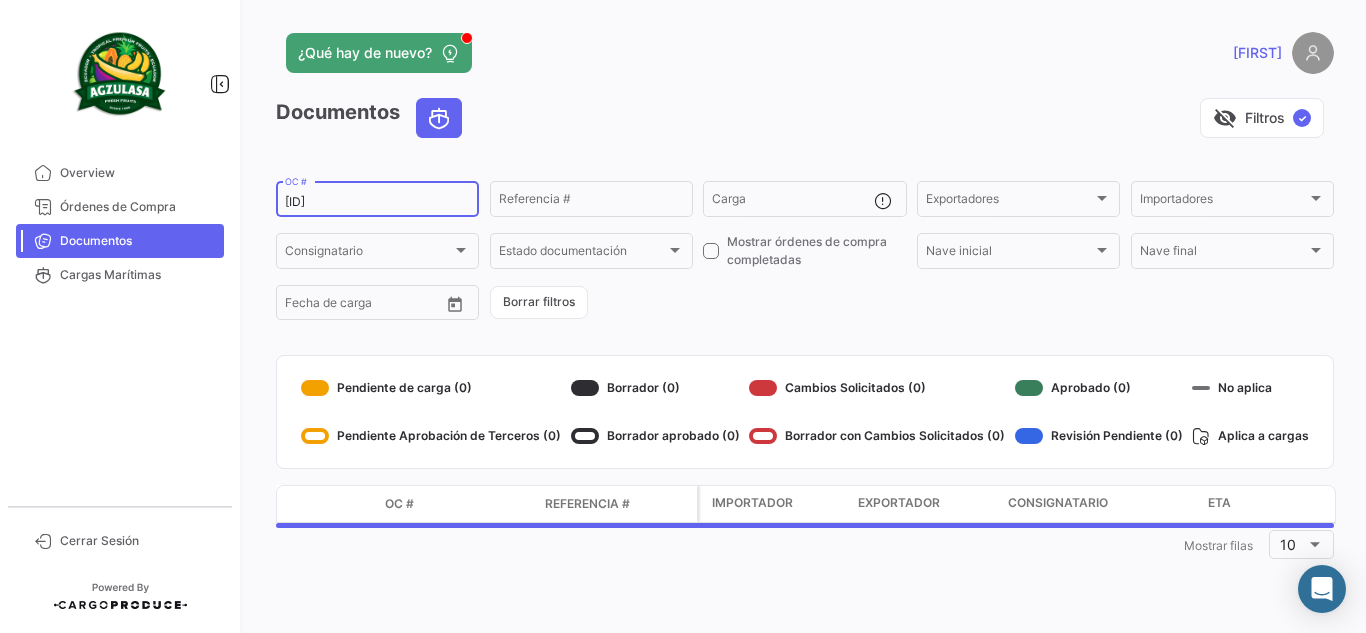 type on "[ID]" 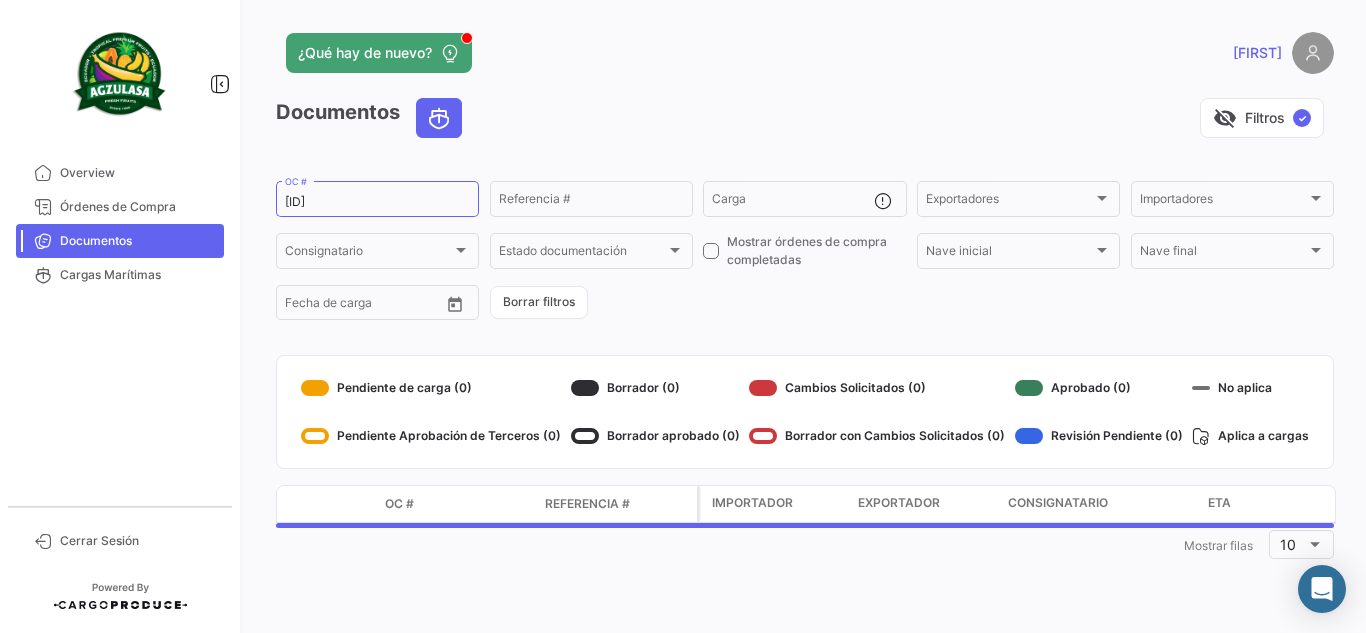 click on "visibility_off   Filtros  ✓" 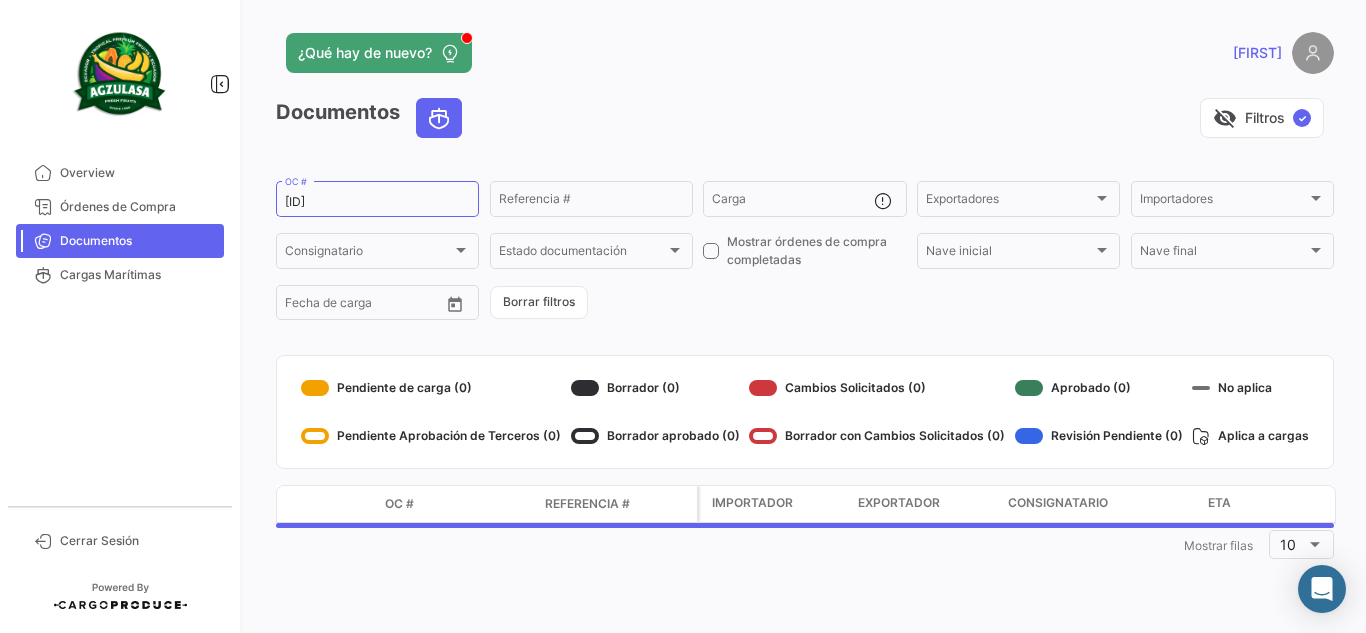 click on "¿Qué hay de nuevo?   [FIRST_NAME]" 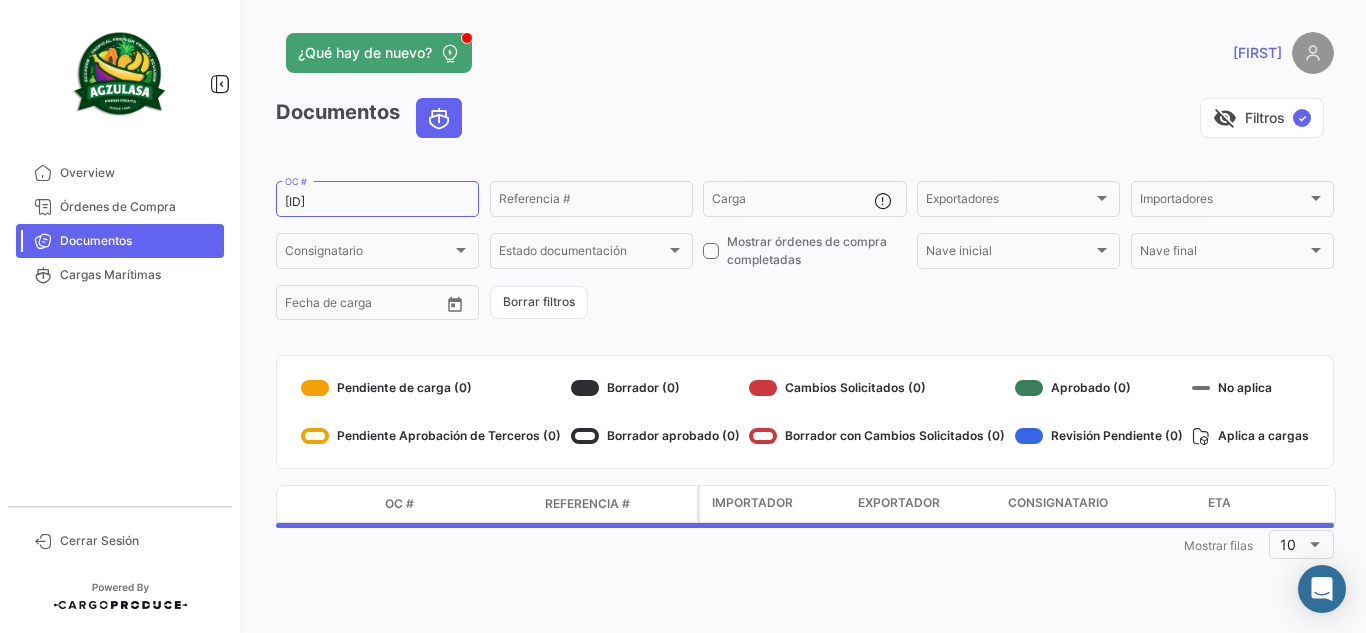 click on "visibility_off   Filtros  ✓" 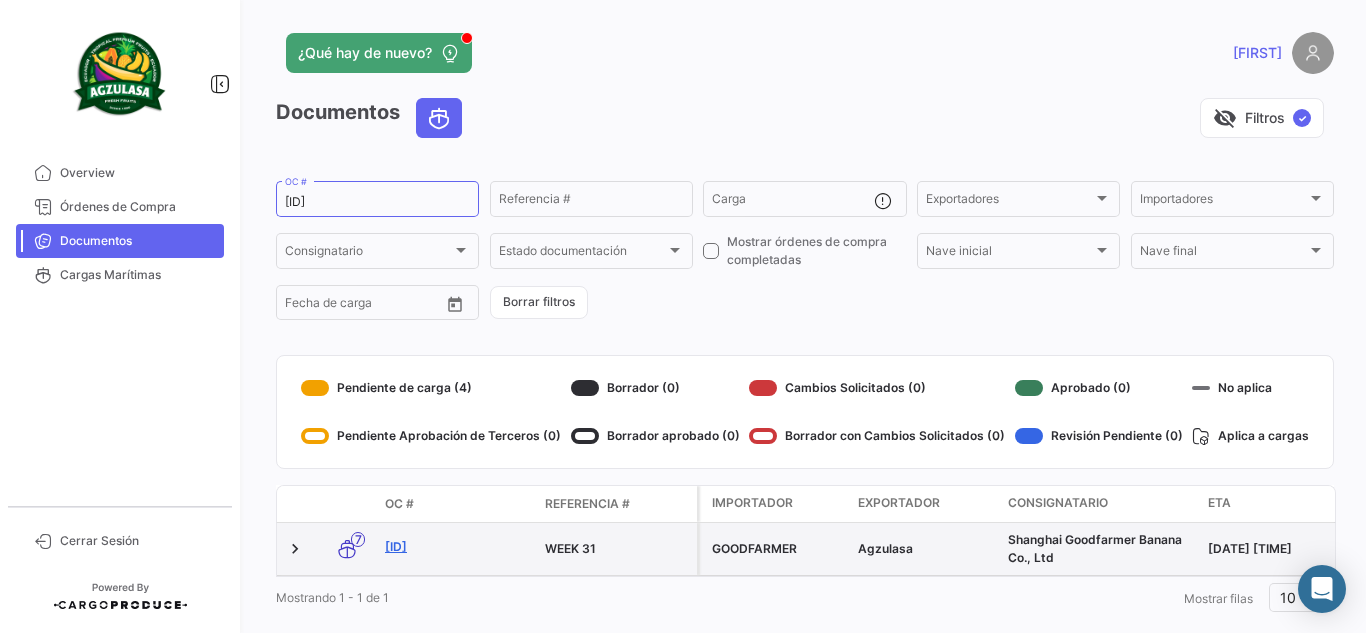 click on "[ID]" 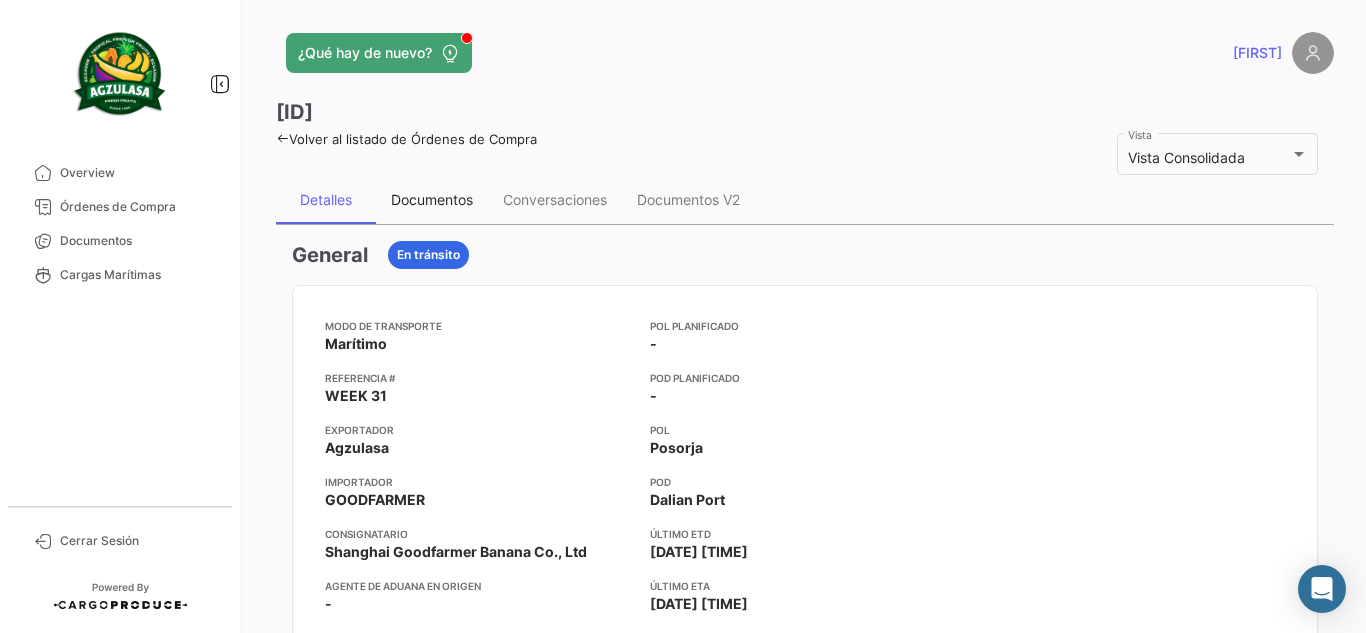 click on "Documentos" at bounding box center [432, 200] 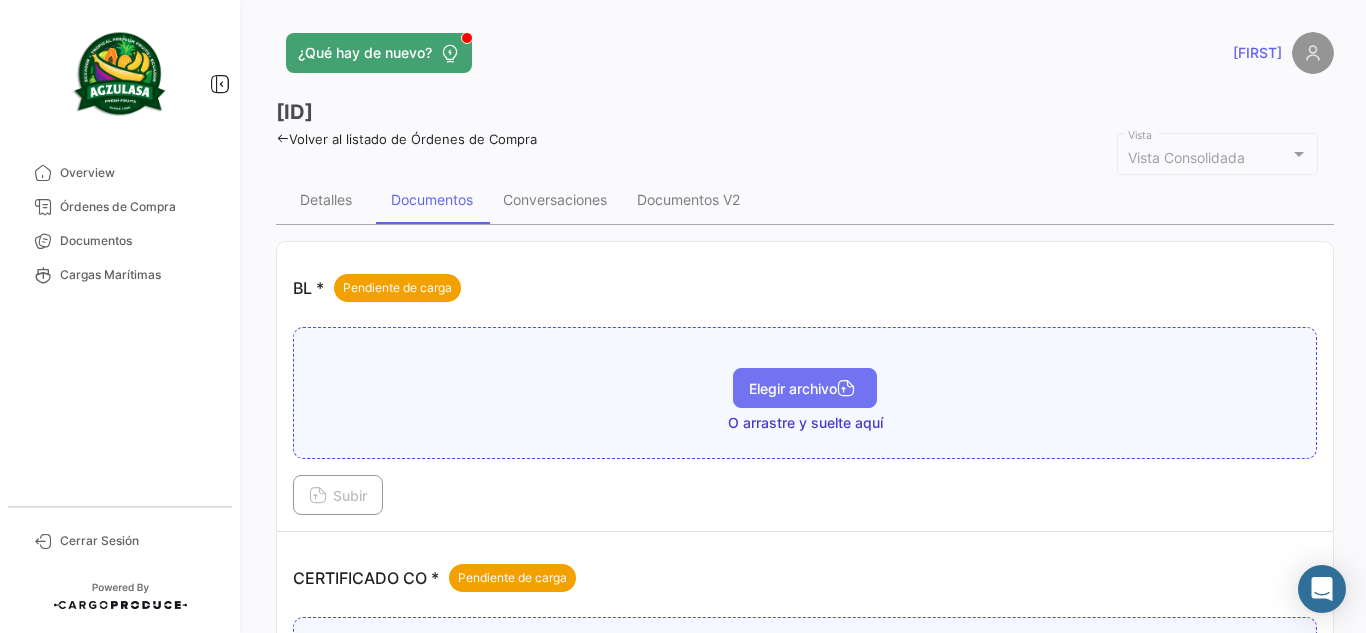 click on "Elegir archivo" at bounding box center (805, 388) 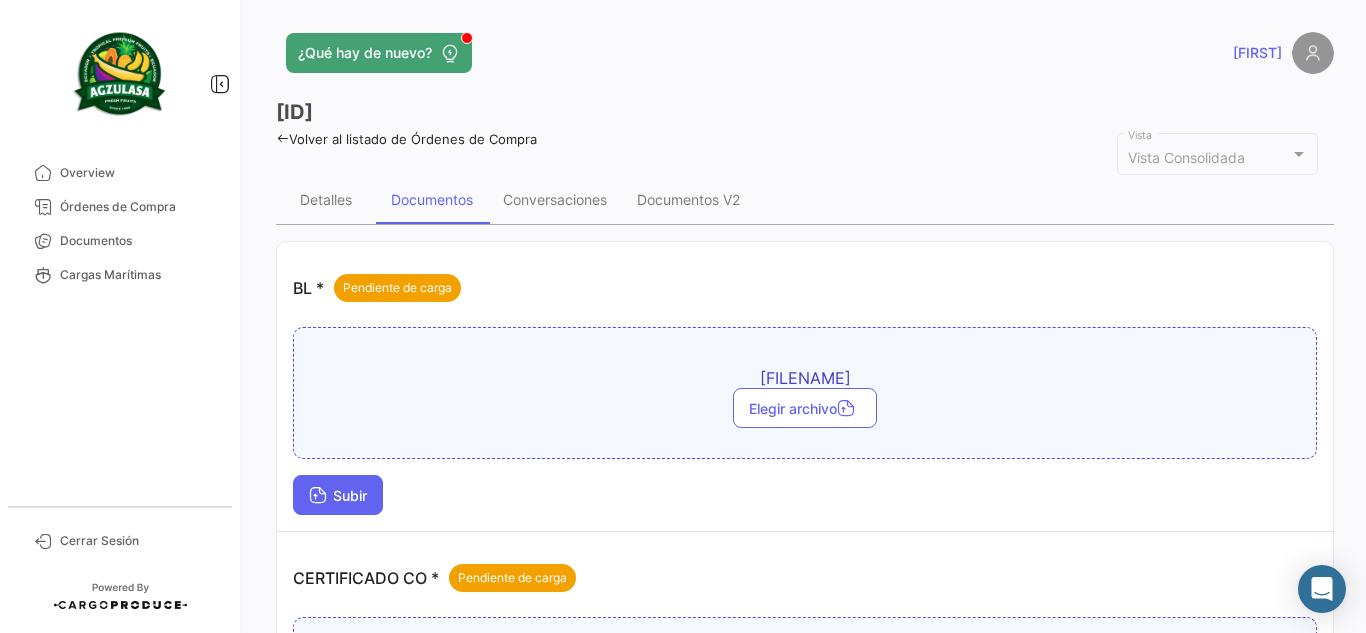 click on "Subir" at bounding box center [338, 495] 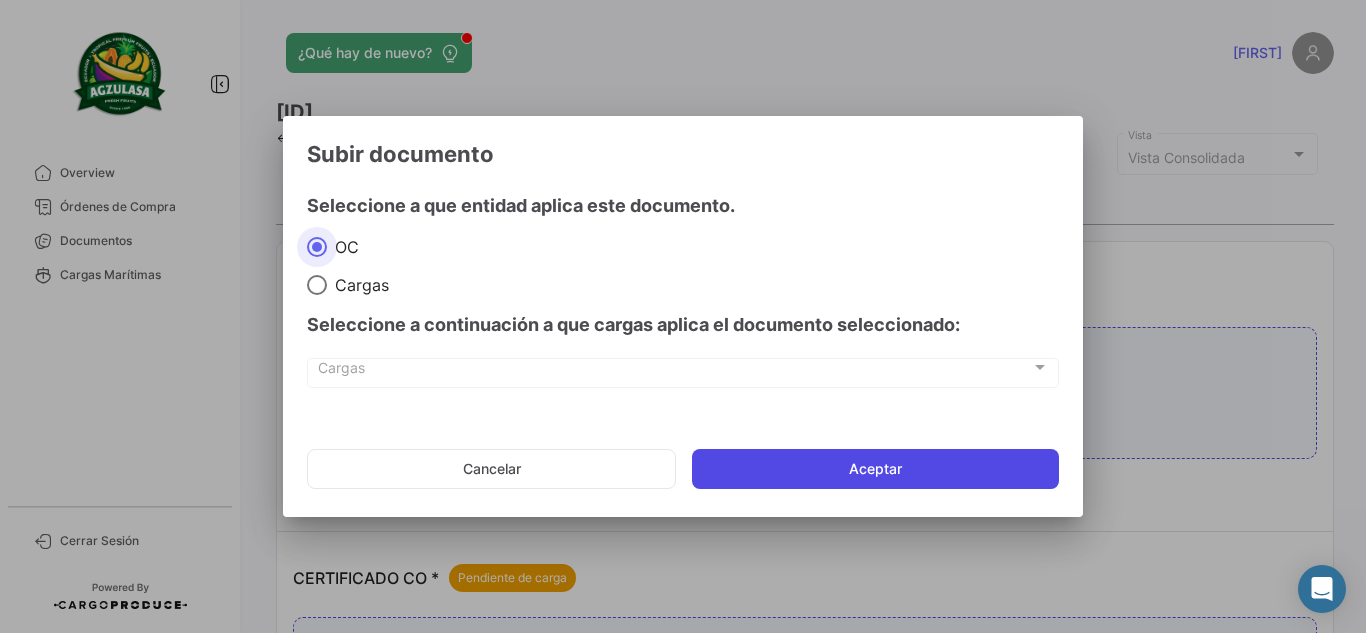 drag, startPoint x: 890, startPoint y: 452, endPoint x: 882, endPoint y: 471, distance: 20.615528 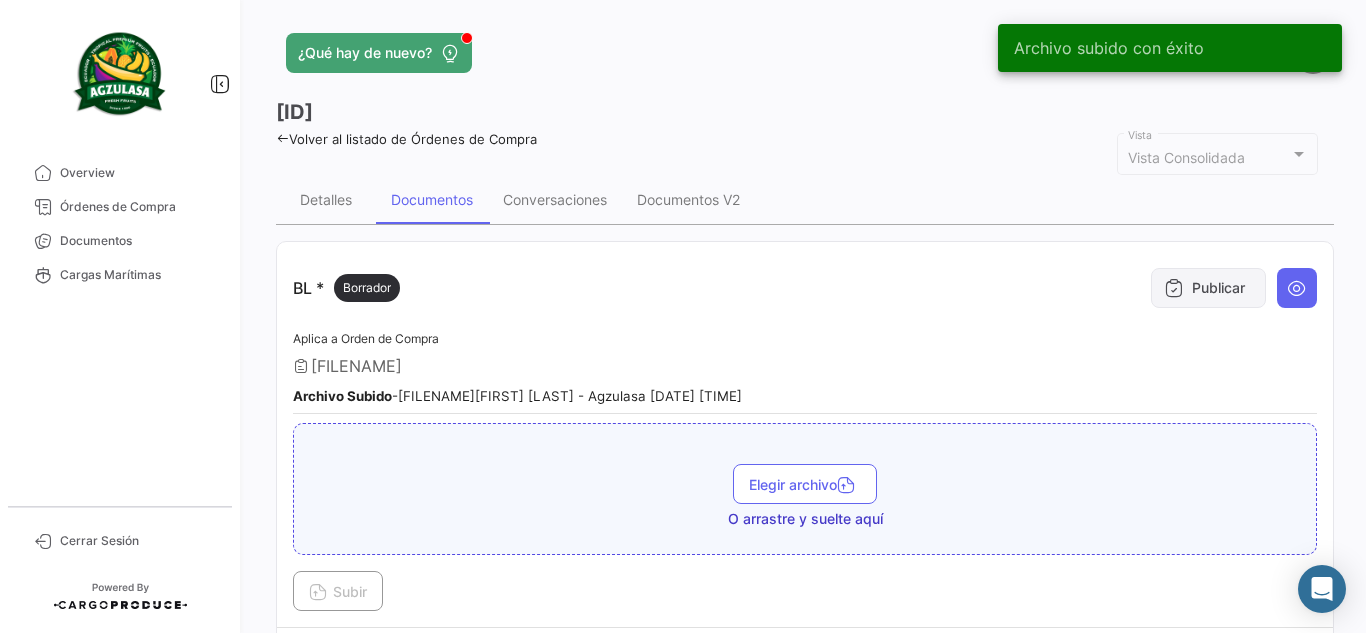 click on "Publicar" at bounding box center (1208, 288) 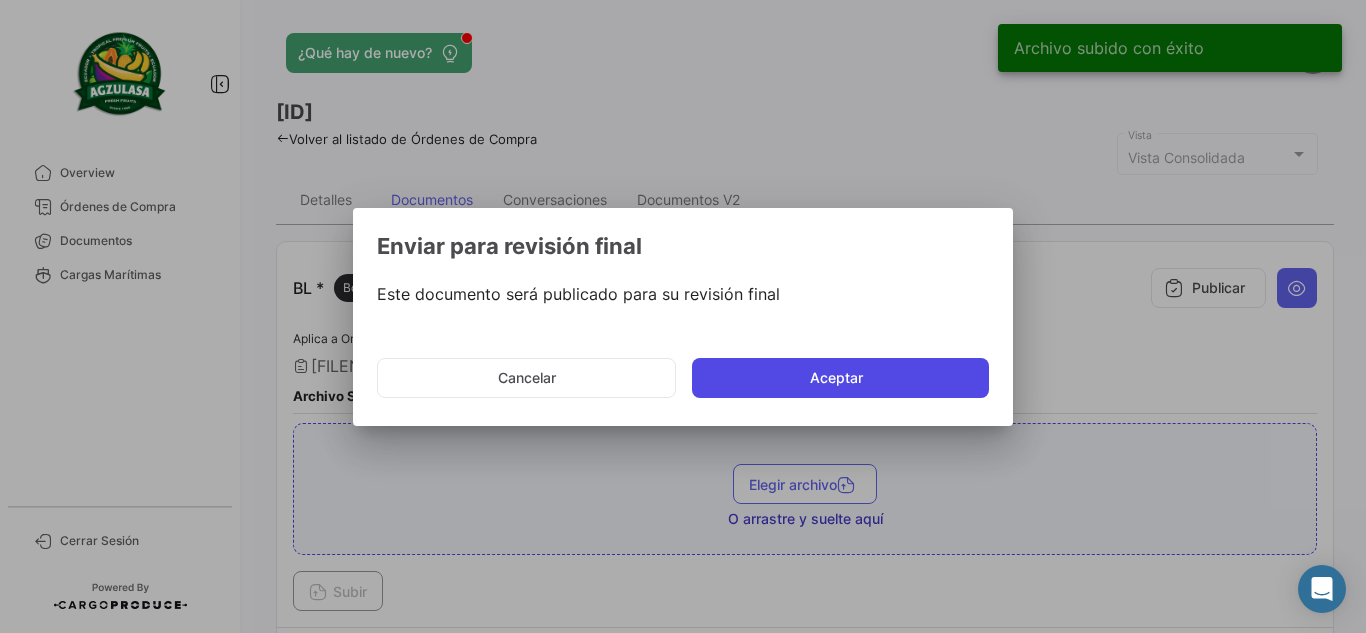 click on "Aceptar" 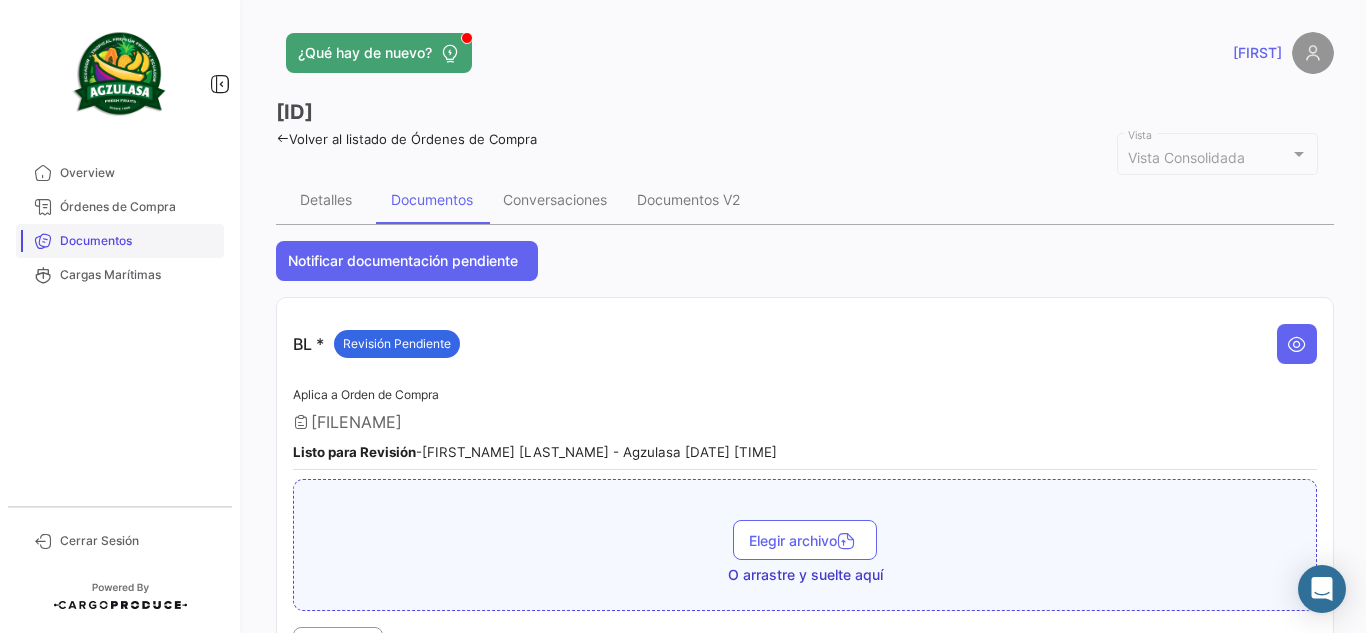 click on "Documentos" at bounding box center (138, 241) 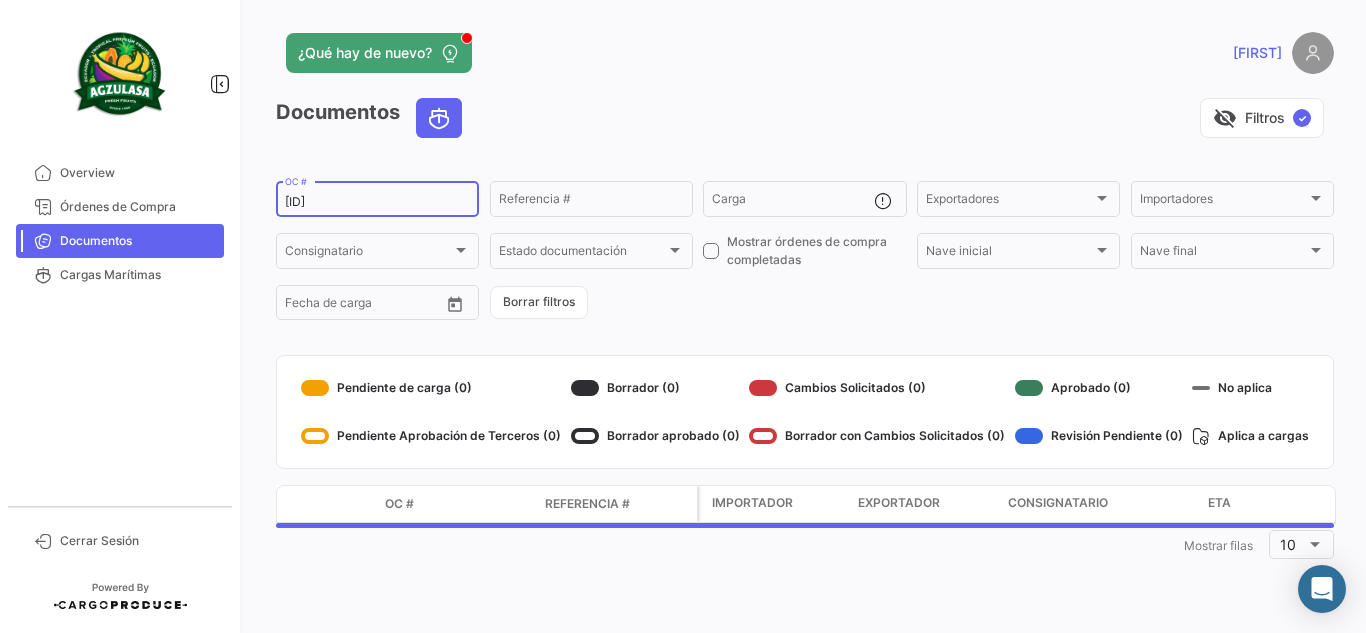 click on "[ID]" at bounding box center [377, 202] 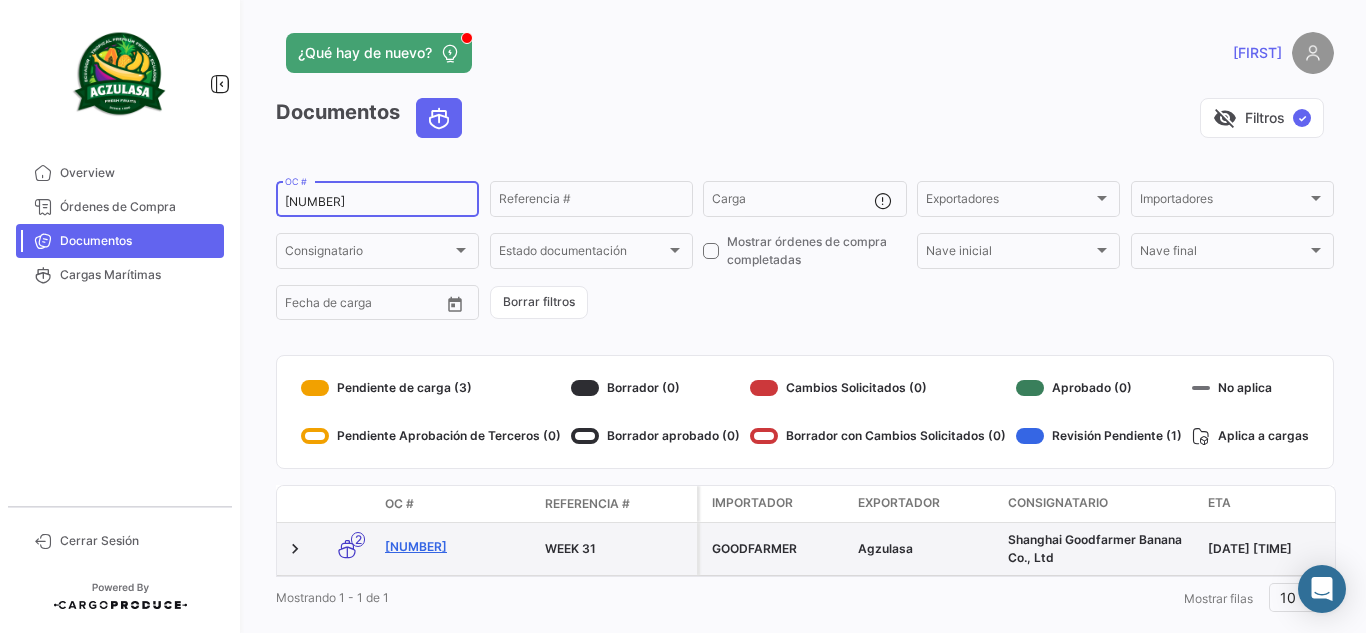 type on "[NUMBER]" 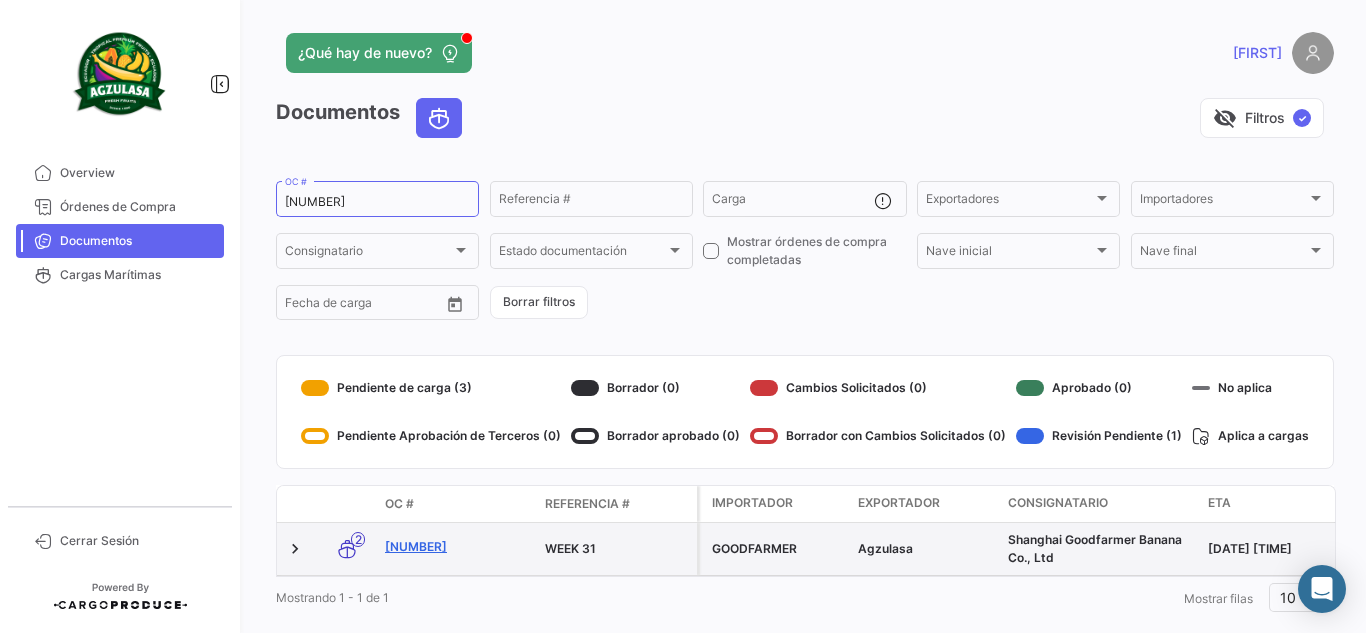 click on "[NUMBER]" 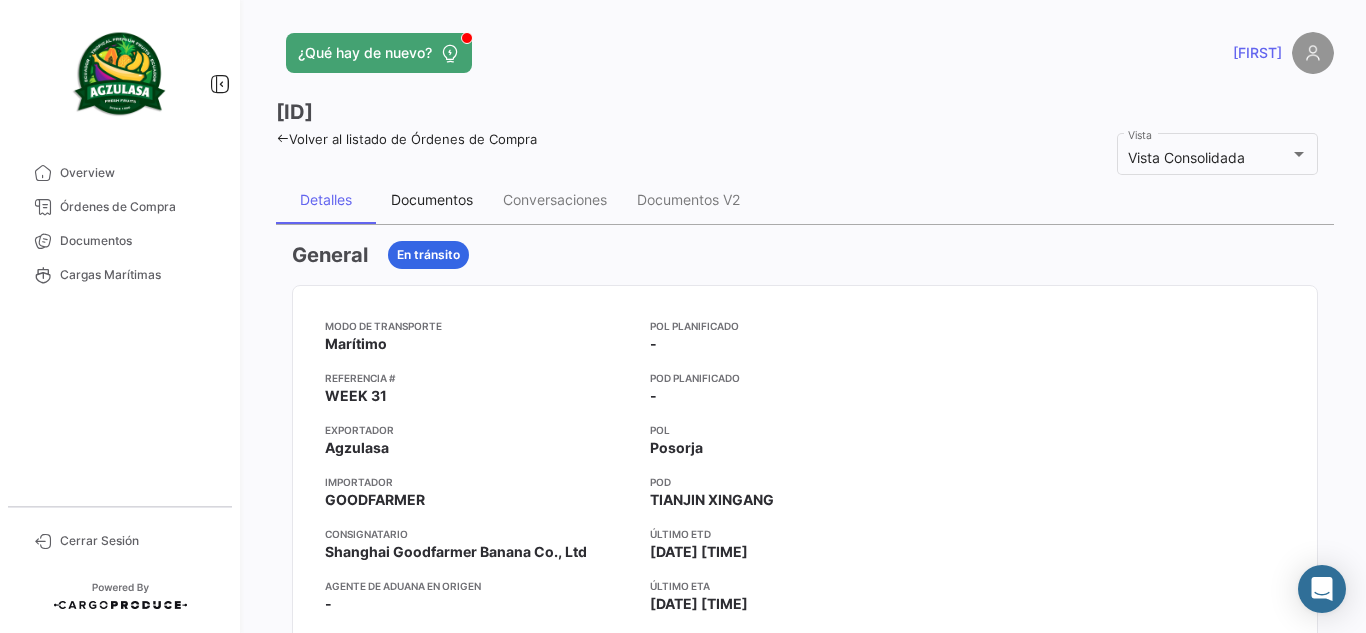 click on "Documentos" at bounding box center (432, 199) 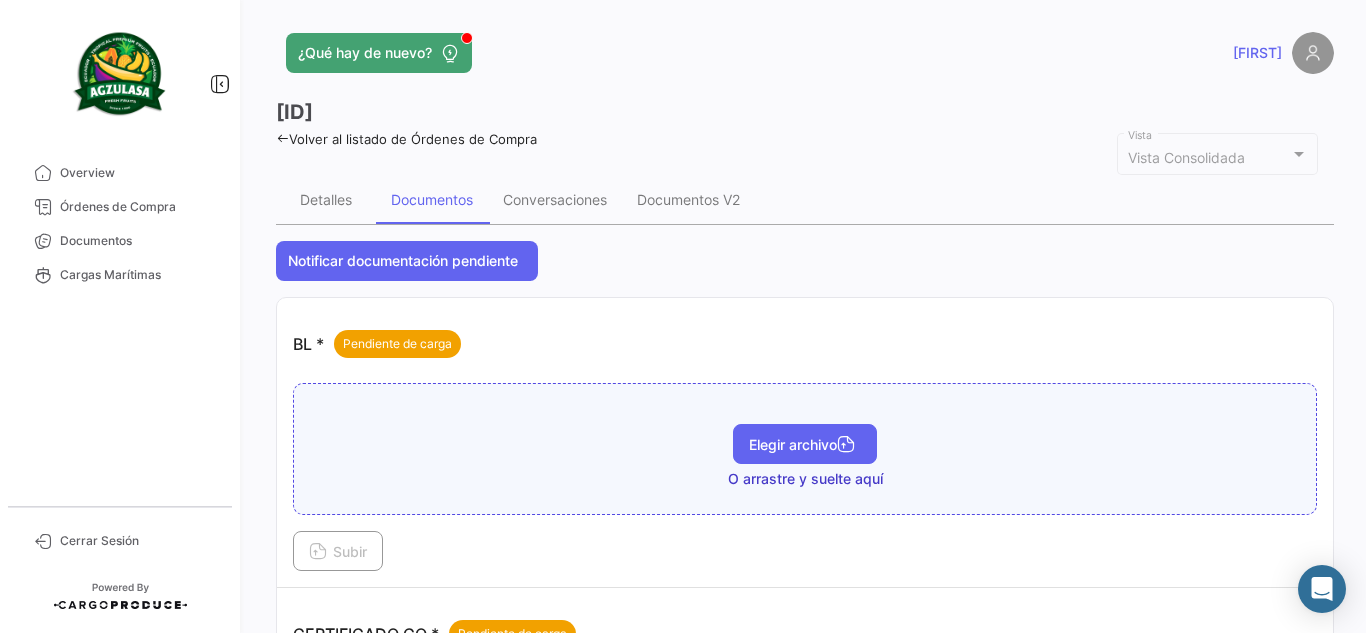 click on "Elegir archivo" at bounding box center (805, 444) 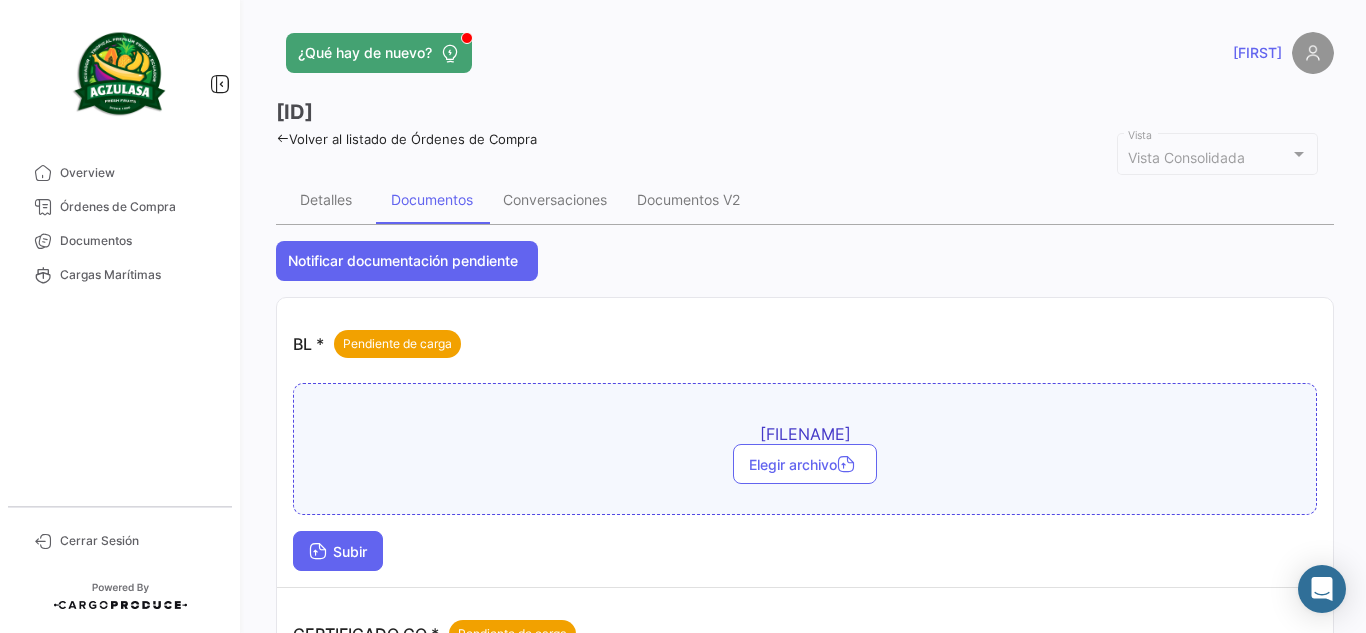 click on "Subir" at bounding box center (338, 551) 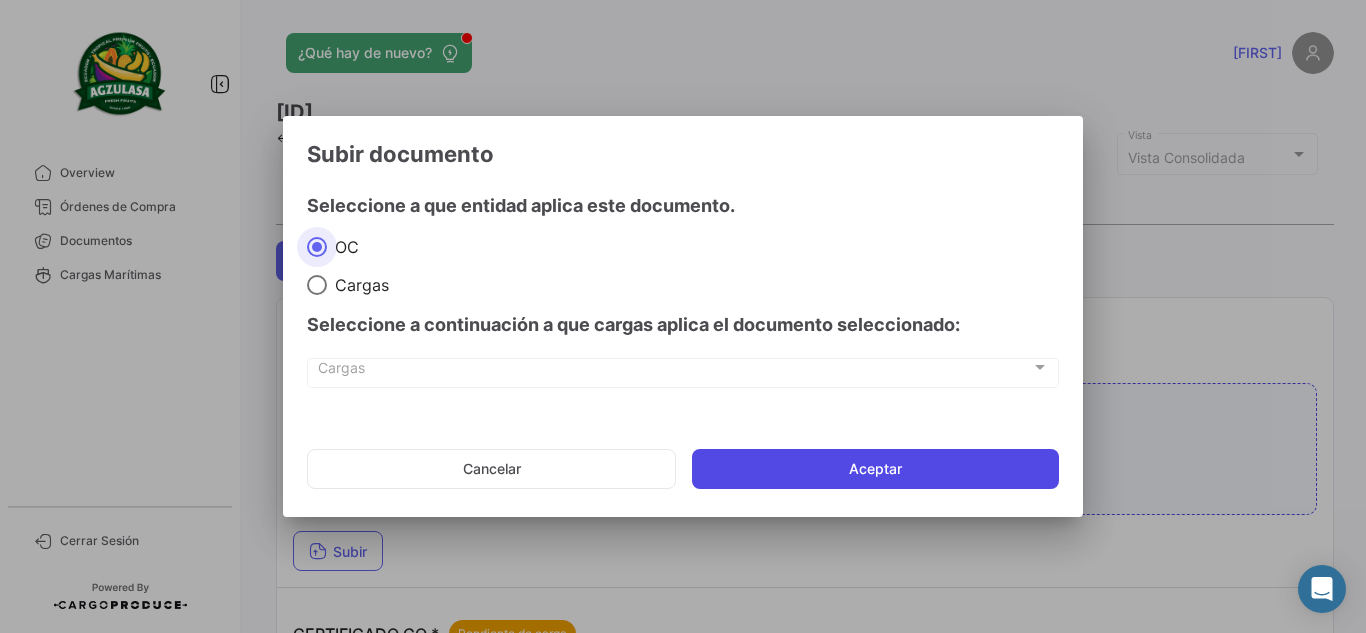 click on "Cancelar   Aceptar" 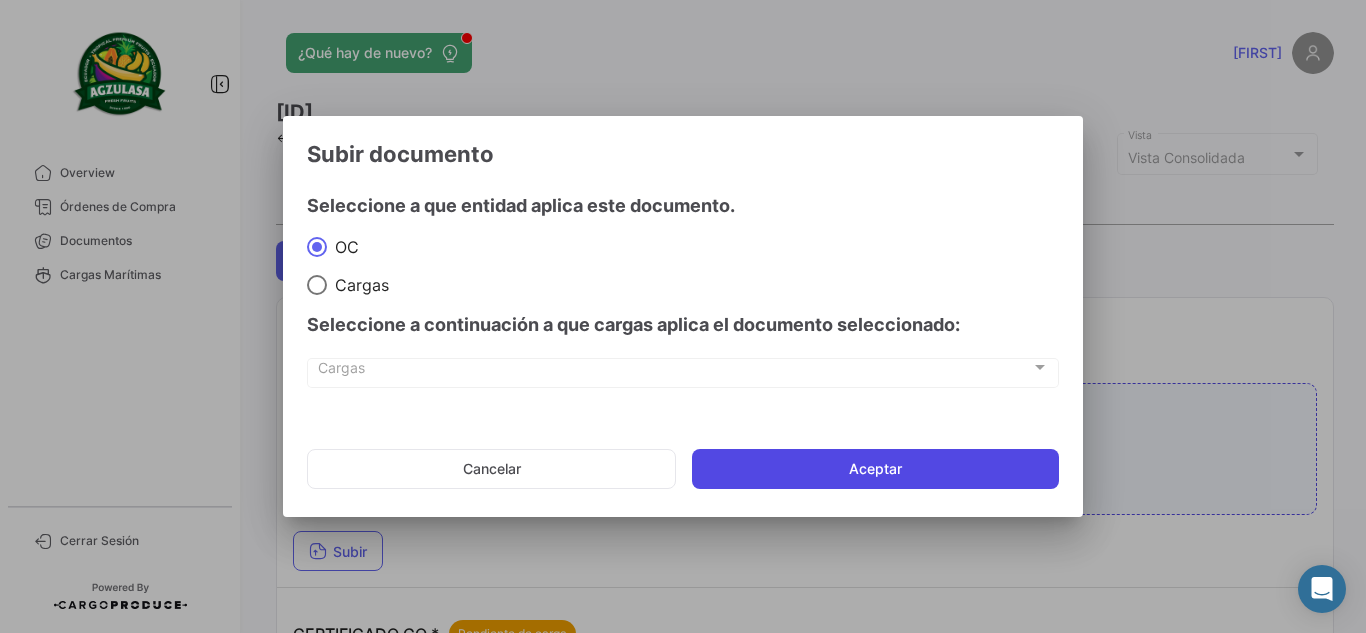 click on "Aceptar" 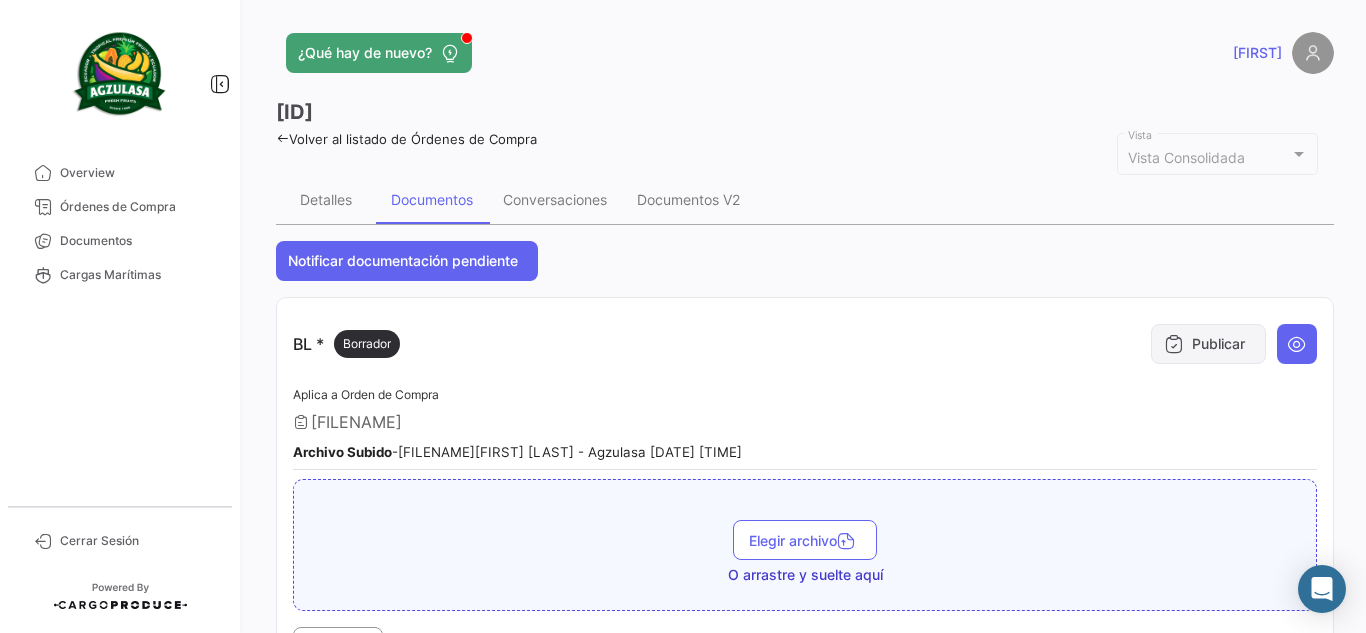 click on "Publicar" at bounding box center (1208, 344) 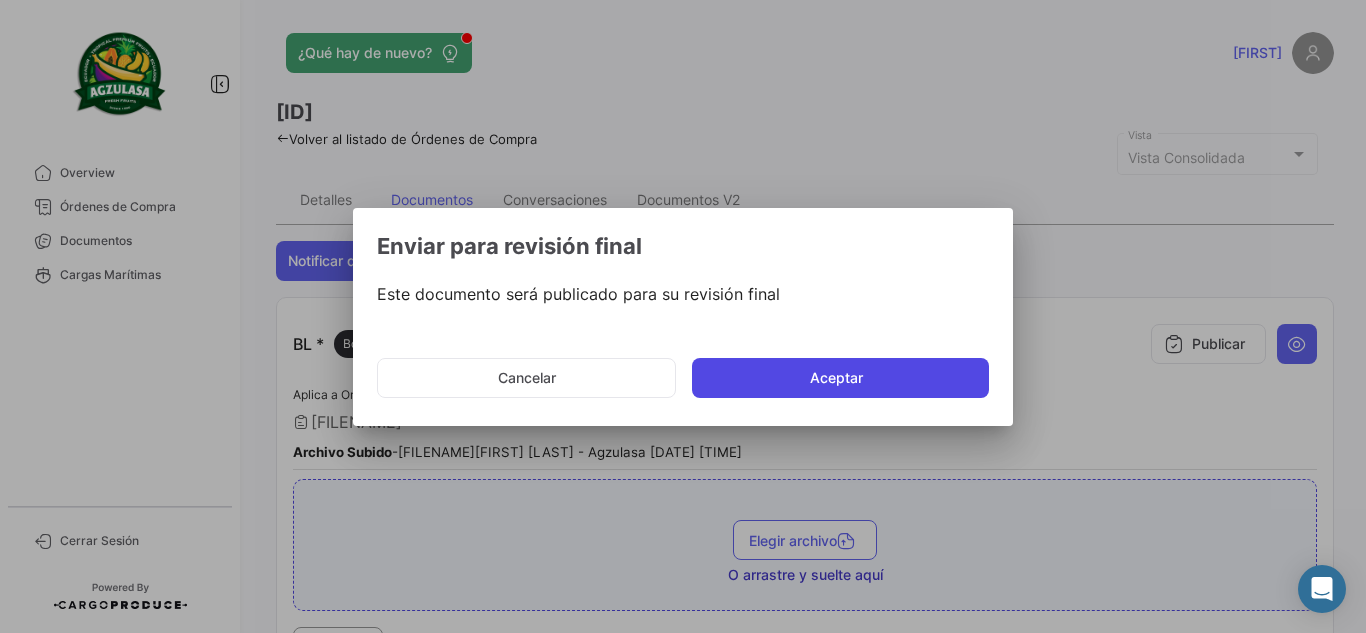 click on "Aceptar" 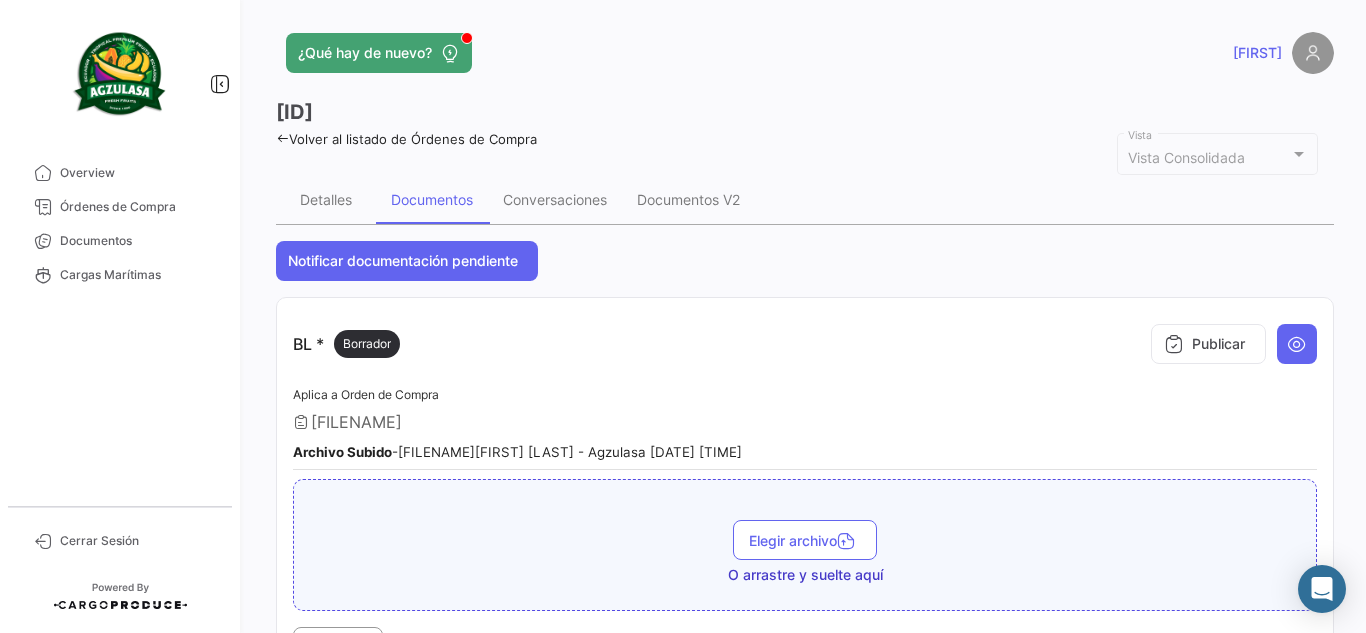 type 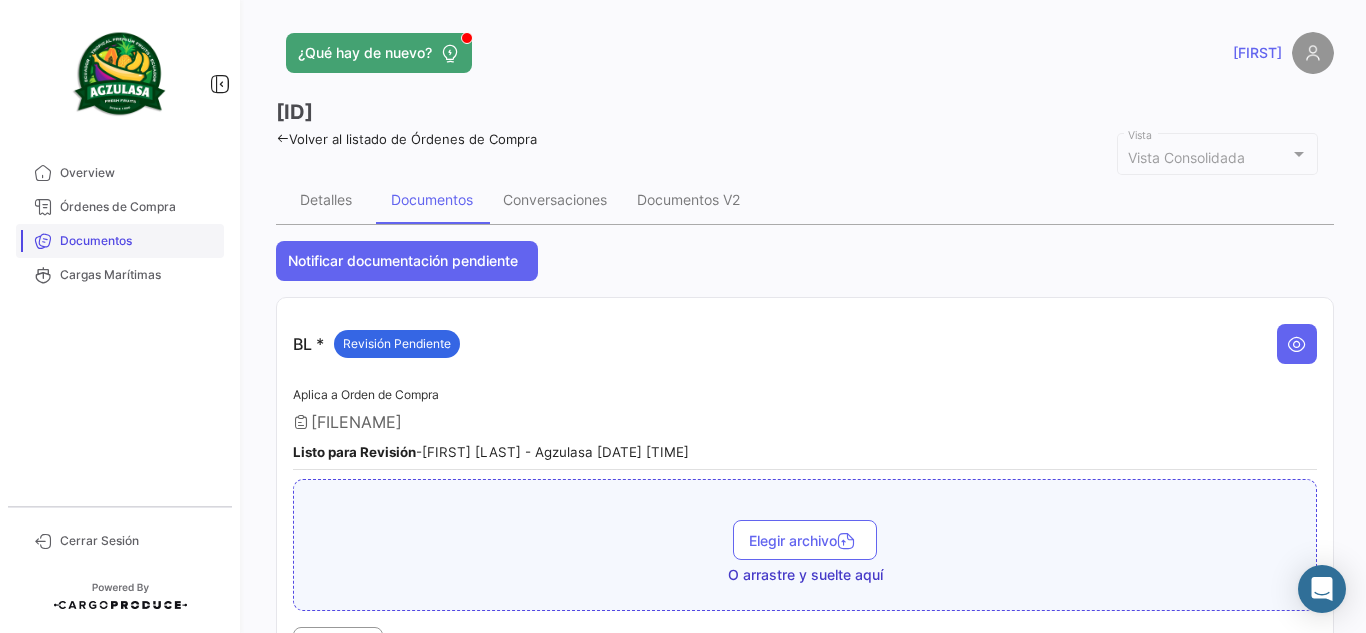 click on "Documentos" at bounding box center (138, 241) 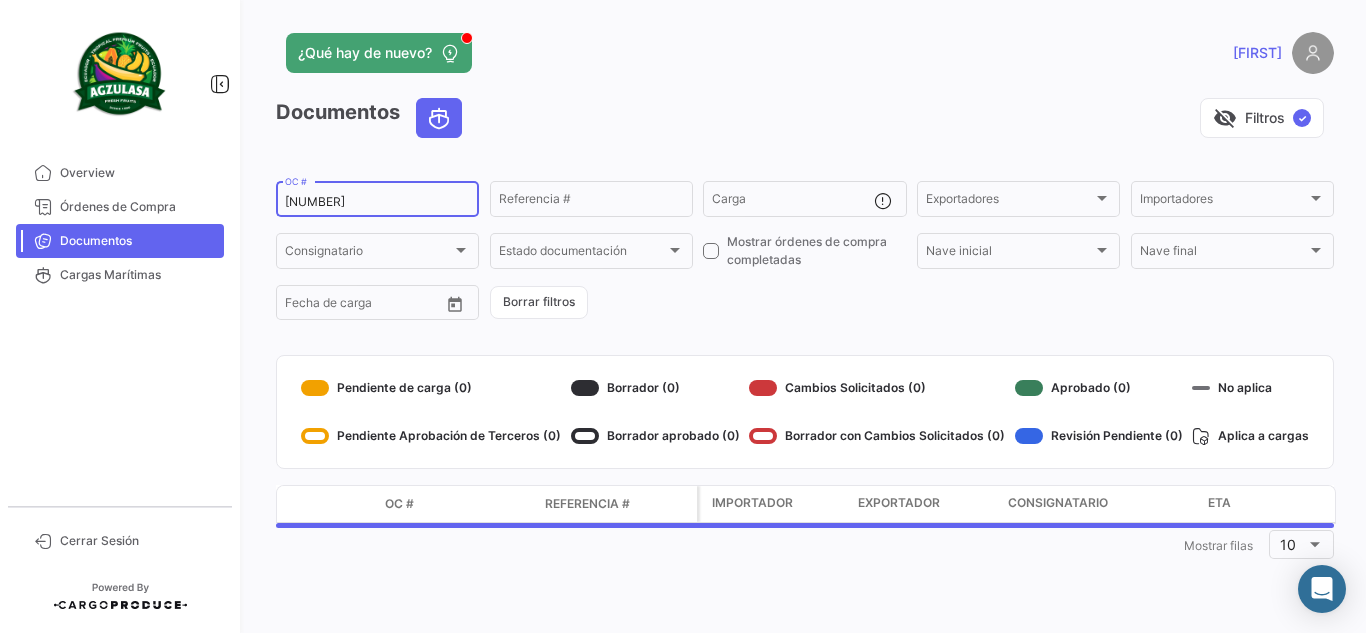 click on "[NUMBER]" at bounding box center (377, 202) 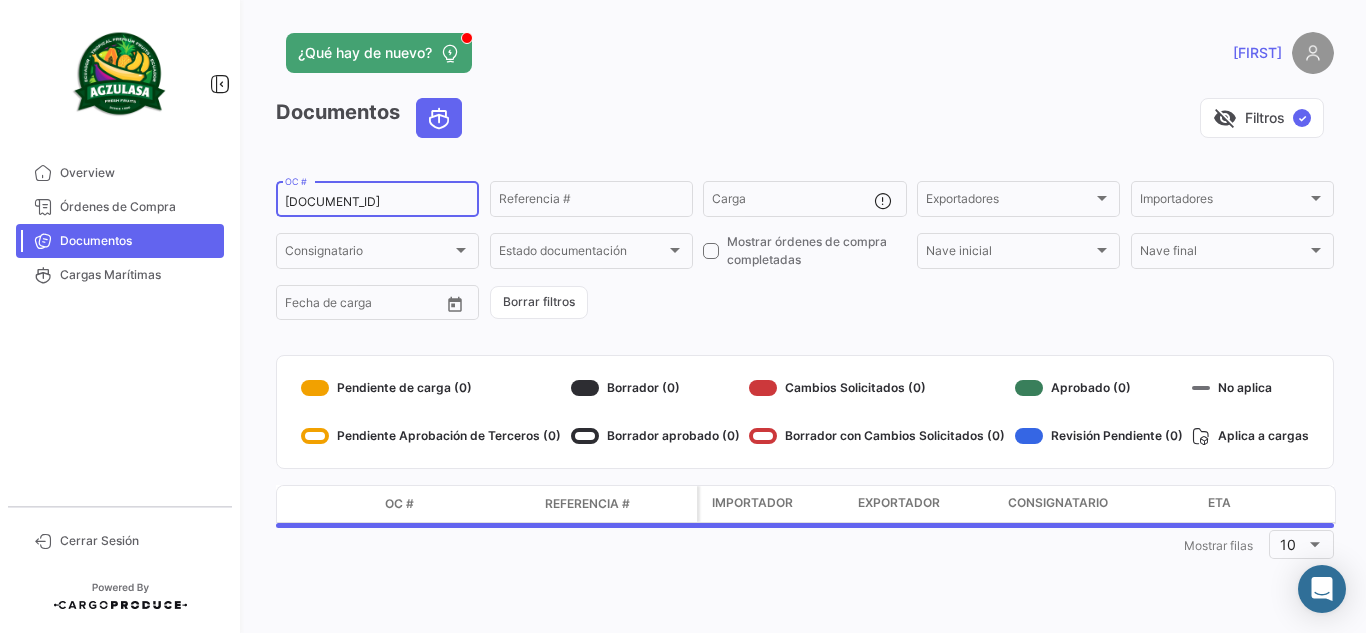 type on "[DOCUMENT_ID]" 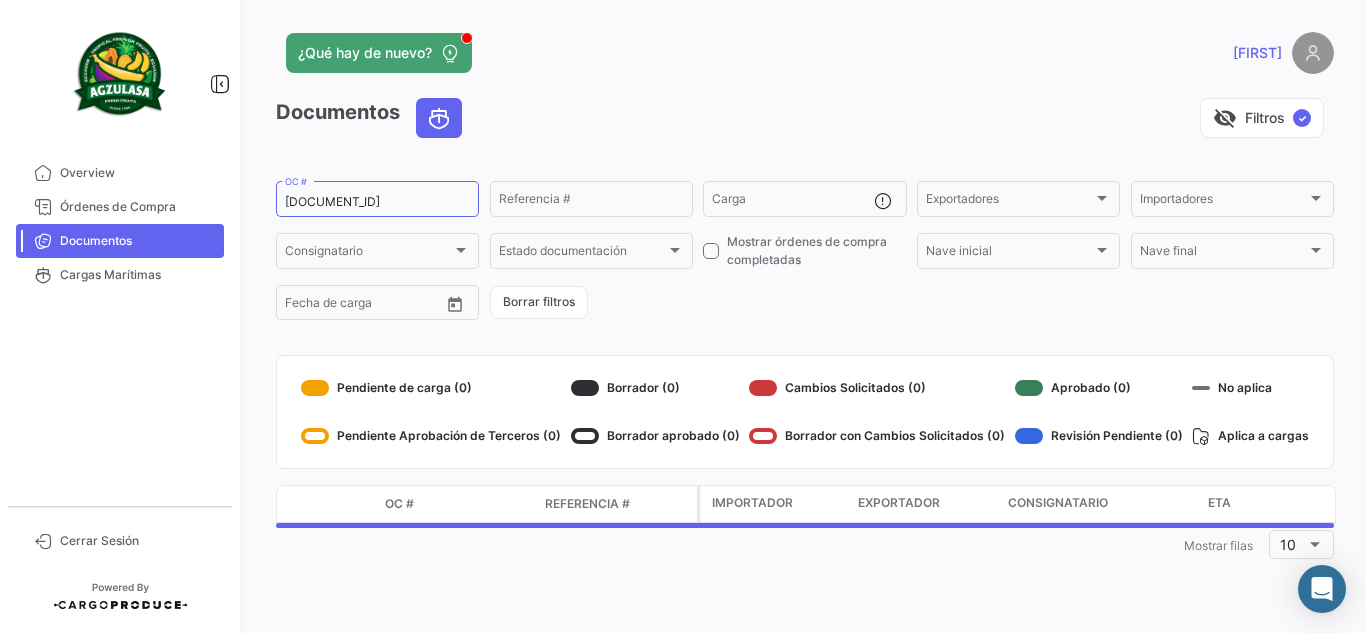 click on "¿Qué hay de nuevo?   [FIRST_NAME]" 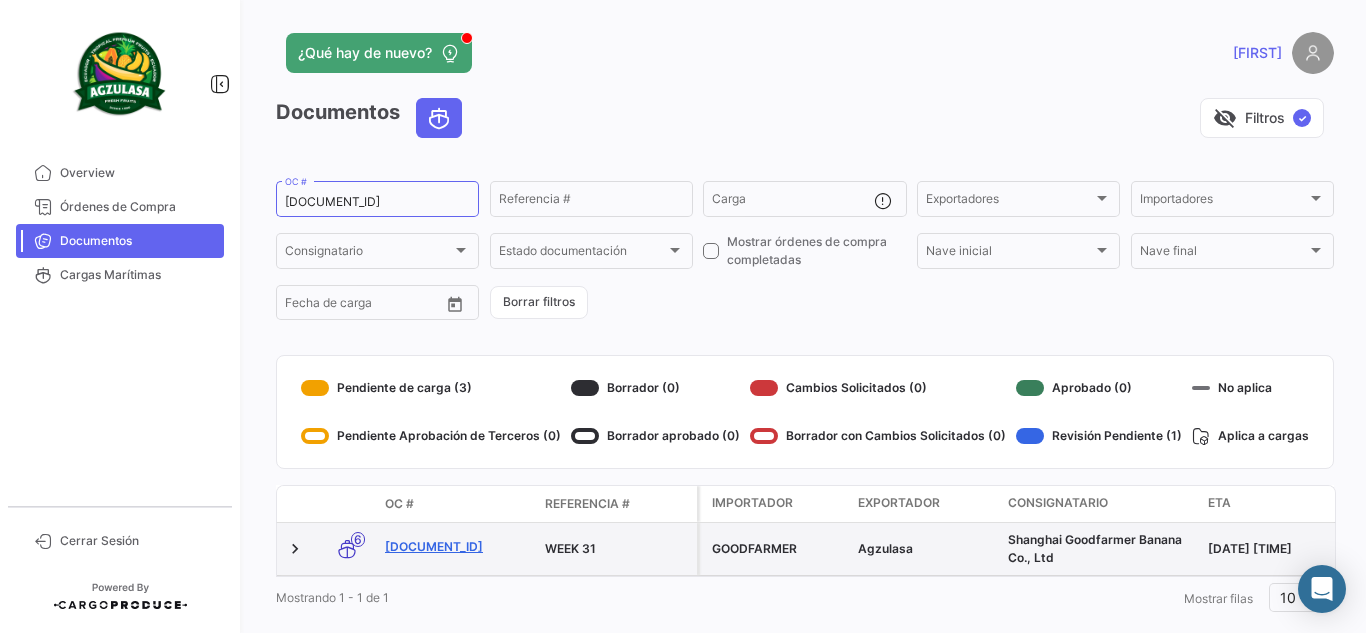 click on "[DOCUMENT_ID]" 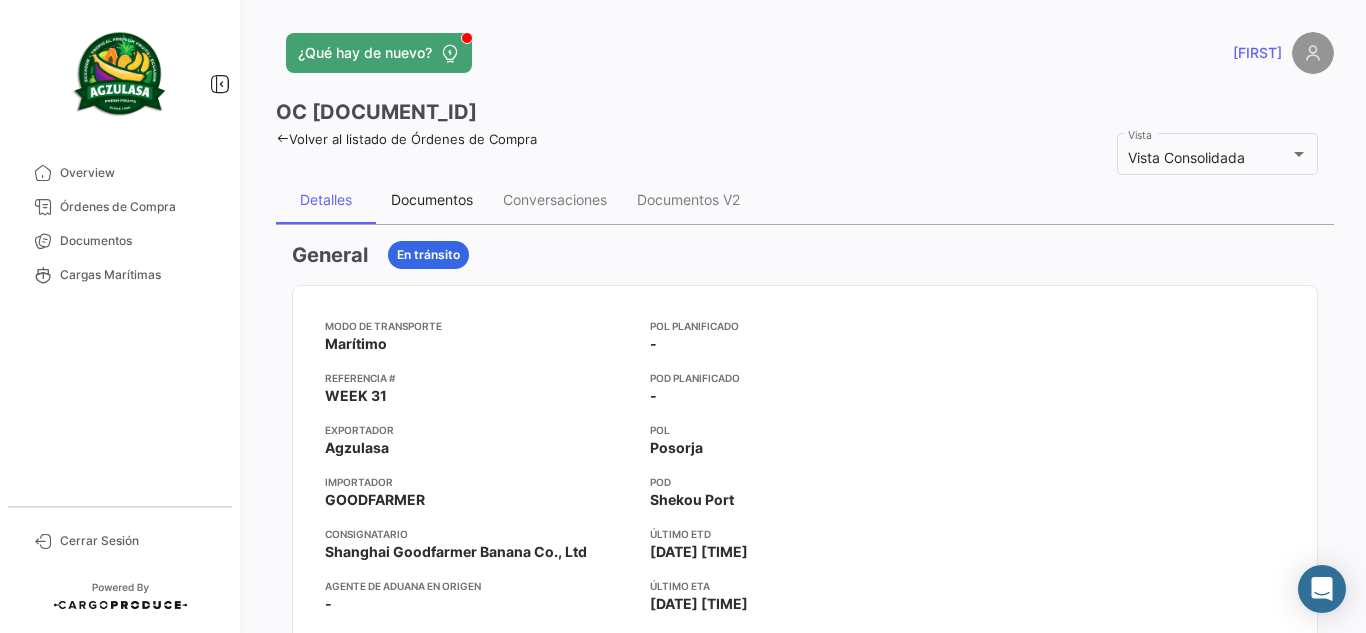 click on "Documentos" at bounding box center [432, 199] 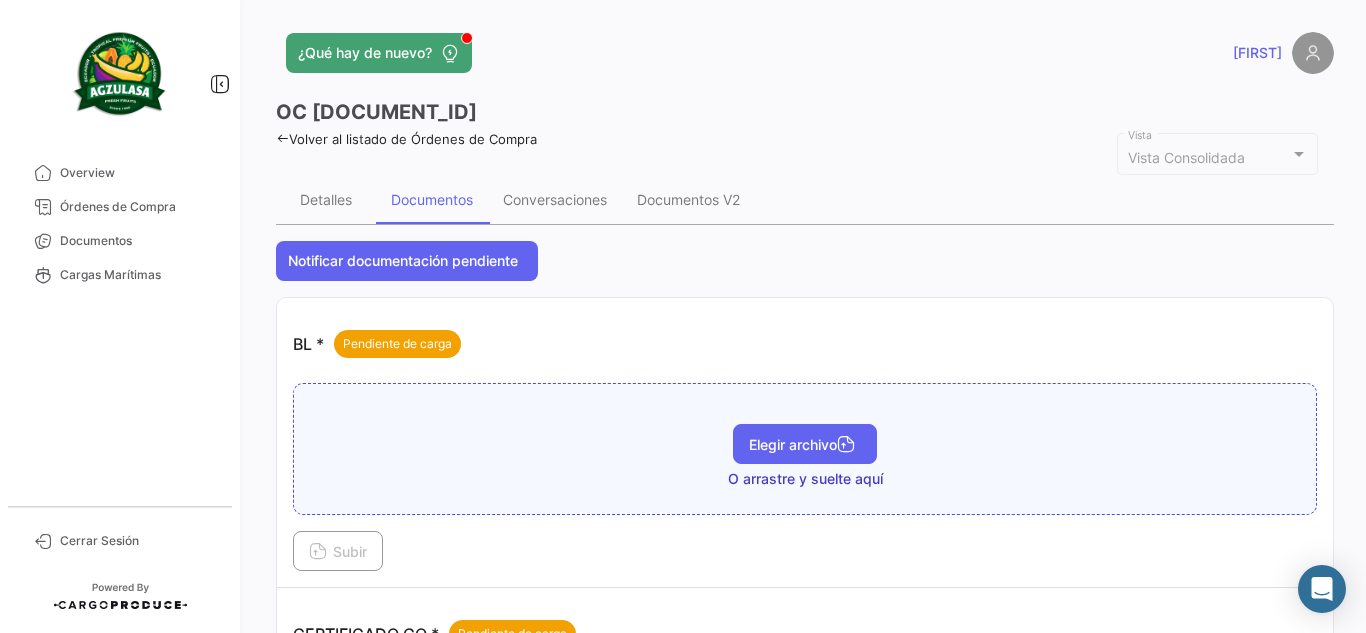 click on "Elegir archivo" at bounding box center [805, 444] 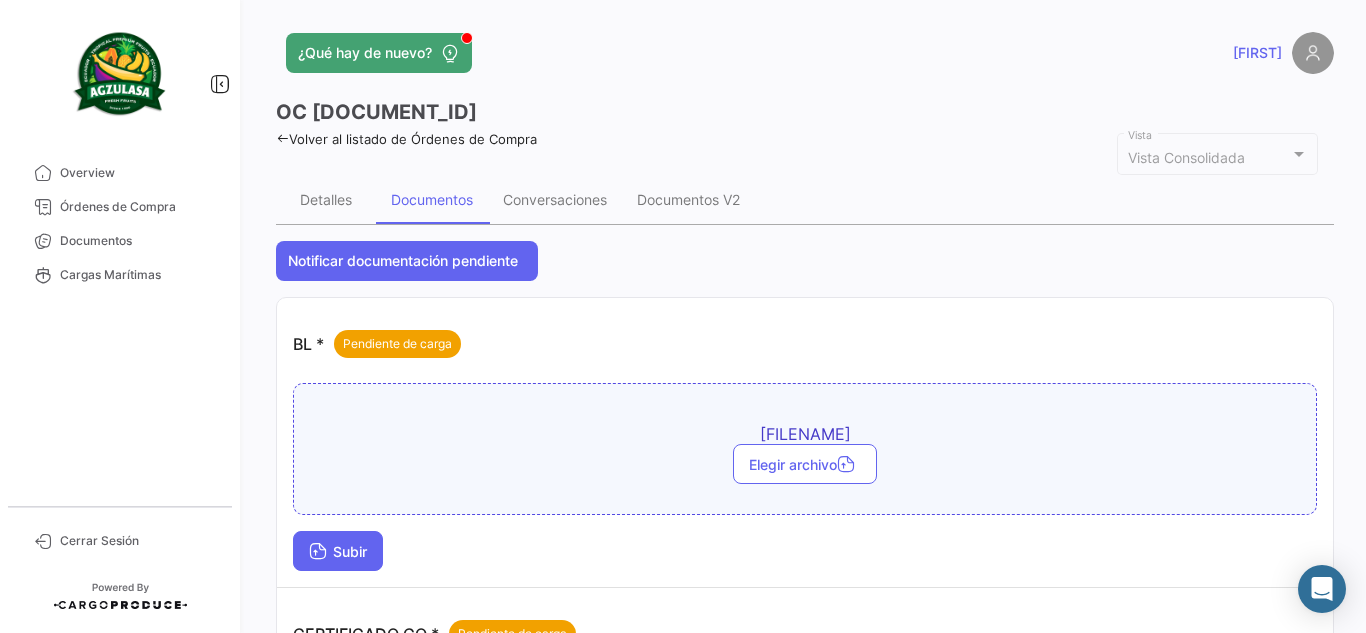 click on "Subir" at bounding box center [338, 551] 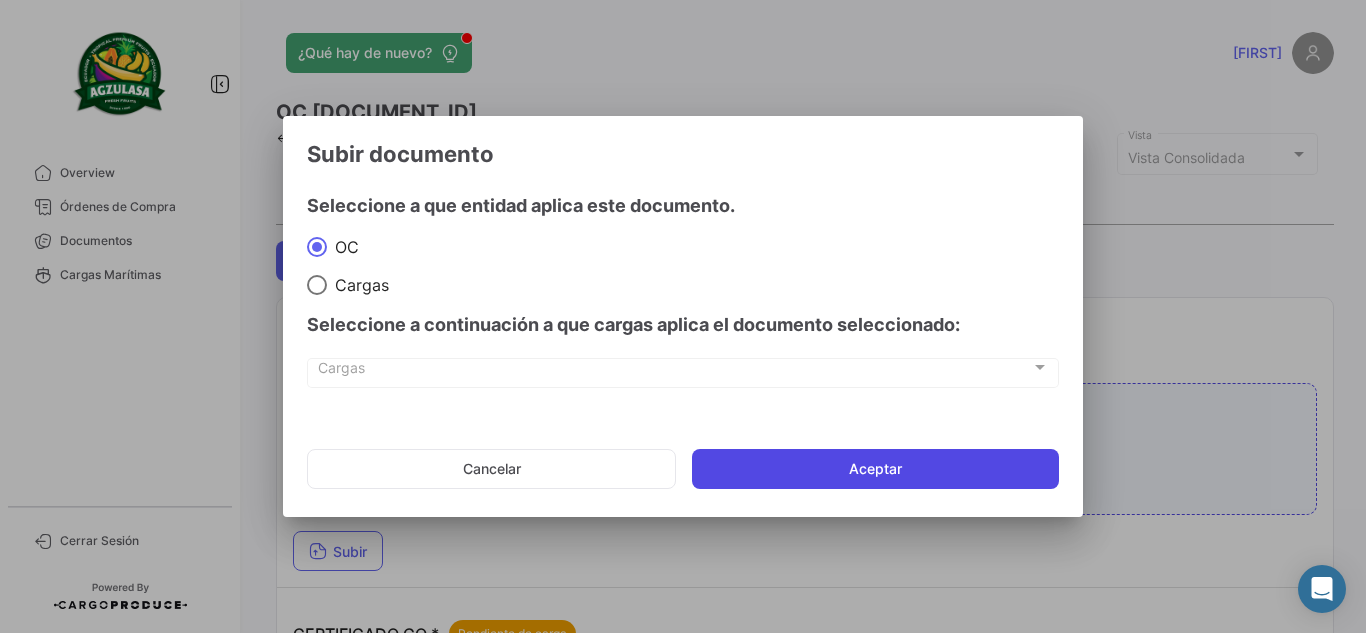 click on "Aceptar" 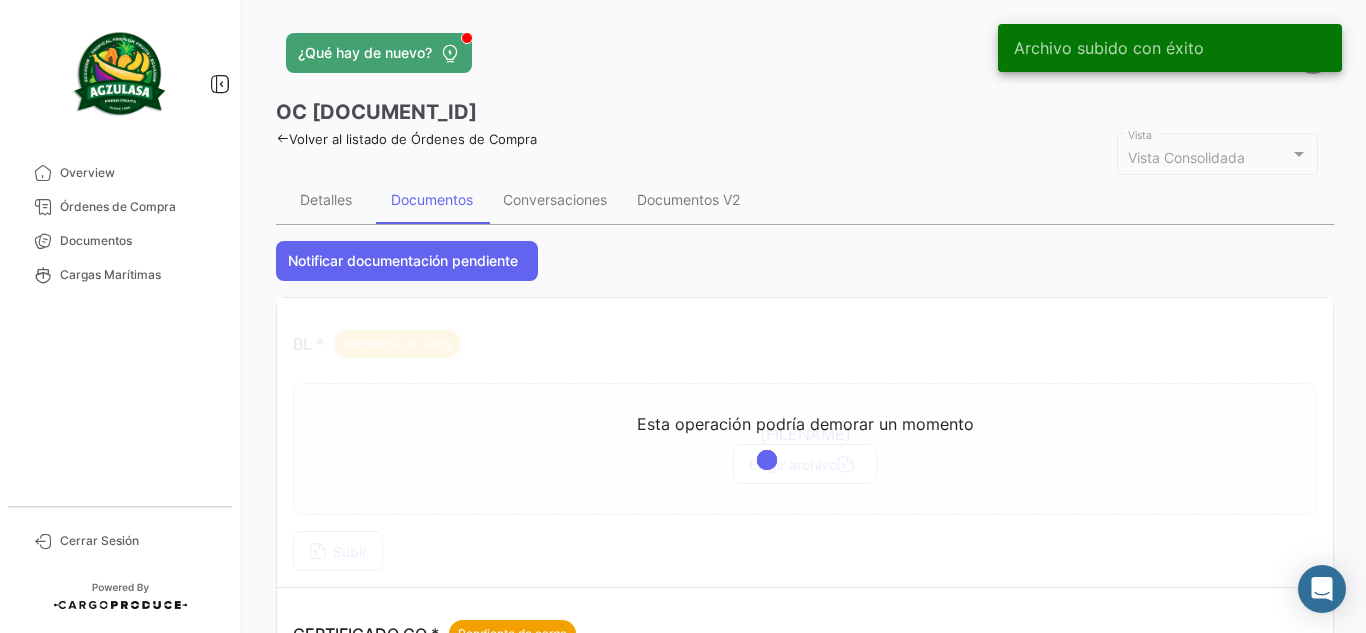 click on "OC
[DOCUMENT_ID]  Volver al listado de Órdenes de Compra  Vista Consolidada Vista Detalles Documentos Conversaciones Documentos V2  Notificar documentación pendiente   Esta operación podría demorar un momento   BL *   Pendiente de carga   [FILENAME]   Elegir archivo   Subir   CERTIFICADO CO *   Pendiente de carga      Elegir archivo  O arrastre y suelte aquí  Subir   FITOSANITARIO *   Revisión Pendiente   Aplica a Orden de Compra   [FILENAME]   [FILENAME]  Listo para Revisión  -   [FIRST_NAME] [LAST_NAME]  - Agzulasa [DATE] [TIME]      Elegir archivo  O arrastre y suelte aquí  Subir   PACKING LIST *   Pendiente de carga      Elegir archivo  O arrastre y suelte aquí  Subir   * Documentos requeridos para esta operación" 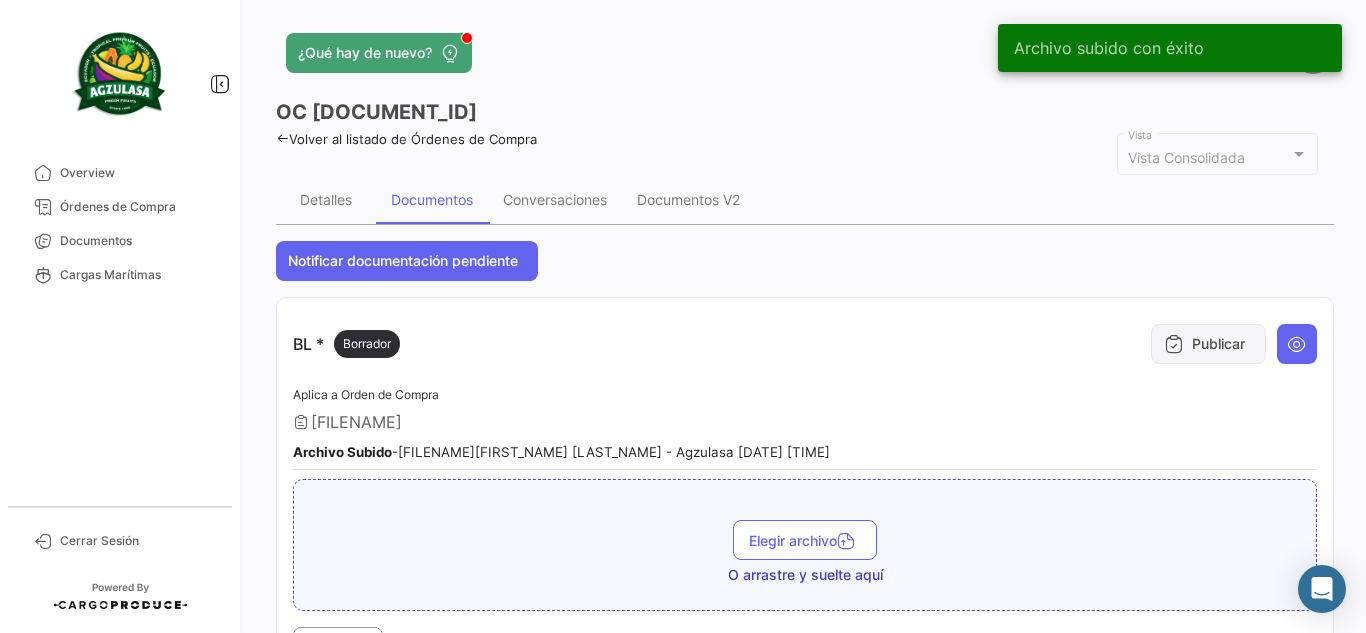 click on "Publicar" at bounding box center (1208, 344) 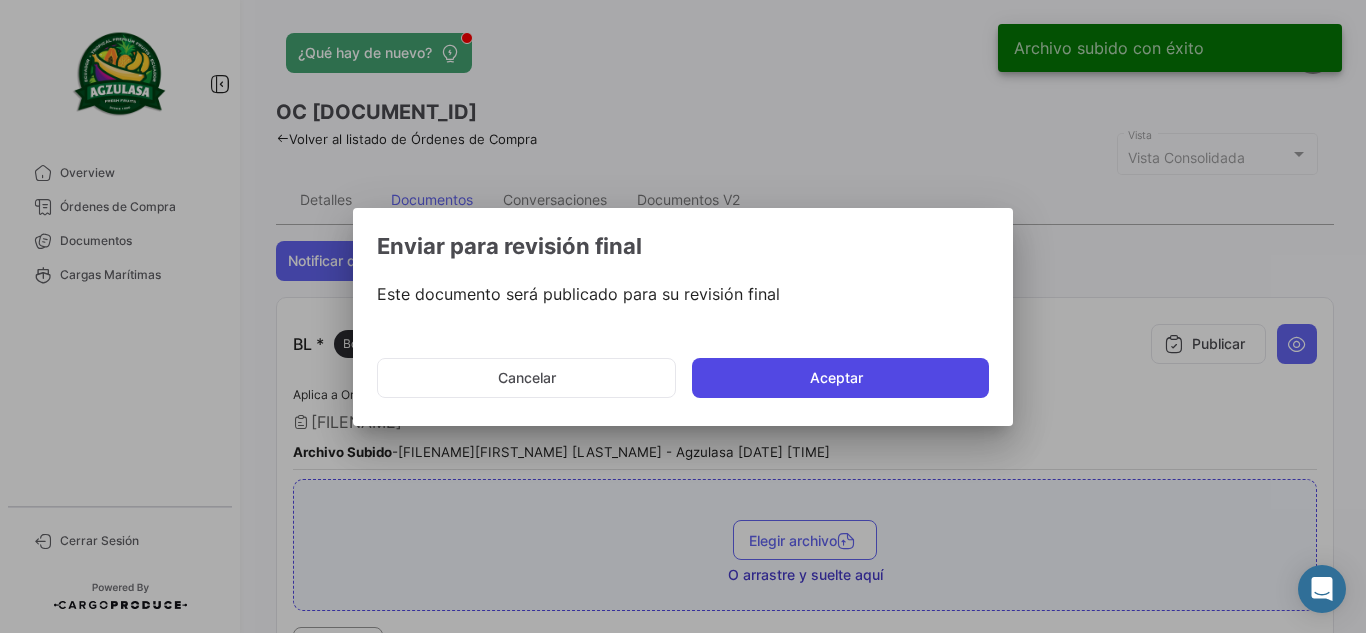 click on "Aceptar" 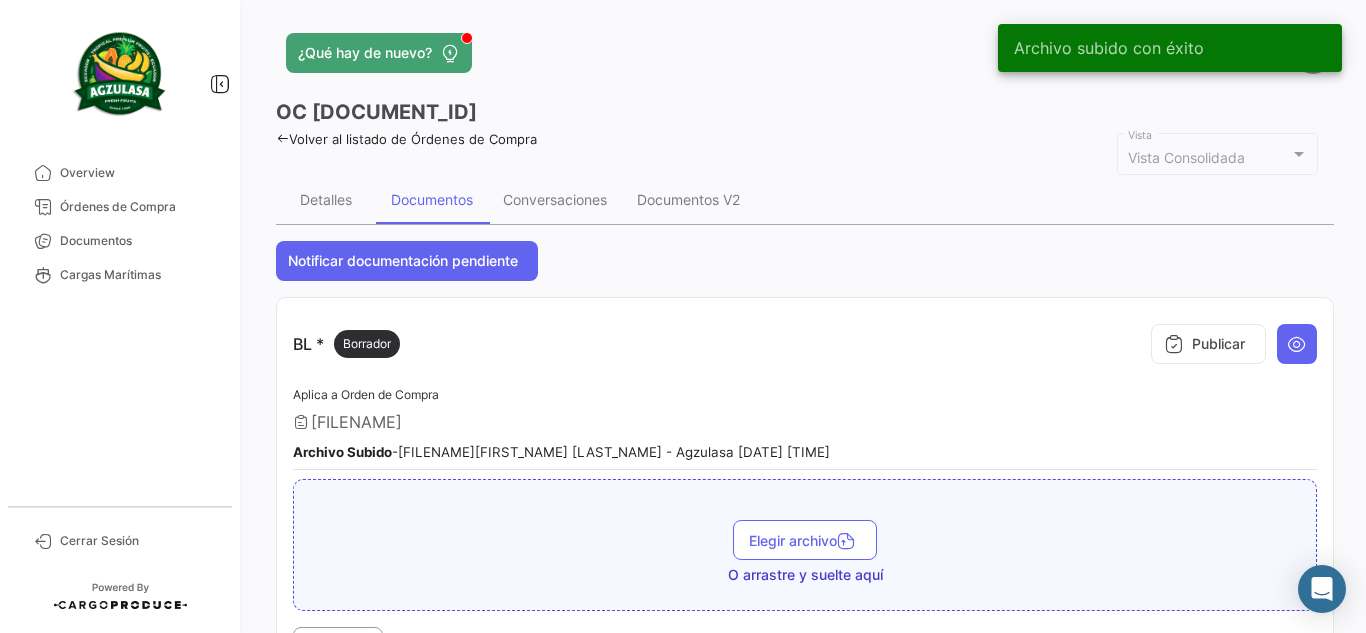 type 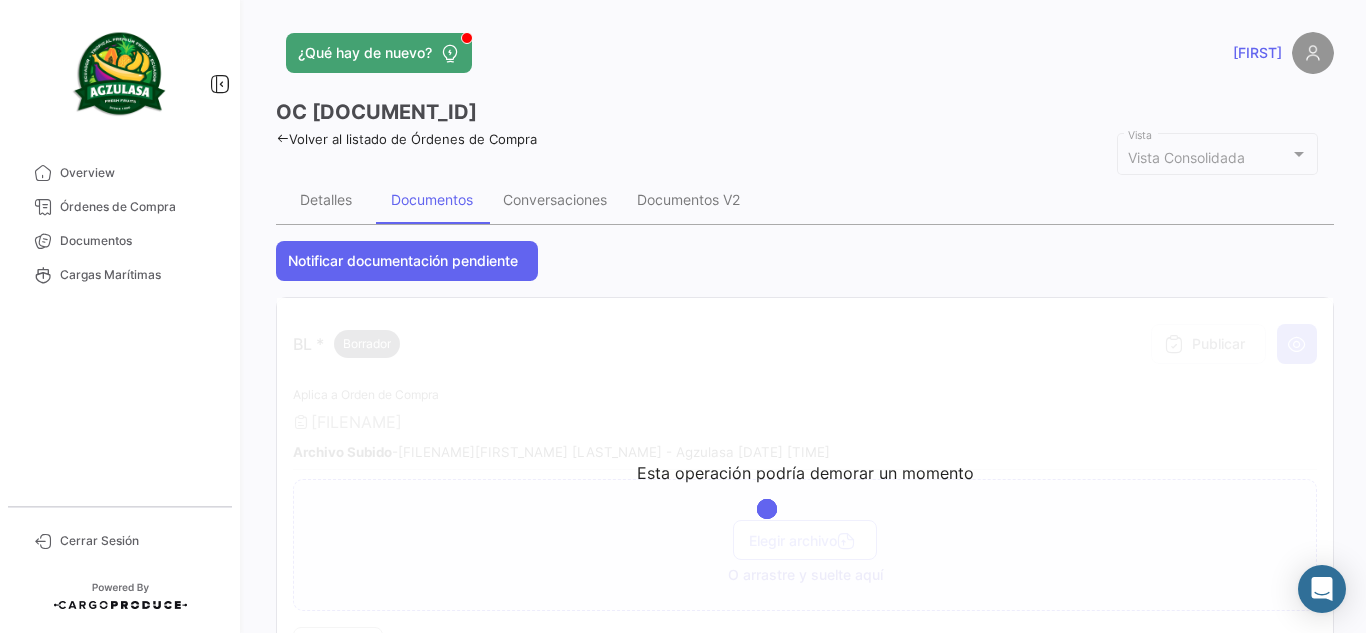 click on "¿Qué hay de nuevo?   [FIRST_NAME]" 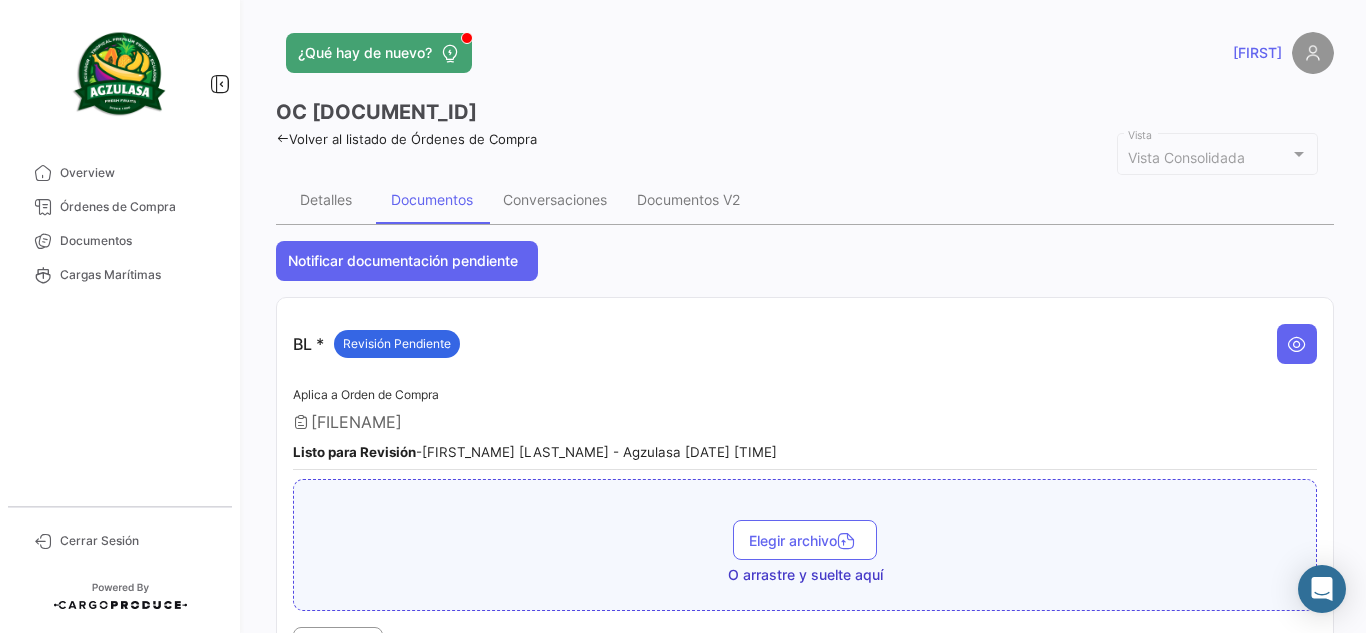 click on "OC
[DOCUMENT_ID]" 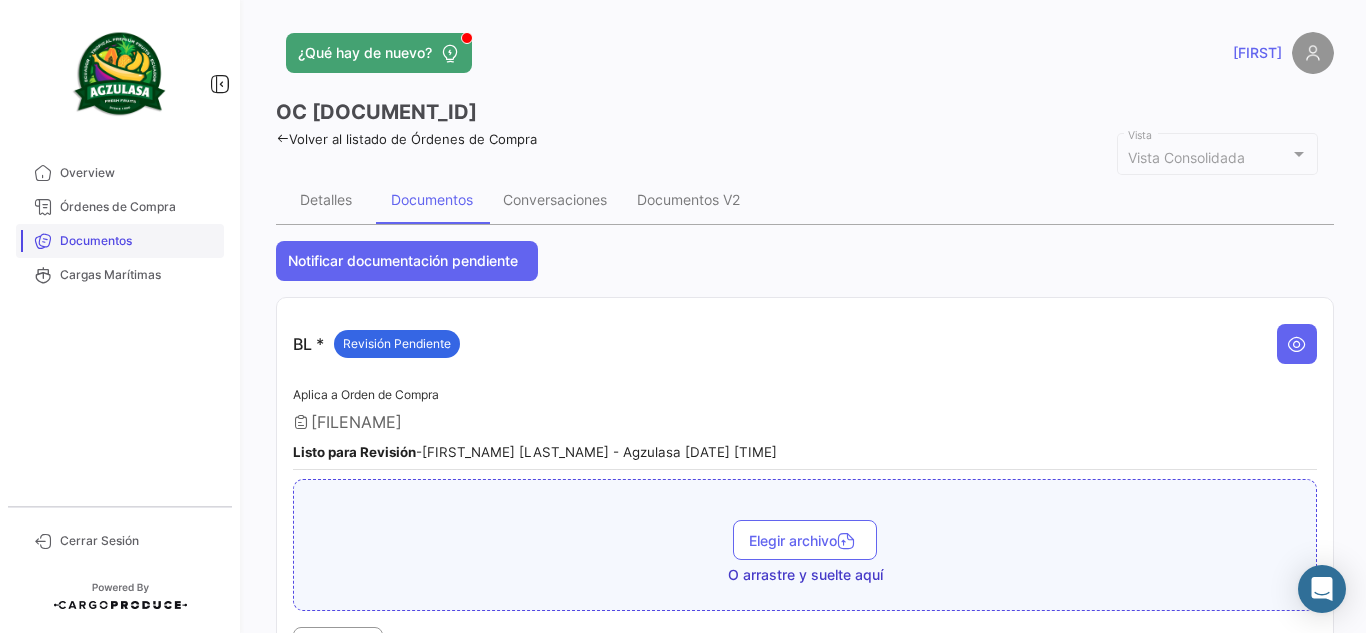 click on "Documentos" at bounding box center [138, 241] 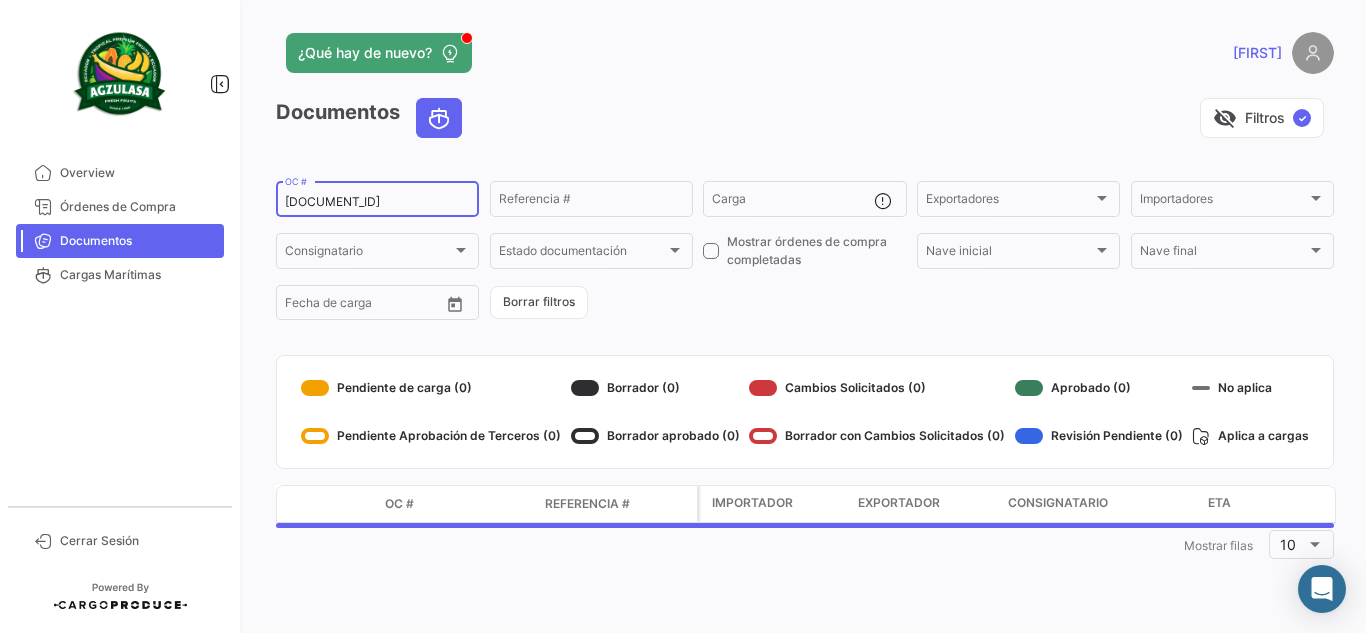 click on "[DOCUMENT_ID]" at bounding box center (377, 202) 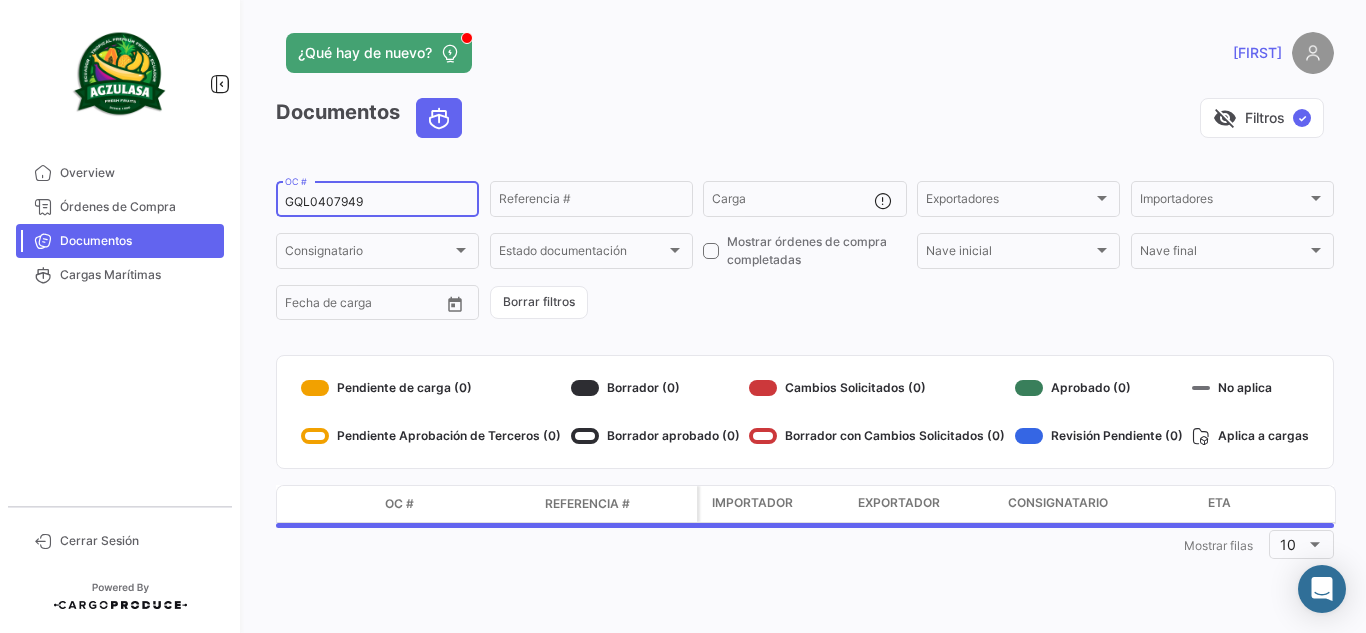 type on "GQL0407949" 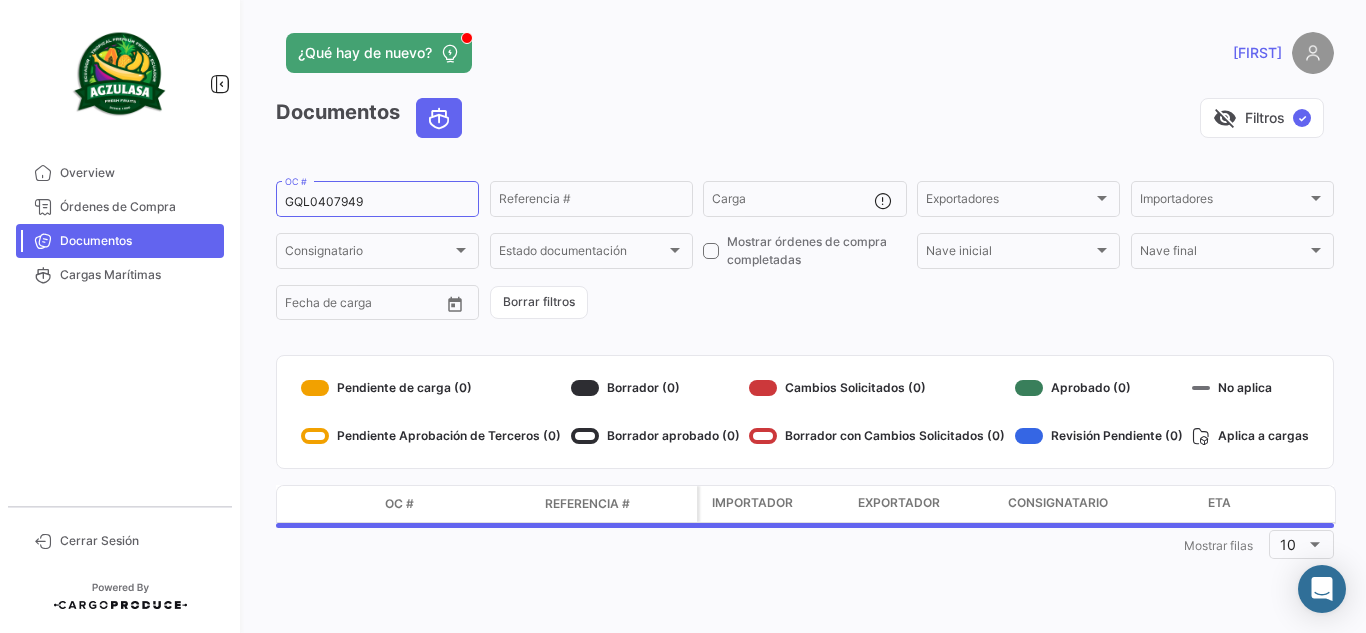 drag, startPoint x: 685, startPoint y: 102, endPoint x: 692, endPoint y: 115, distance: 14.764823 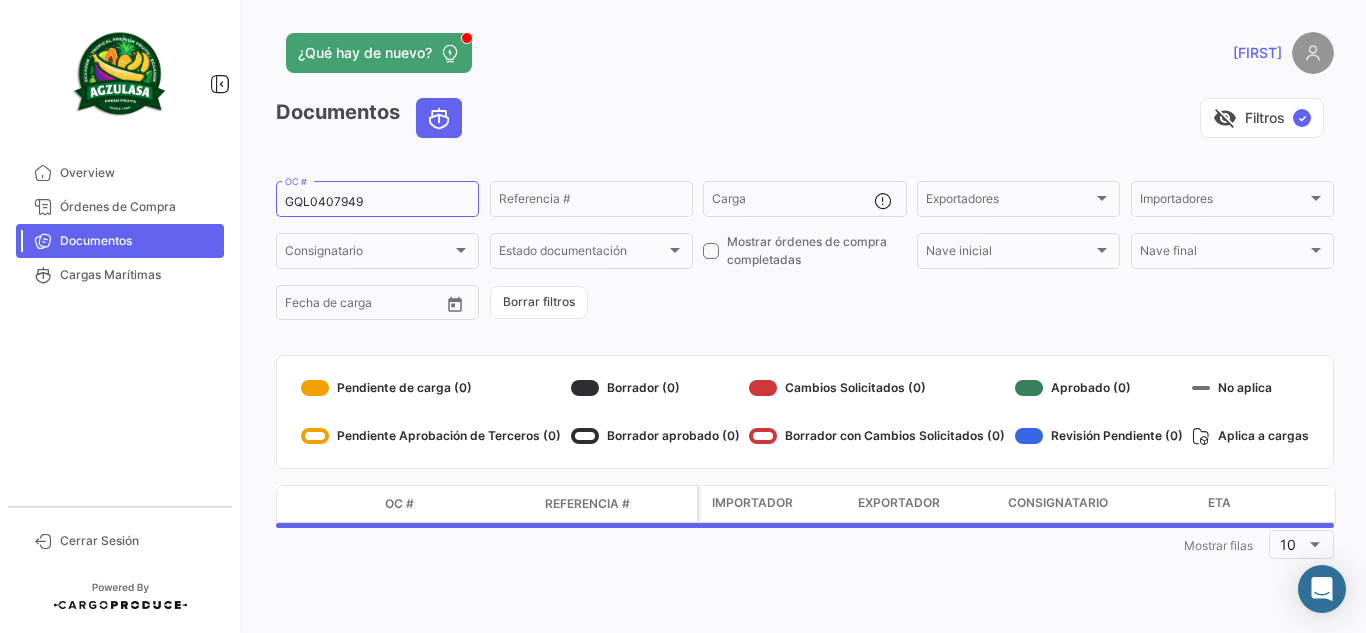 click on "¿Qué hay de nuevo?   [FIRST_NAME]" 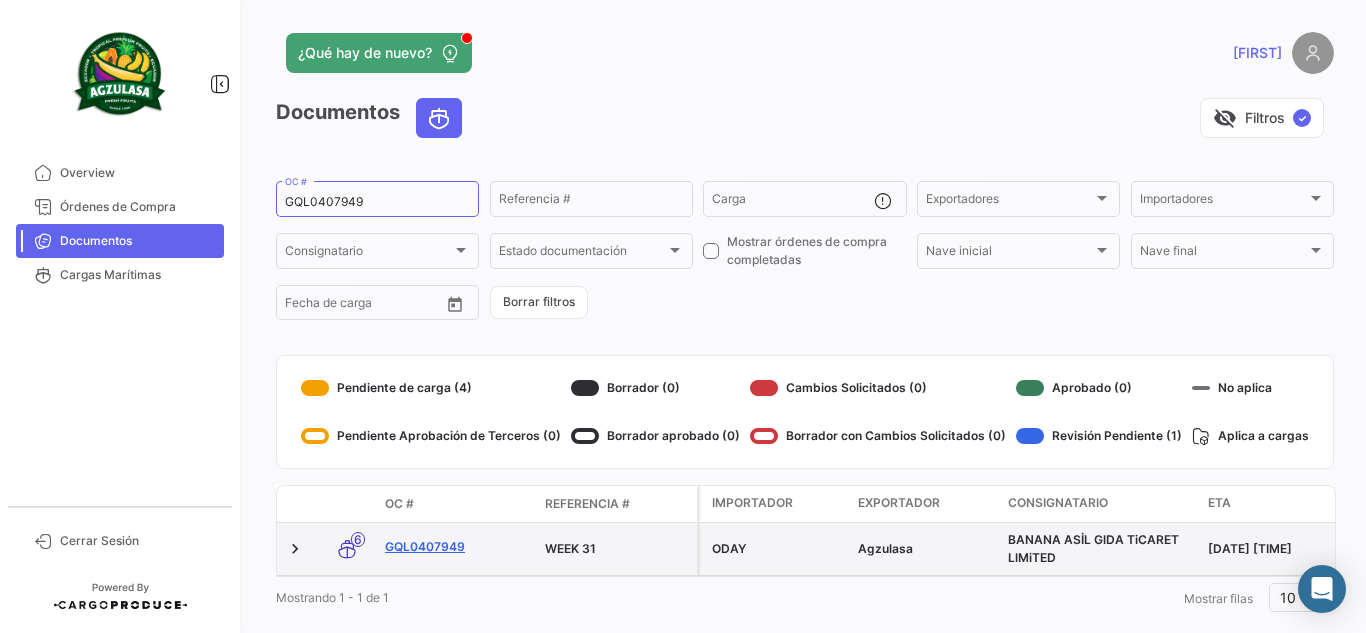 click on "GQL0407949" 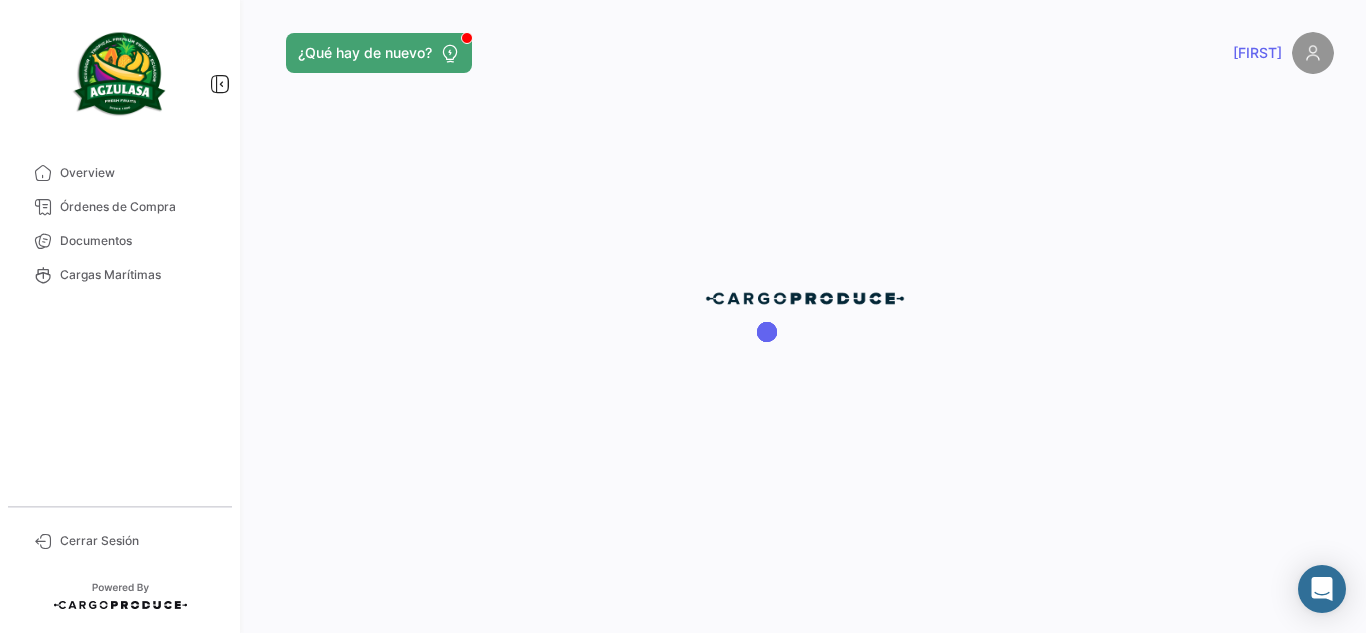 click 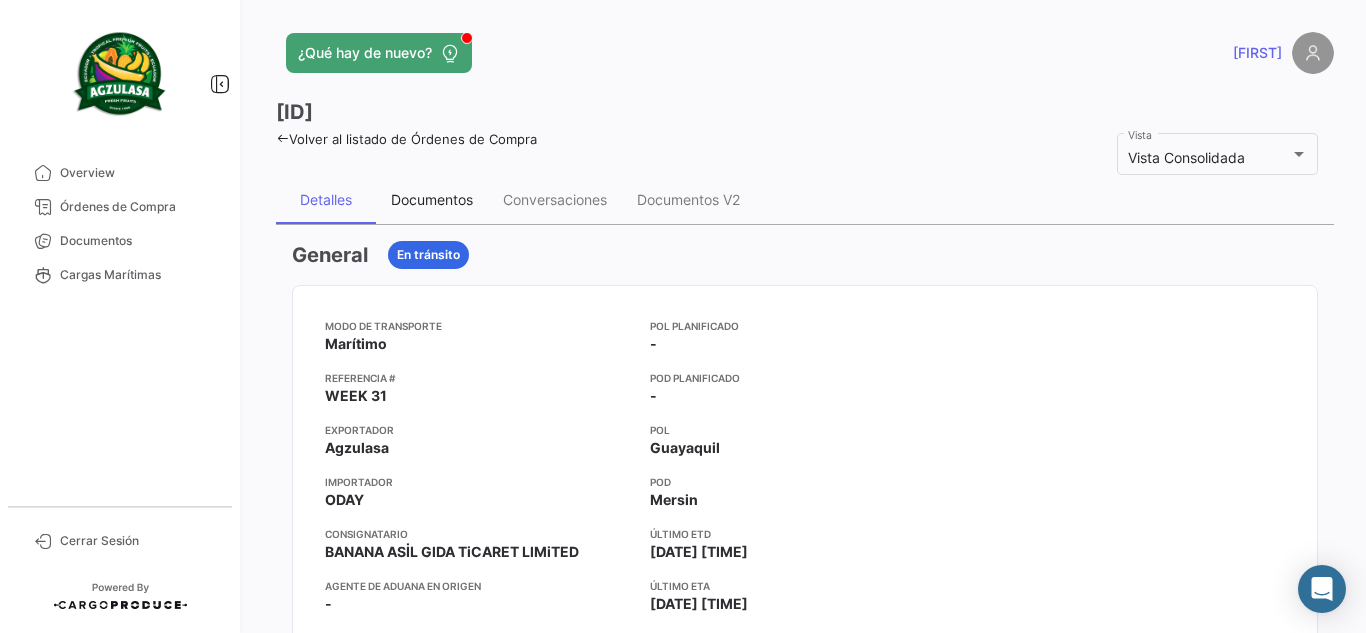 click on "Documentos" at bounding box center (432, 200) 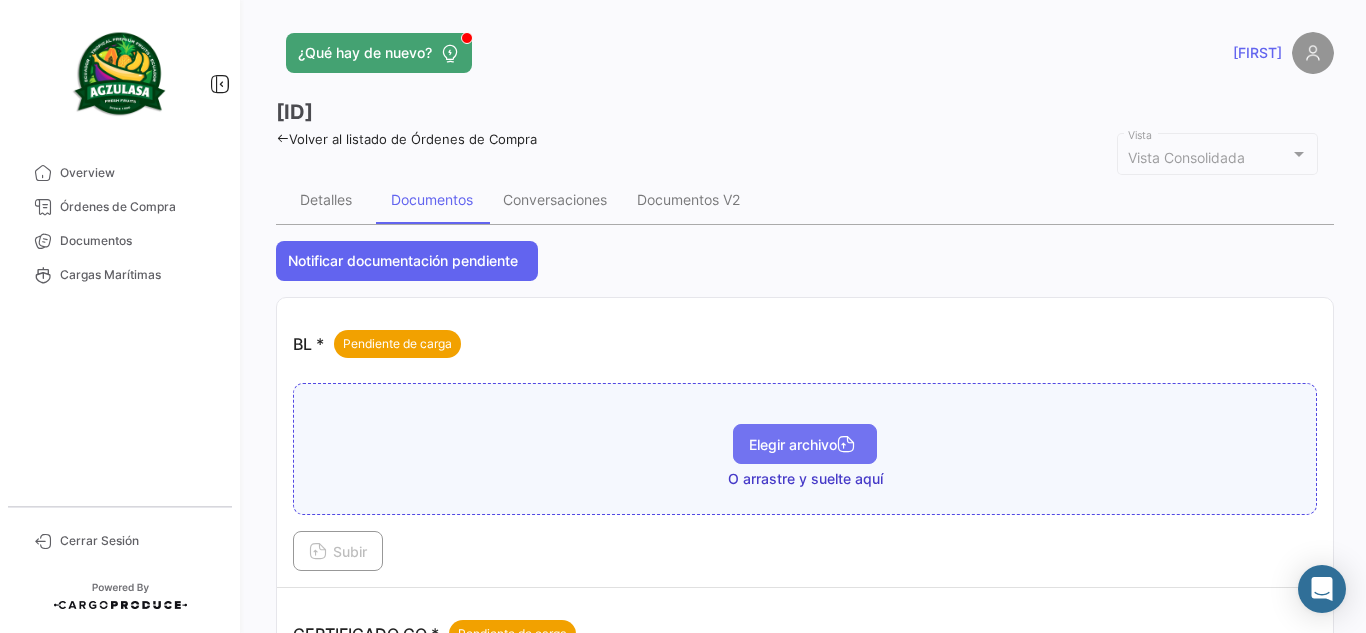 click on "Elegir archivo" at bounding box center [805, 444] 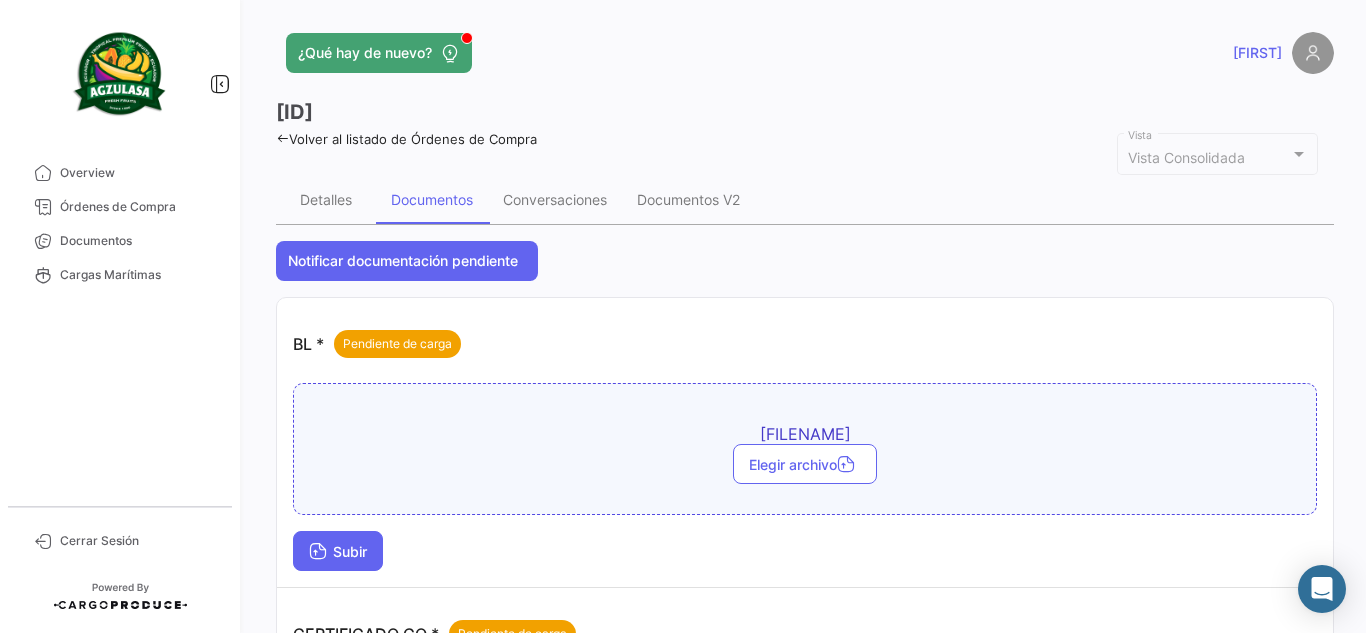 click on "Subir" at bounding box center [338, 551] 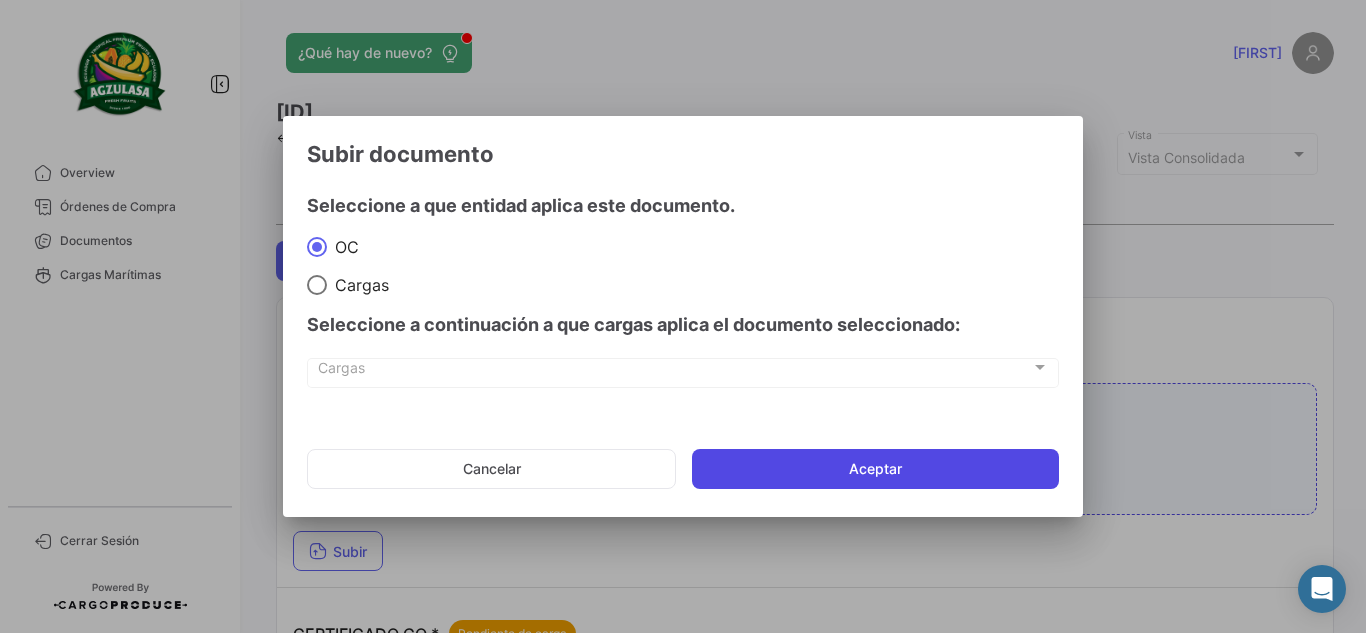 drag, startPoint x: 798, startPoint y: 475, endPoint x: 808, endPoint y: 471, distance: 10.770329 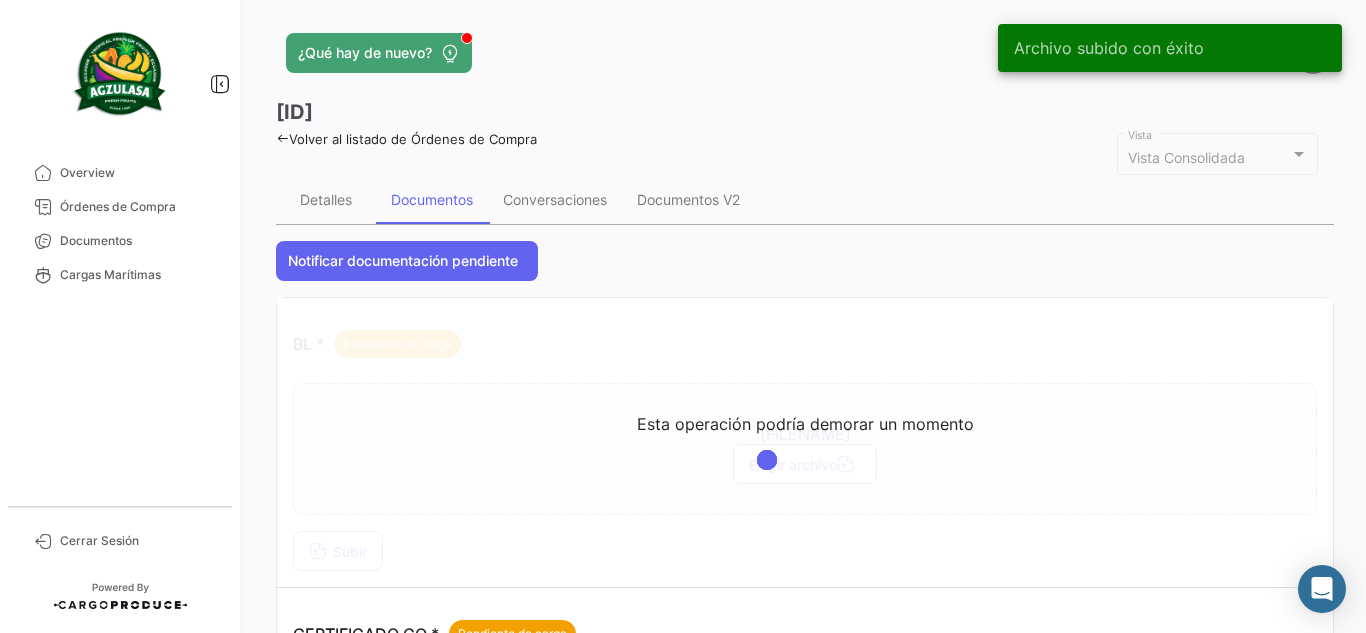 click on "[ID]
[ID]  Volver al listado de Órdenes de Compra  Vista Consolidada Vista Detalles Documentos Conversaciones Documentos V2  Notificar documentación pendiente   Esta operación podría demorar un momento   BL *   Pendiente de carga   [FILENAME]  Elegir archivo   Subir   CERTIFICADO CO *   Pendiente de carga      Elegir archivo  O arrastre y suelte aquí  Subir   FITOSANITARIO *   Revisión Pendiente   Aplica a Orden de Compra   [FILENAME]   [FILENAME]  Listo para Revisión  -   [FIRST] [LAST]  - Agzulasa [DATE] [TIME]      Elegir archivo  O arrastre y suelte aquí  Subir   PACKING LIST *   Pendiente de carga      Elegir archivo  O arrastre y suelte aquí  Subir   PHOTOS *   Pendiente de carga      Elegir archivo  O arrastre y suelte aquí  Subir   * Documentos requeridos para esta operación" 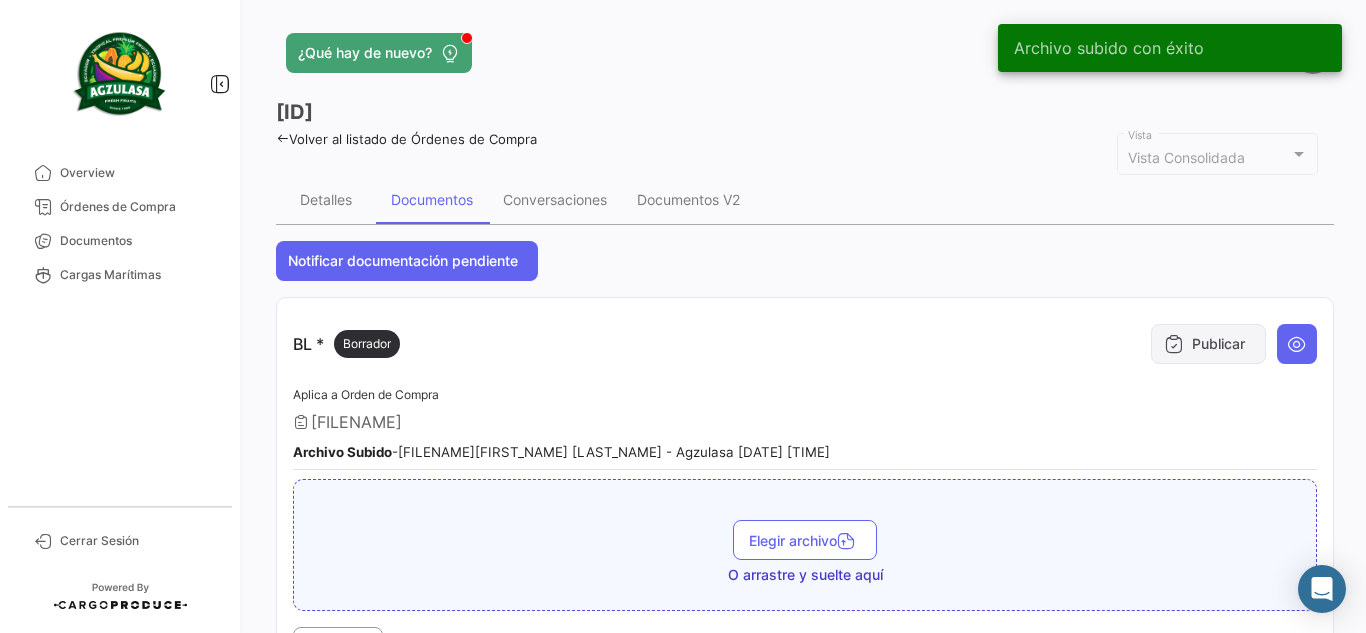 click on "Publicar" at bounding box center [1208, 344] 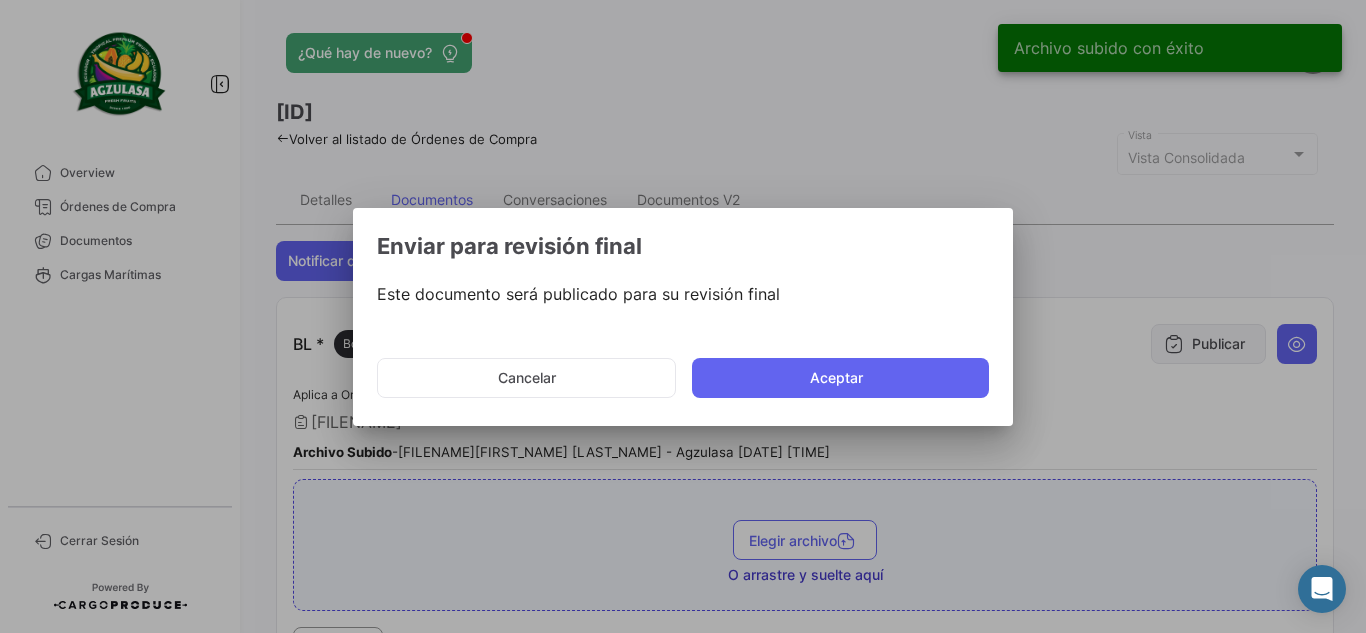 click at bounding box center (683, 316) 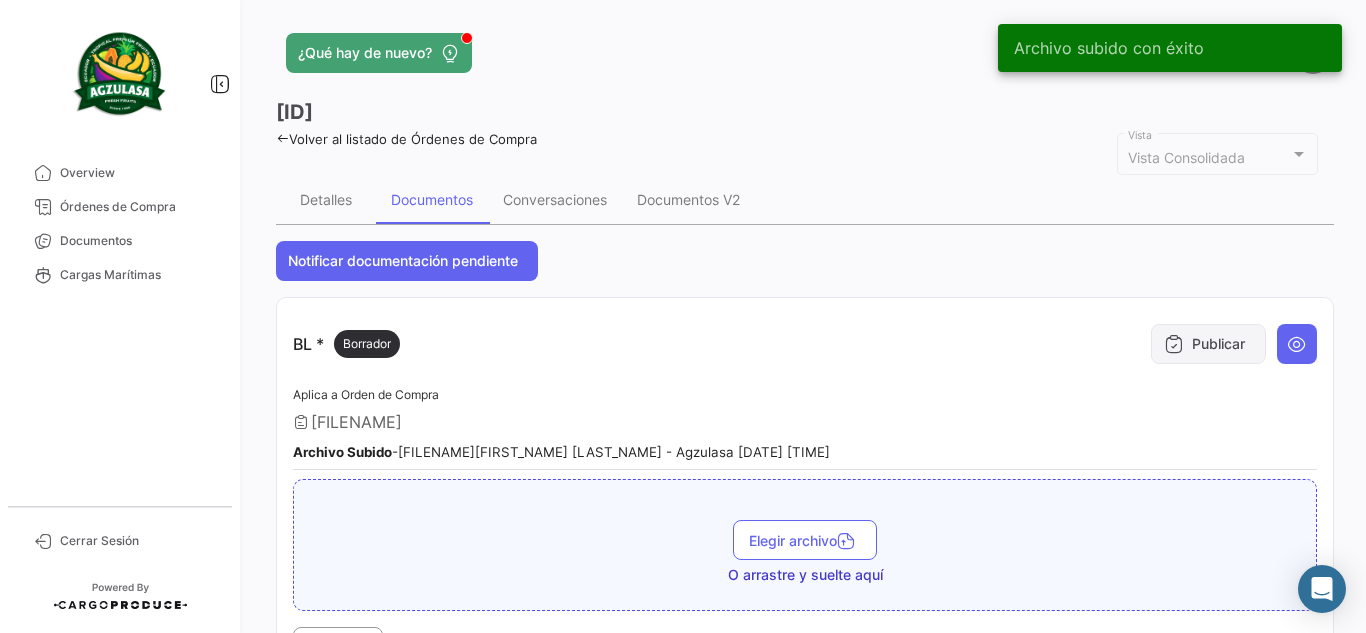 click on "Publicar" at bounding box center [1208, 344] 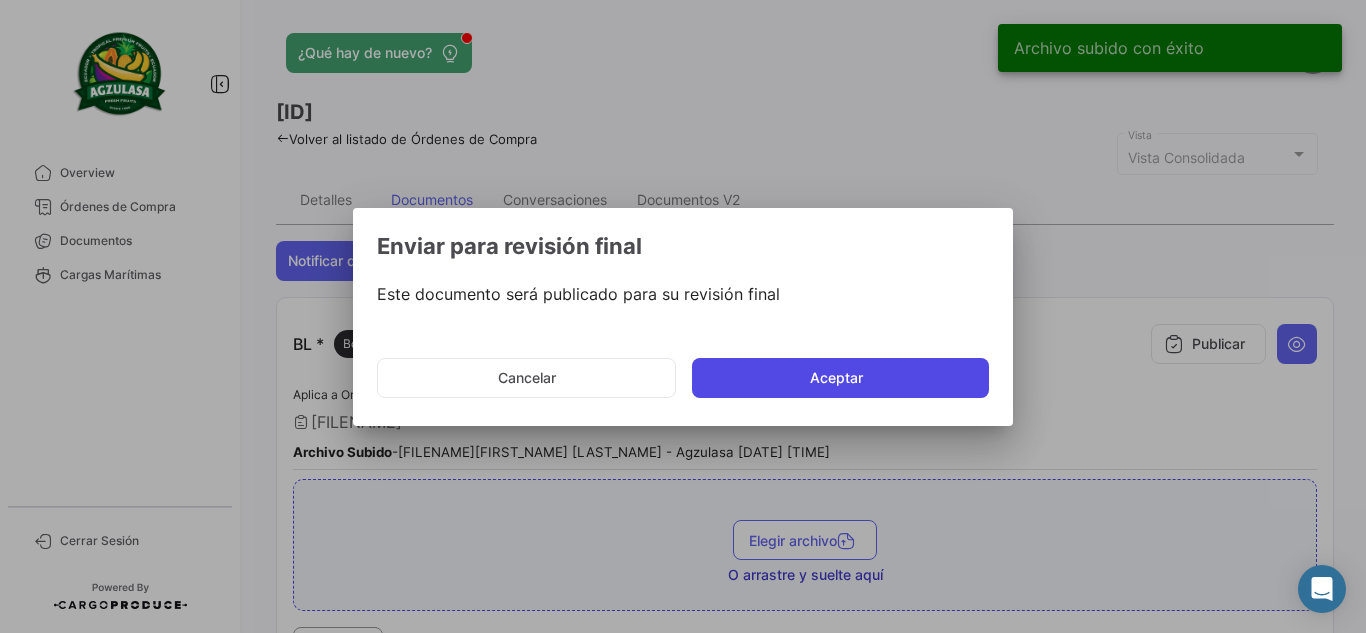 click on "Aceptar" 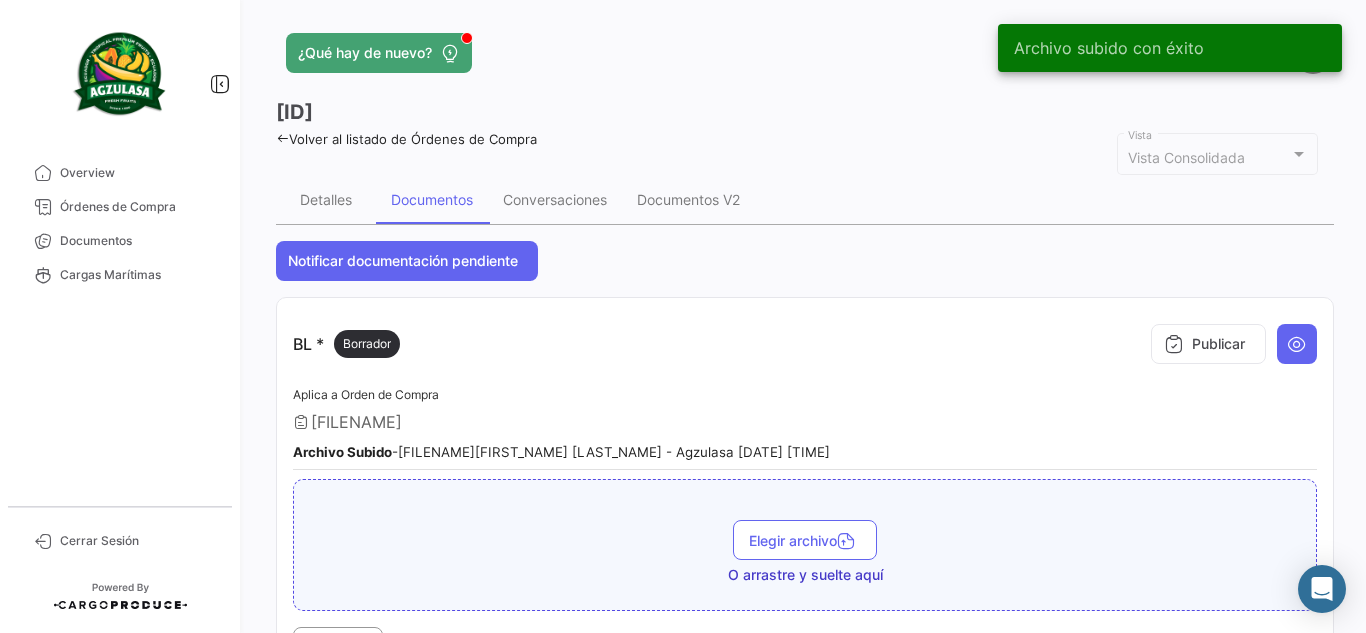 click on "Volver al listado de Órdenes de Compra" 